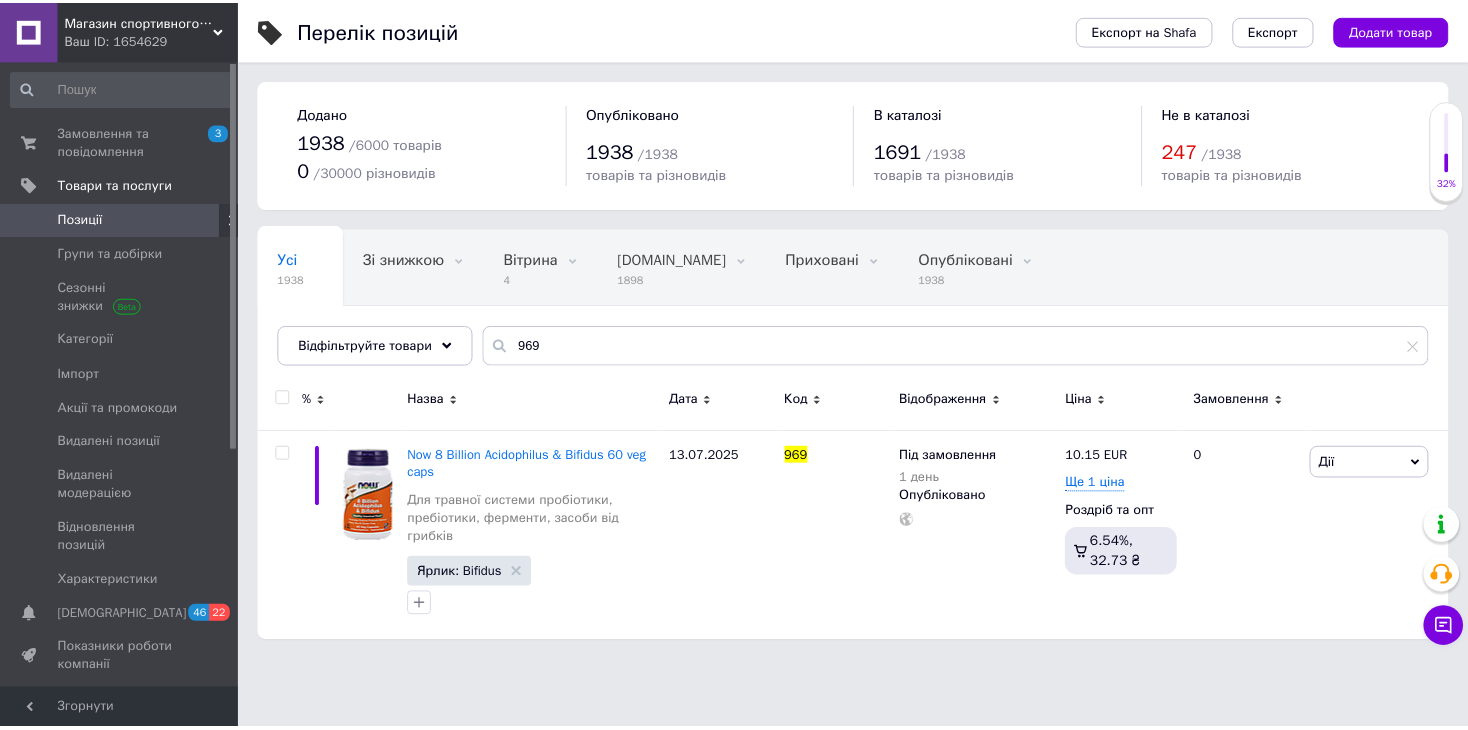 scroll, scrollTop: 0, scrollLeft: 0, axis: both 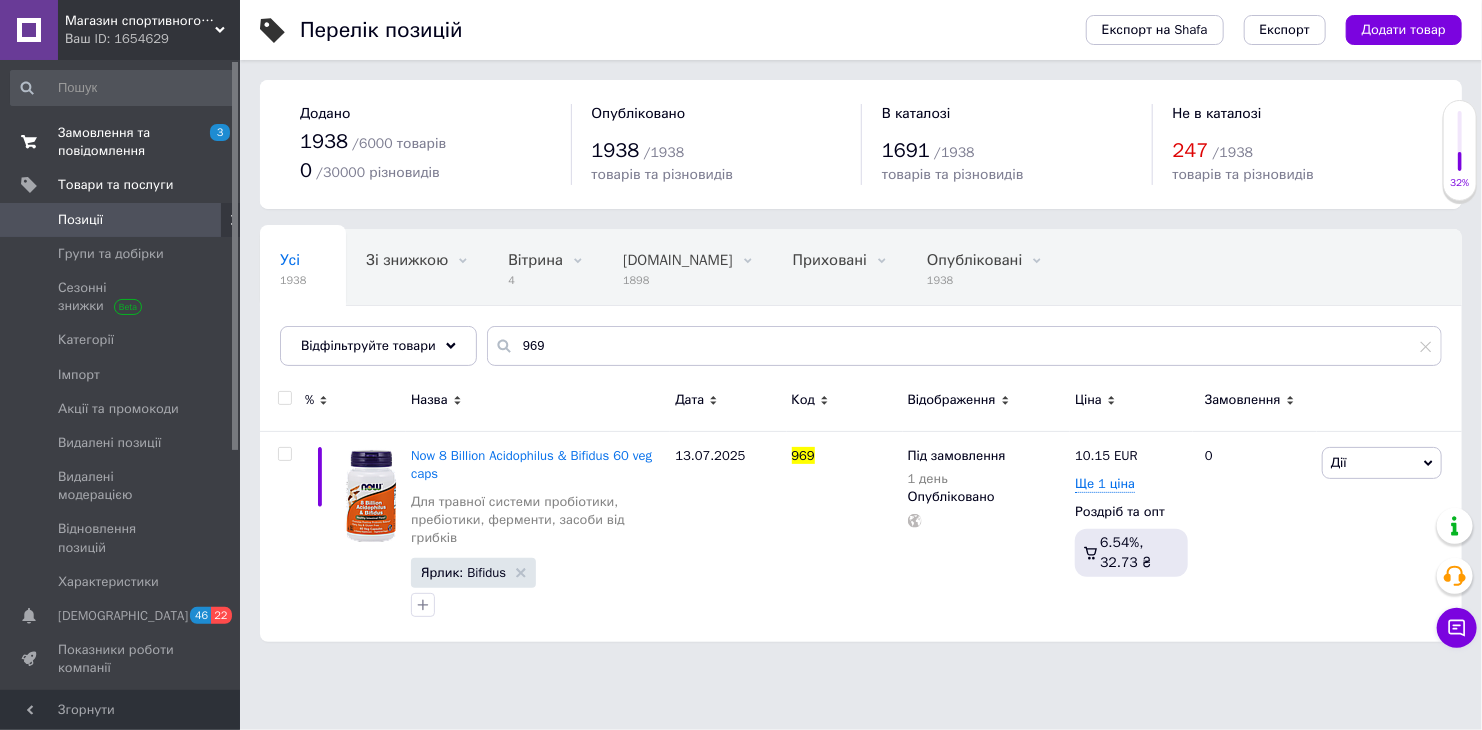 click on "Замовлення та повідомлення" at bounding box center (121, 142) 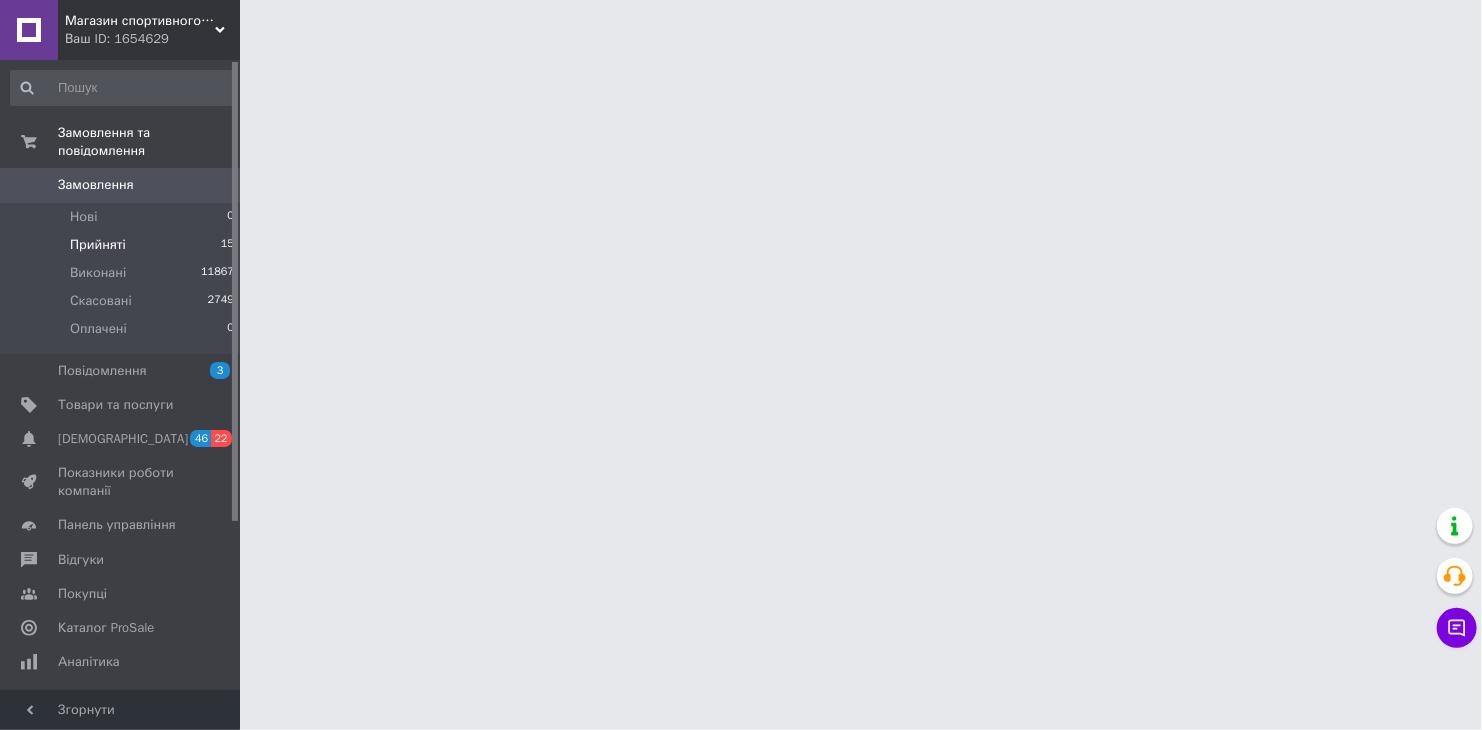 click on "Прийняті" at bounding box center (98, 245) 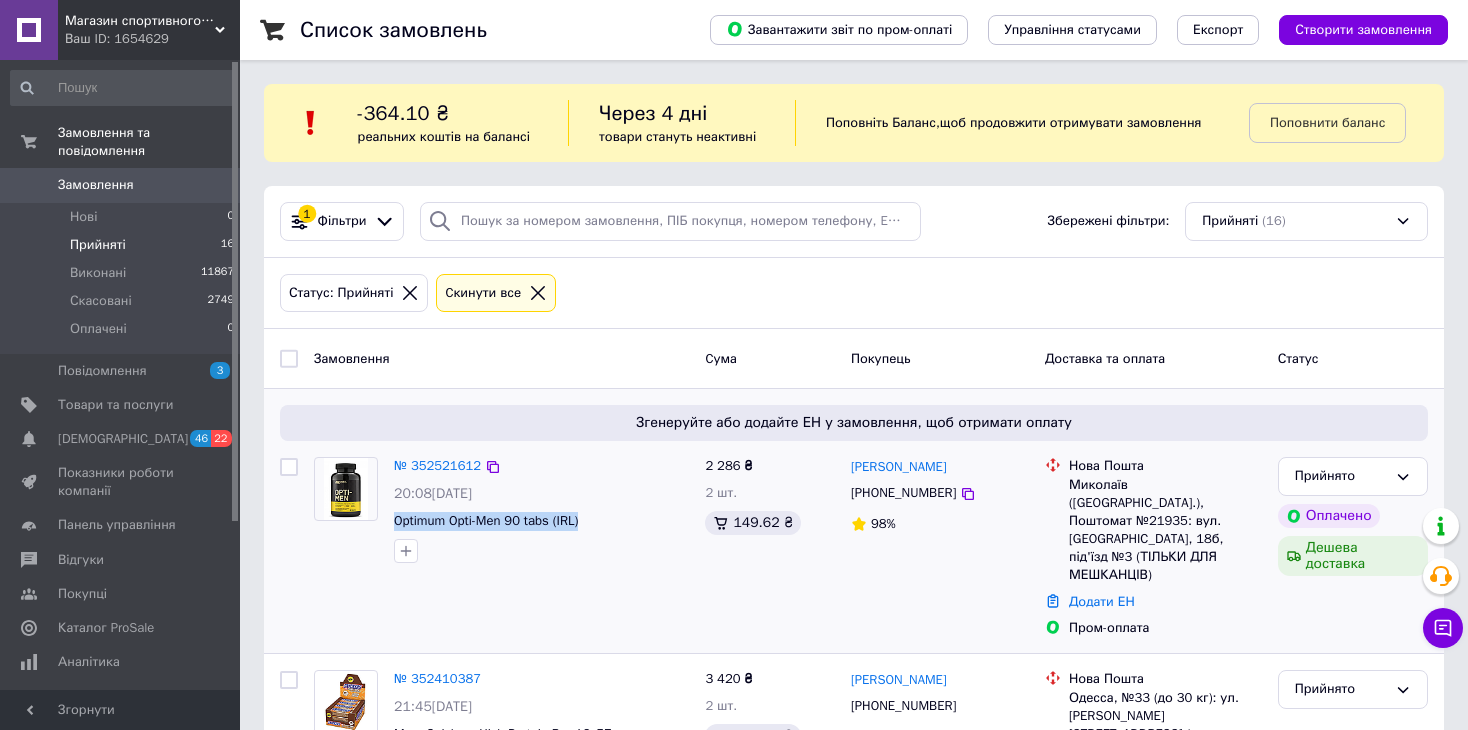 drag, startPoint x: 593, startPoint y: 515, endPoint x: 387, endPoint y: 514, distance: 206.00243 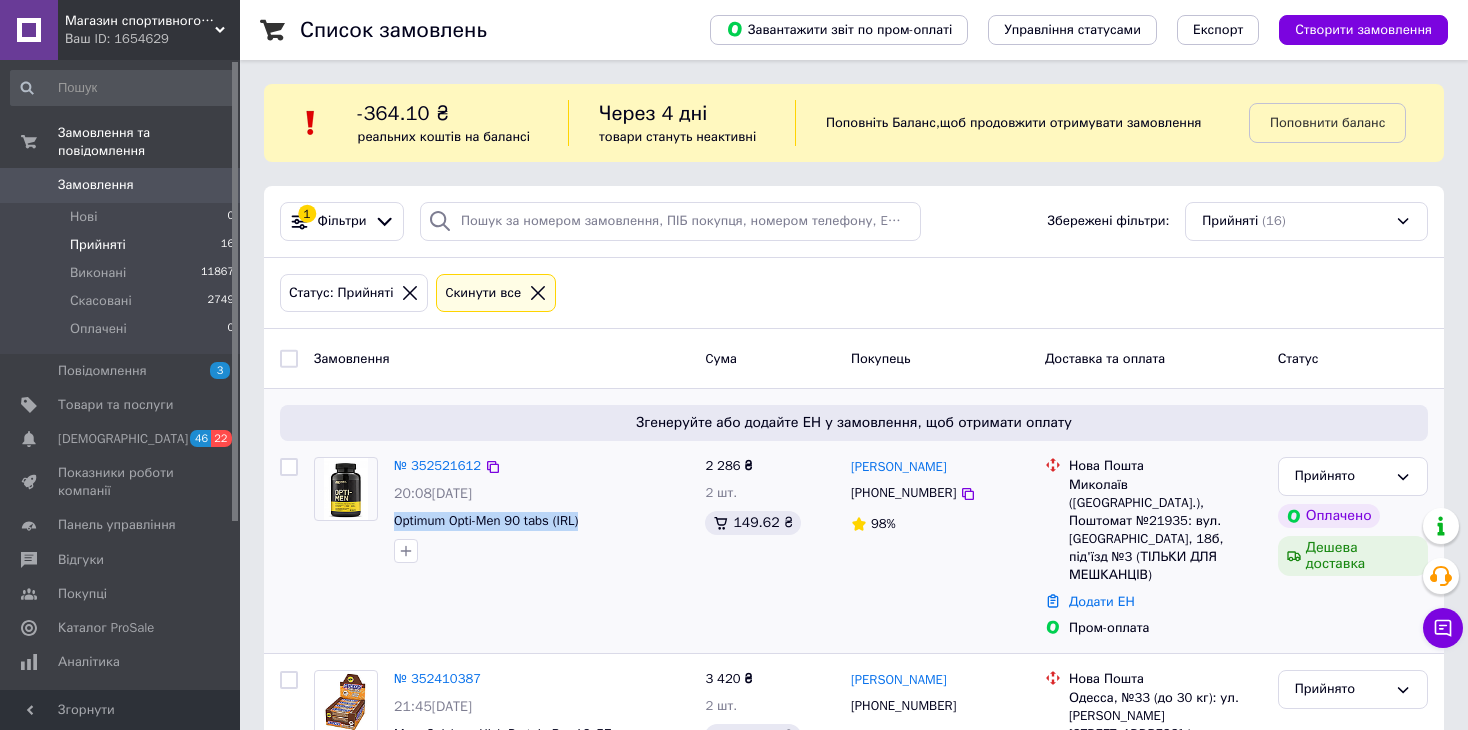 copy on "Optimum Opti-Men 90 tabs (IRL)" 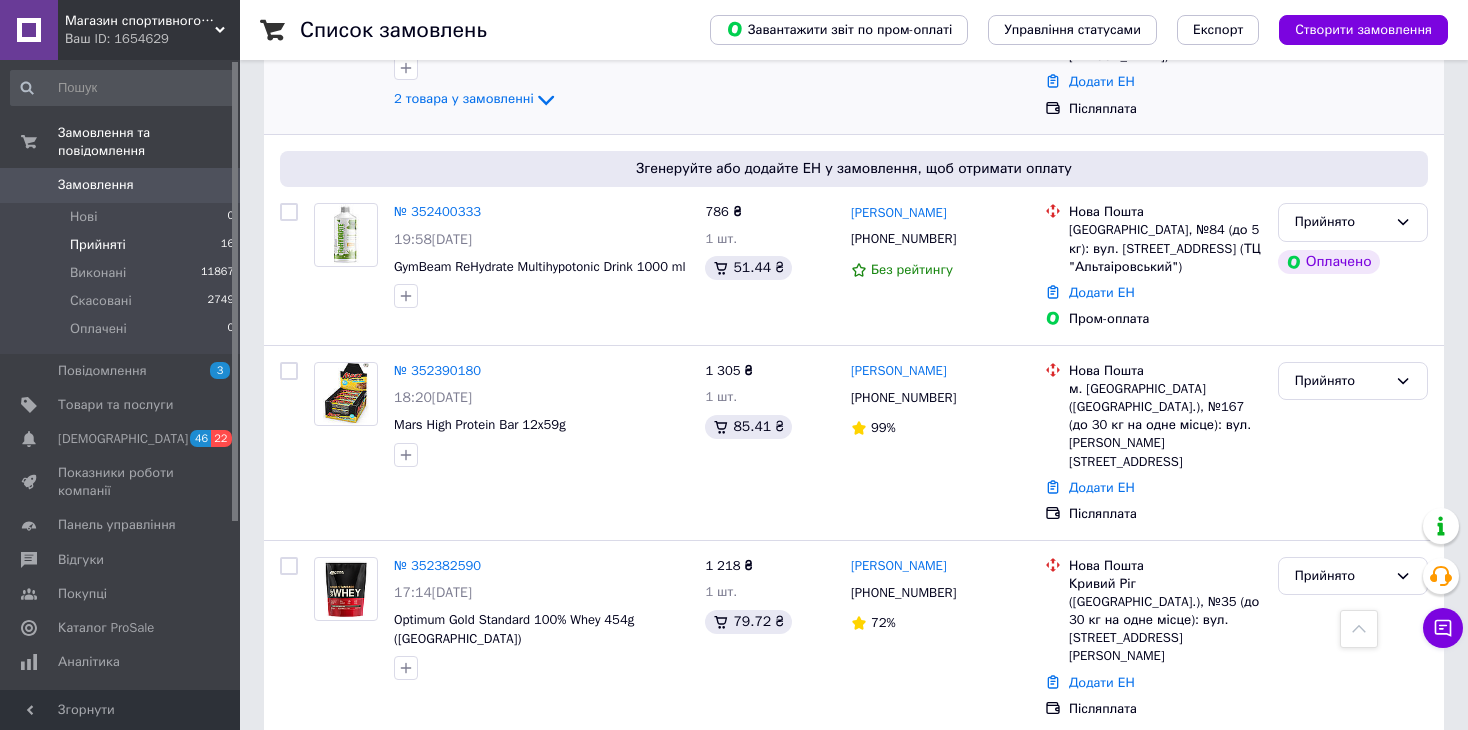 scroll, scrollTop: 700, scrollLeft: 0, axis: vertical 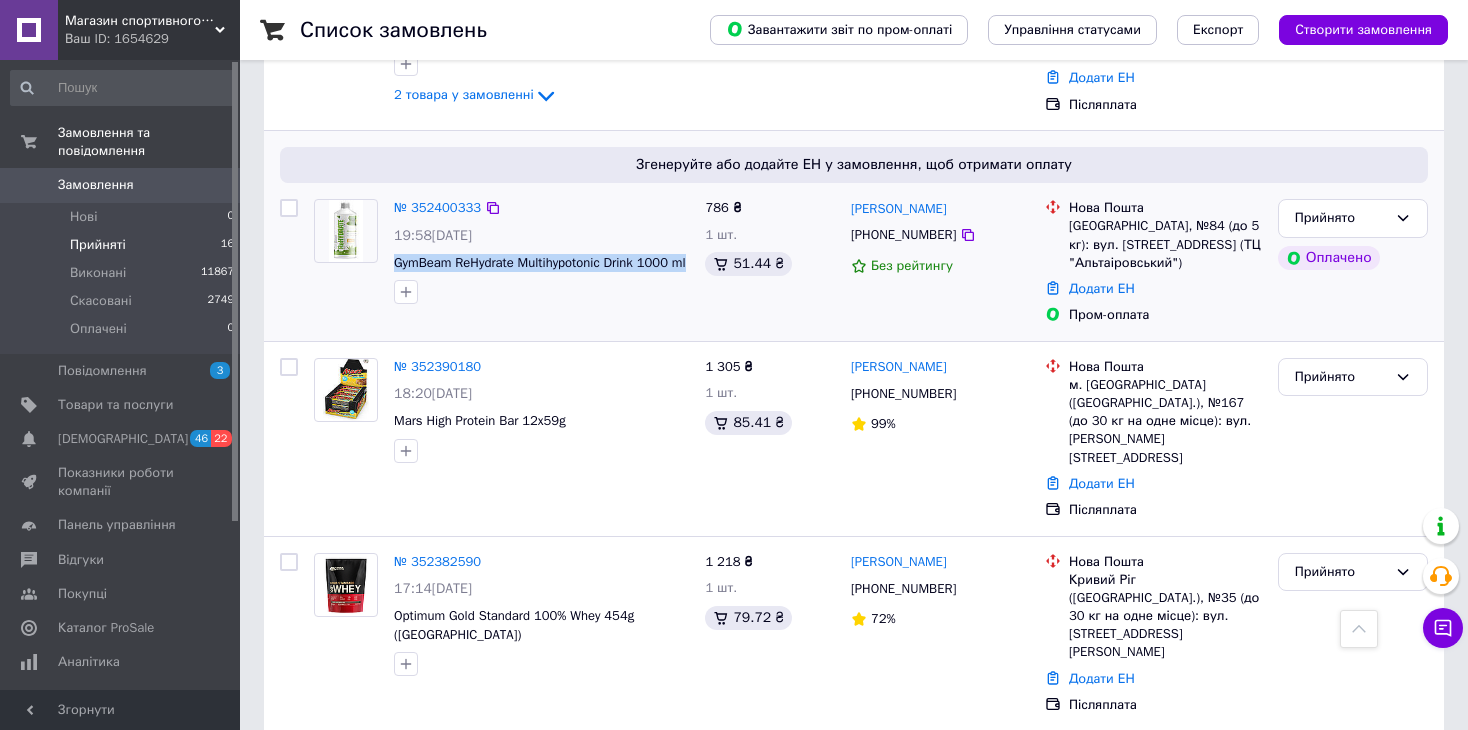 drag, startPoint x: 397, startPoint y: 215, endPoint x: 427, endPoint y: 235, distance: 36.05551 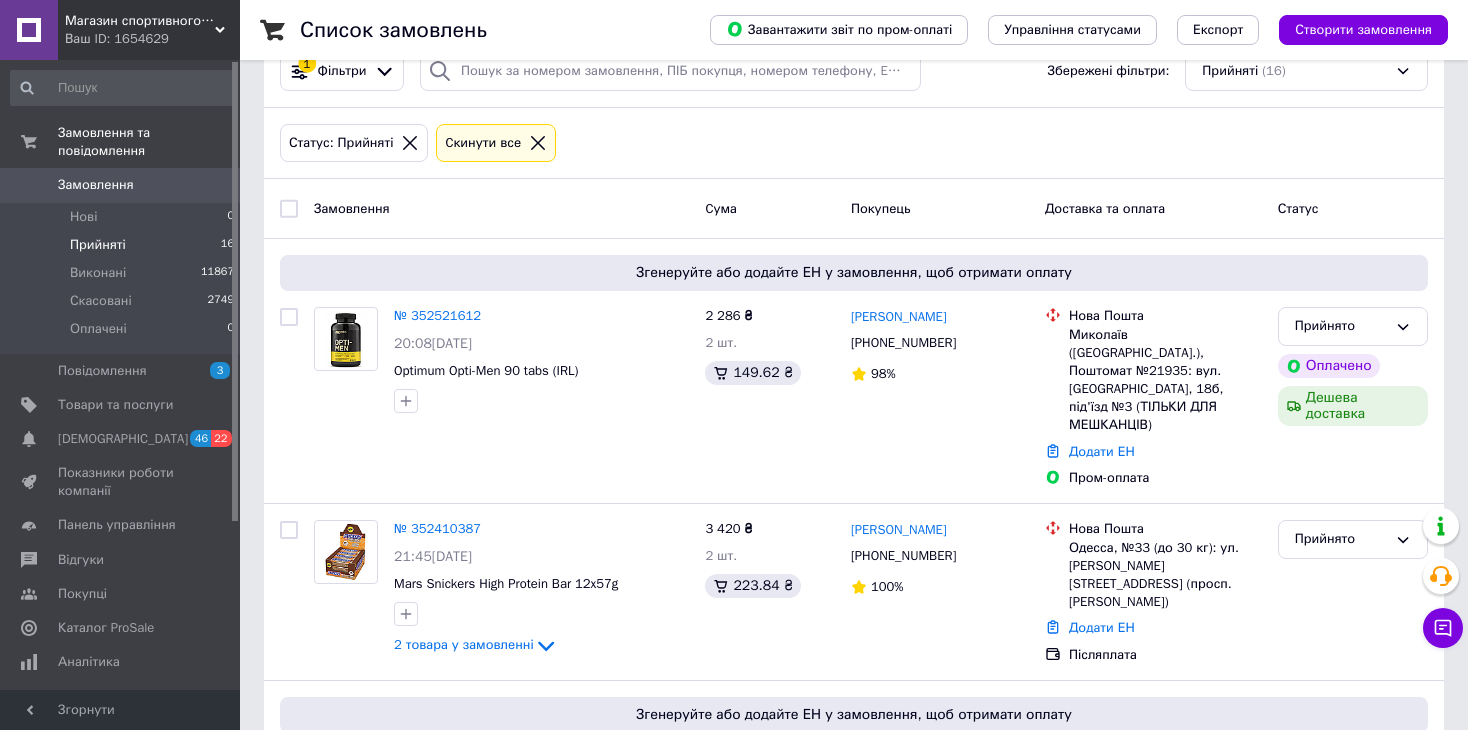scroll, scrollTop: 0, scrollLeft: 0, axis: both 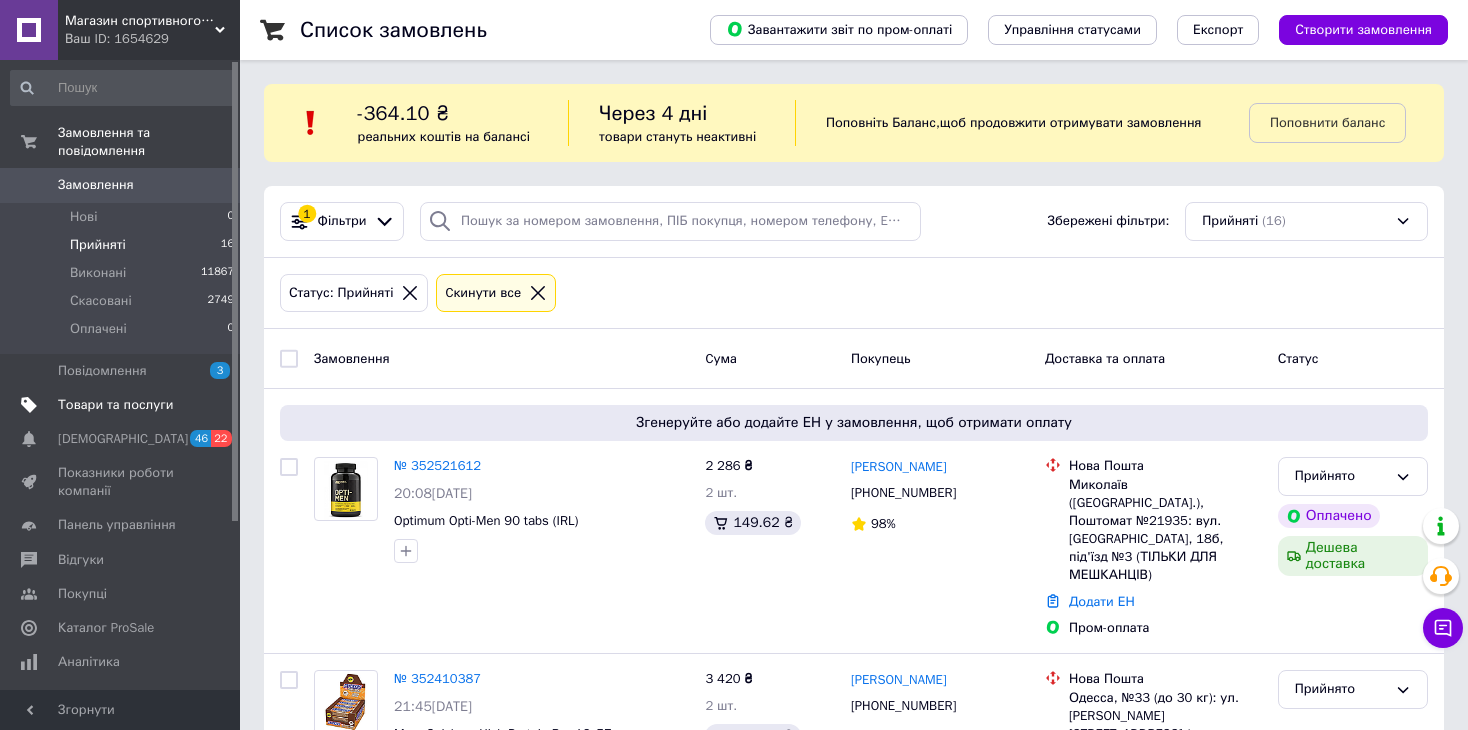 click on "Товари та послуги" at bounding box center (115, 405) 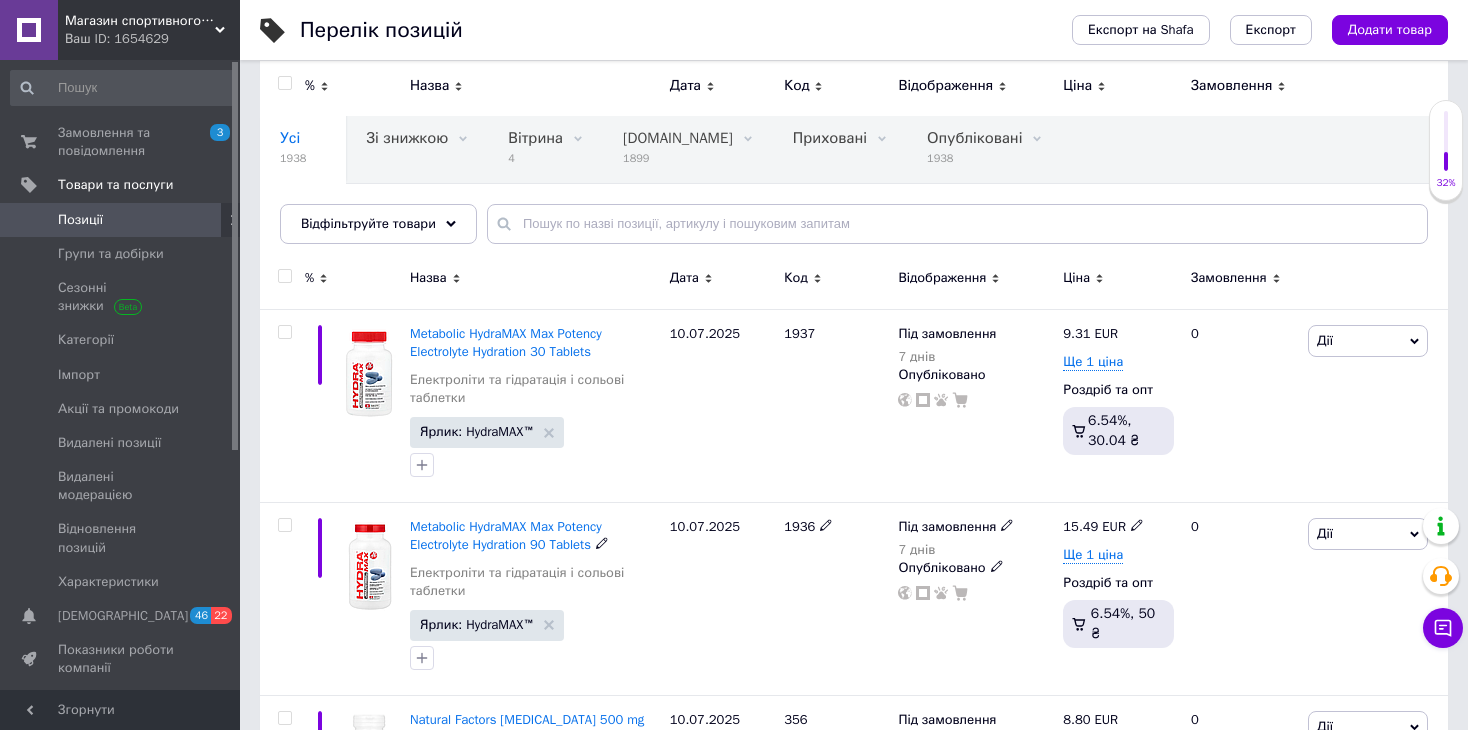 scroll, scrollTop: 100, scrollLeft: 0, axis: vertical 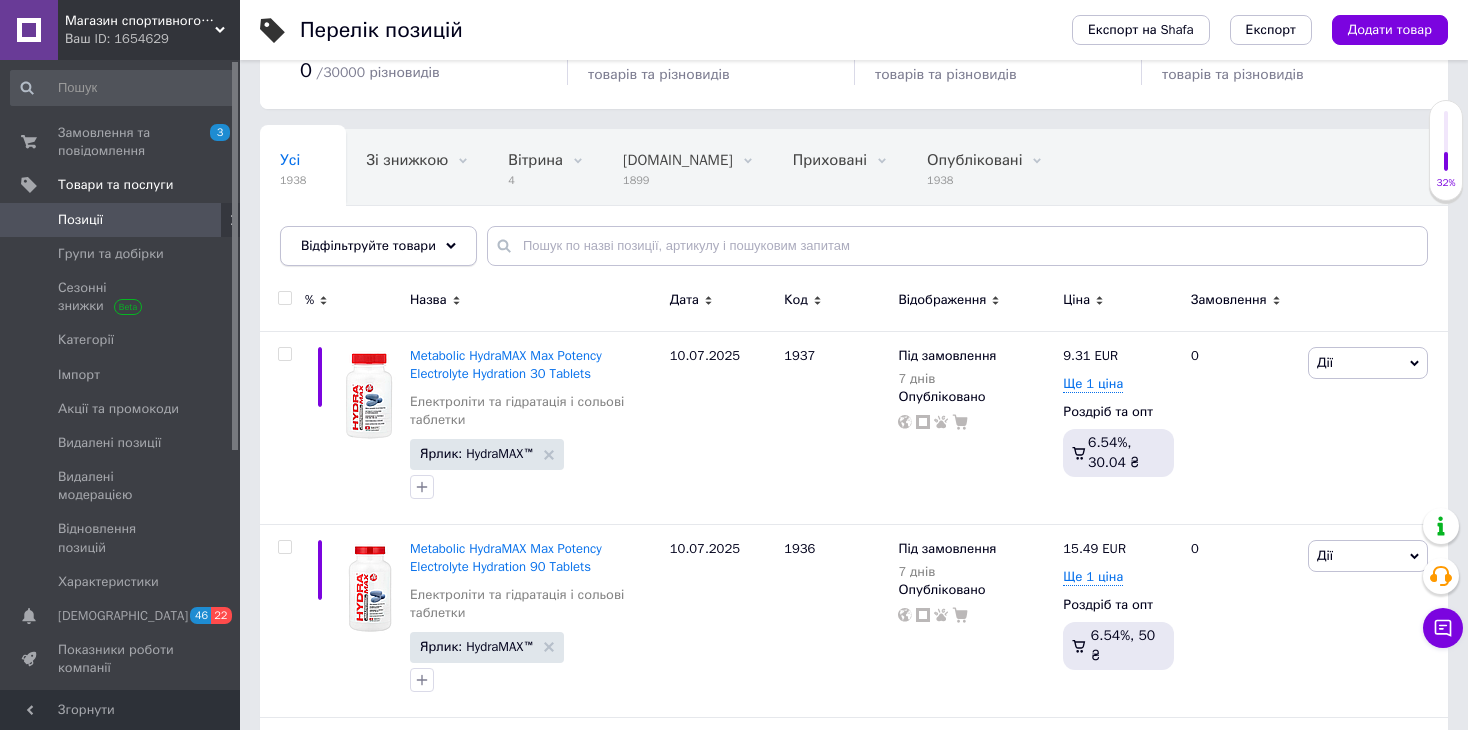 click 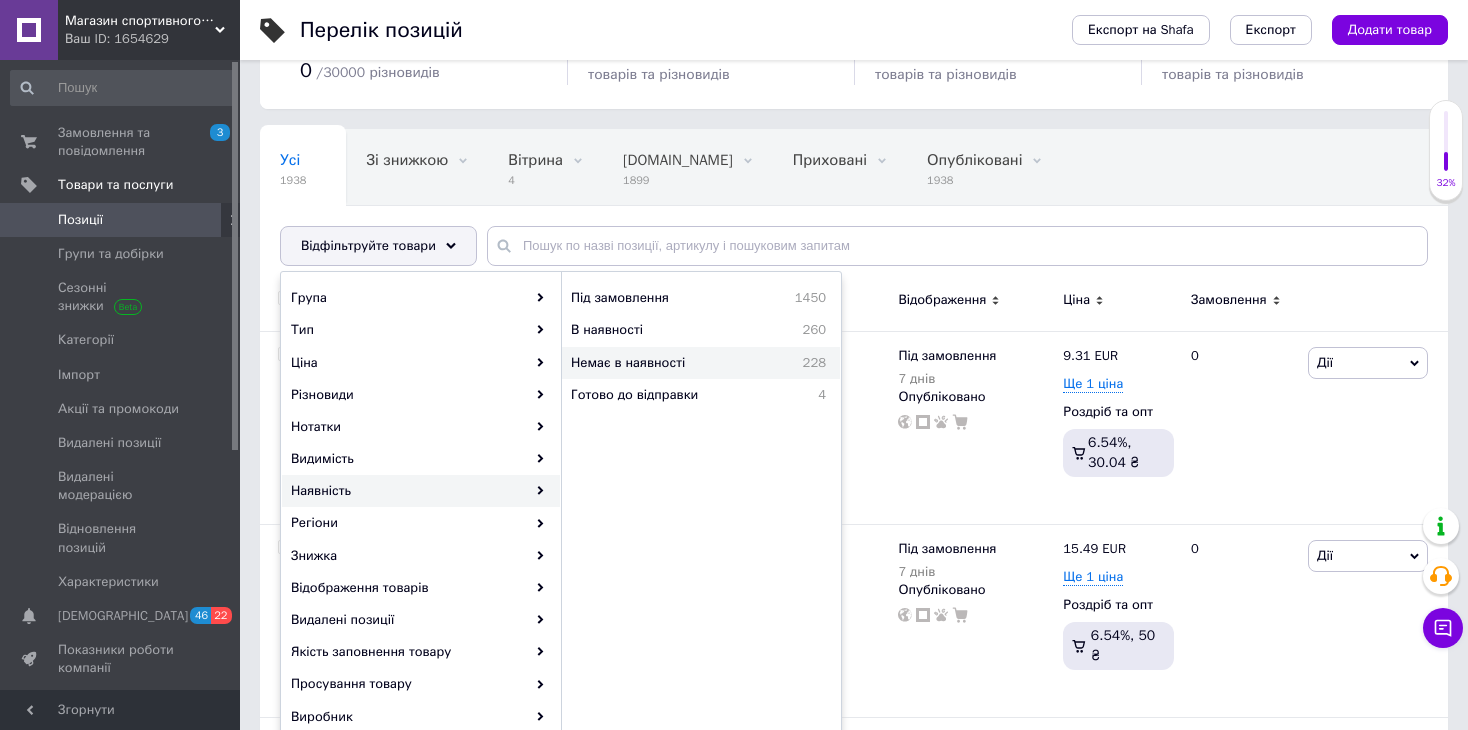 click on "Немає в наявності" at bounding box center (669, 363) 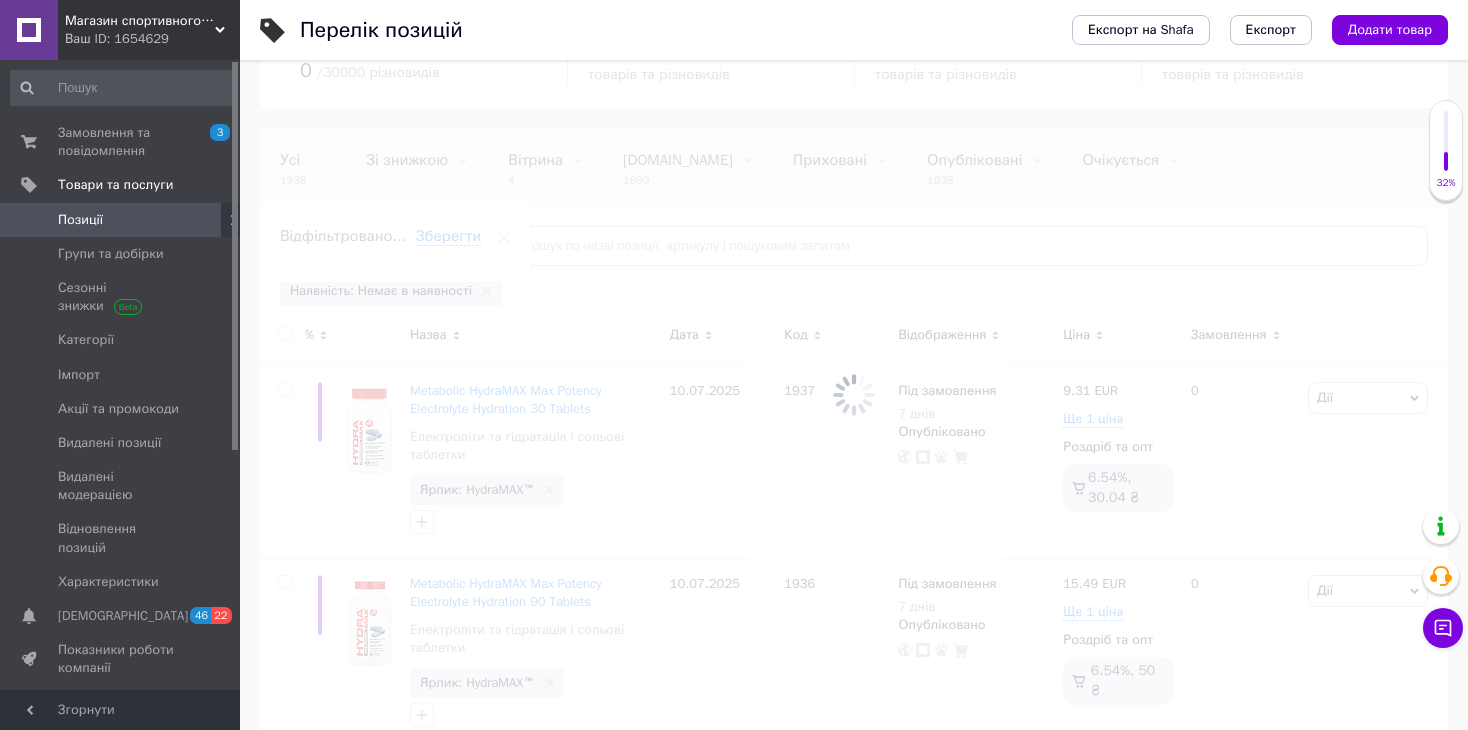 scroll, scrollTop: 0, scrollLeft: 110, axis: horizontal 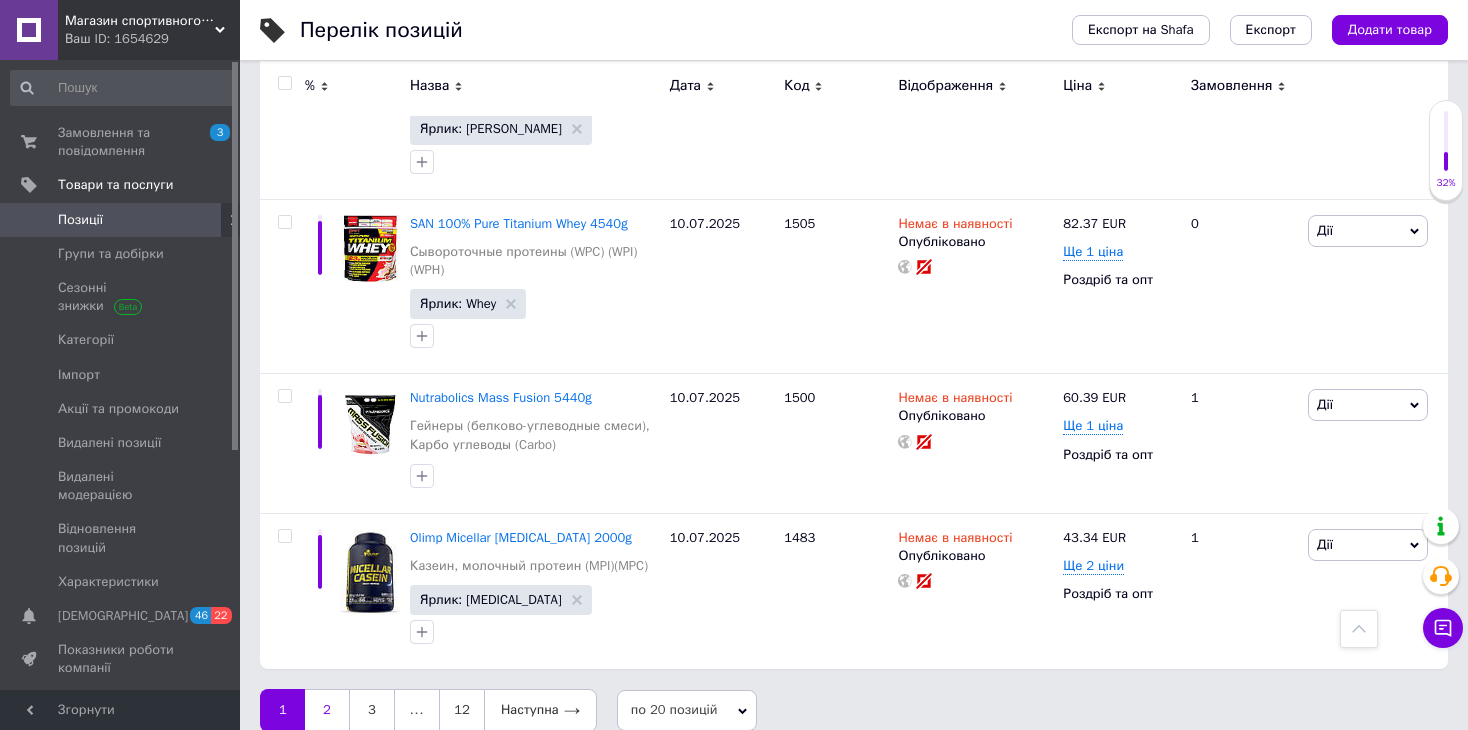 click on "2" at bounding box center [327, 710] 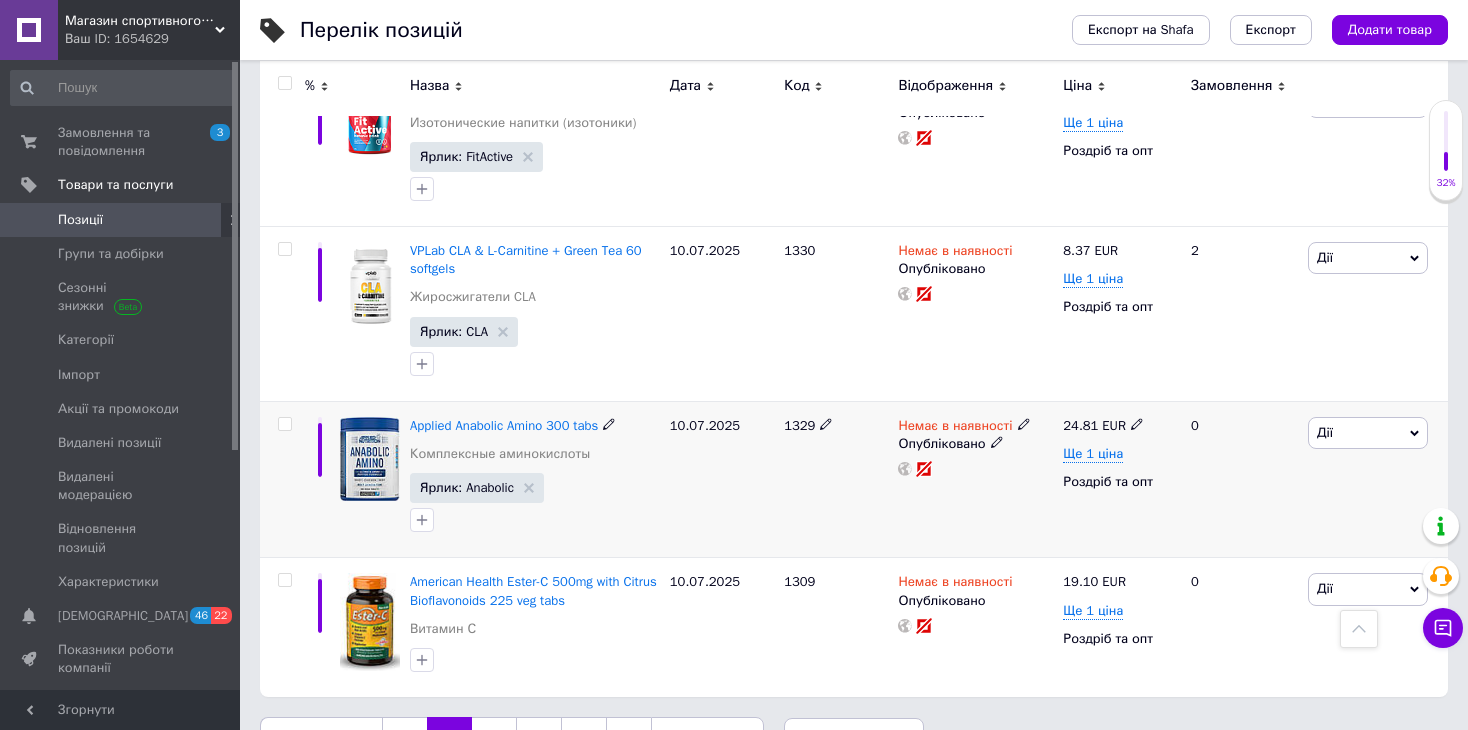 scroll, scrollTop: 3148, scrollLeft: 0, axis: vertical 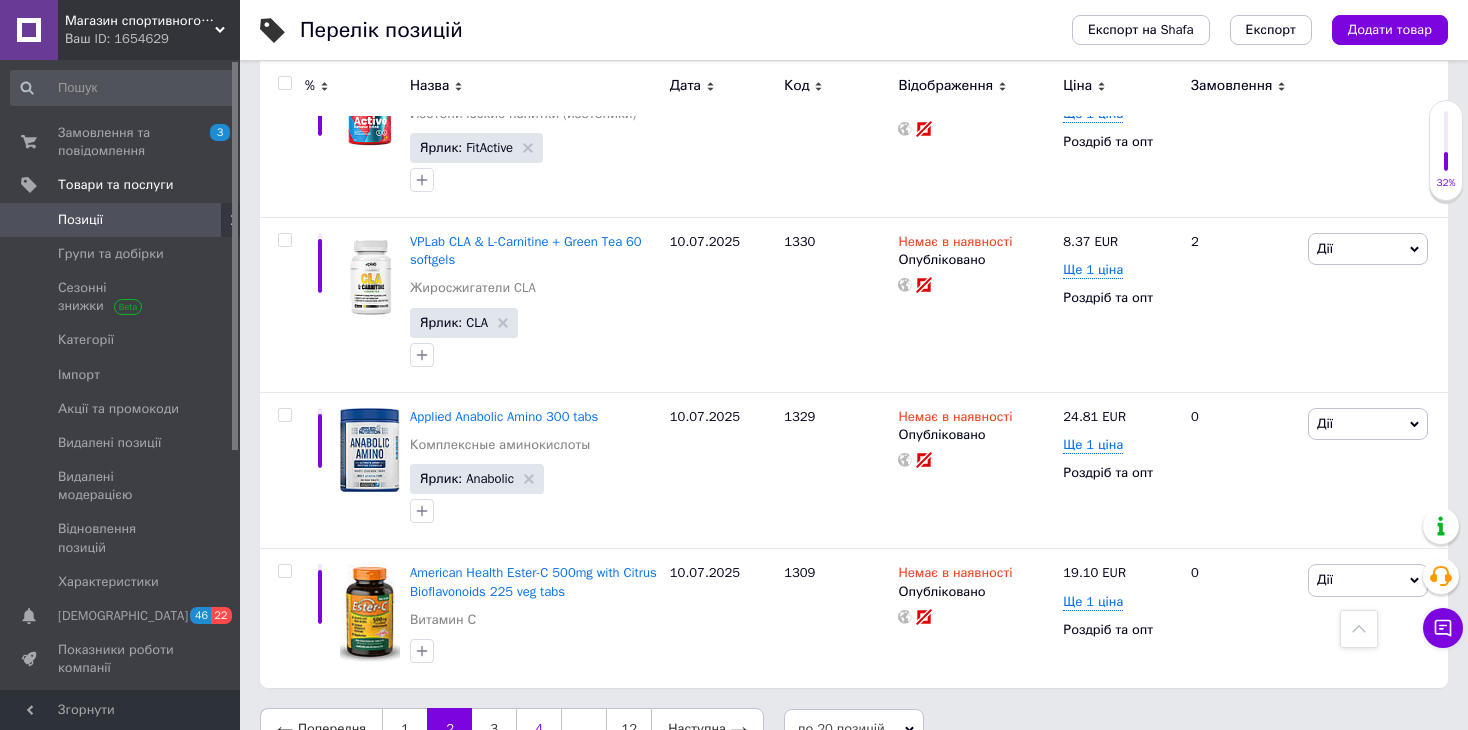 click on "4" at bounding box center [539, 729] 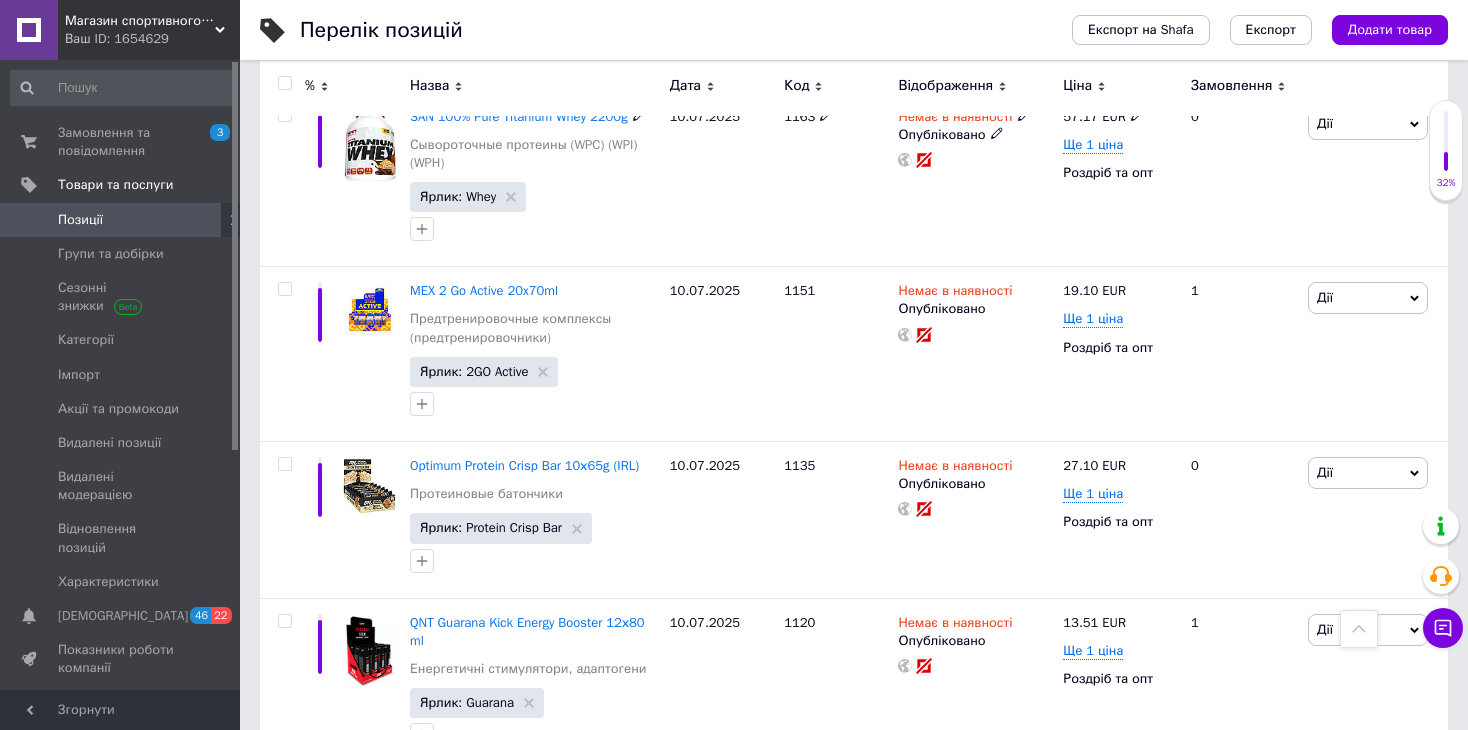 scroll, scrollTop: 748, scrollLeft: 0, axis: vertical 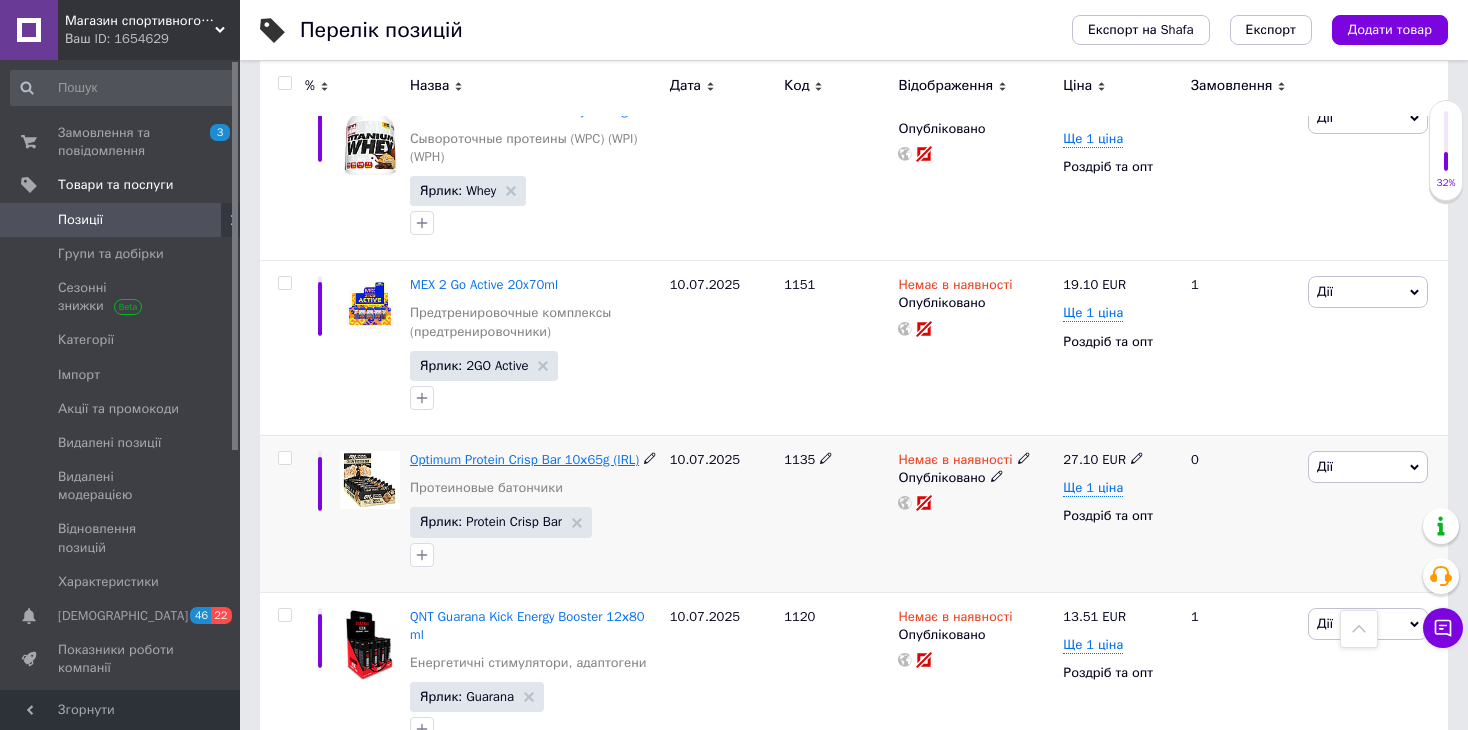 click on "Optimum Protein Crisp Bar 10х65g (IRL)" at bounding box center [524, 459] 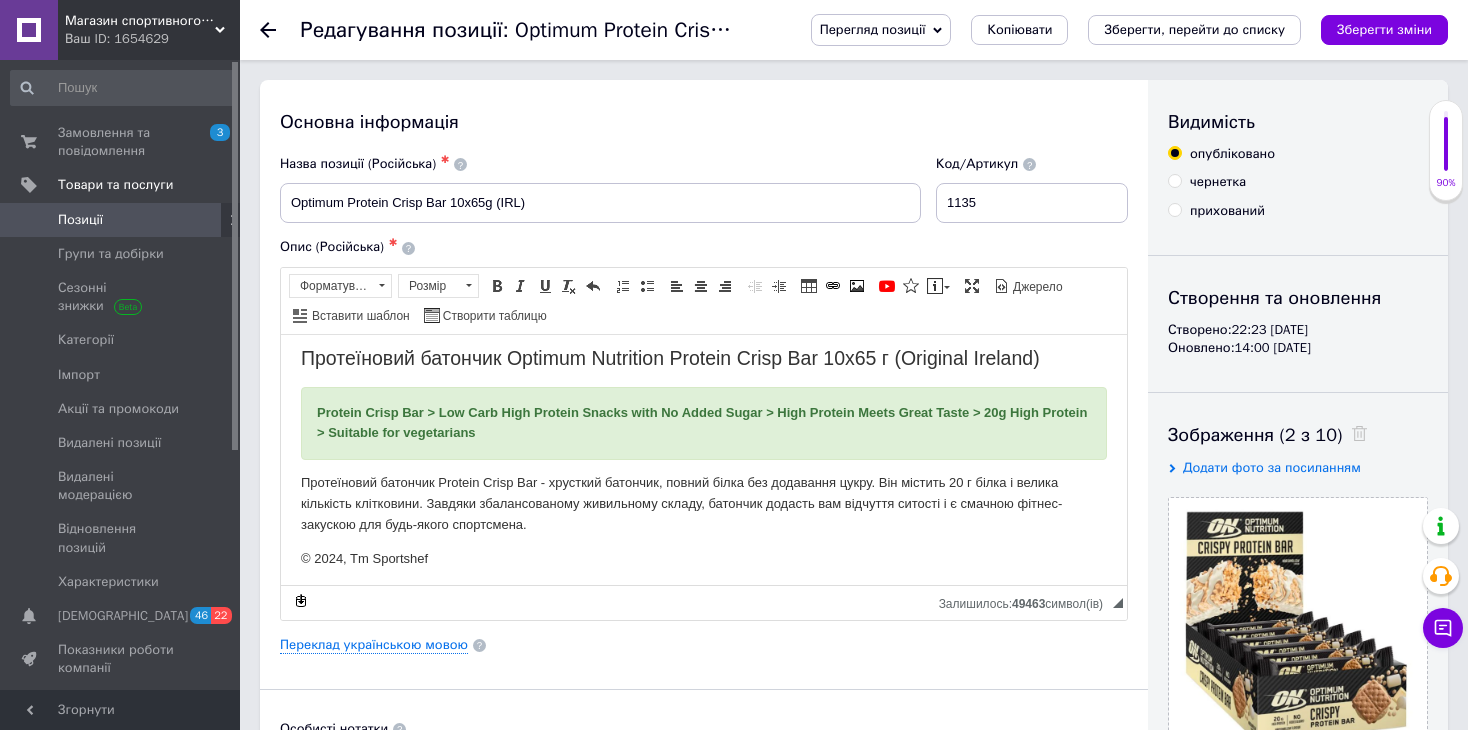 scroll, scrollTop: 11, scrollLeft: 0, axis: vertical 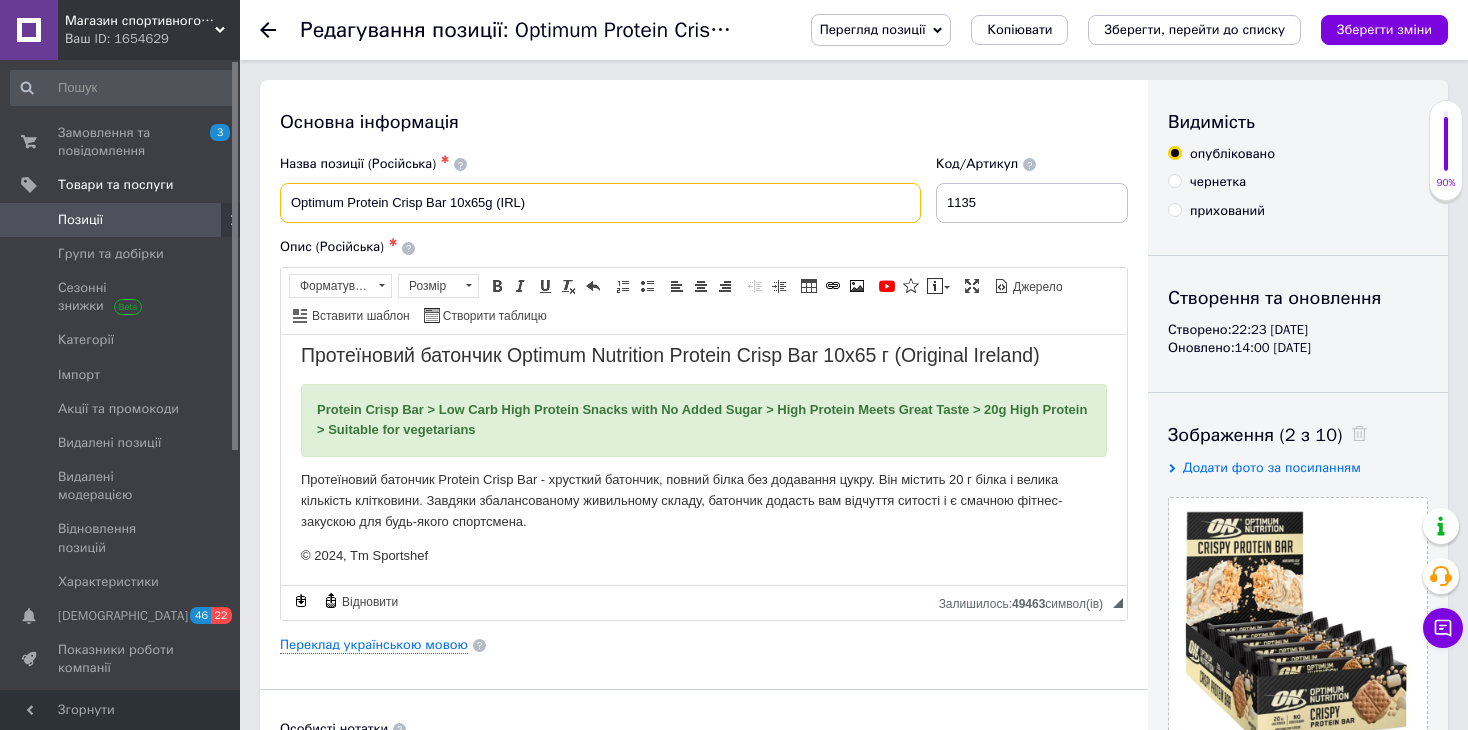 drag, startPoint x: 535, startPoint y: 203, endPoint x: 275, endPoint y: 205, distance: 260.0077 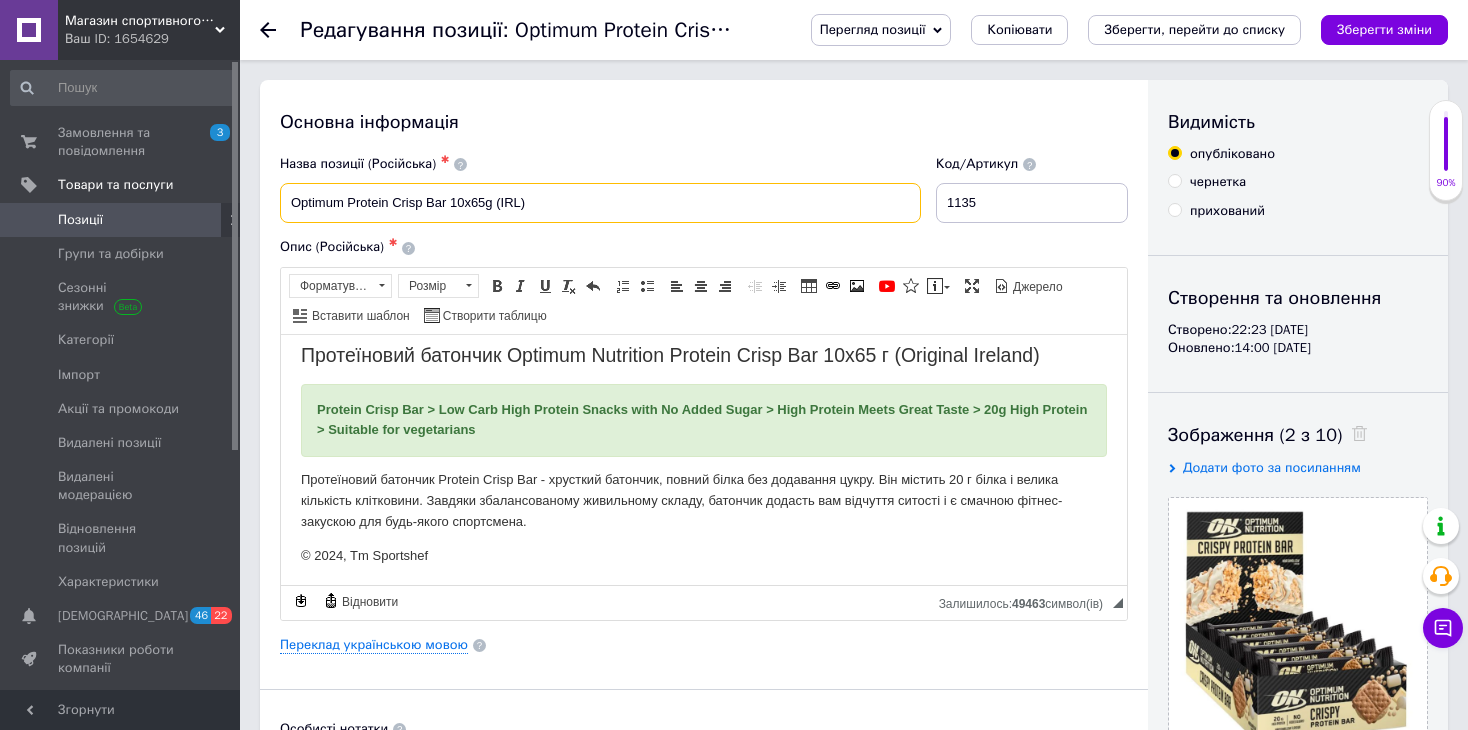 paste on "Haya Labs [MEDICAL_DATA] HCL 5 mg 100 caps" 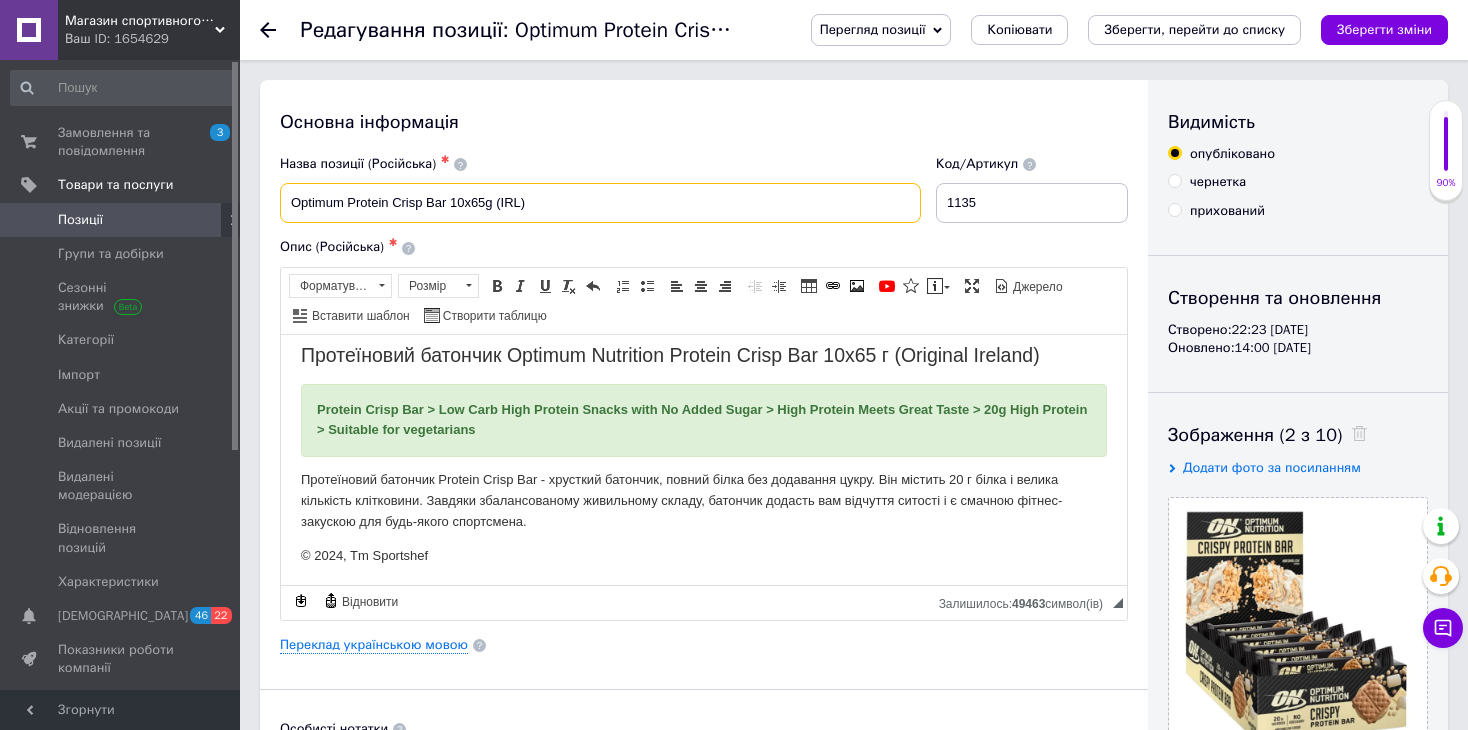 type on "Haya Labs [MEDICAL_DATA] HCL 5 mg 100 caps" 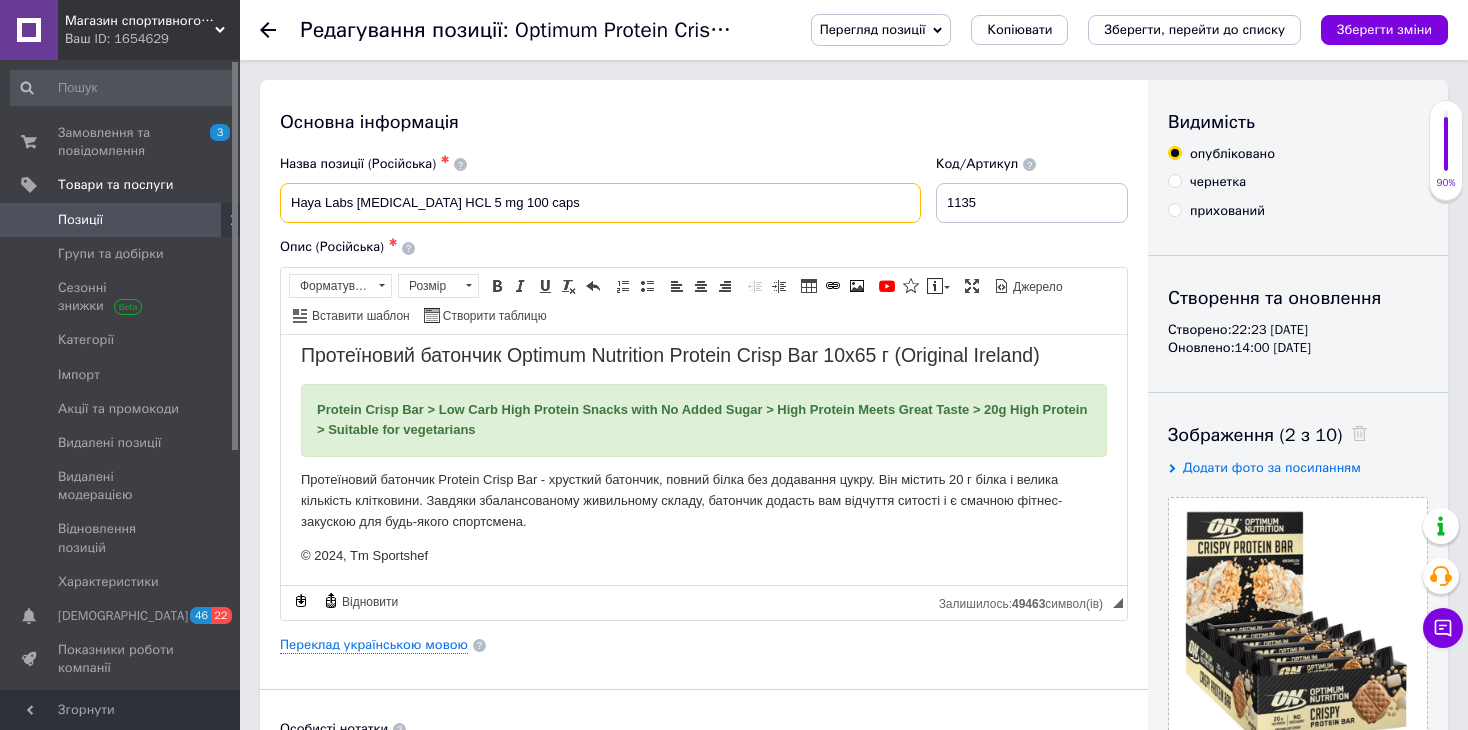 checkbox on "true" 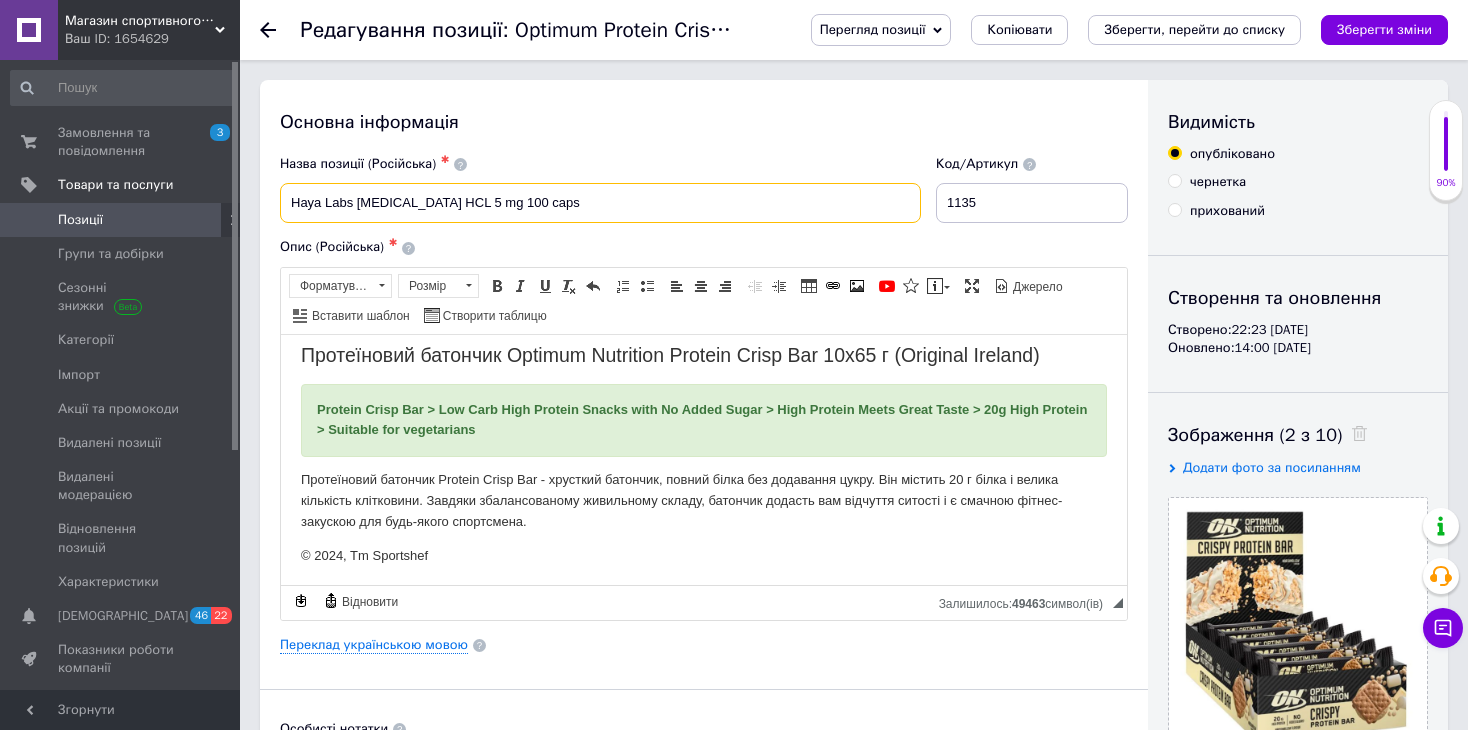 type on "Haya Labs [MEDICAL_DATA] HCL 5 mg 100 caps" 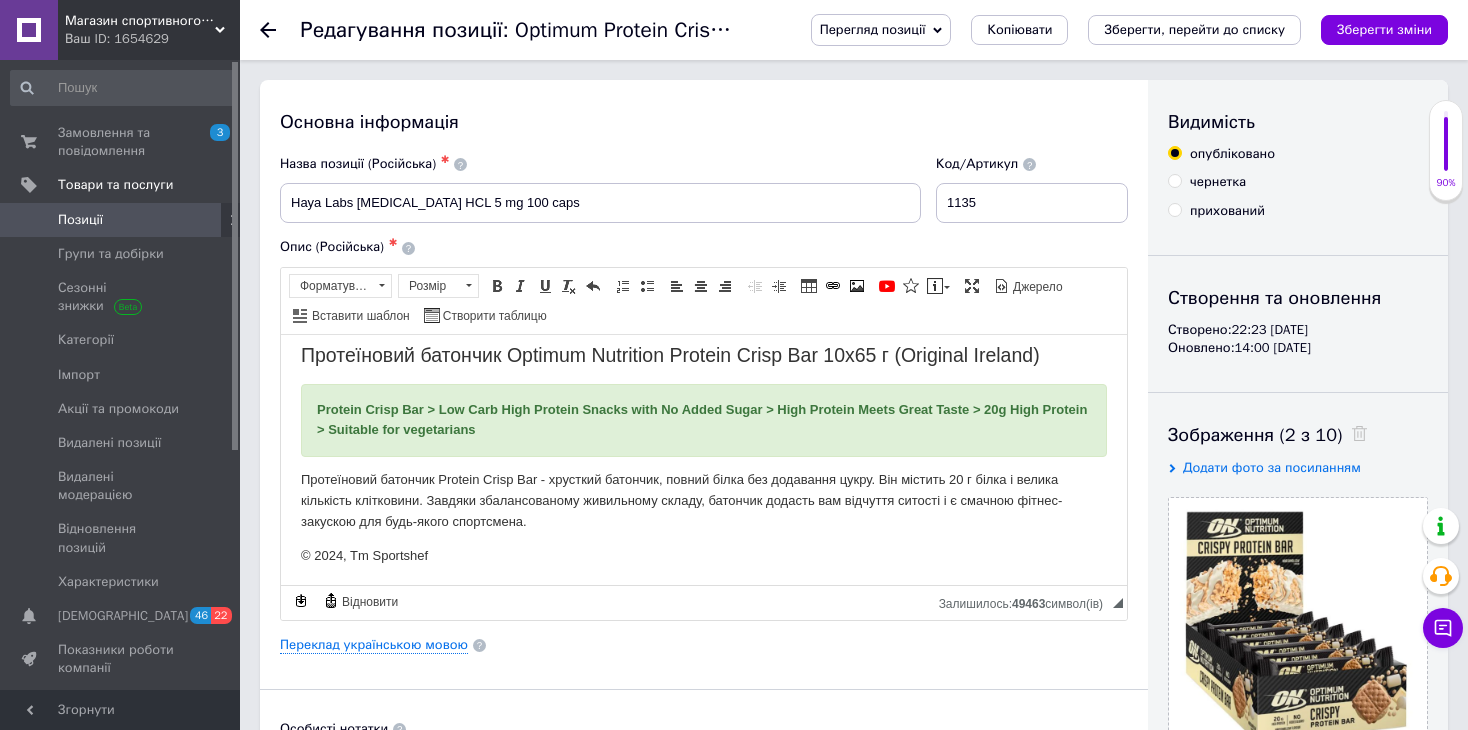 click on "Протеїновий батончик Optimum Nutrition Protein Crisp Bar 10х65 г (Original Ireland) Protein Crisp Bar > Low Carb High Protein Snacks with No Added Sugar > High Protein Meets Great Taste > 20g High Protein > Suitable for vegetarians Протеїновий батончик Protein Crisp Bar - хрусткий батончик, повний білка без додавання цукру. Він містить 20 г білка і велика кількість клітковини. Завдяки збалансованому живильному складу, батончик додасть вам відчуття ситості і є смачною фітнес-закускою для будь-якого спортсмена. © 2024, Tm Sportshef" at bounding box center (704, 454) 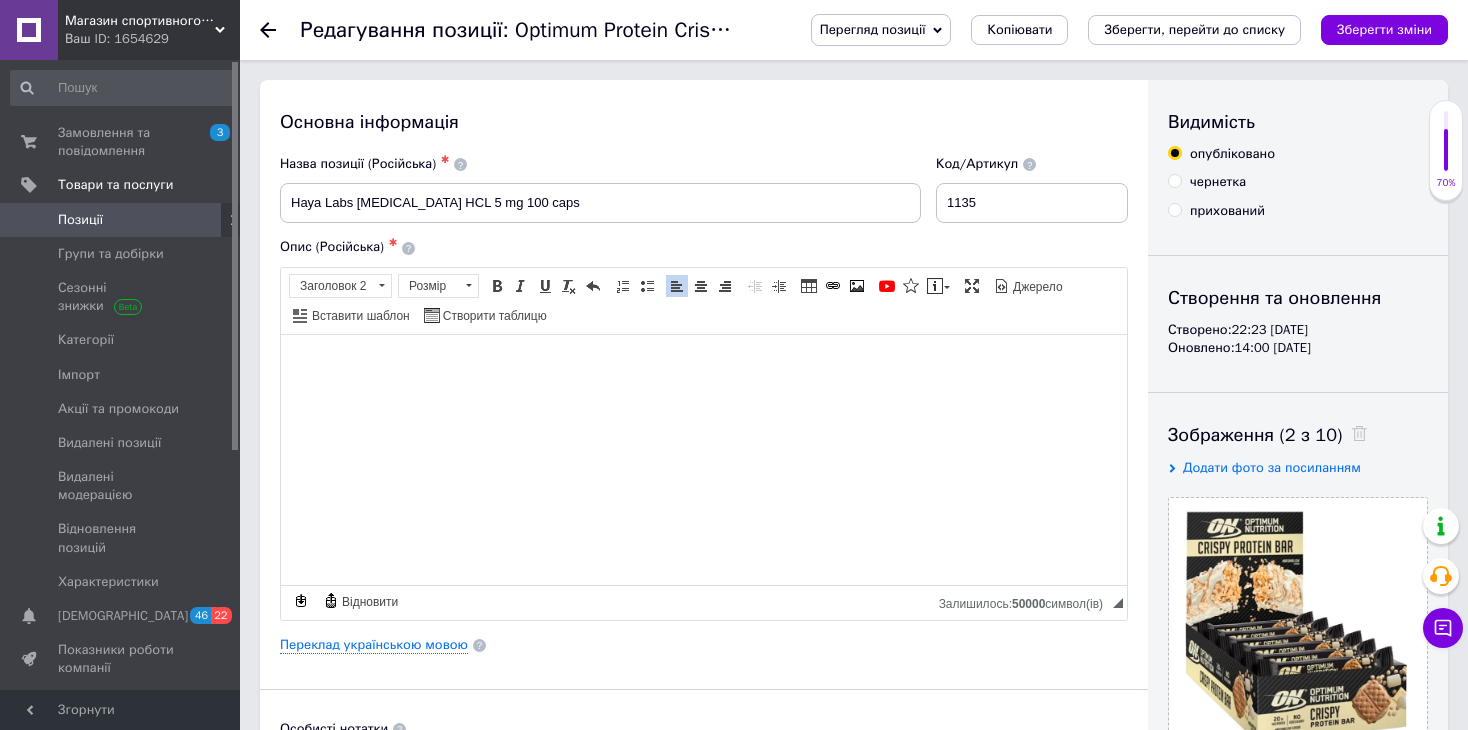 scroll, scrollTop: 200, scrollLeft: 0, axis: vertical 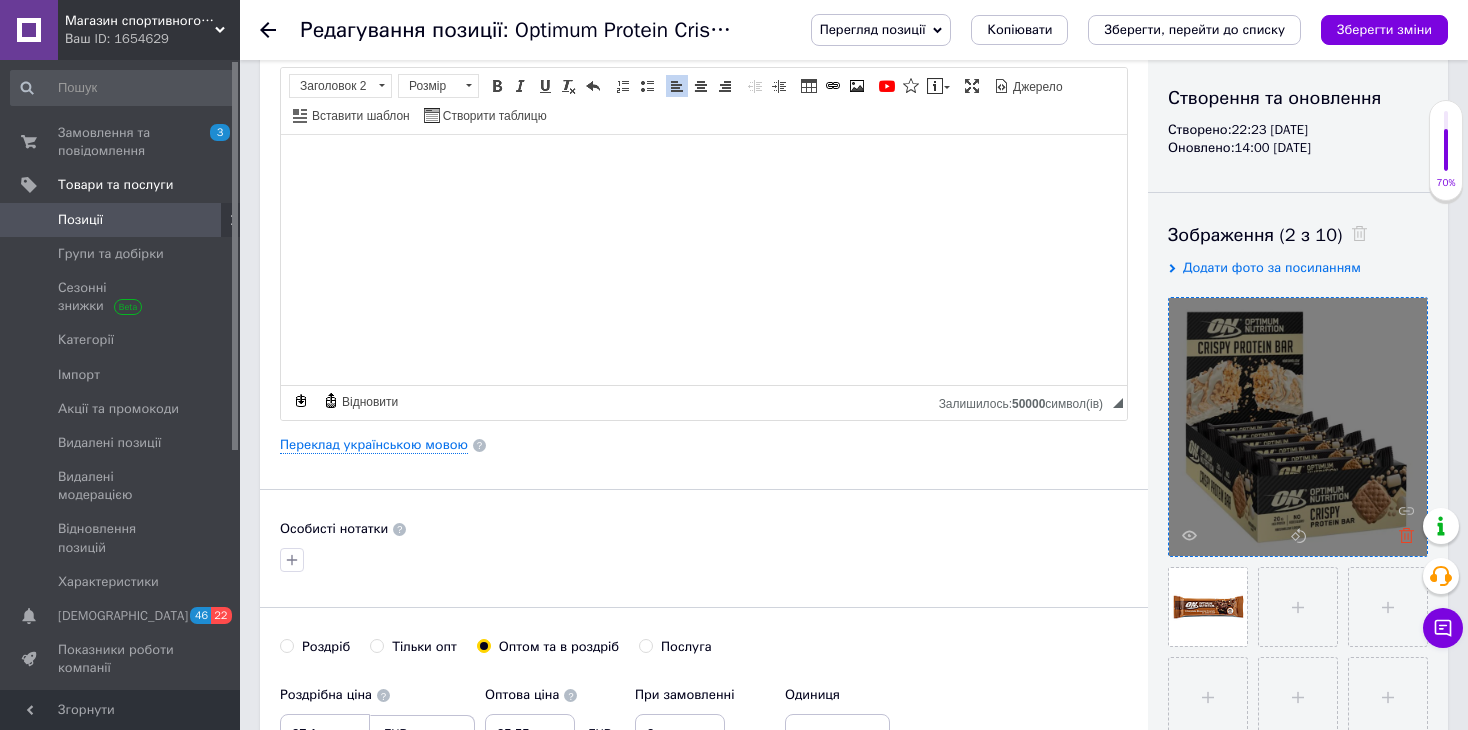click 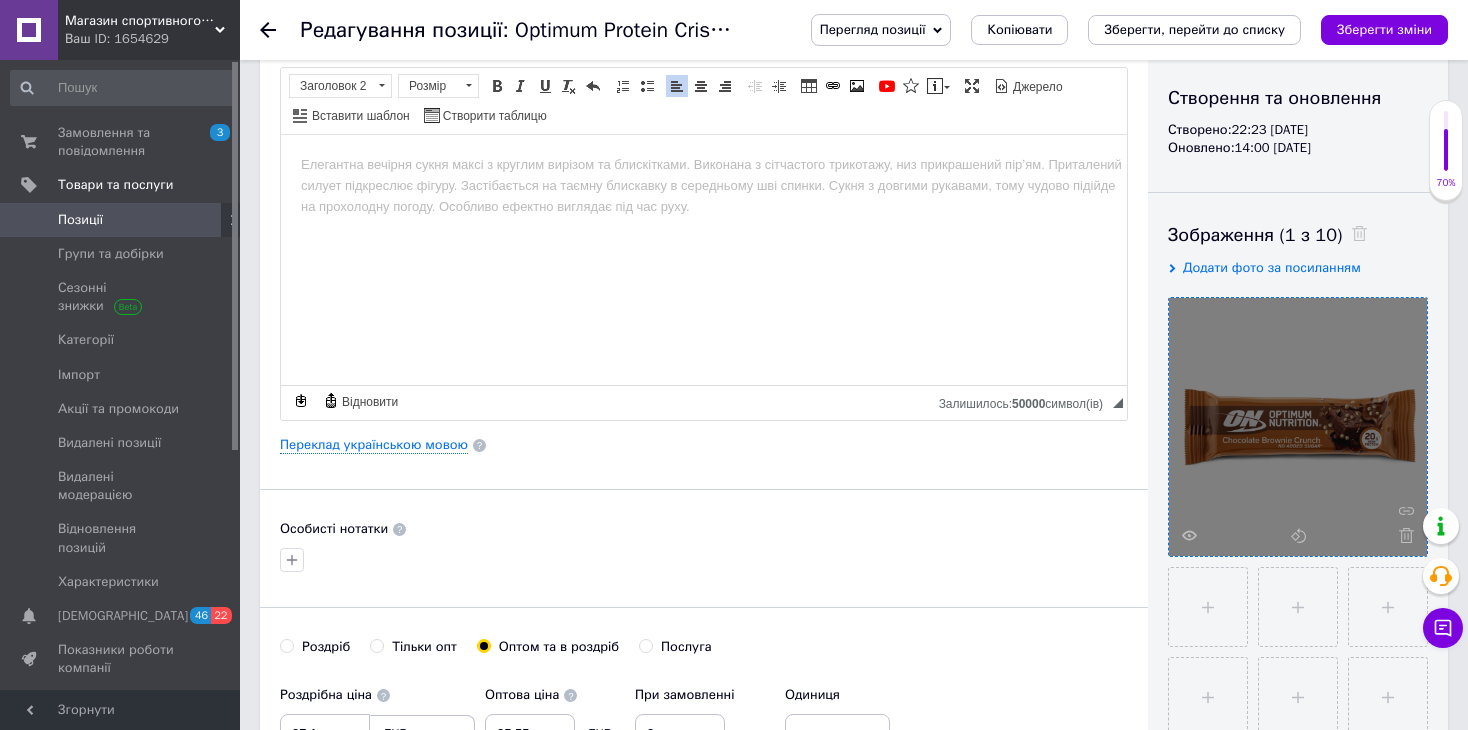 click 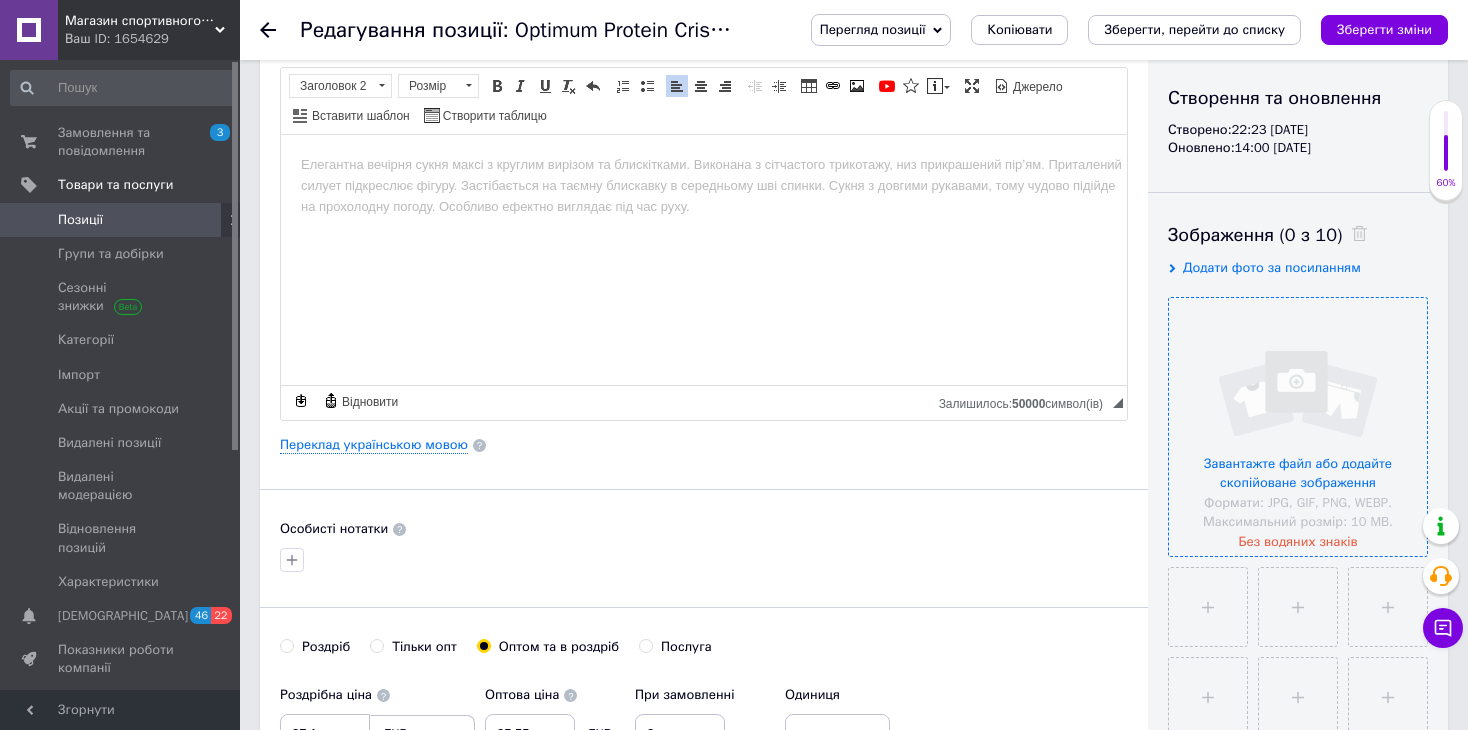 click at bounding box center [1298, 427] 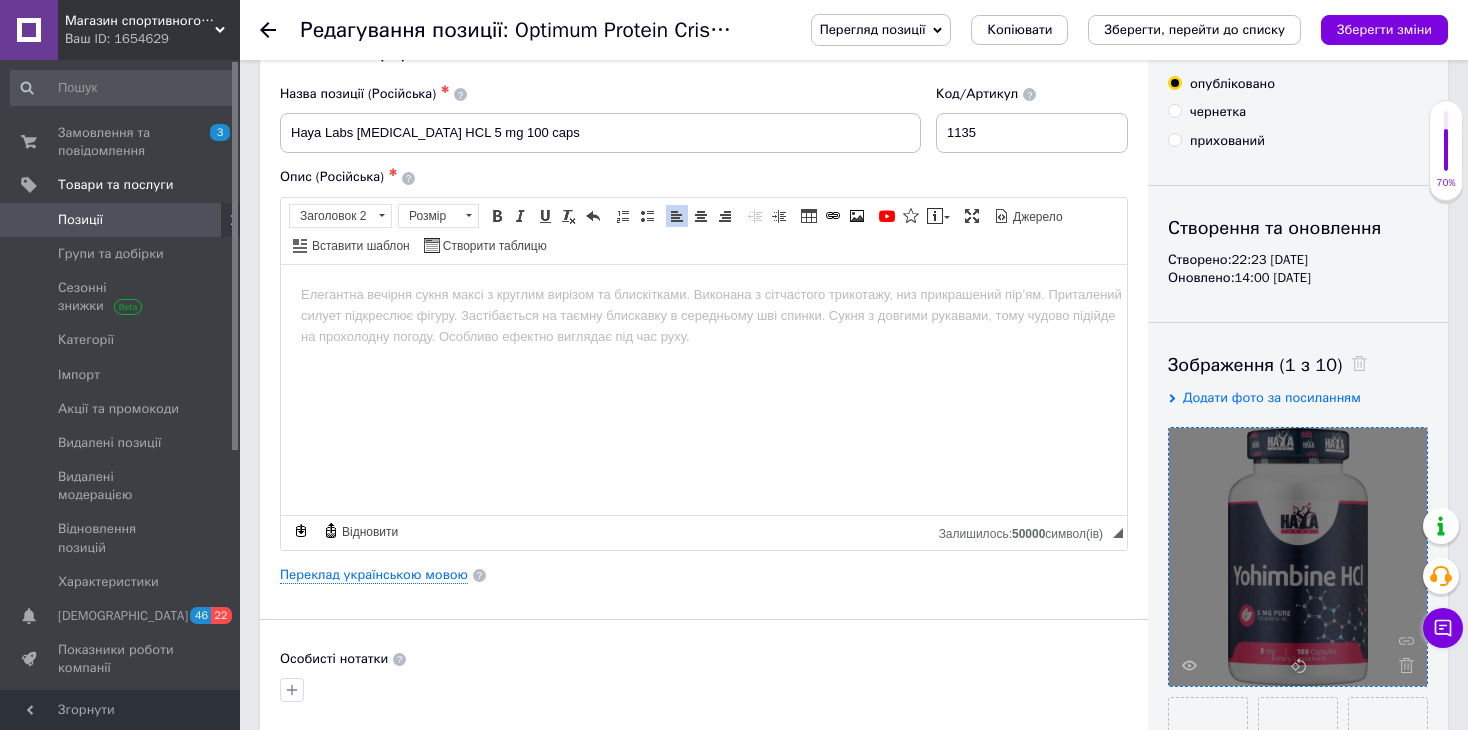 scroll, scrollTop: 0, scrollLeft: 0, axis: both 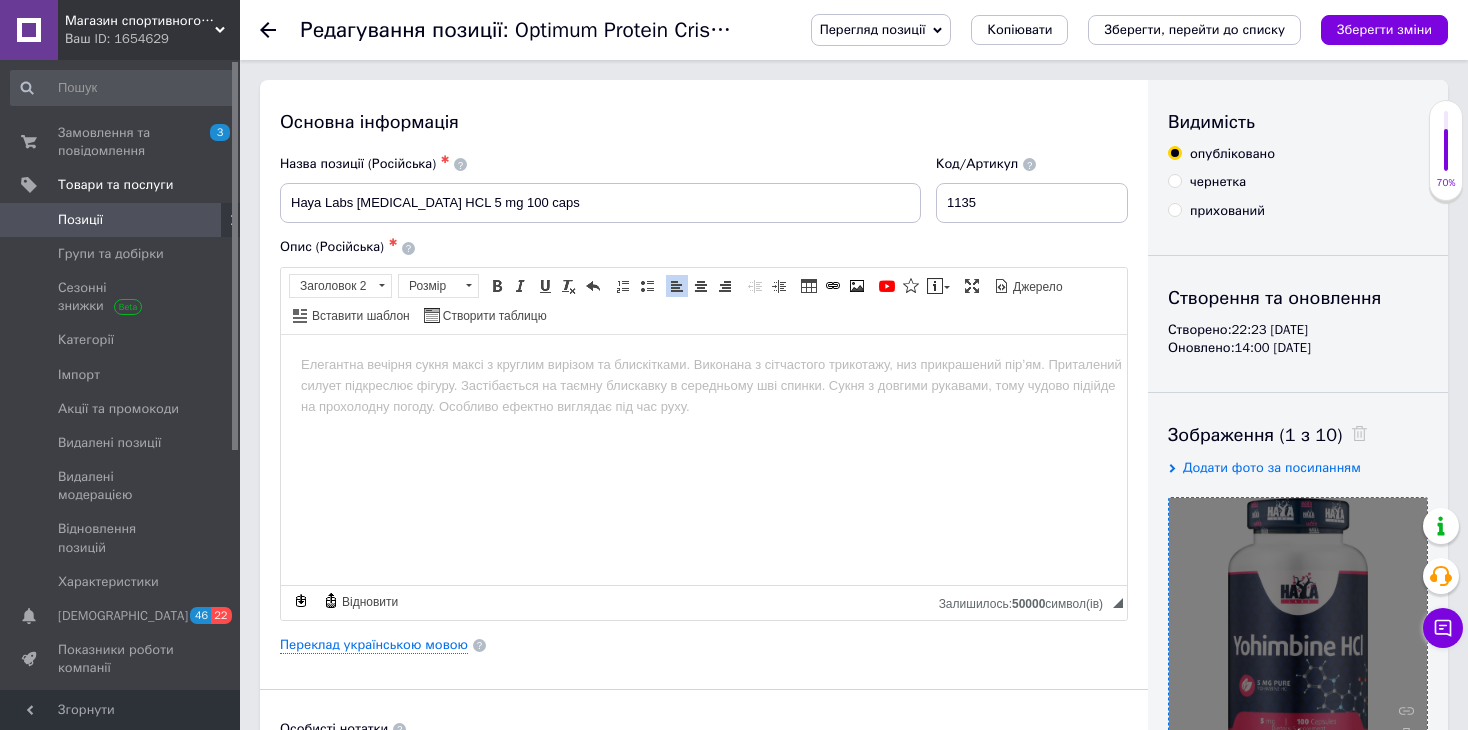 click at bounding box center [704, 365] 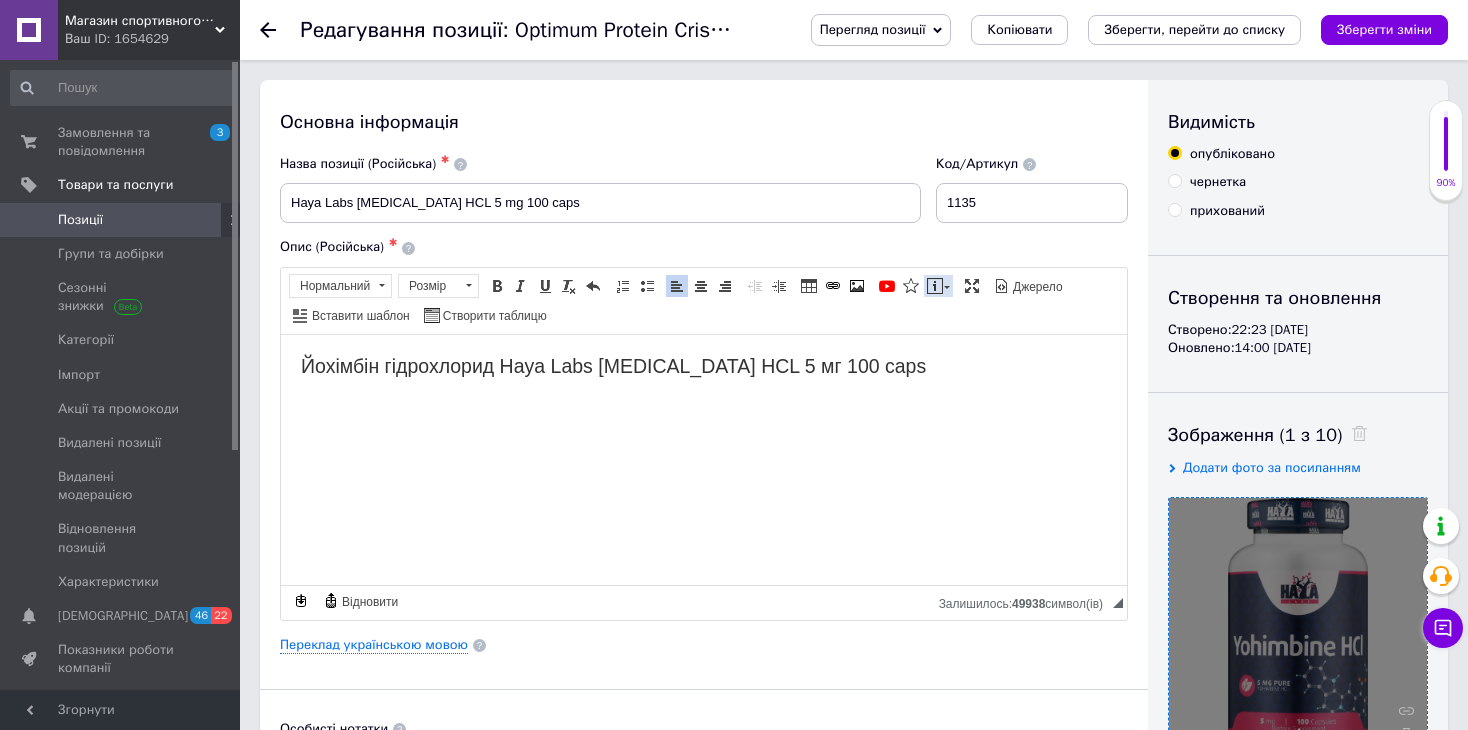 click at bounding box center (935, 286) 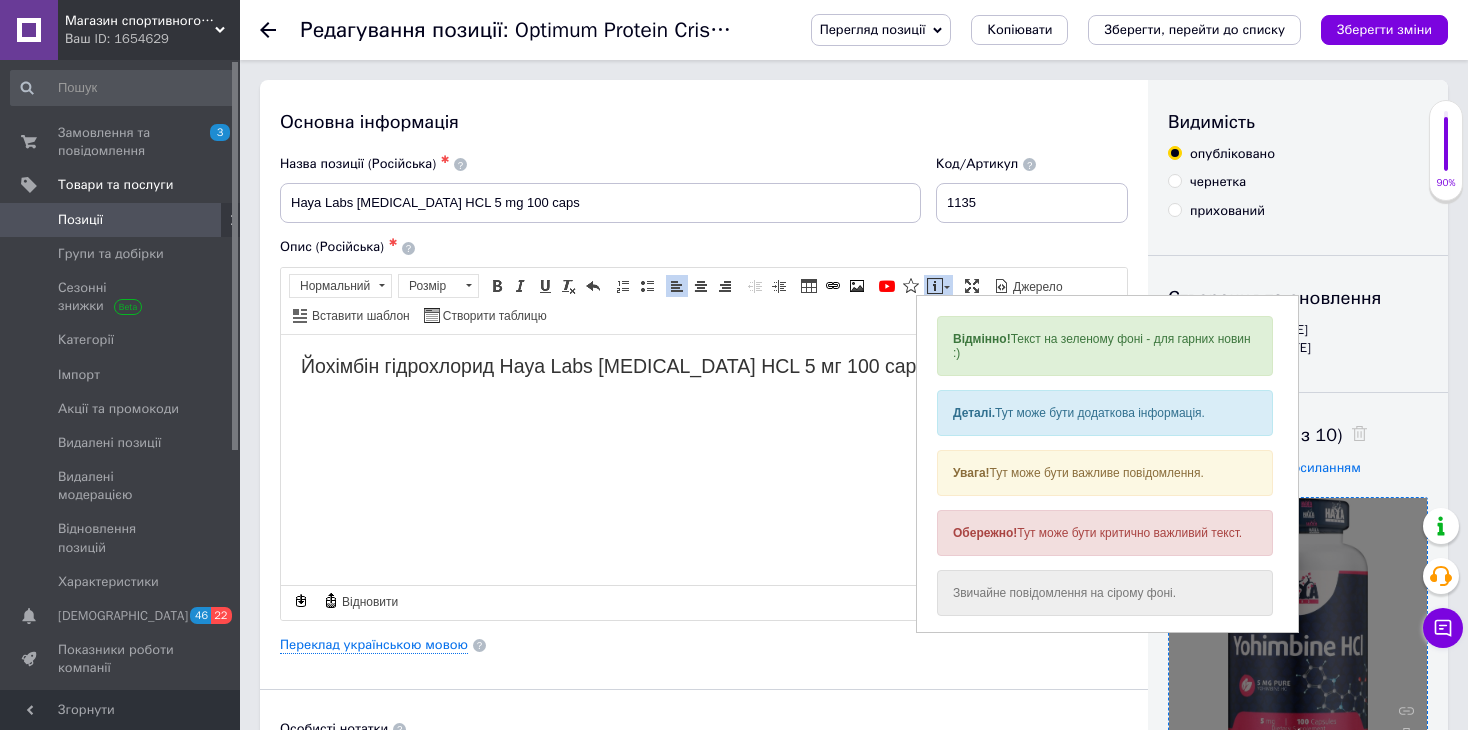scroll, scrollTop: 0, scrollLeft: 0, axis: both 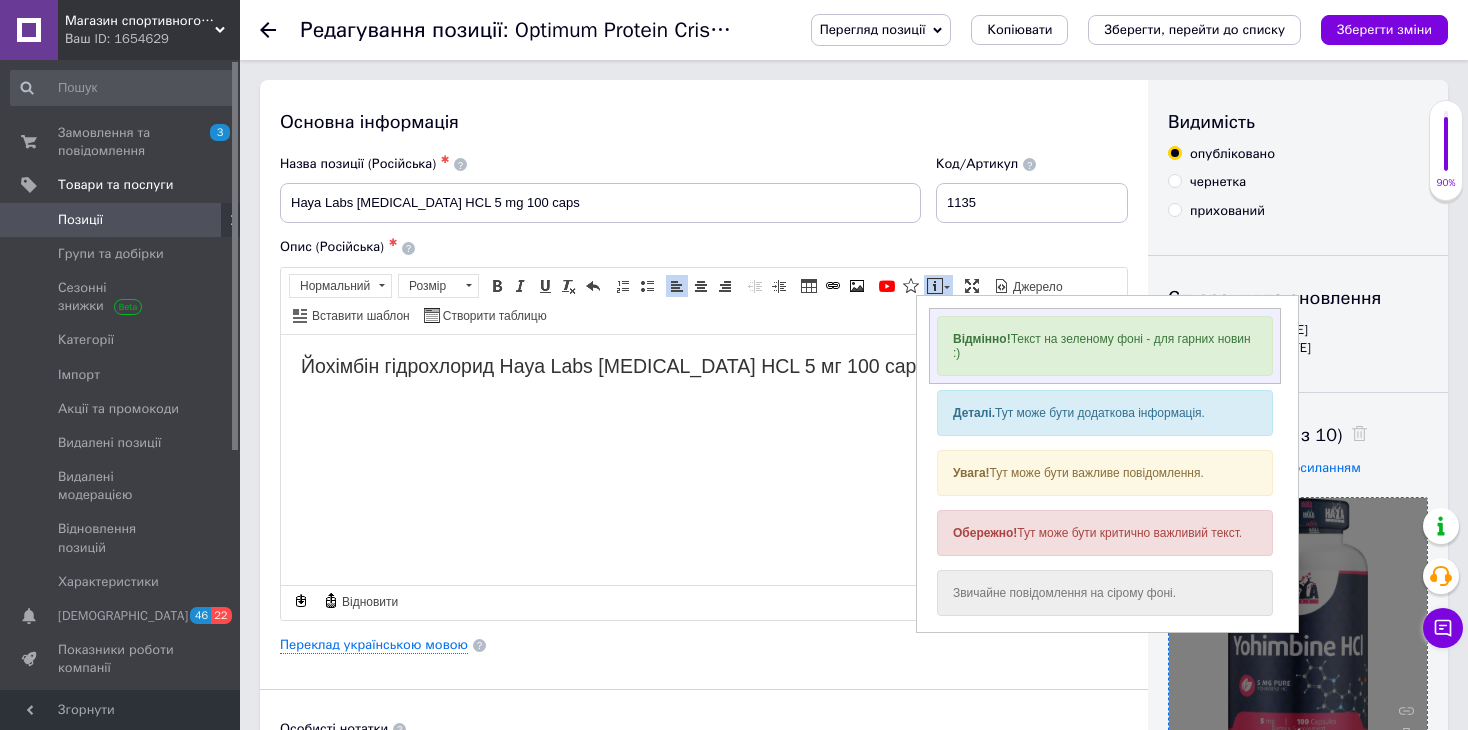 click on "Відмінно!" at bounding box center [982, 339] 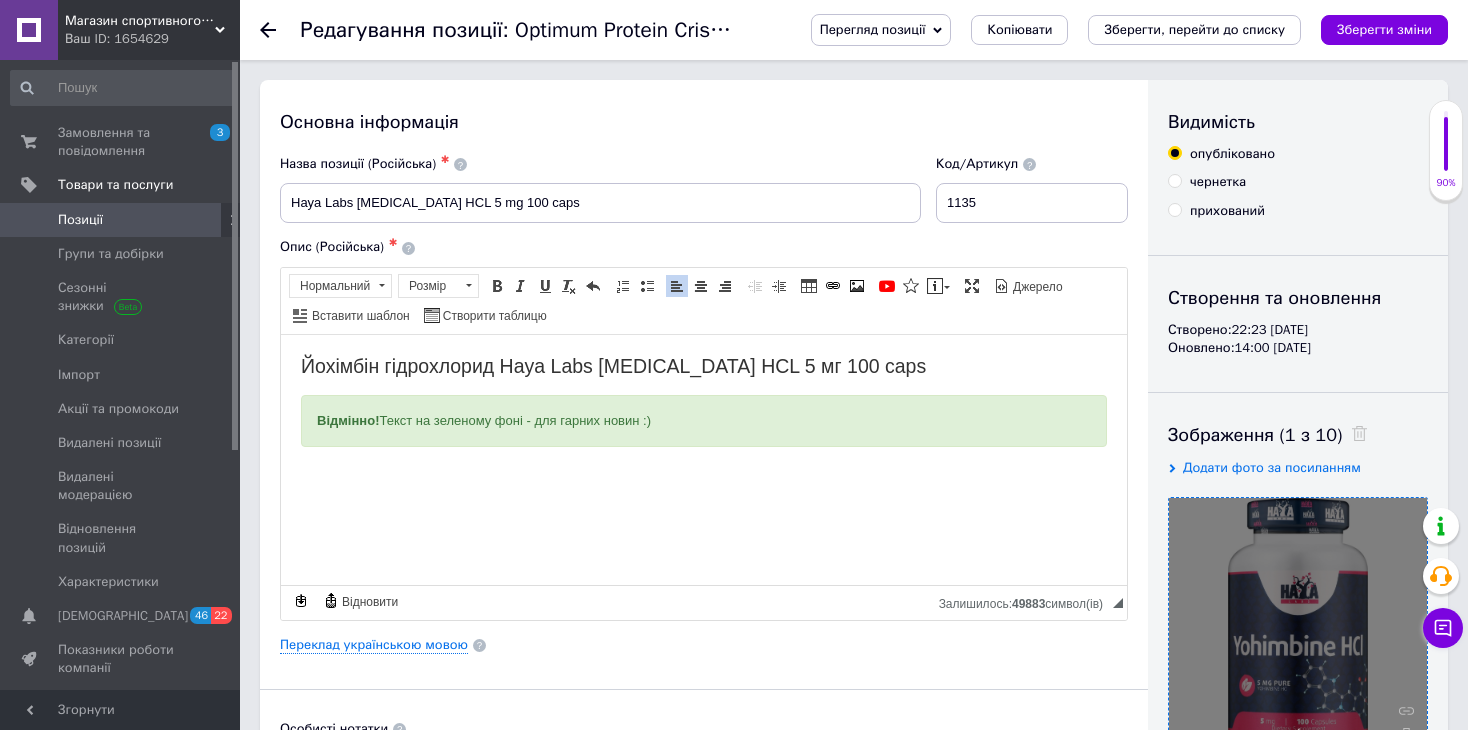 drag, startPoint x: 680, startPoint y: 420, endPoint x: 296, endPoint y: 411, distance: 384.10547 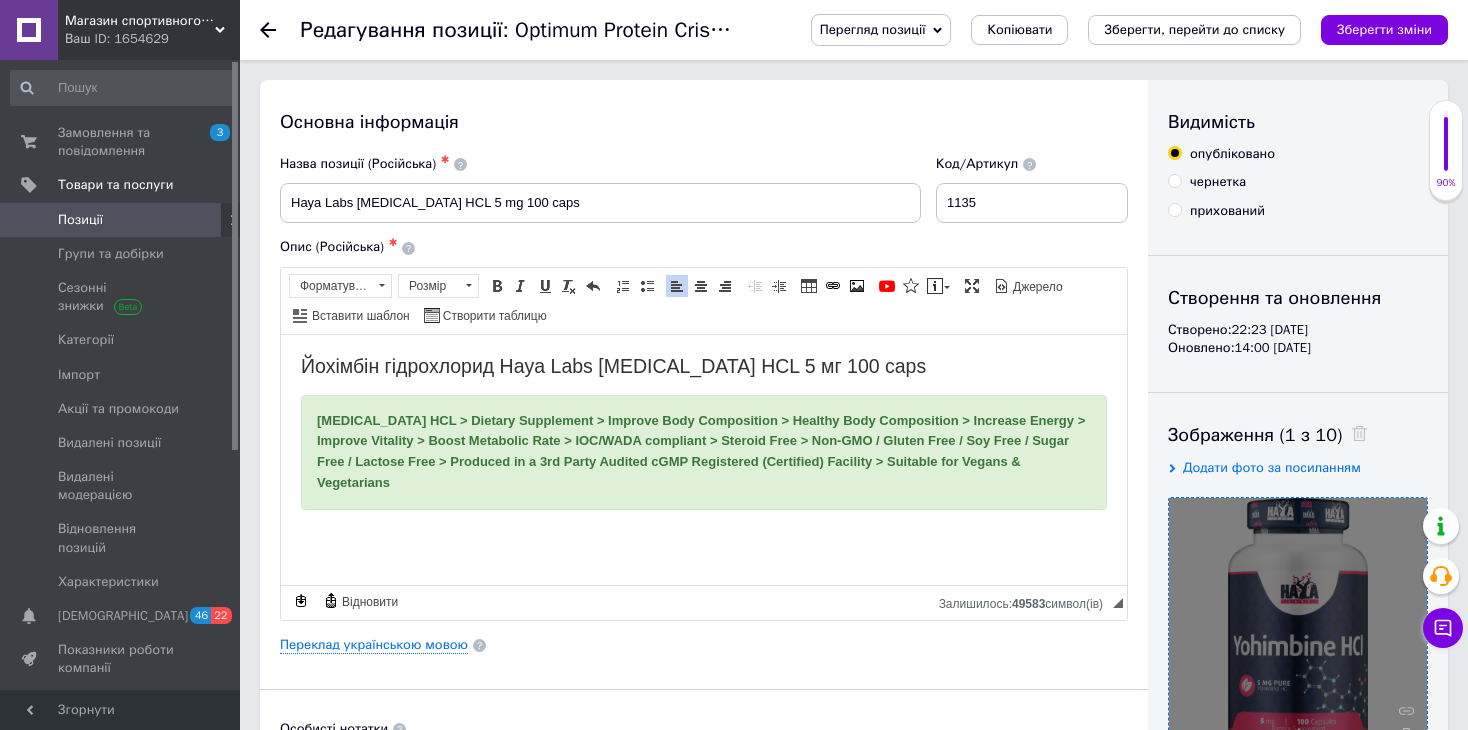 click at bounding box center [704, 532] 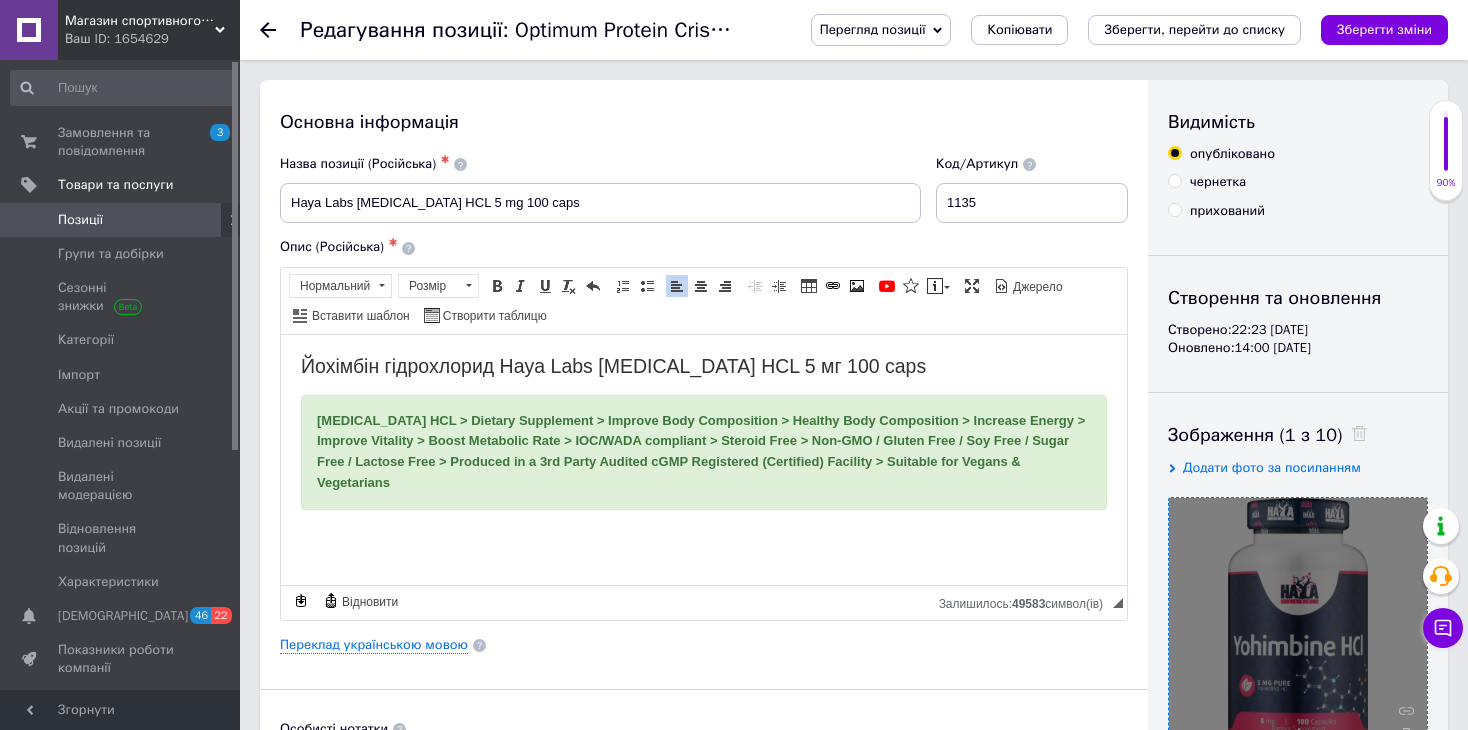 paste 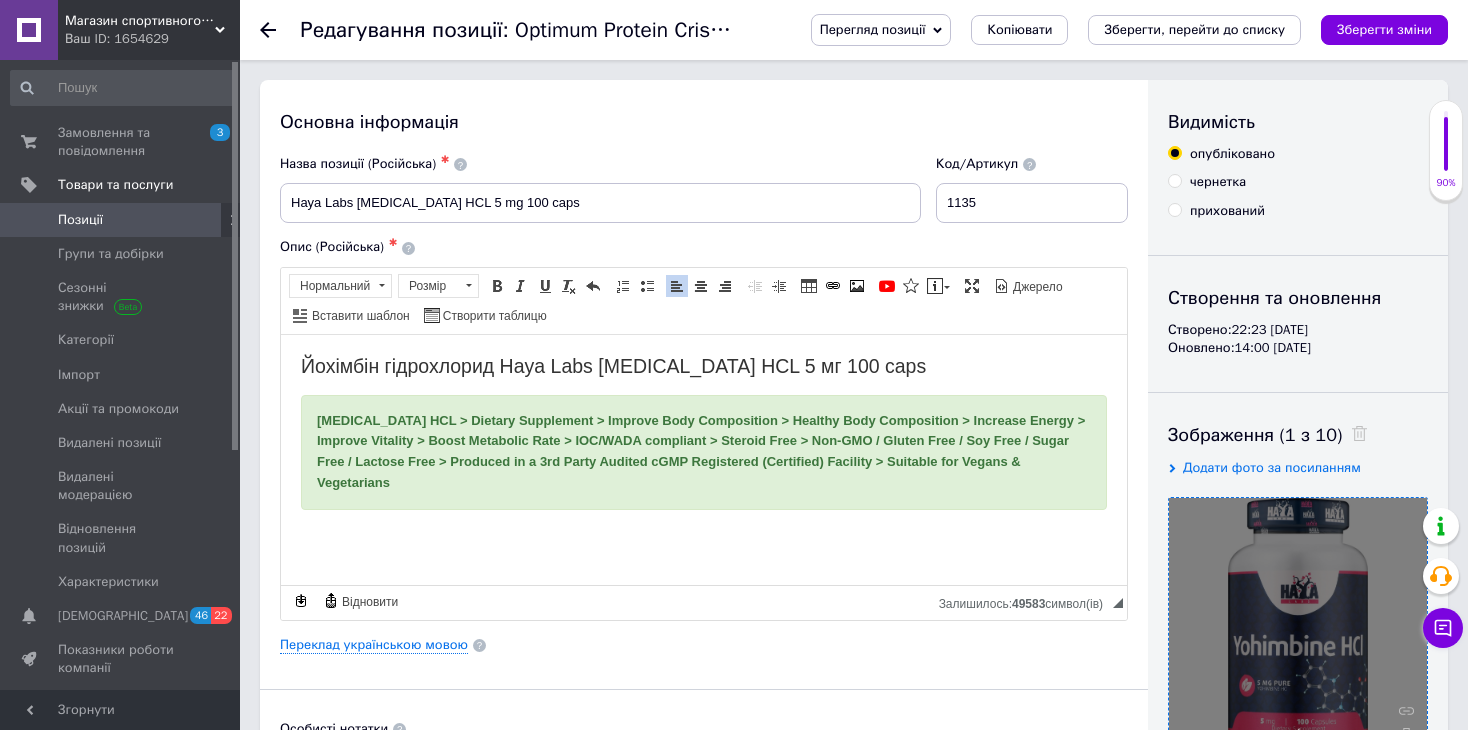 scroll, scrollTop: 606, scrollLeft: 0, axis: vertical 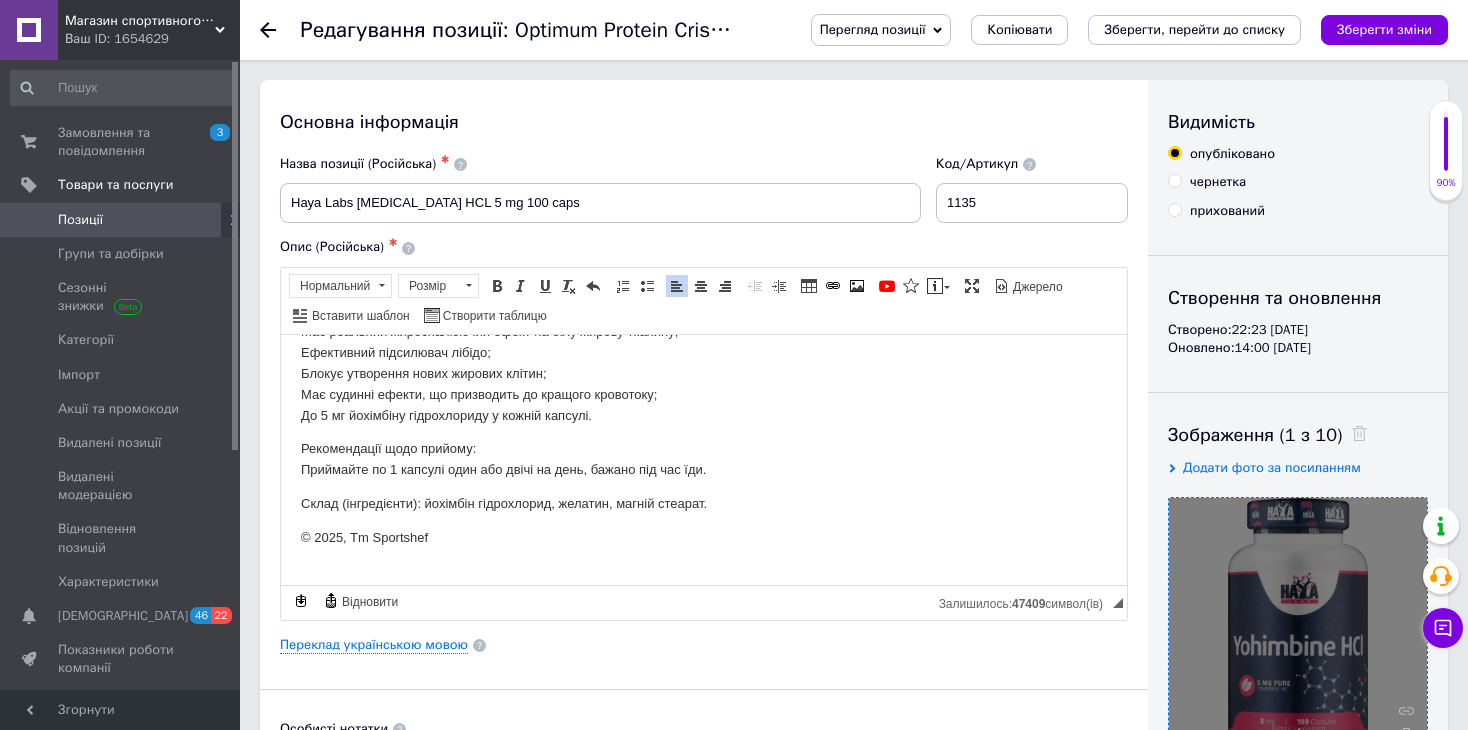 click on "© 2025, Tm Sportshef" at bounding box center [704, 548] 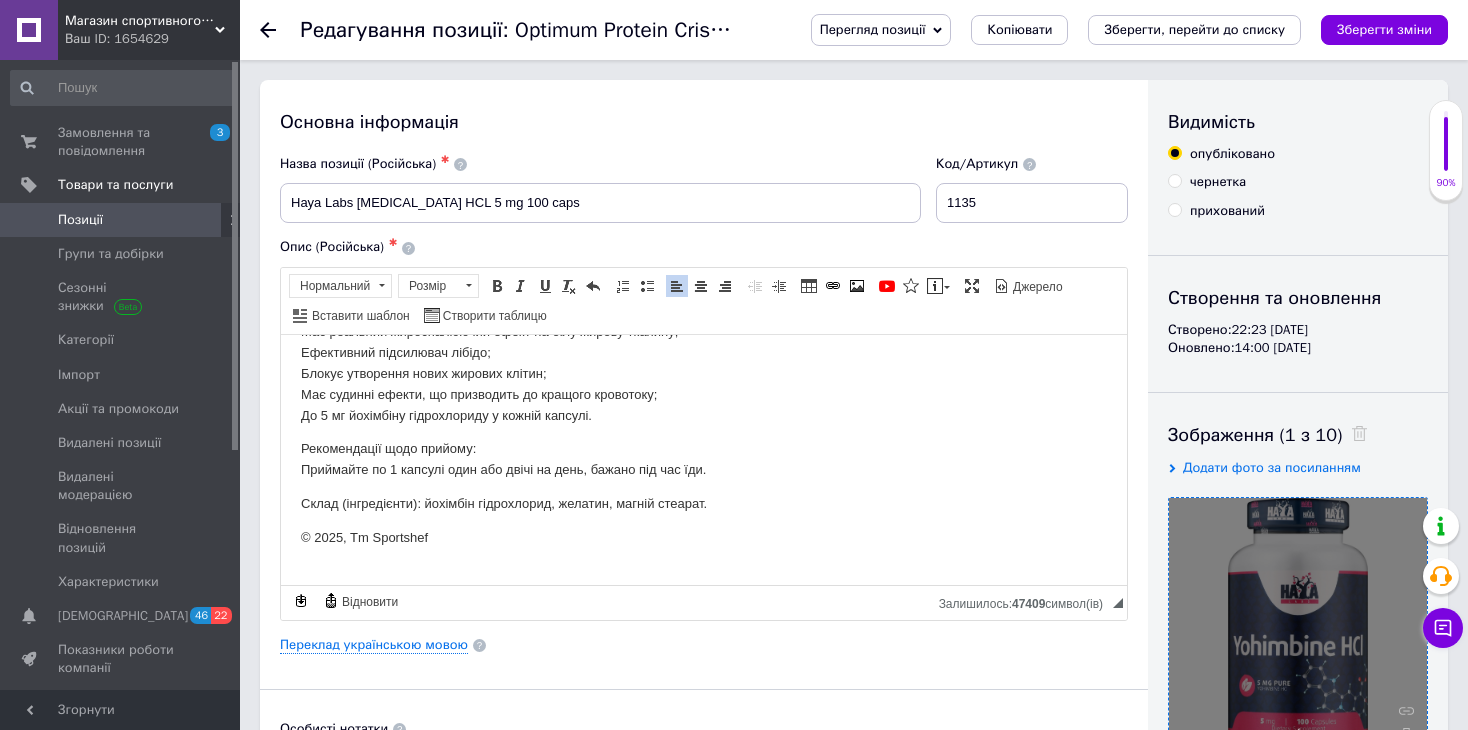 type 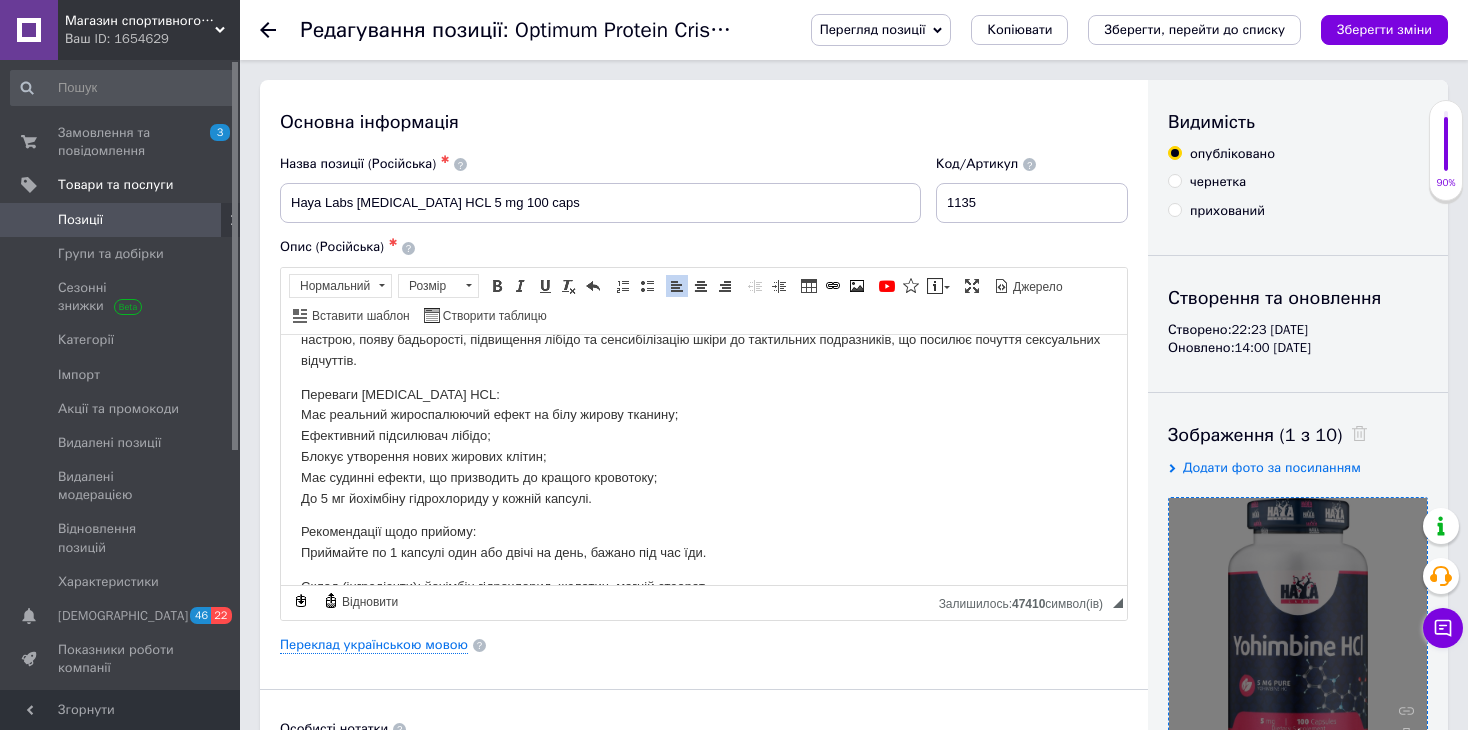 scroll, scrollTop: 488, scrollLeft: 0, axis: vertical 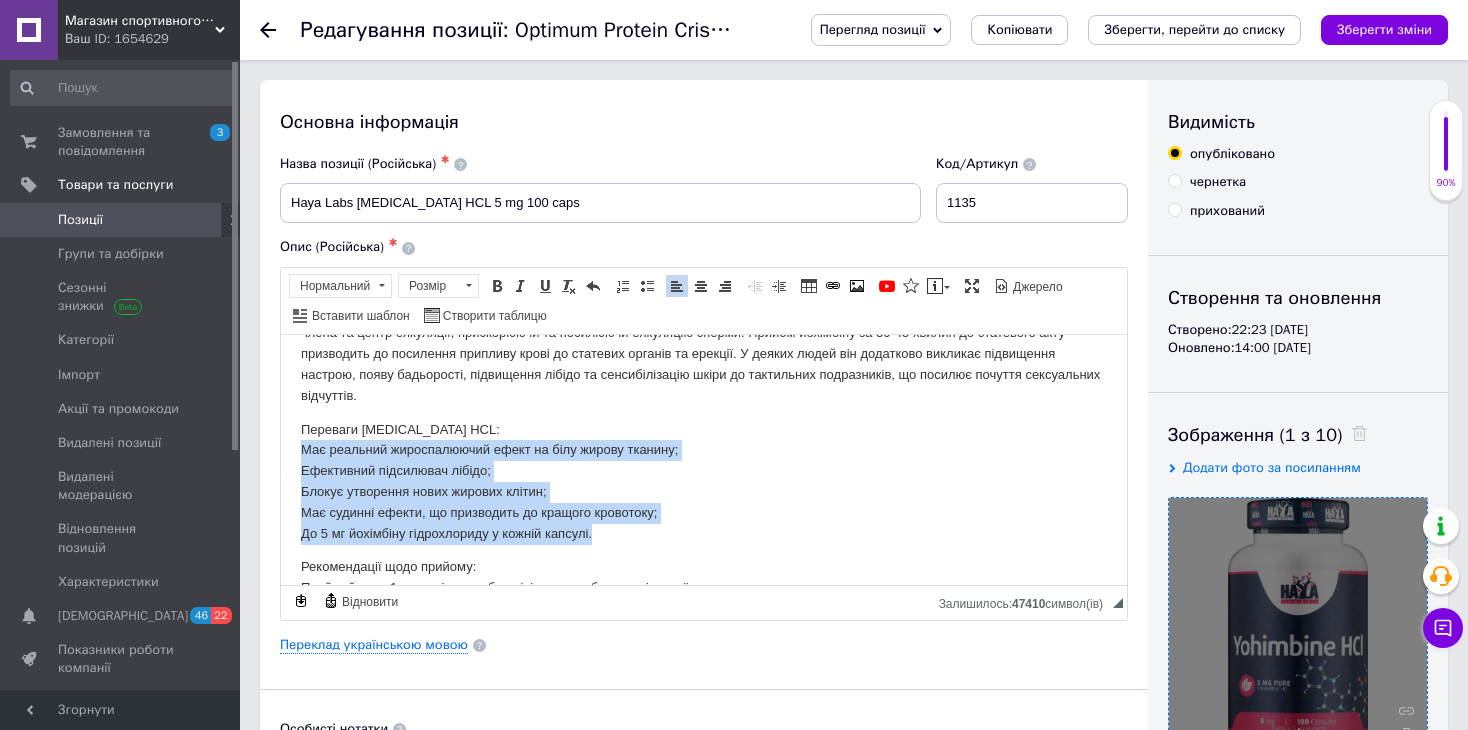drag, startPoint x: 321, startPoint y: 452, endPoint x: 637, endPoint y: 536, distance: 326.974 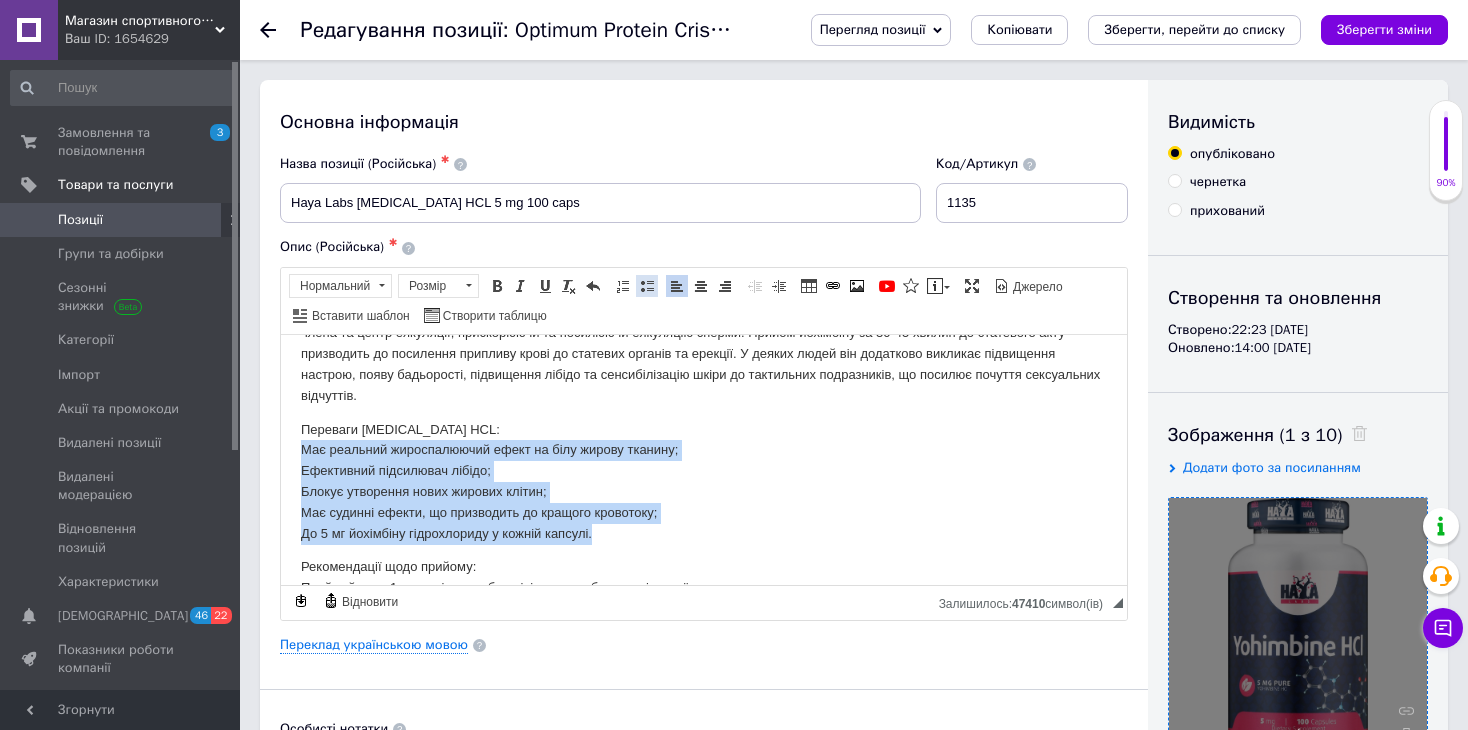 click at bounding box center [647, 286] 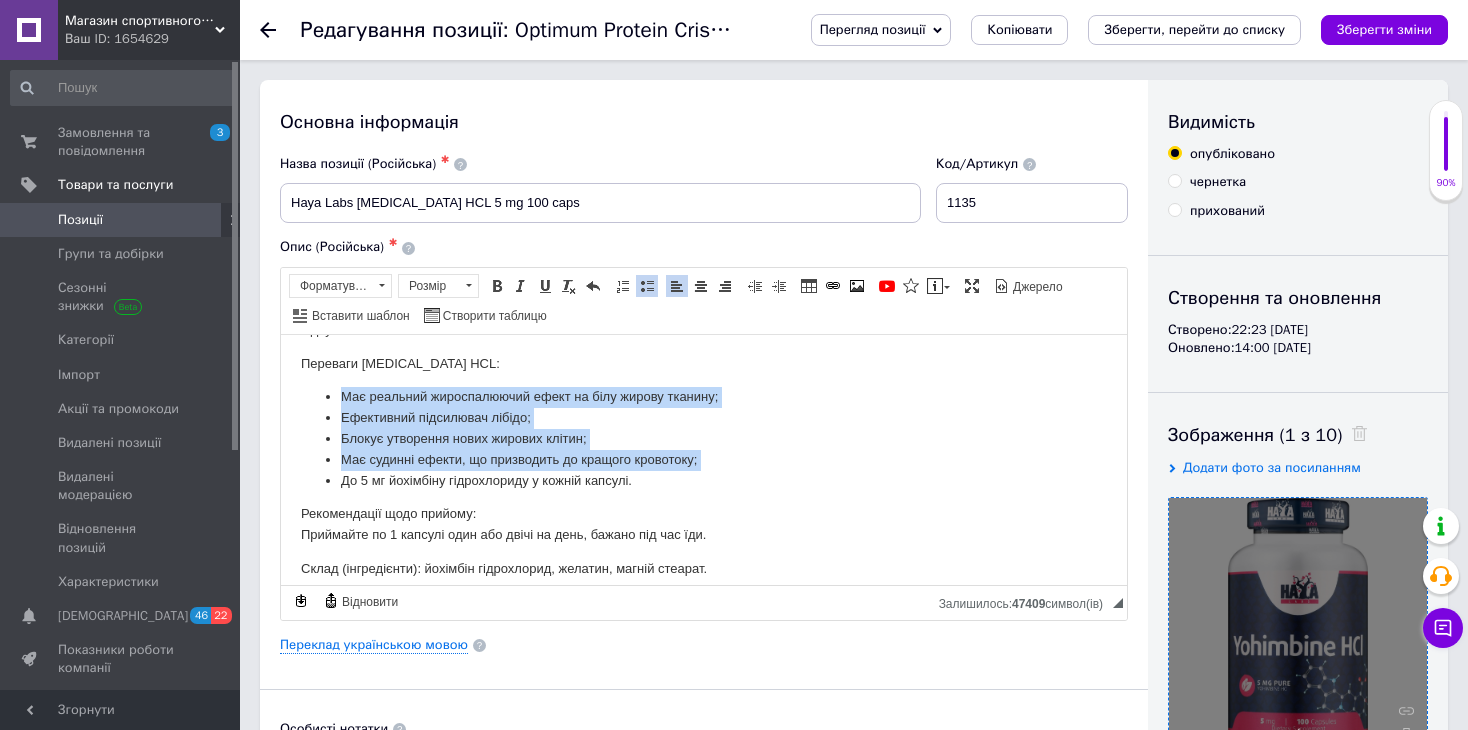 scroll, scrollTop: 588, scrollLeft: 0, axis: vertical 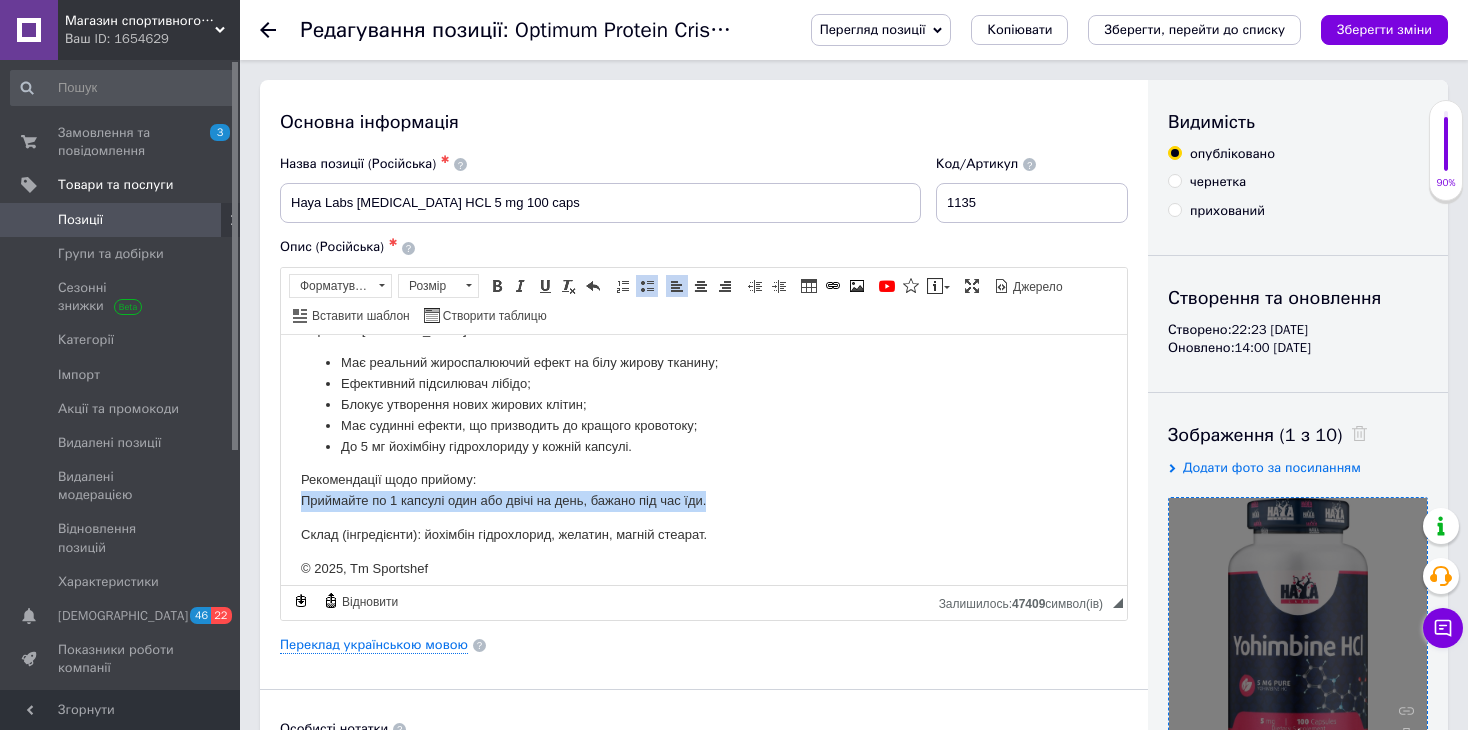 drag, startPoint x: 300, startPoint y: 495, endPoint x: 812, endPoint y: 500, distance: 512.0244 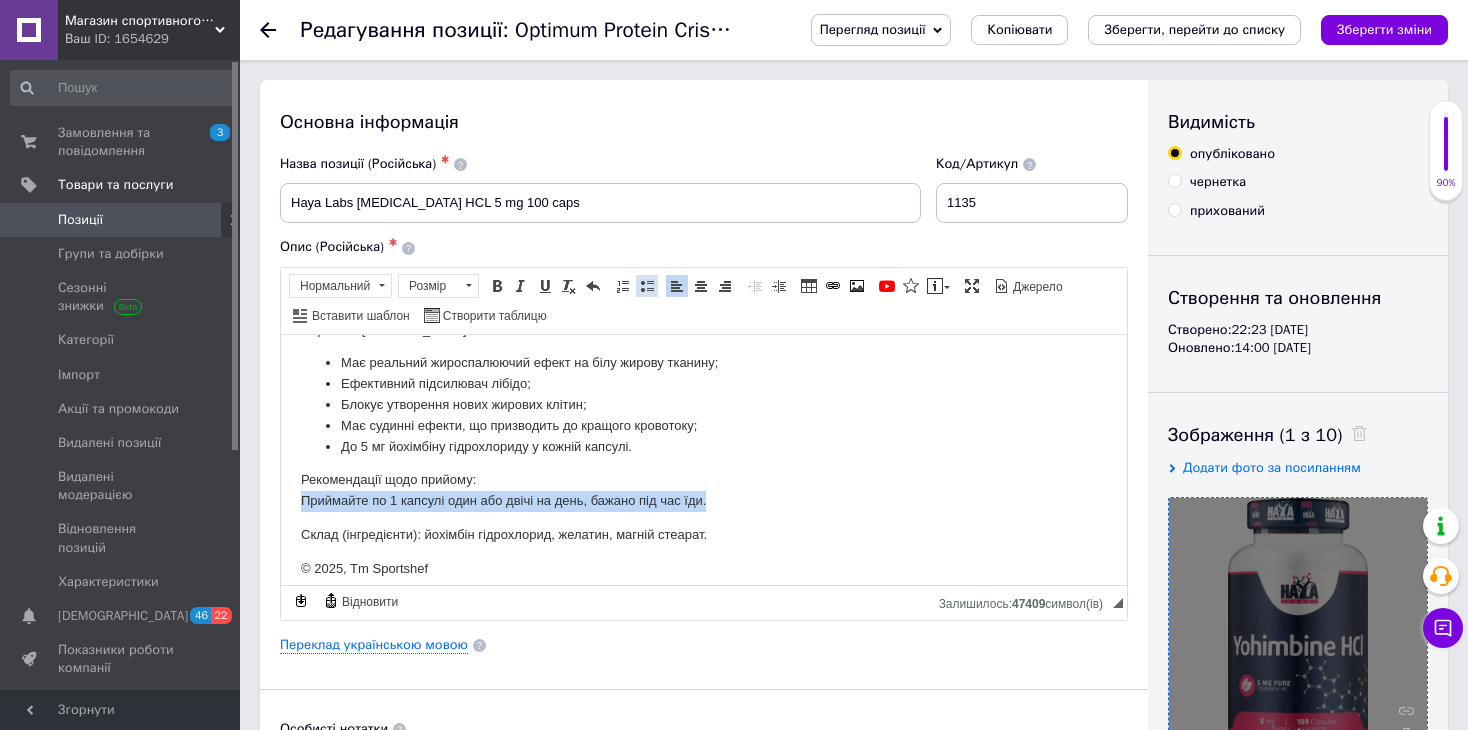 click at bounding box center (647, 286) 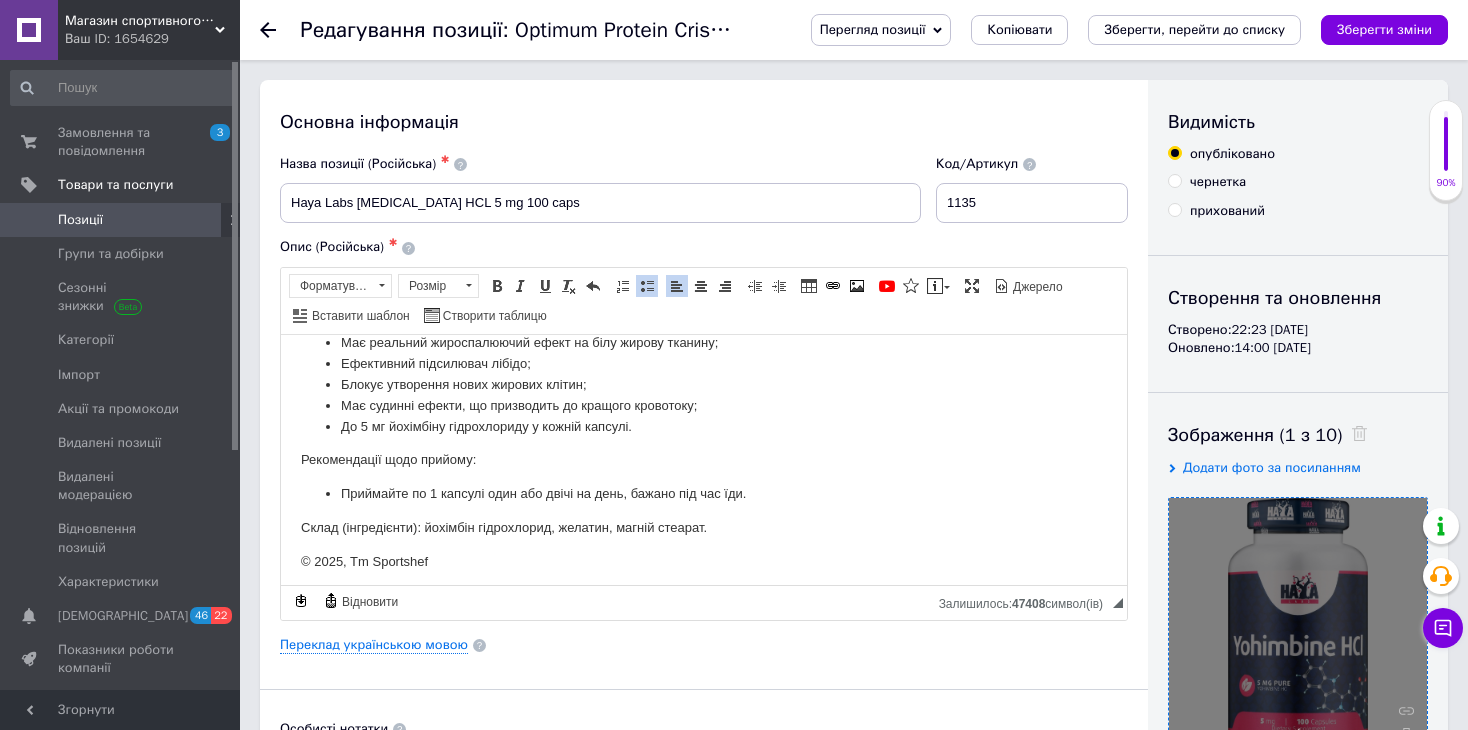 scroll, scrollTop: 614, scrollLeft: 0, axis: vertical 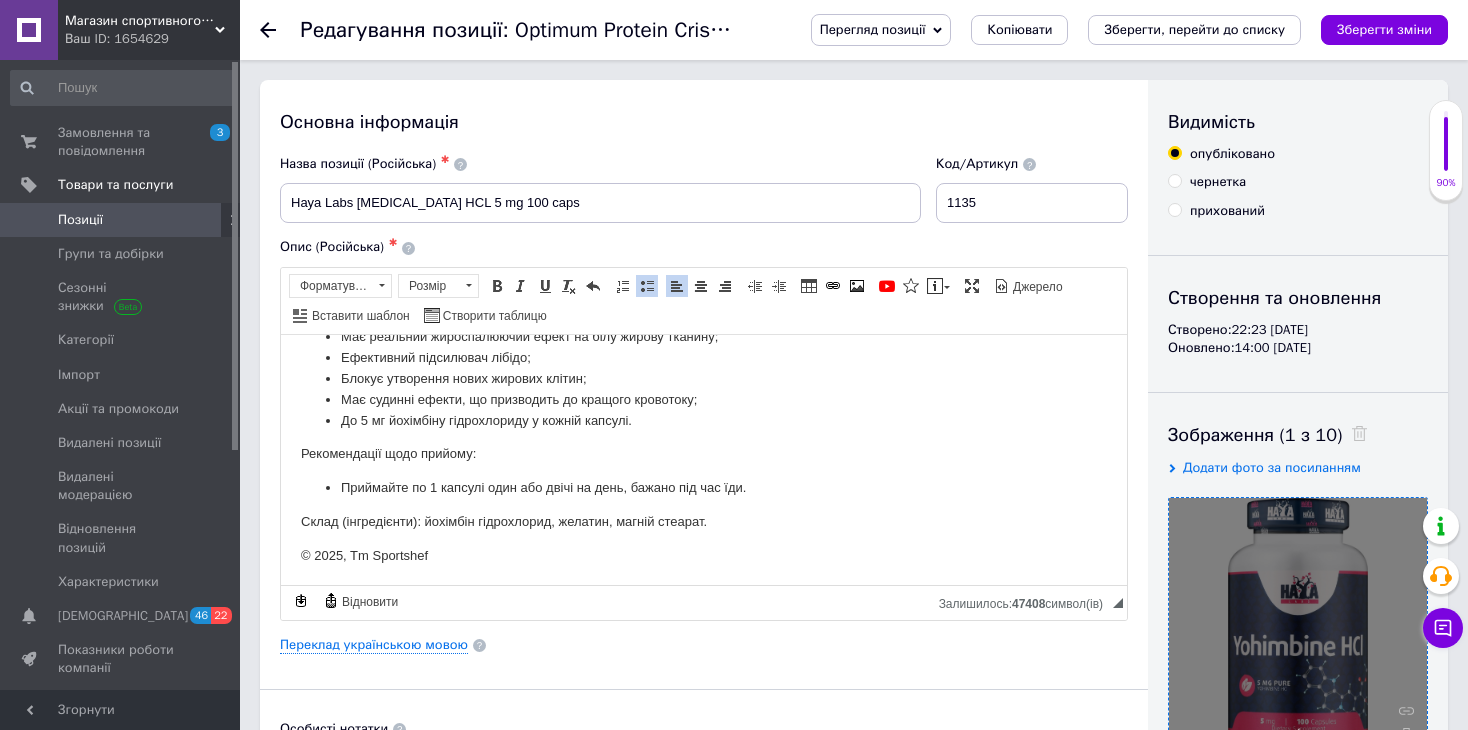 click on "Склад (інгредієнти): йохімбін гідрохлорид, желатин, магній стеарат." at bounding box center [704, 521] 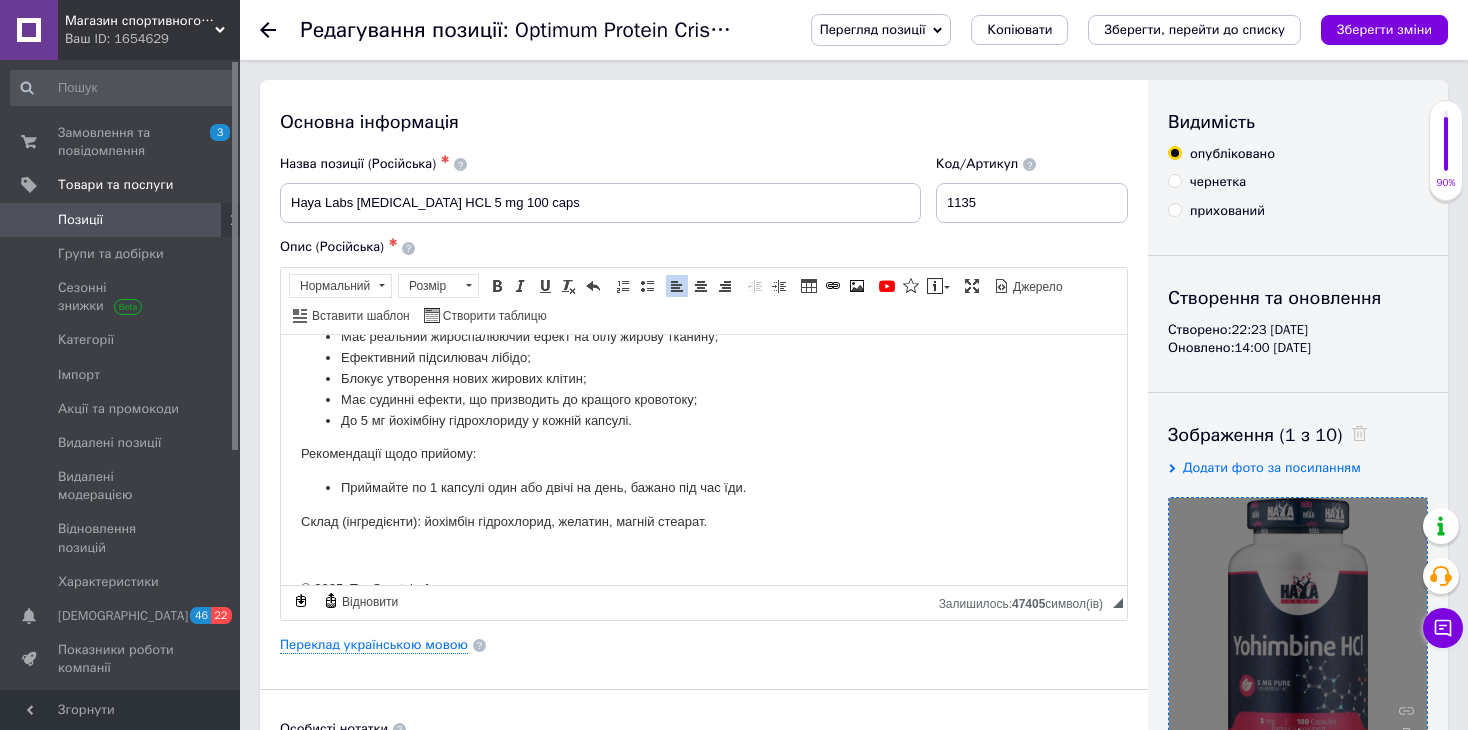 scroll, scrollTop: 633, scrollLeft: 0, axis: vertical 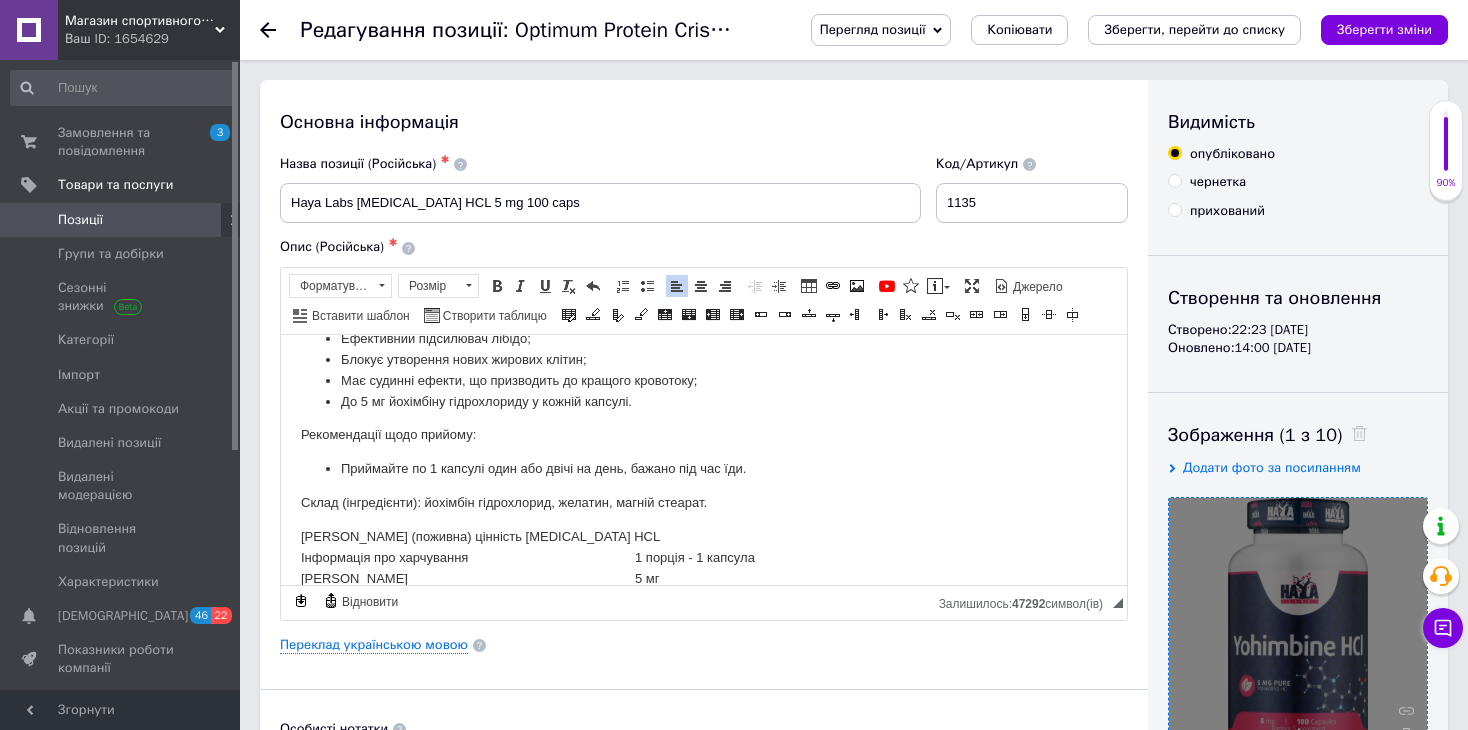 click on "[PERSON_NAME] (поживна) цінність [MEDICAL_DATA] HCL" at bounding box center (565, 536) 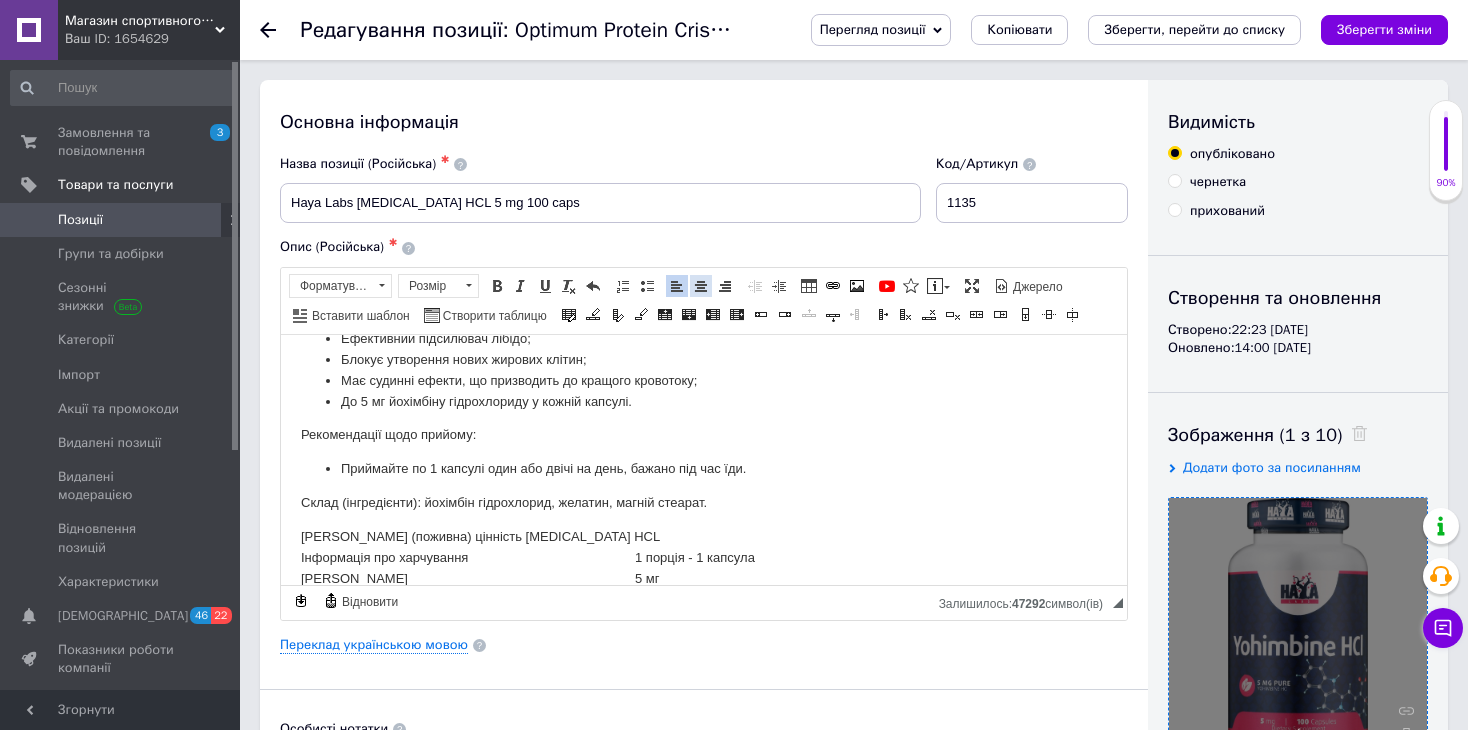 click at bounding box center (701, 286) 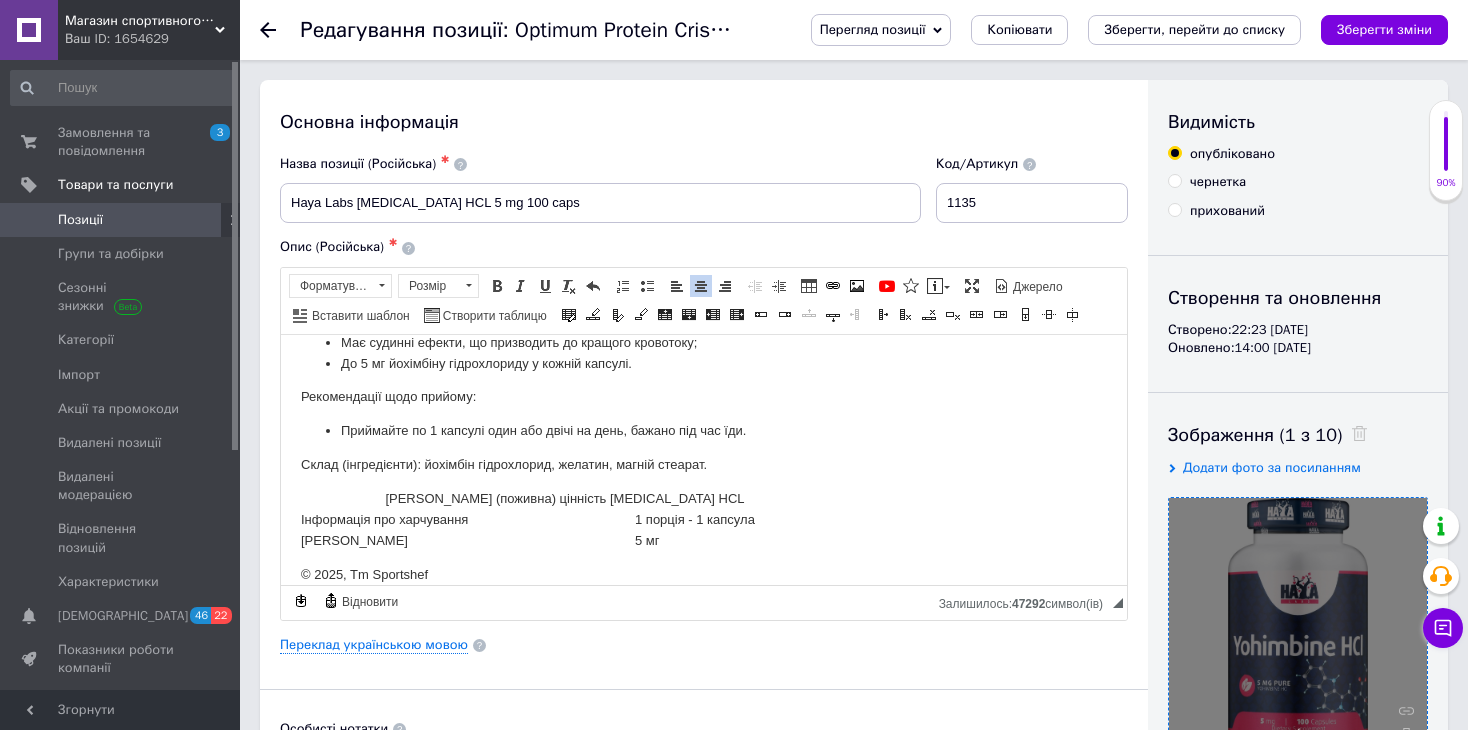 scroll, scrollTop: 691, scrollLeft: 0, axis: vertical 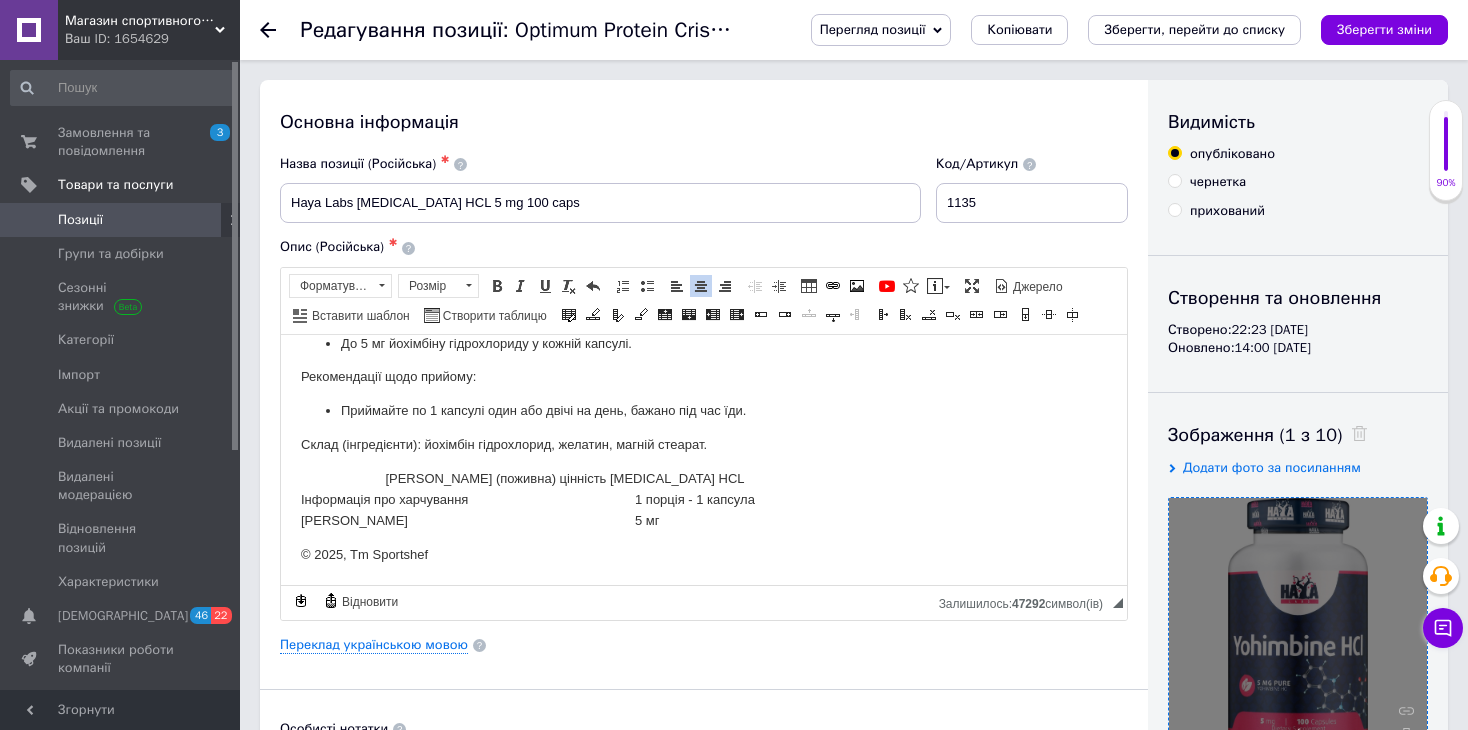 click on "1 порція - 1 капсула" at bounding box center [732, 499] 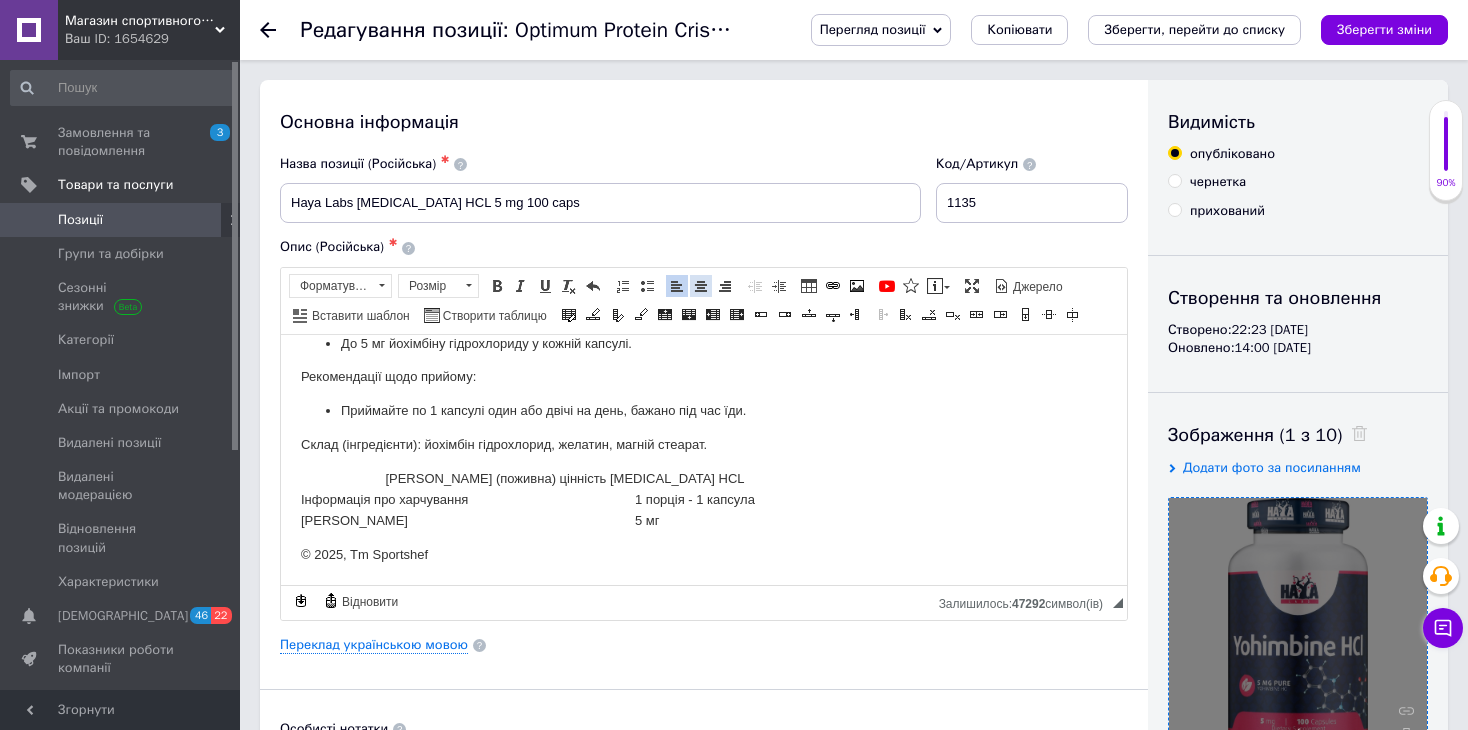 click at bounding box center [701, 286] 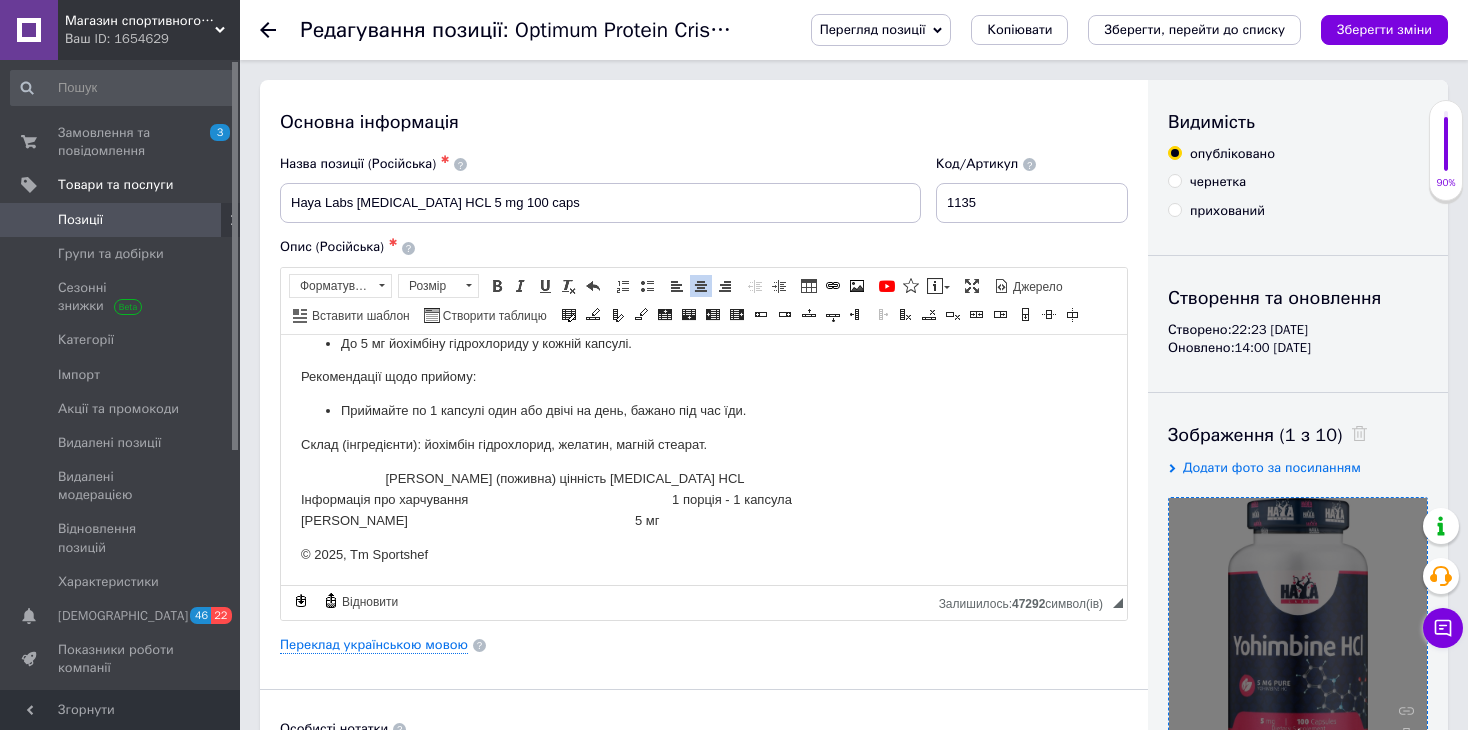 click on "5 мг" at bounding box center (732, 520) 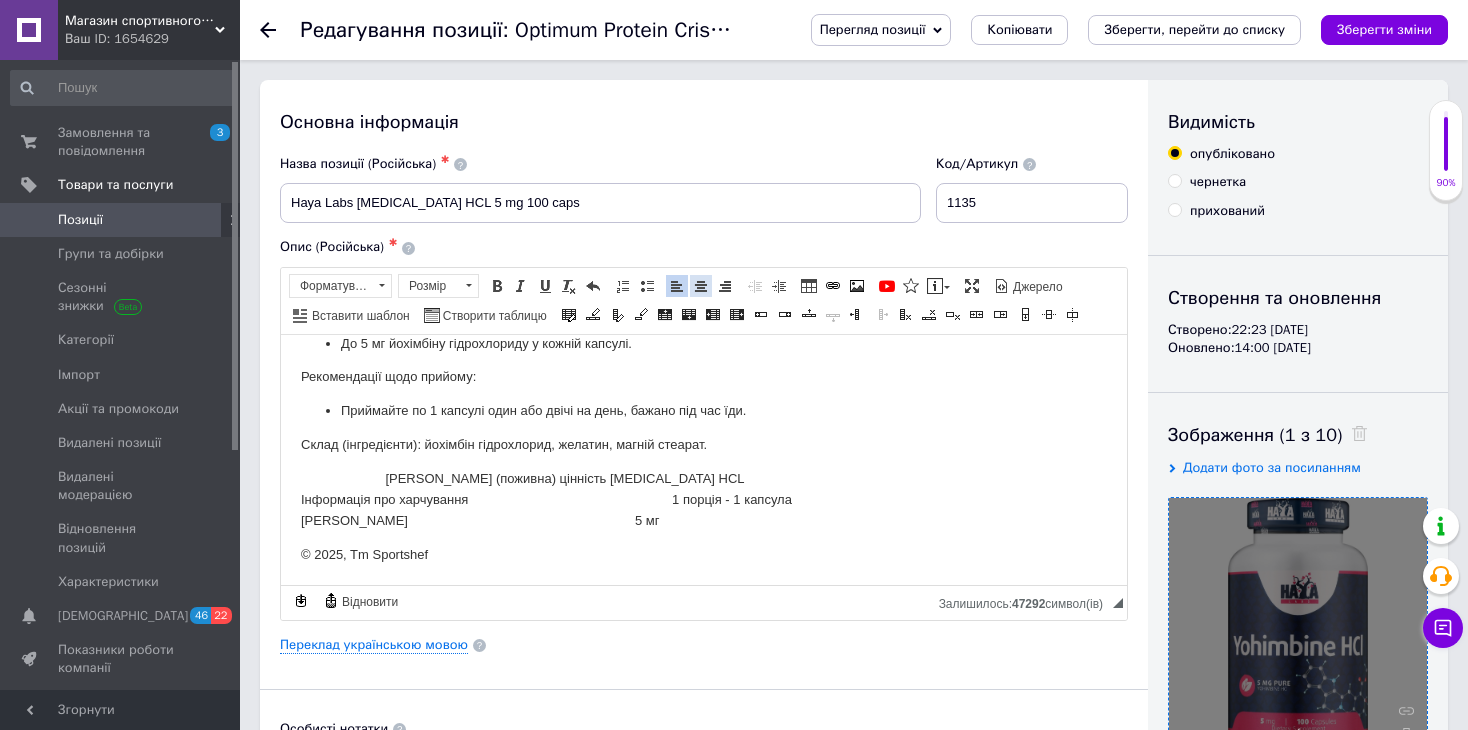 click at bounding box center [701, 286] 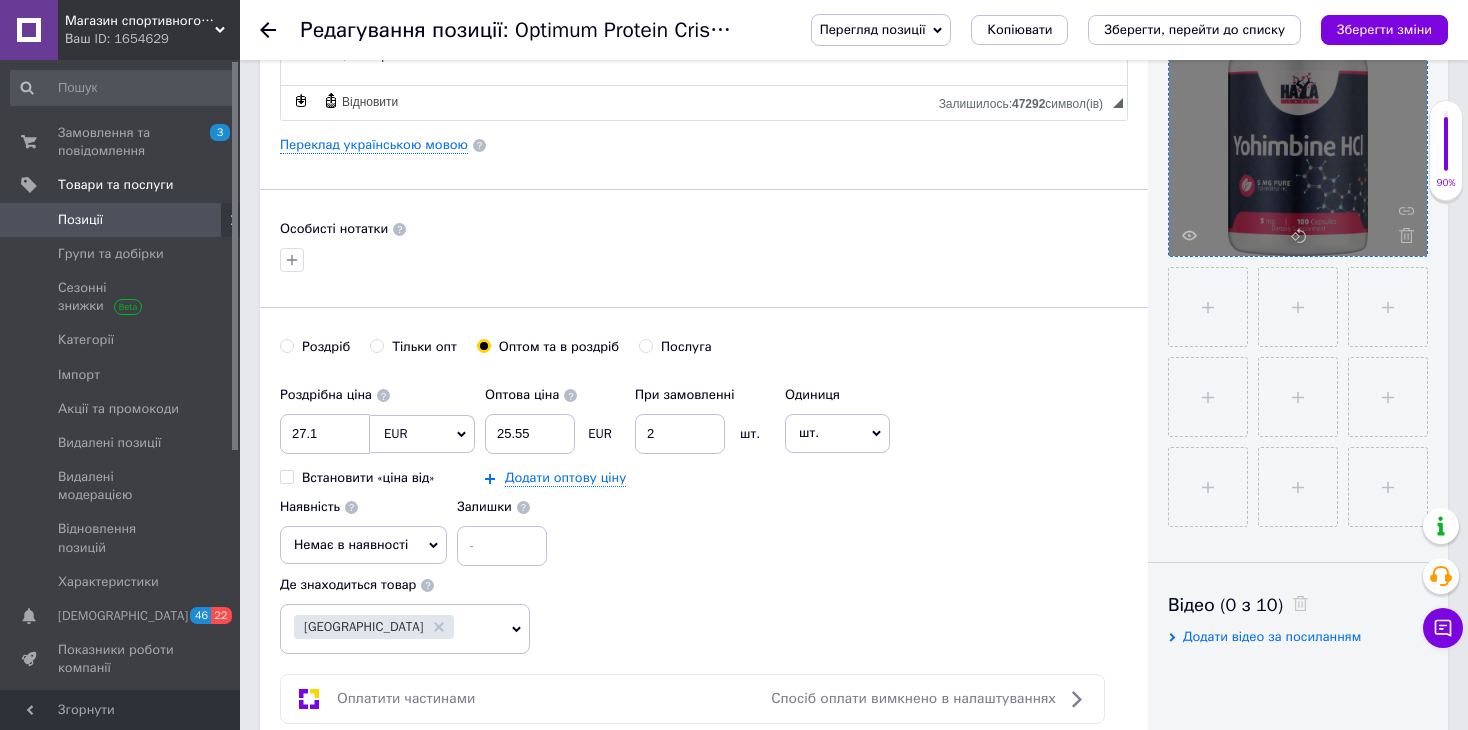 scroll, scrollTop: 600, scrollLeft: 0, axis: vertical 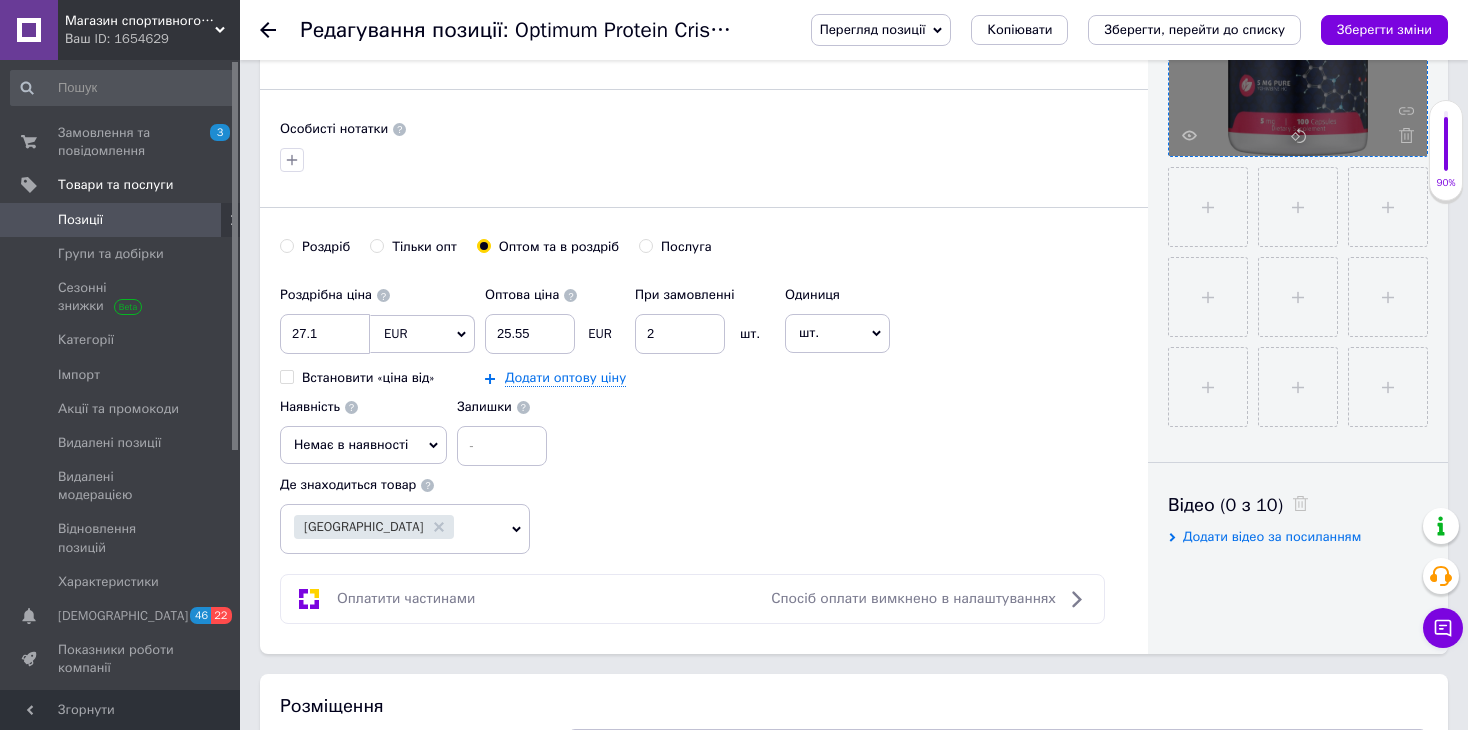 click 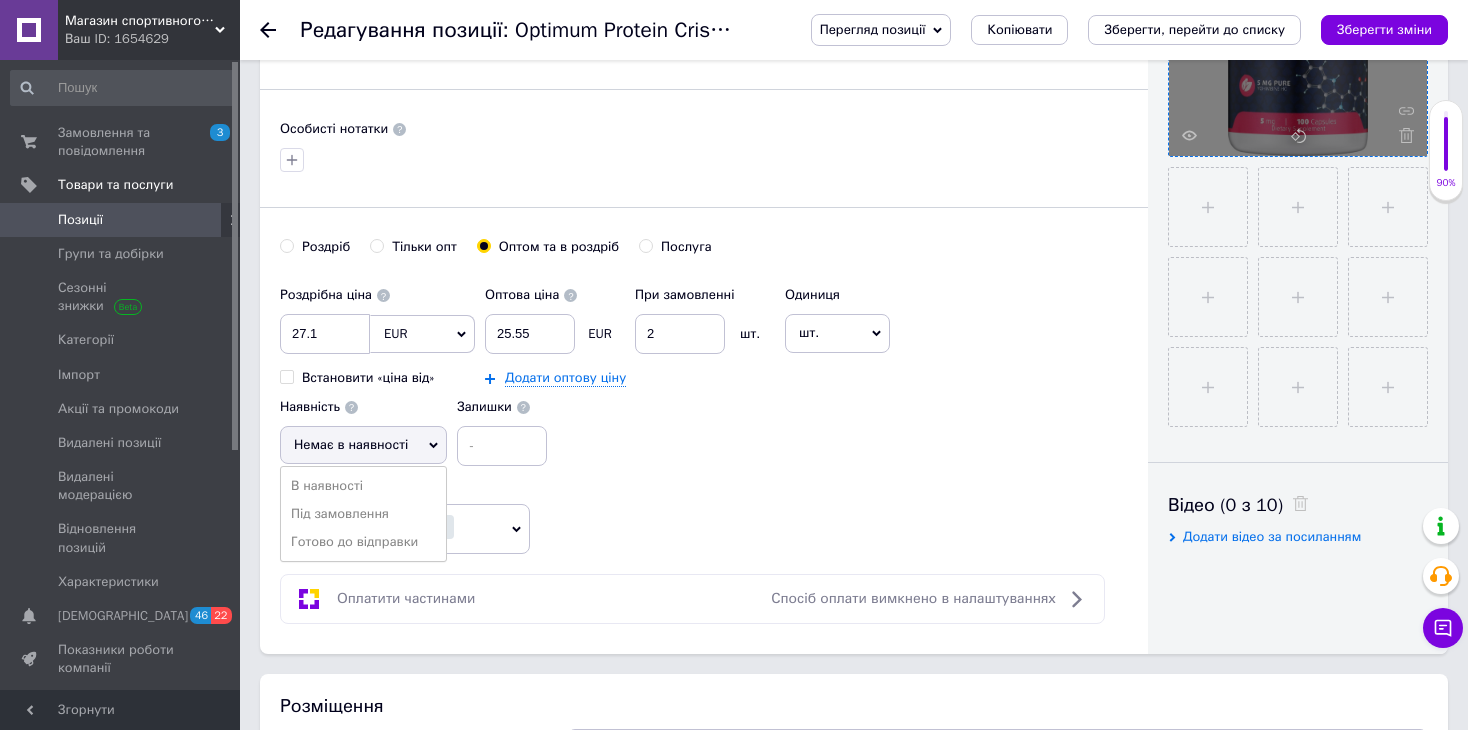 click on "Під замовлення" at bounding box center [363, 514] 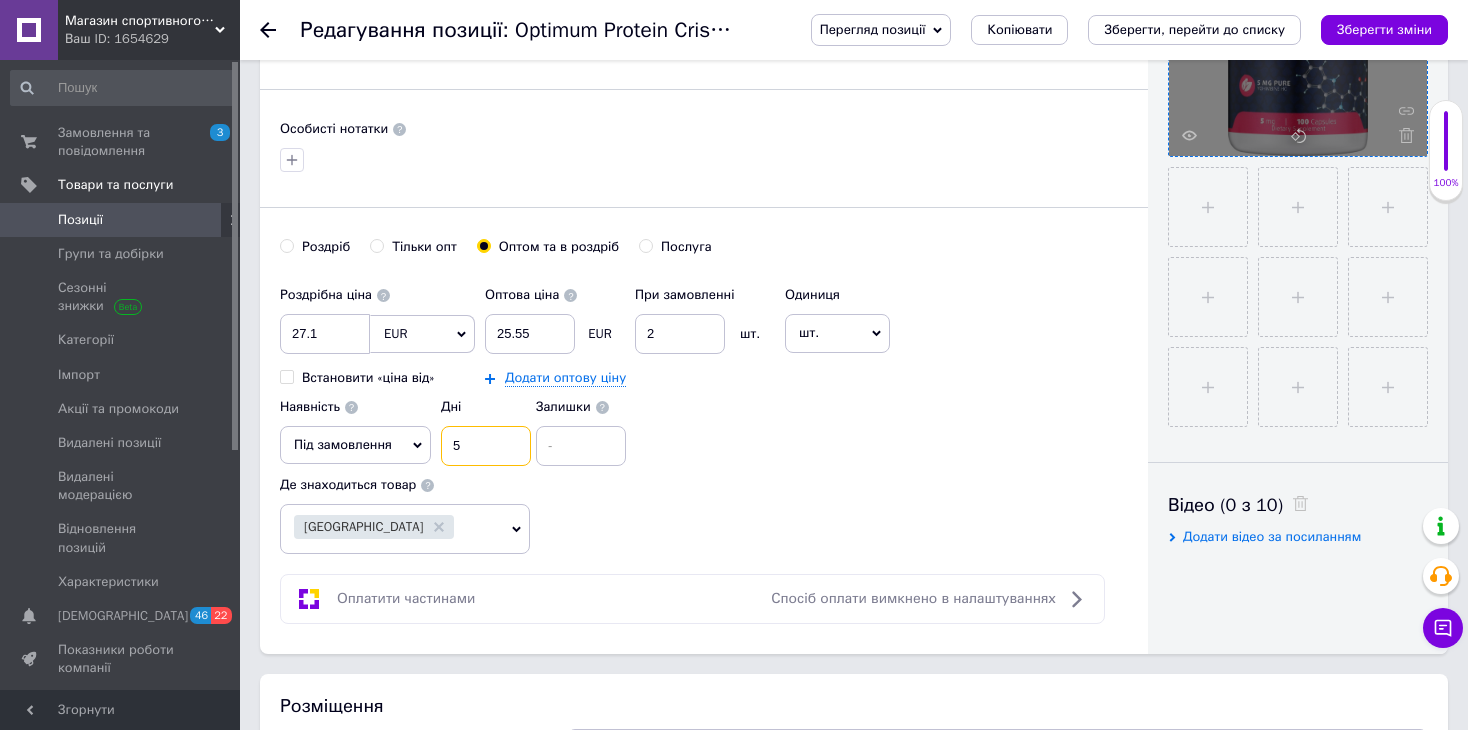 click on "5" at bounding box center [486, 446] 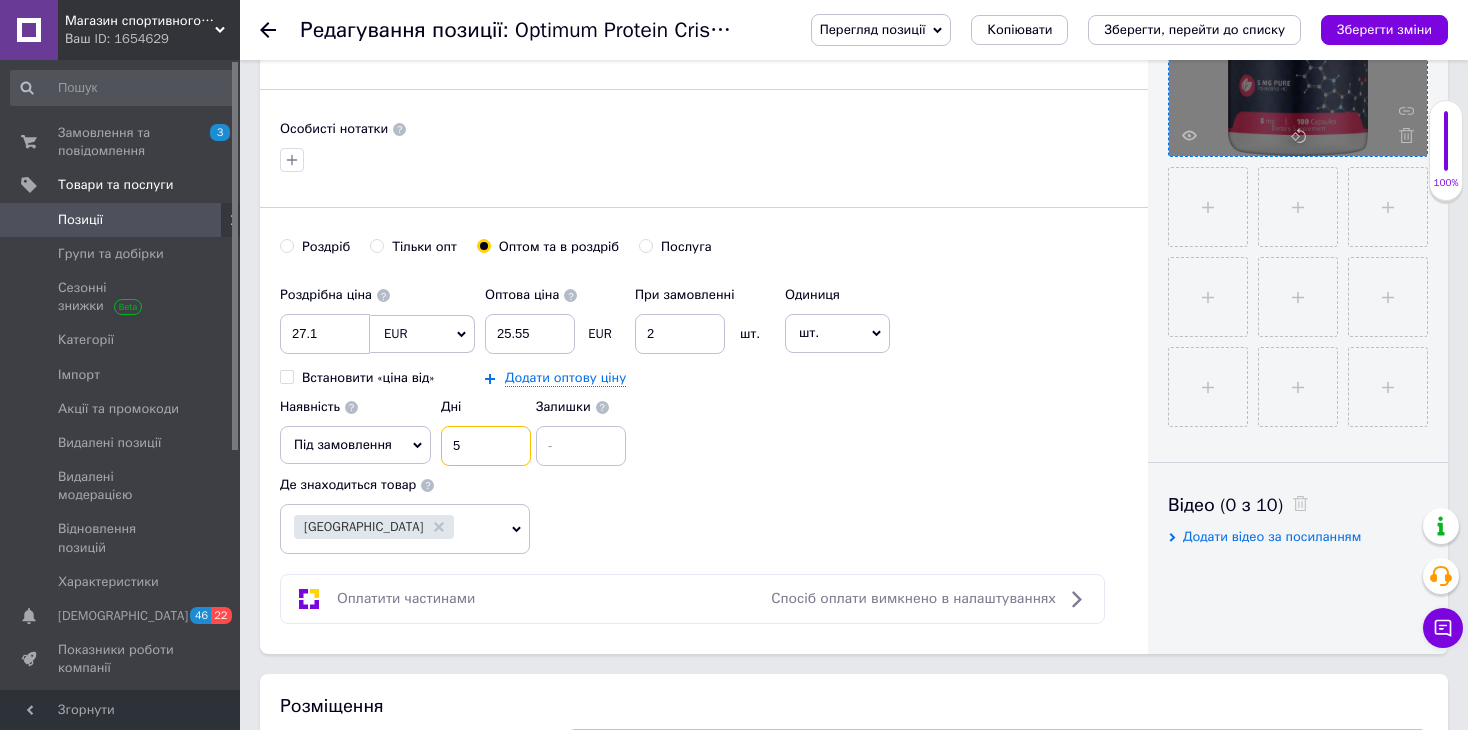 checkbox on "true" 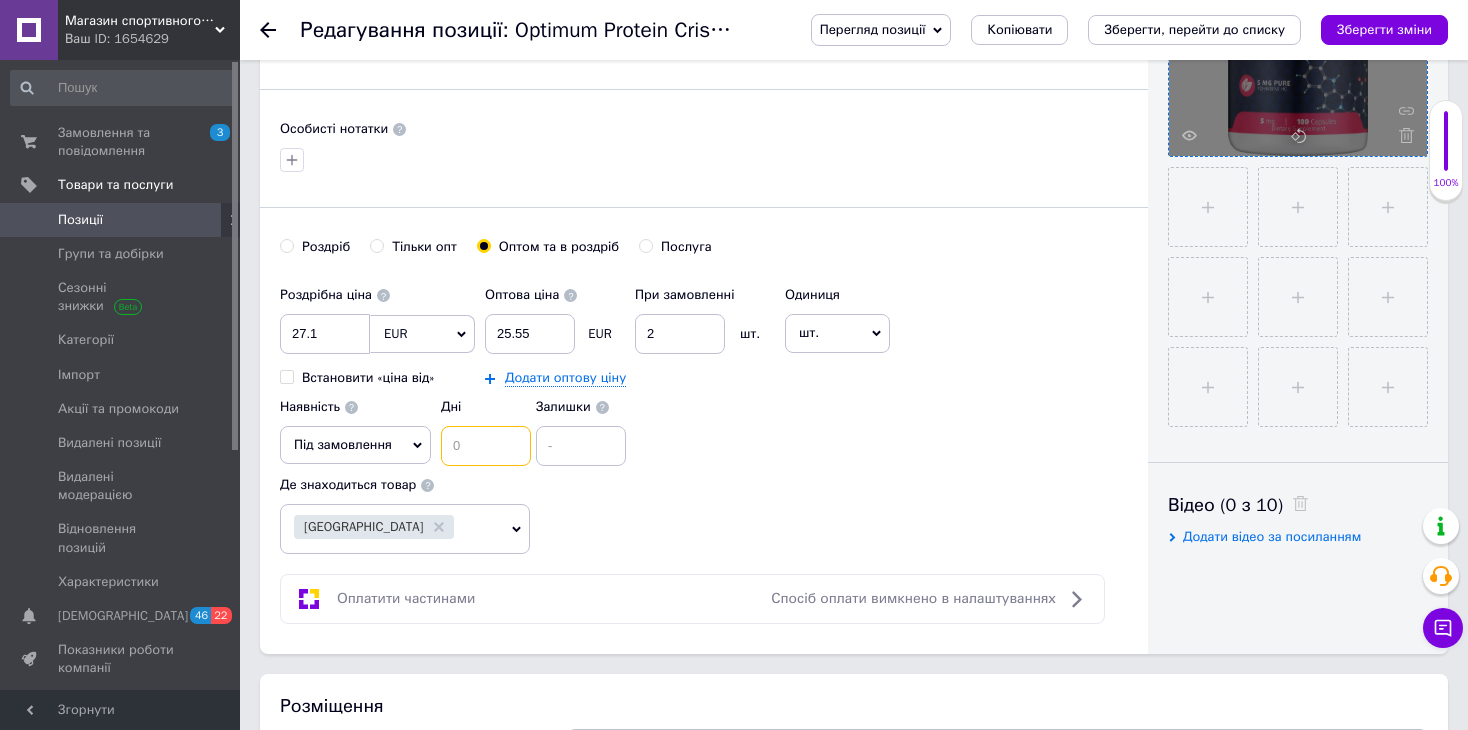 checkbox on "true" 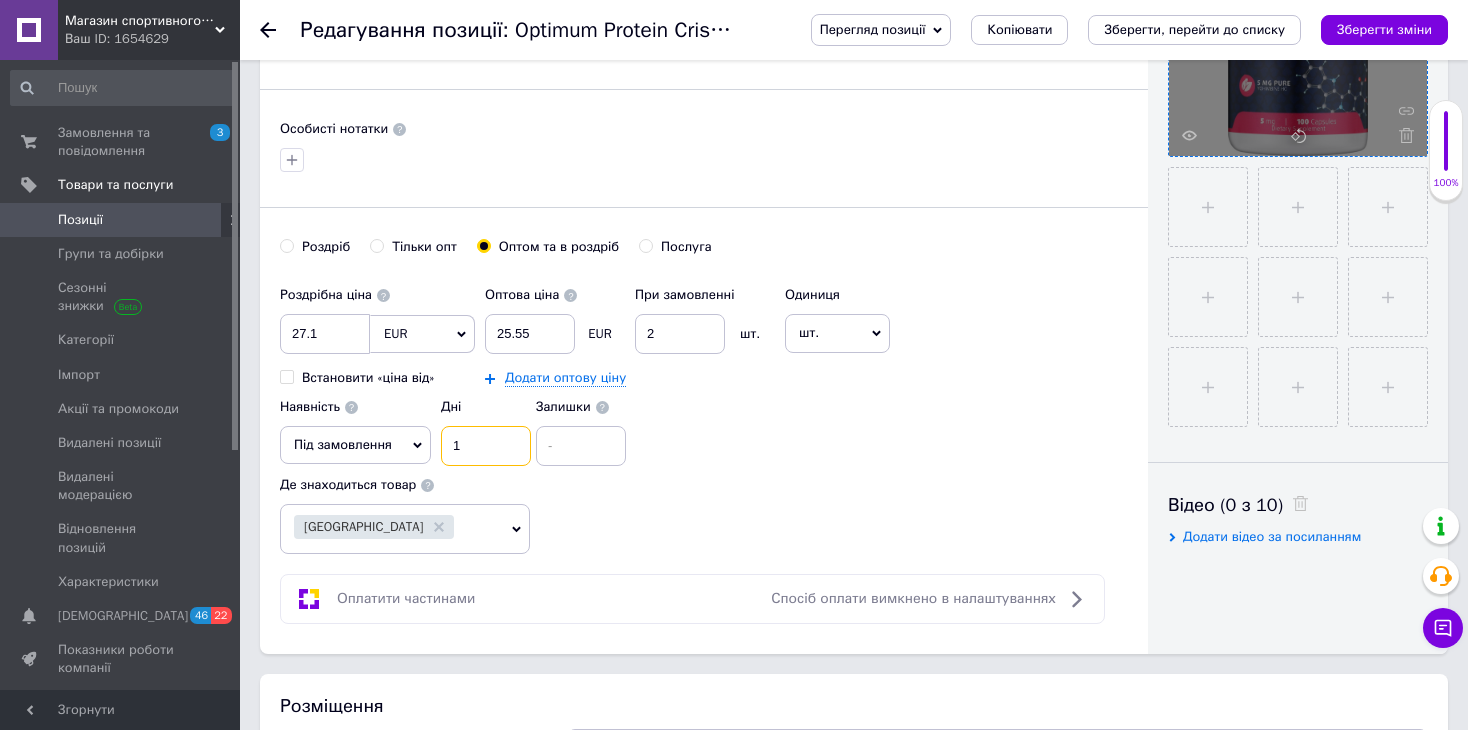 scroll, scrollTop: 700, scrollLeft: 0, axis: vertical 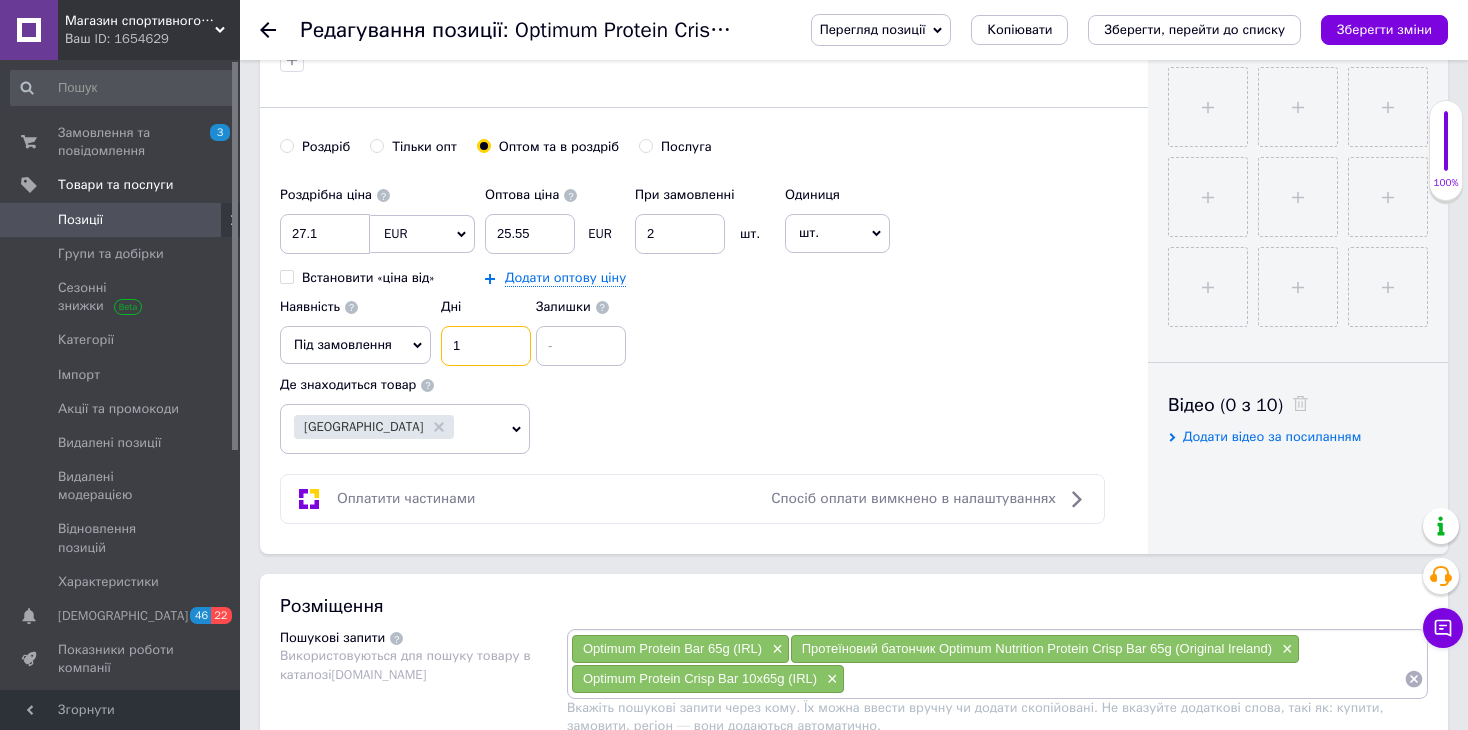 type on "1" 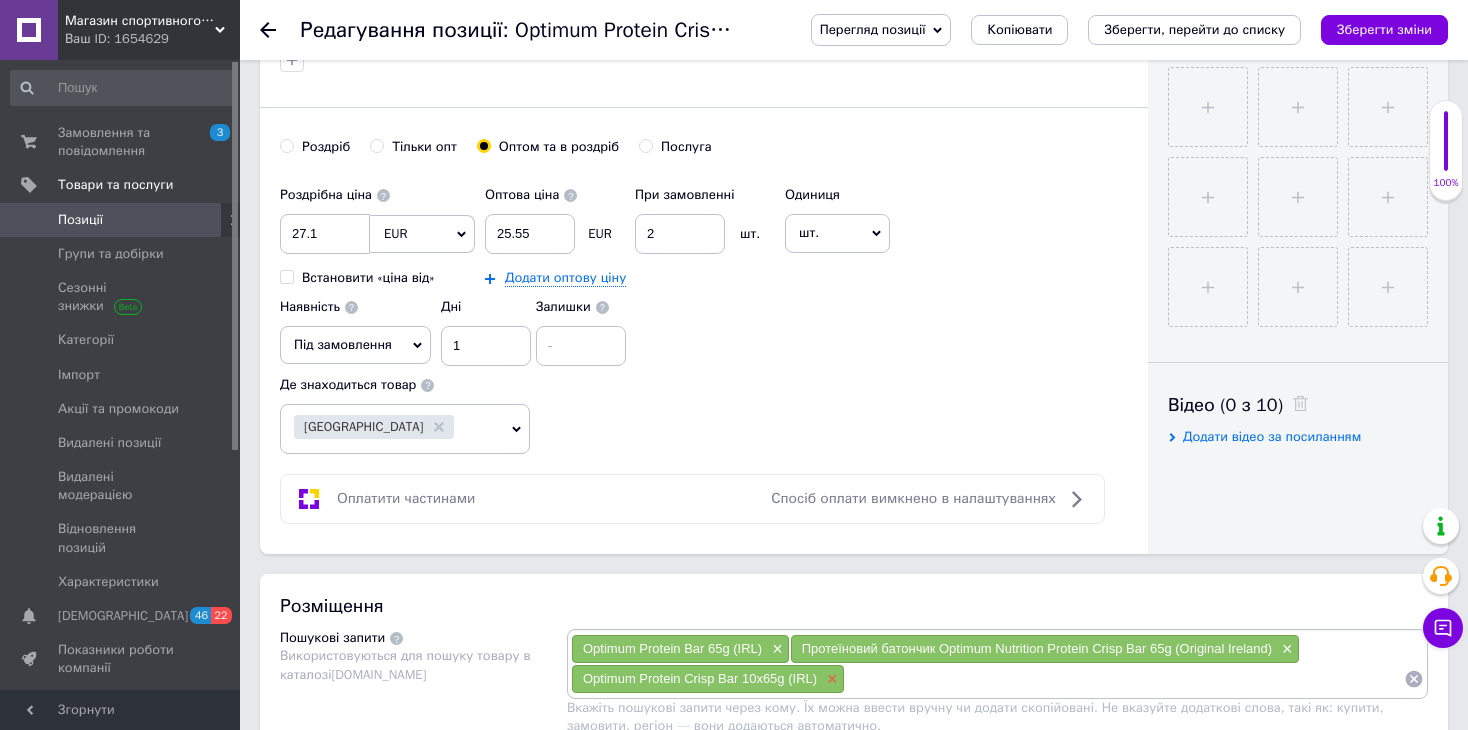 click on "×" at bounding box center [830, 679] 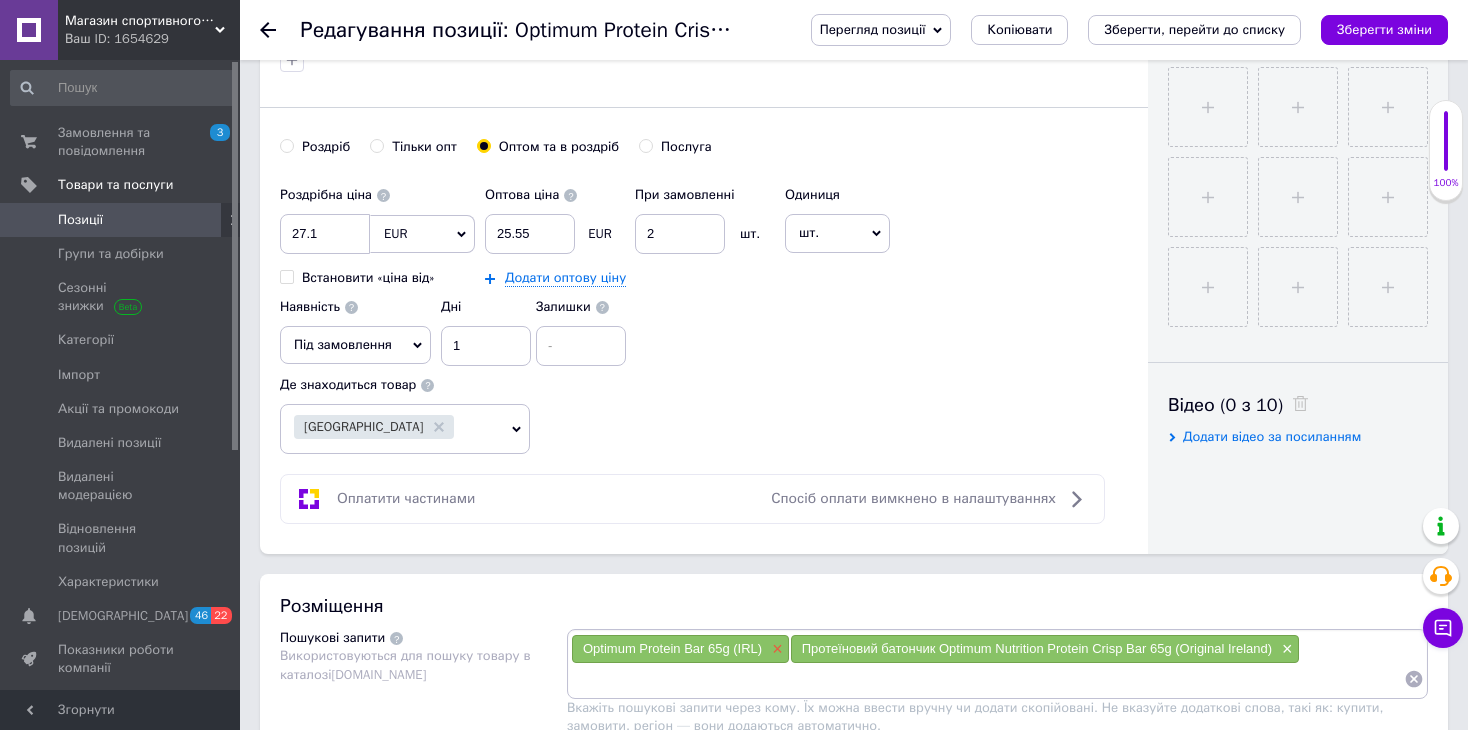 click on "×" at bounding box center [775, 649] 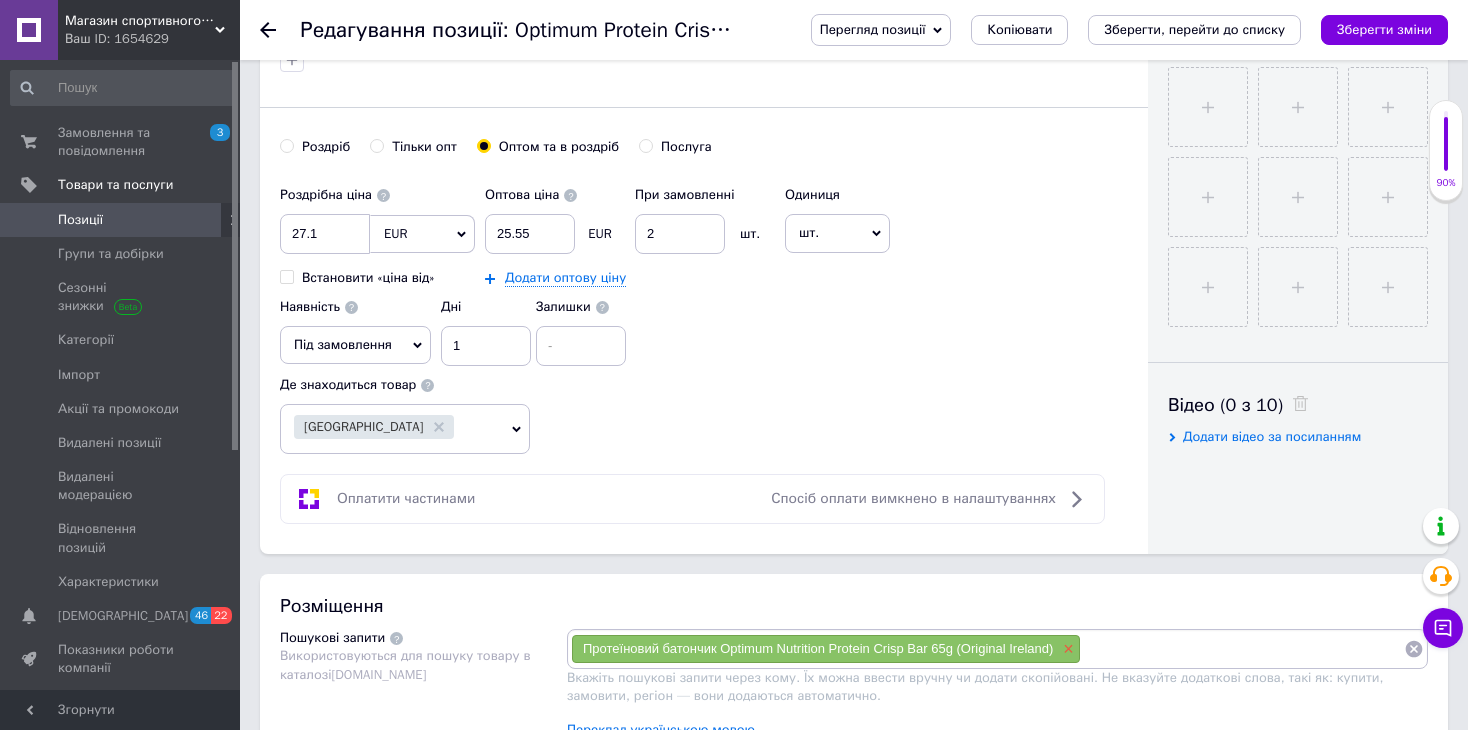 click on "×" at bounding box center [1066, 649] 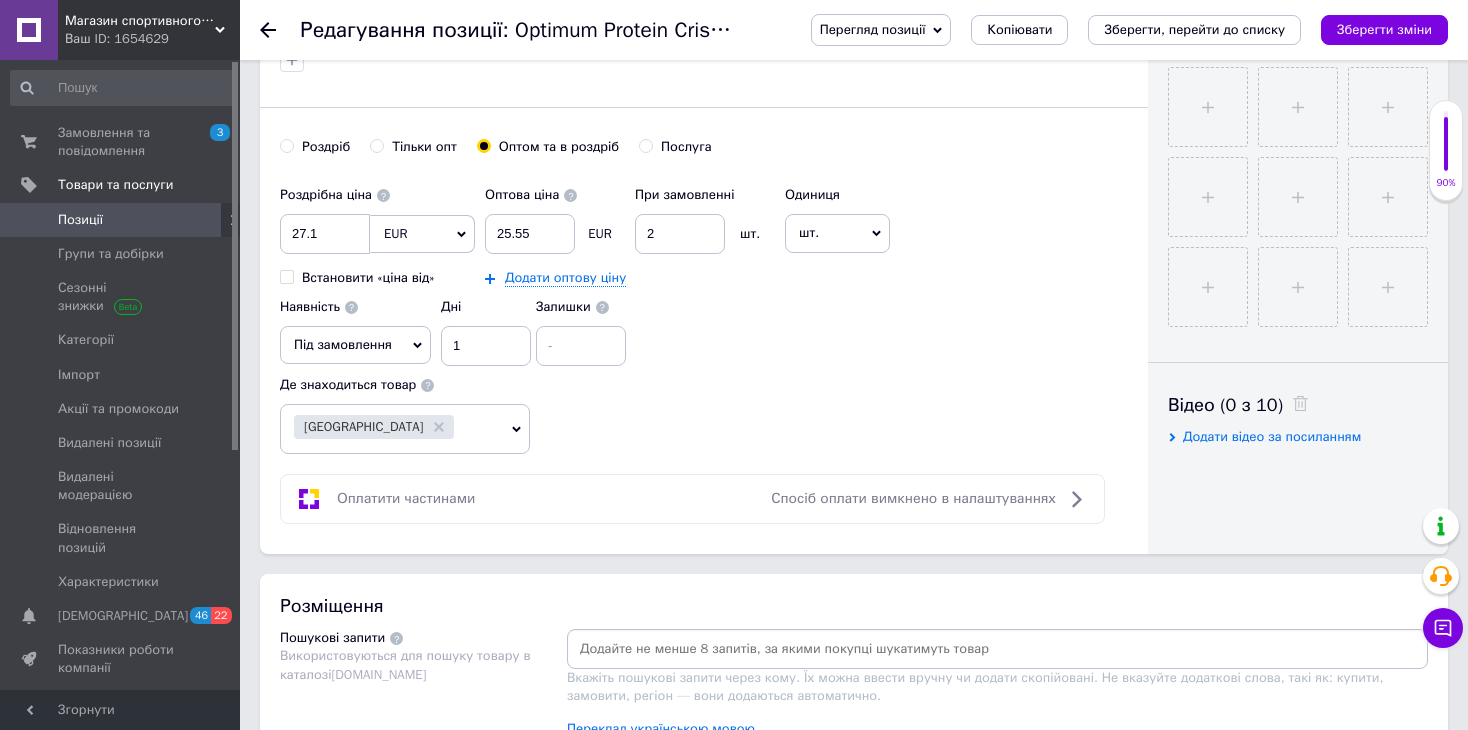 click at bounding box center [997, 649] 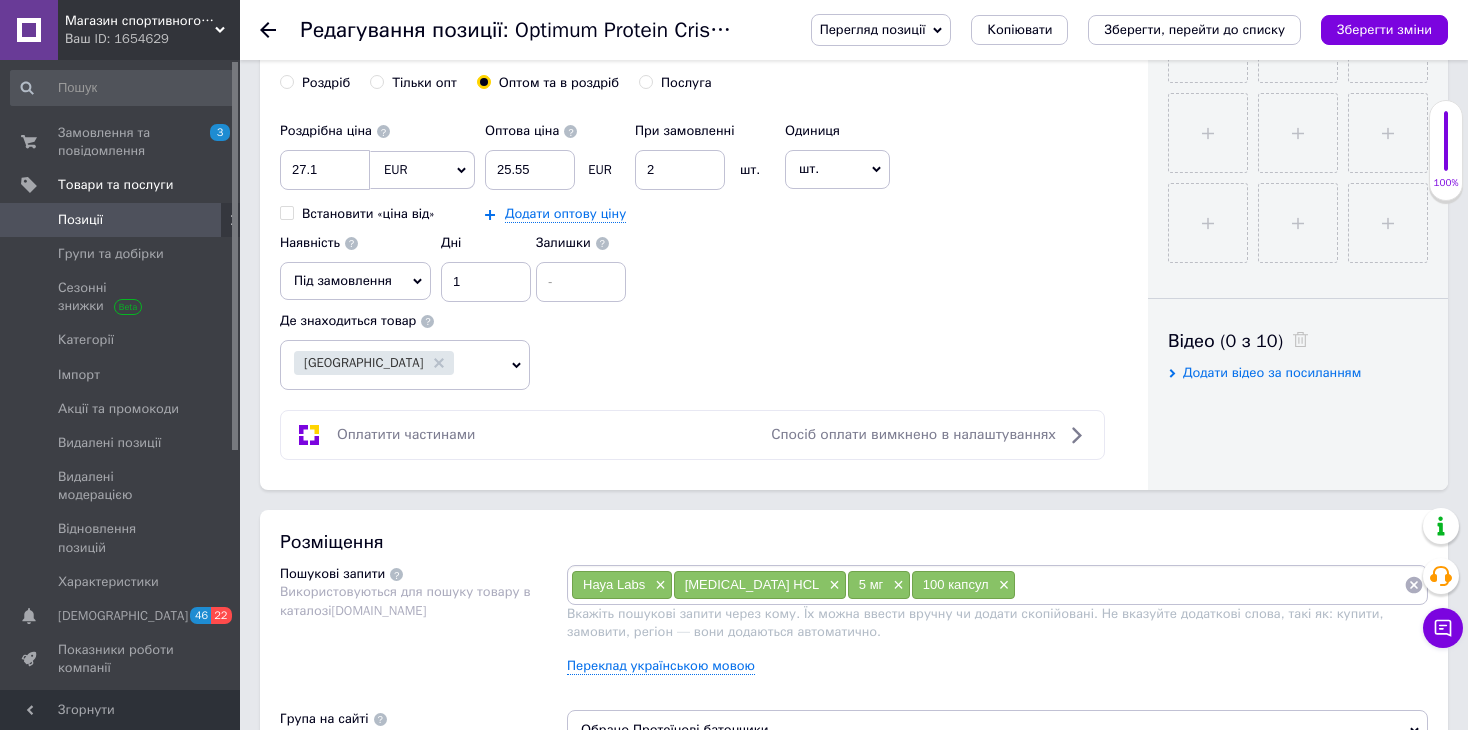 scroll, scrollTop: 800, scrollLeft: 0, axis: vertical 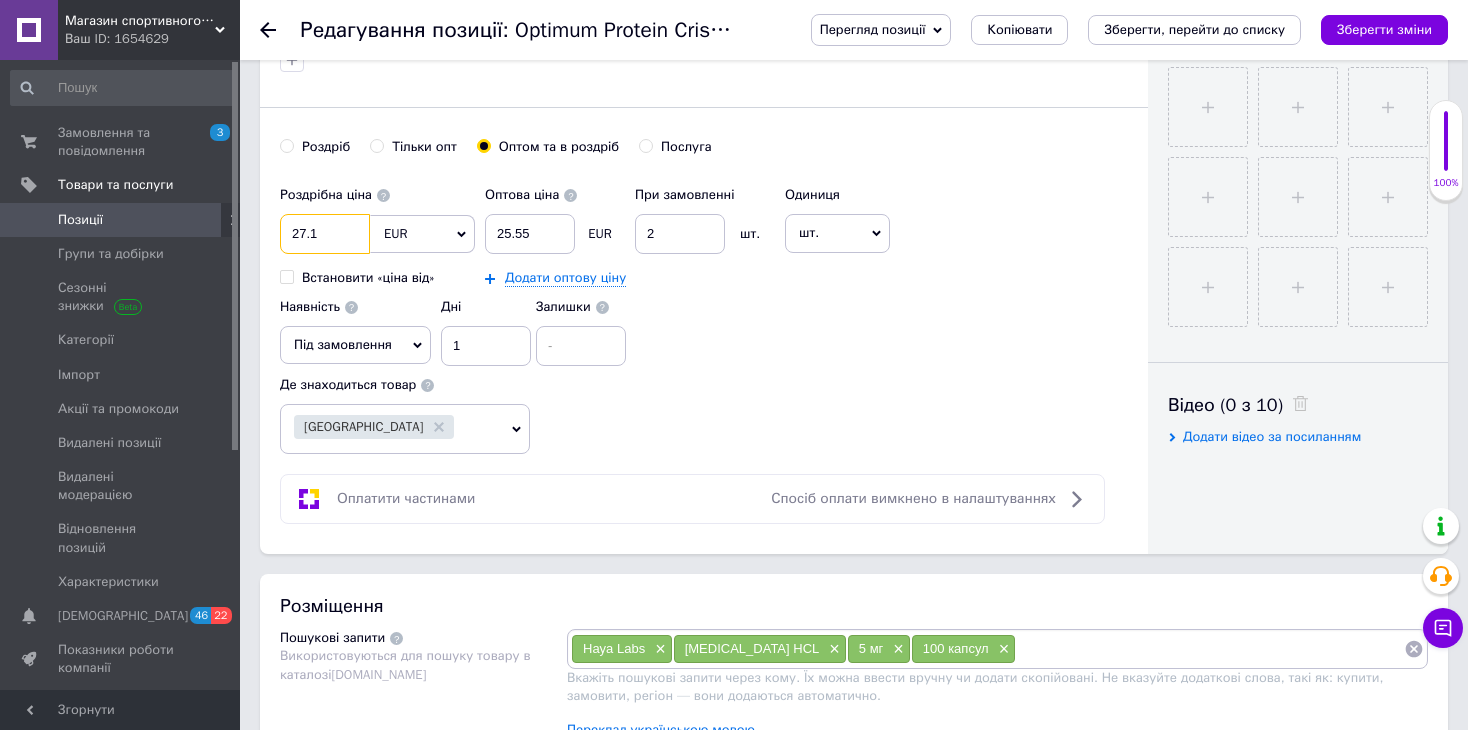 click on "27.1" at bounding box center [325, 234] 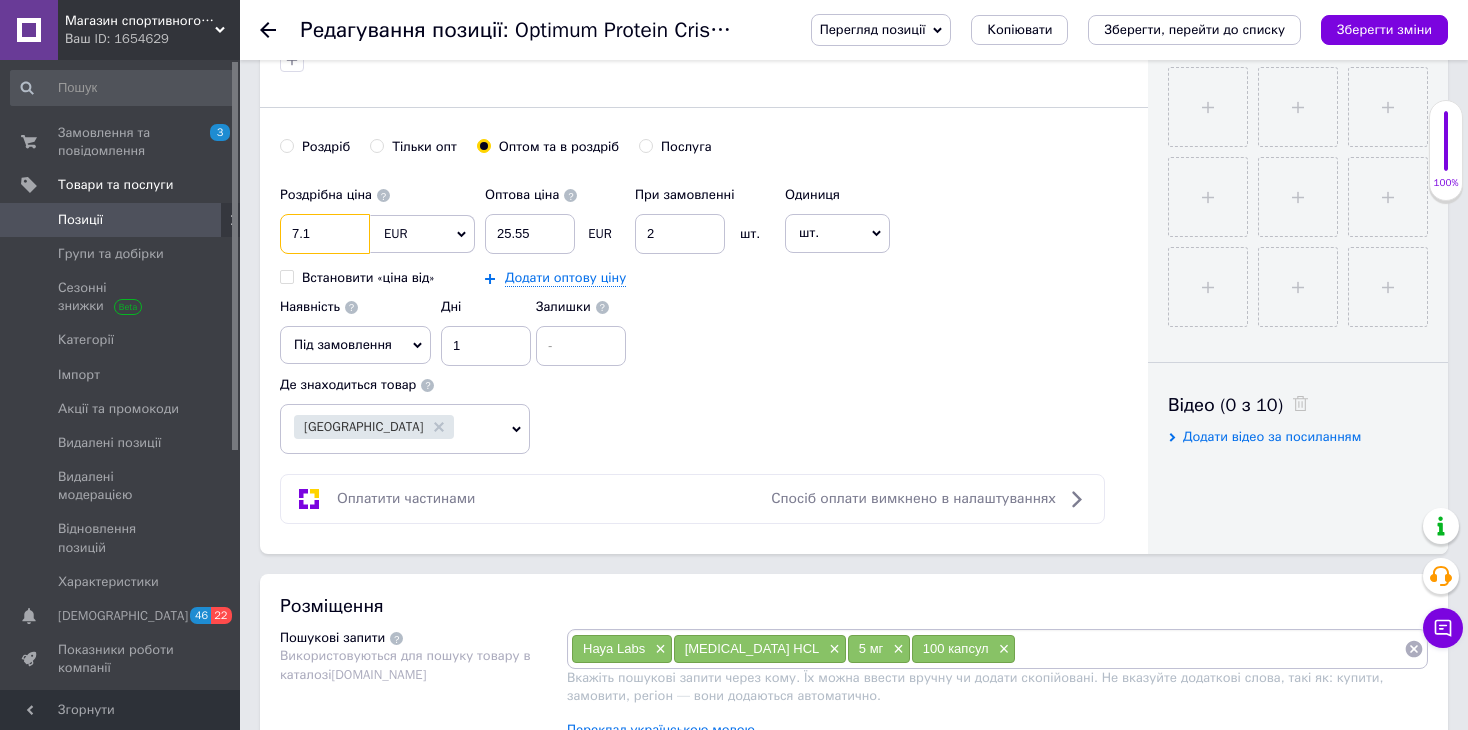 type on "17.1" 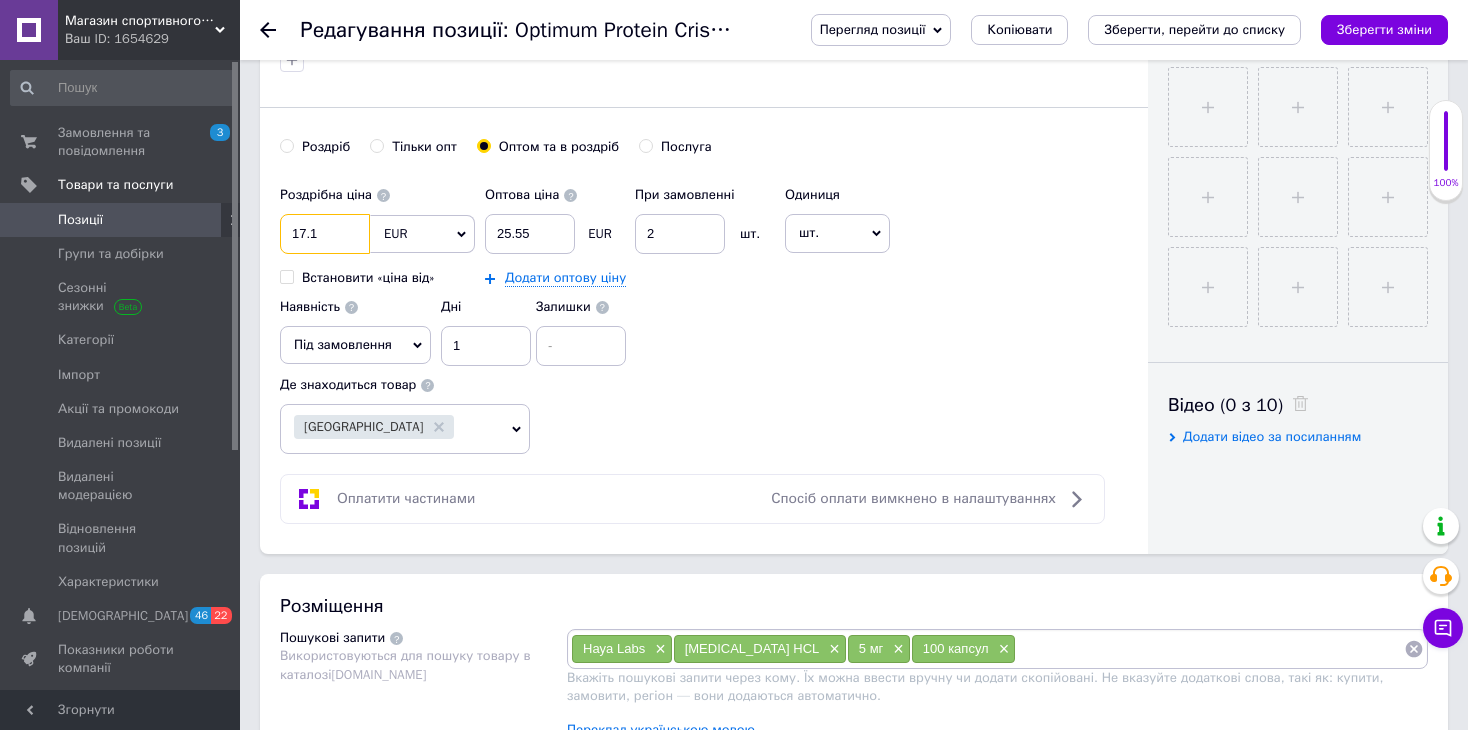 type on "17." 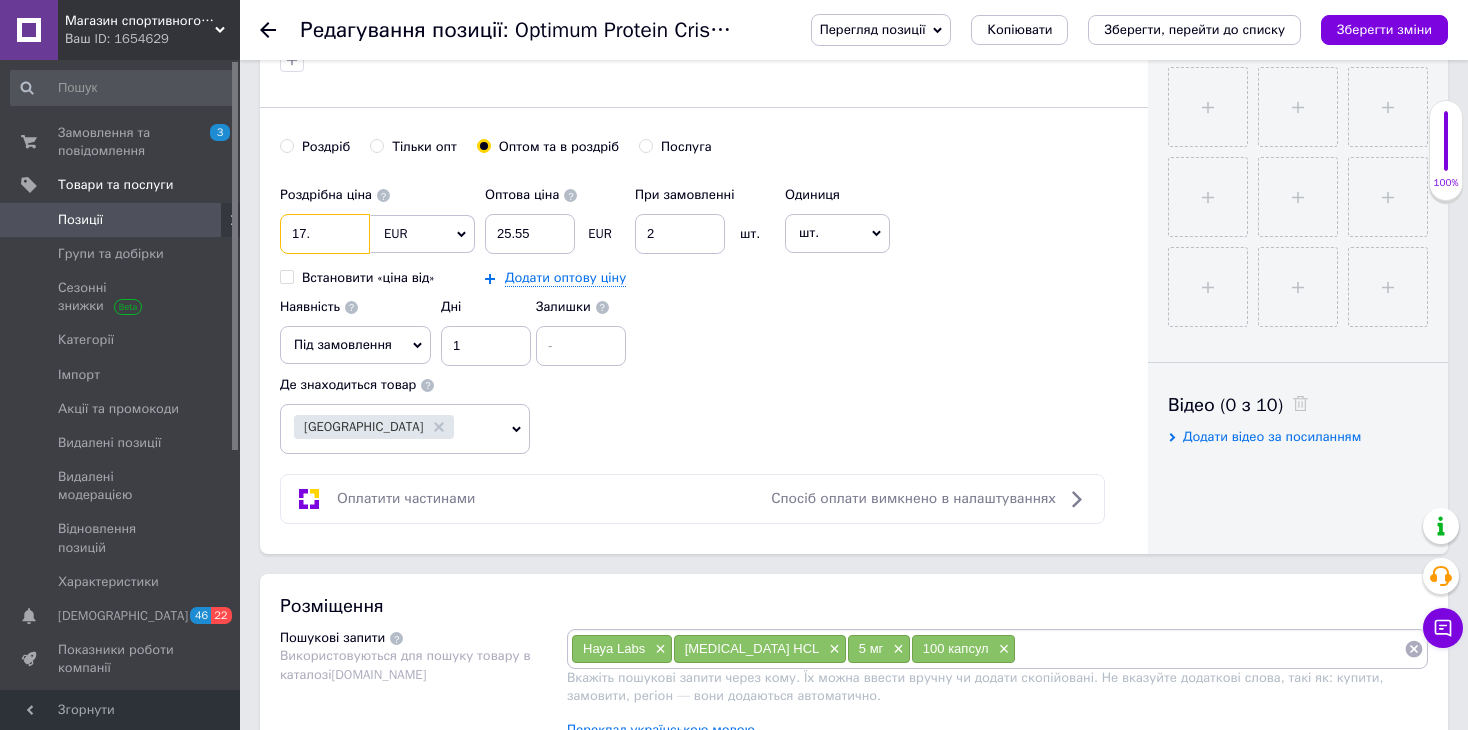 type on "17.7" 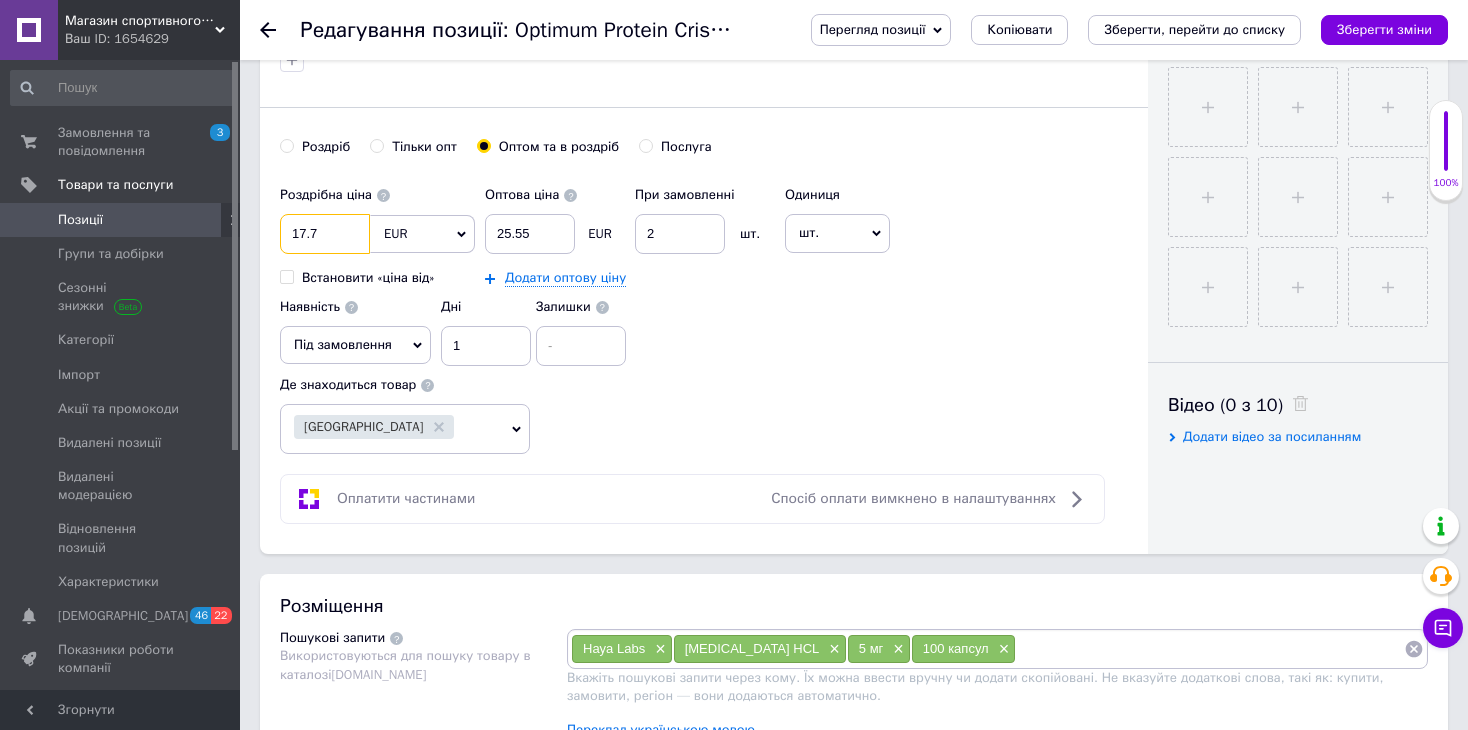 type on "17.70" 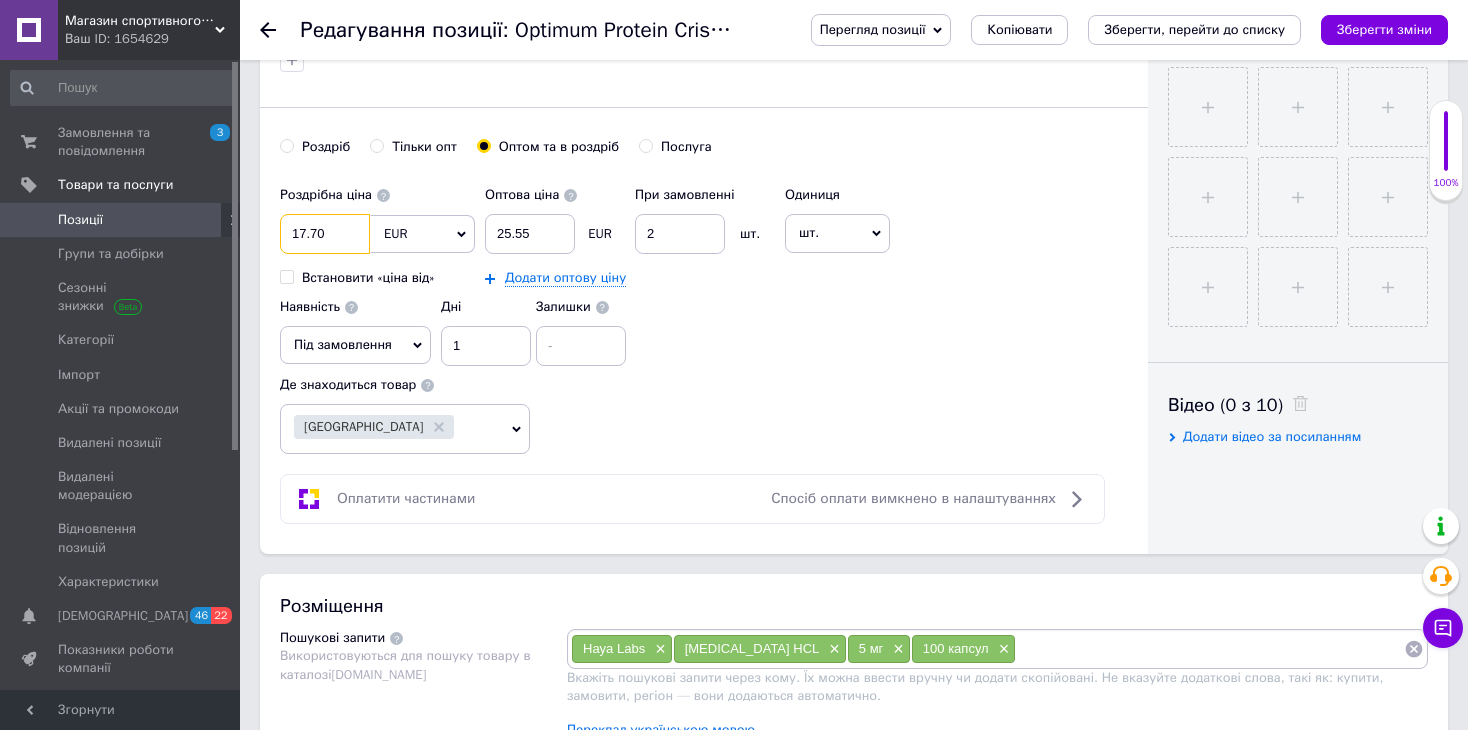 type on "17.70" 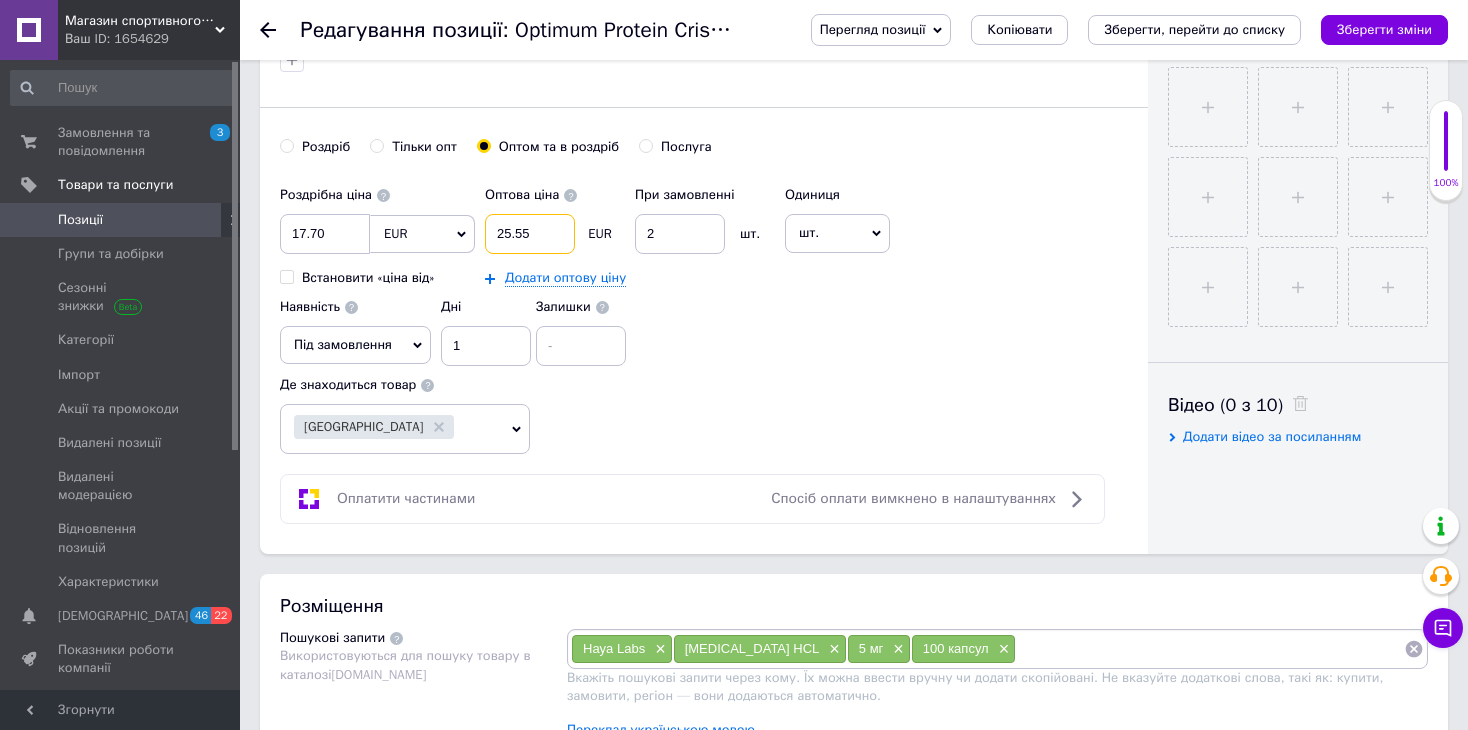 drag, startPoint x: 536, startPoint y: 233, endPoint x: 466, endPoint y: 231, distance: 70.028564 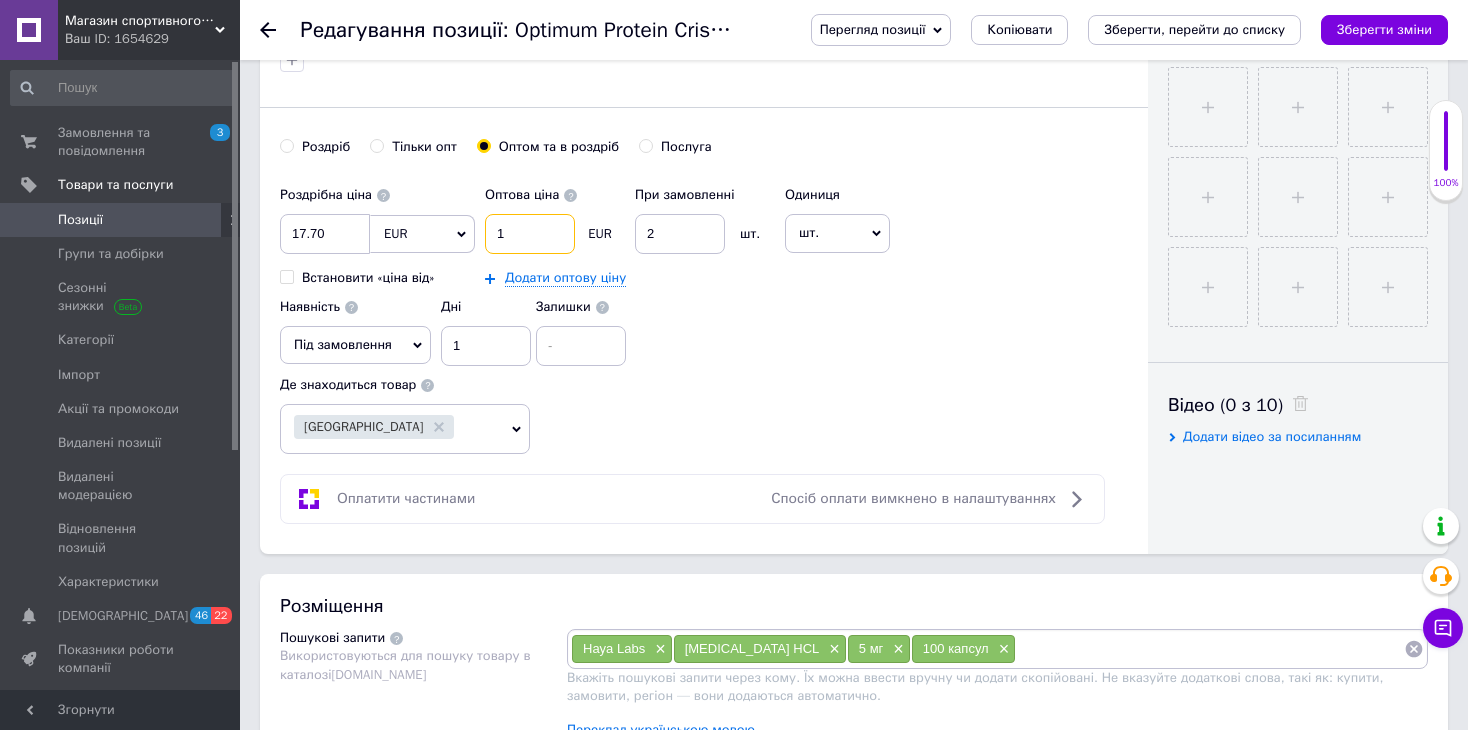 type on "16" 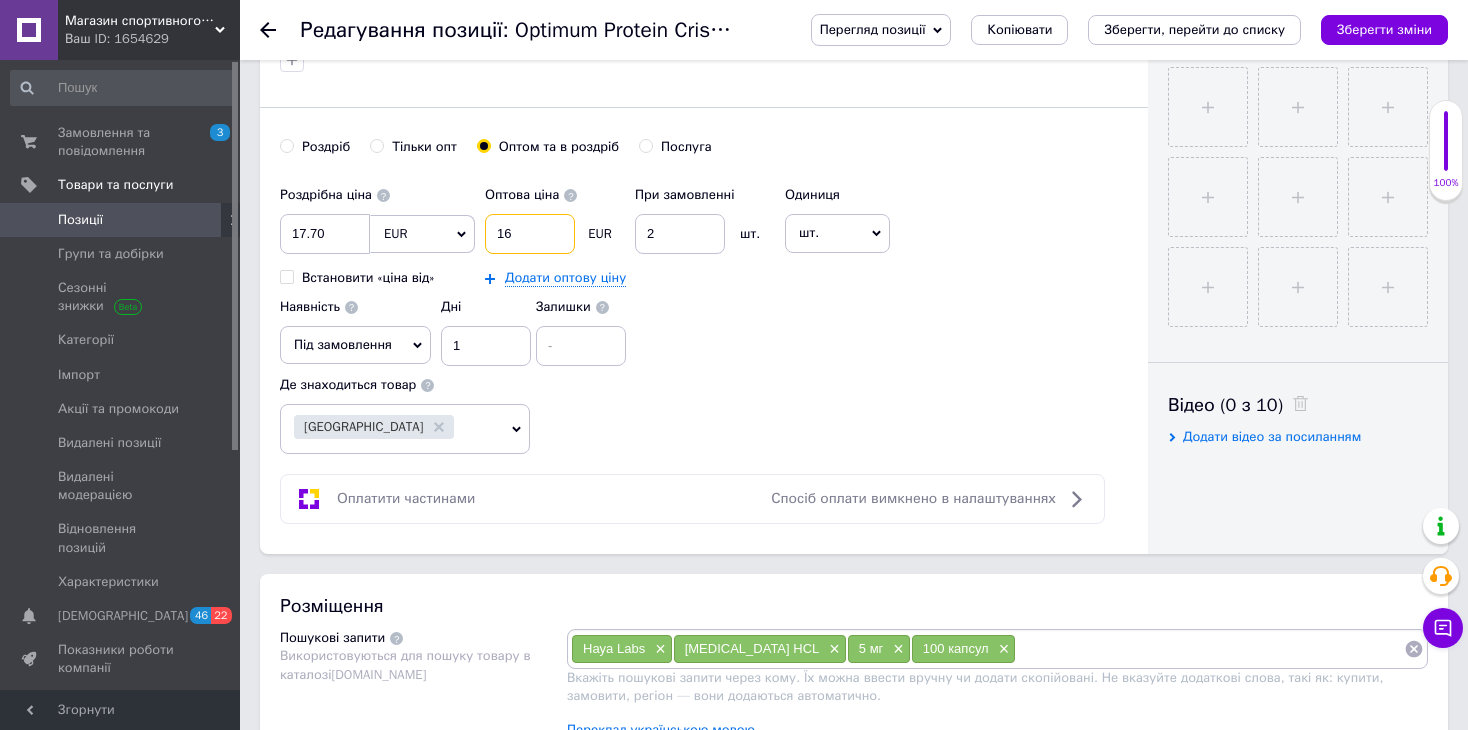 type on "168" 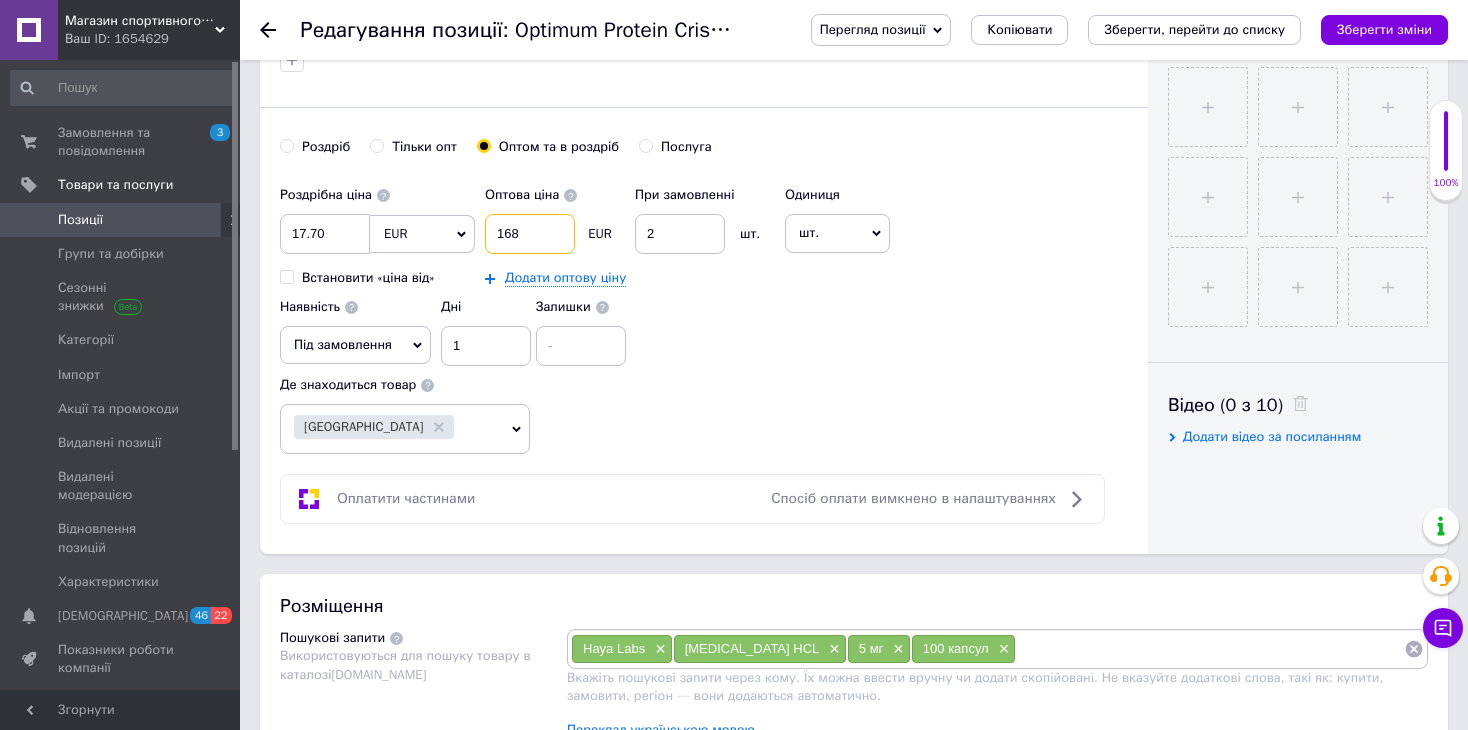 type on "1682" 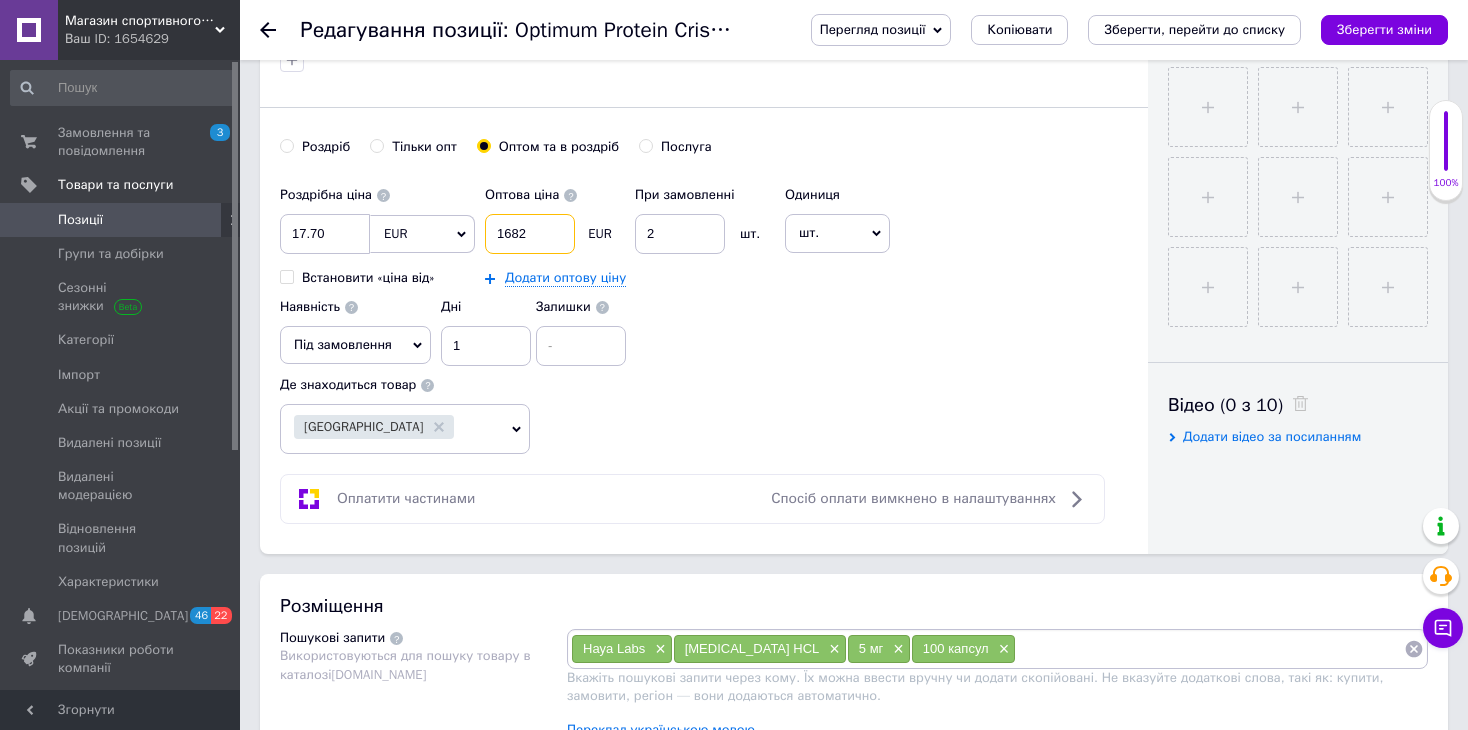 type on "16.82" 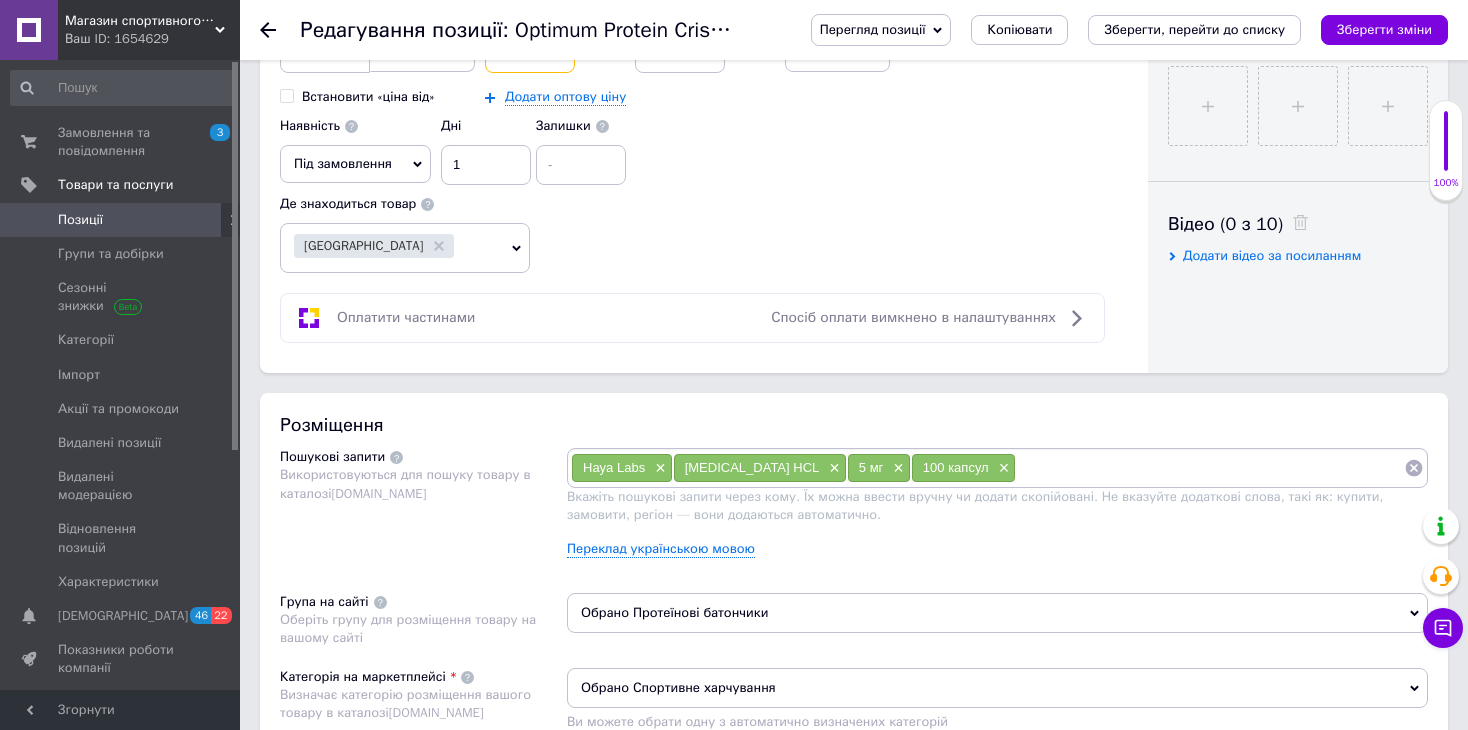 scroll, scrollTop: 900, scrollLeft: 0, axis: vertical 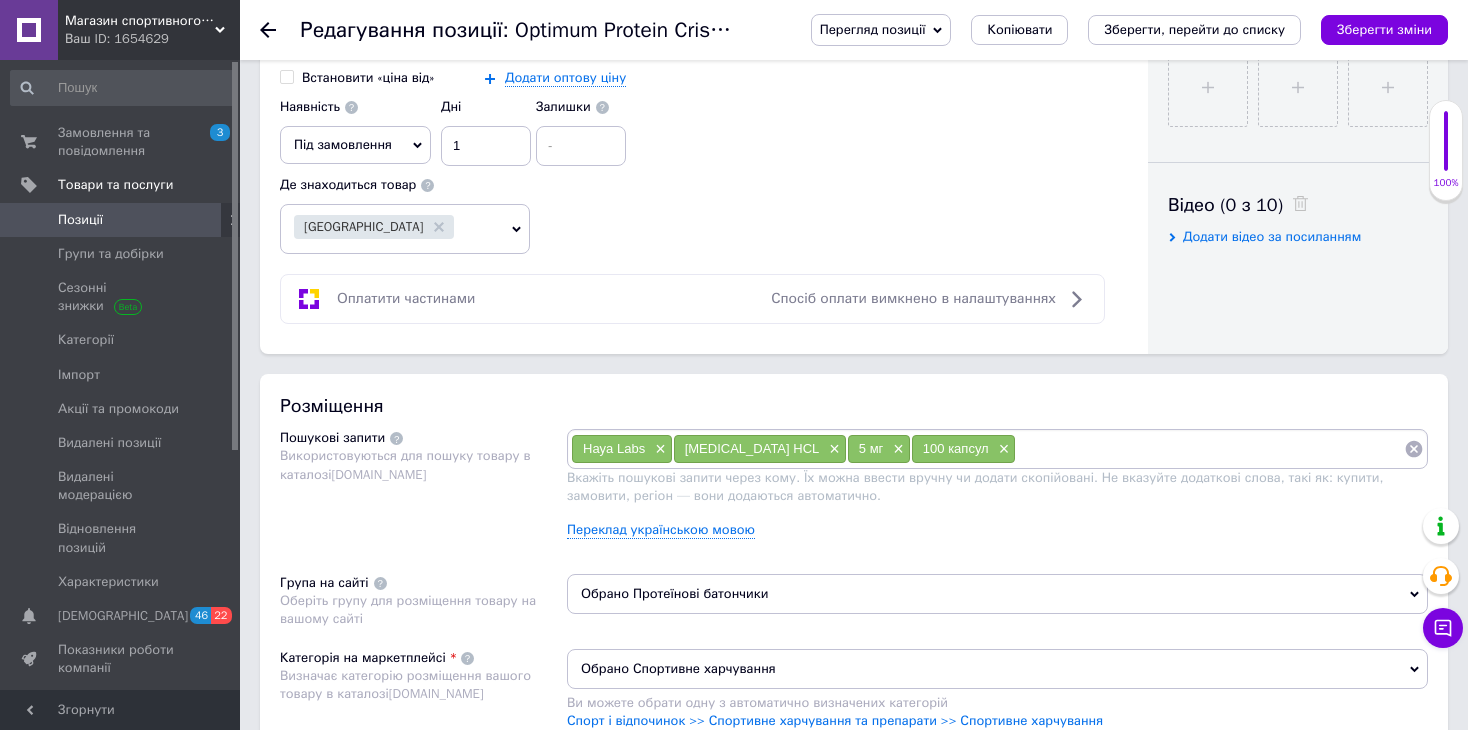 type on "16.82" 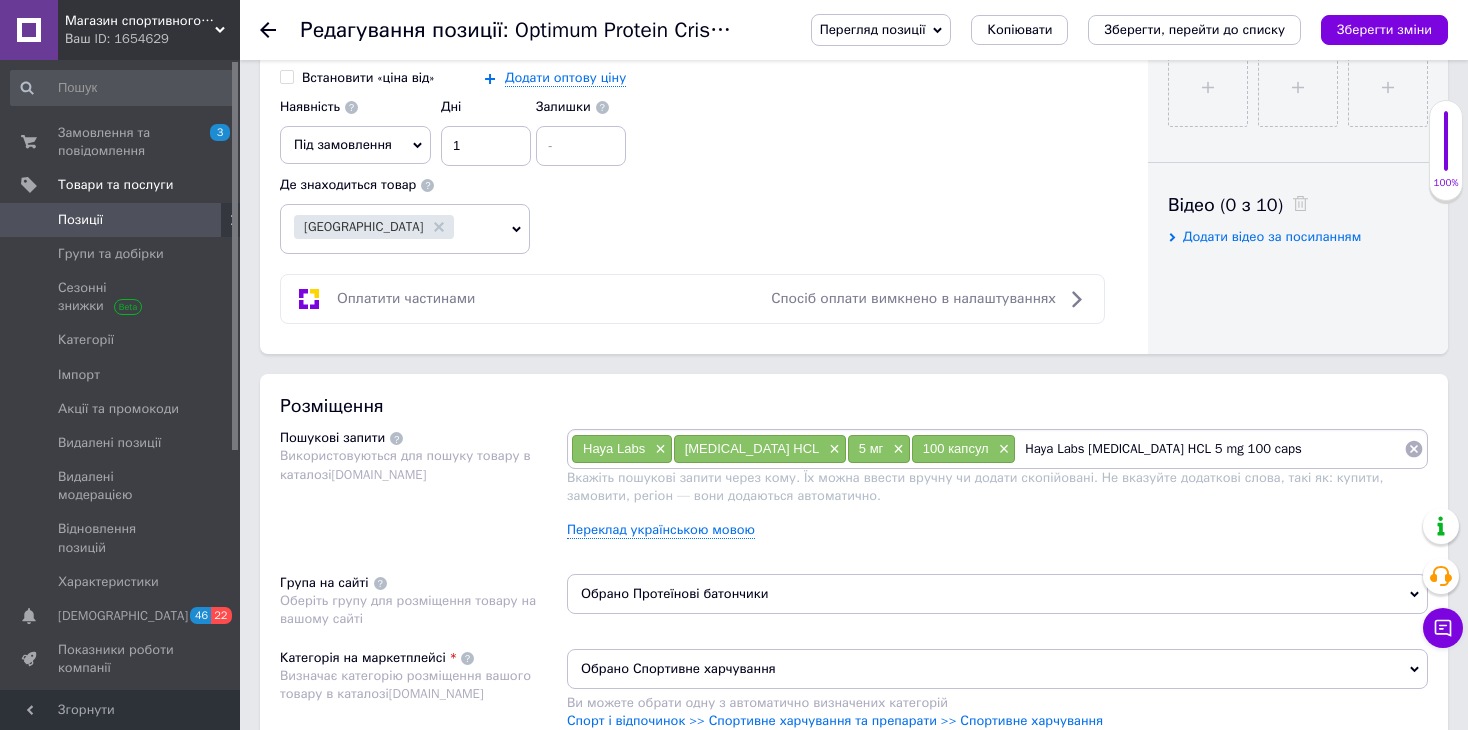 type 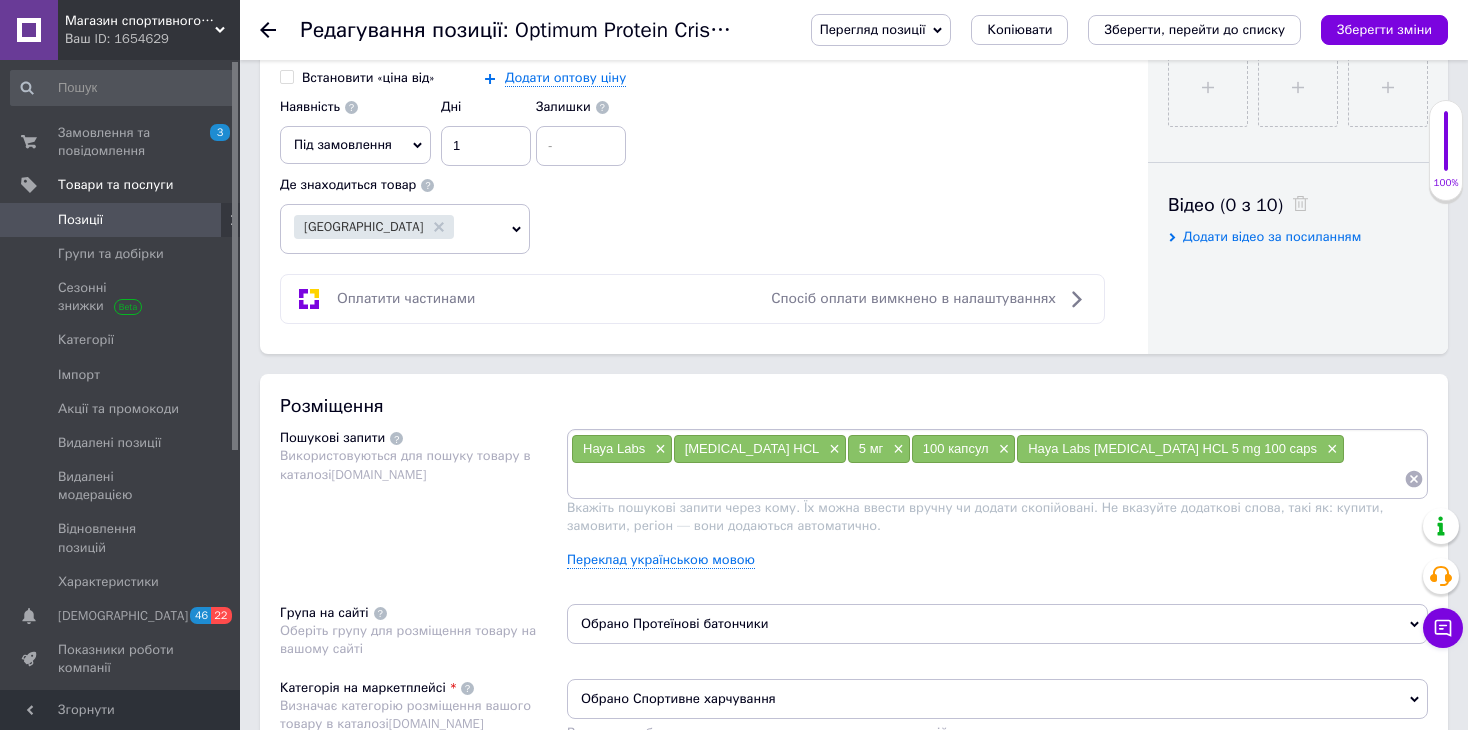 checkbox on "true" 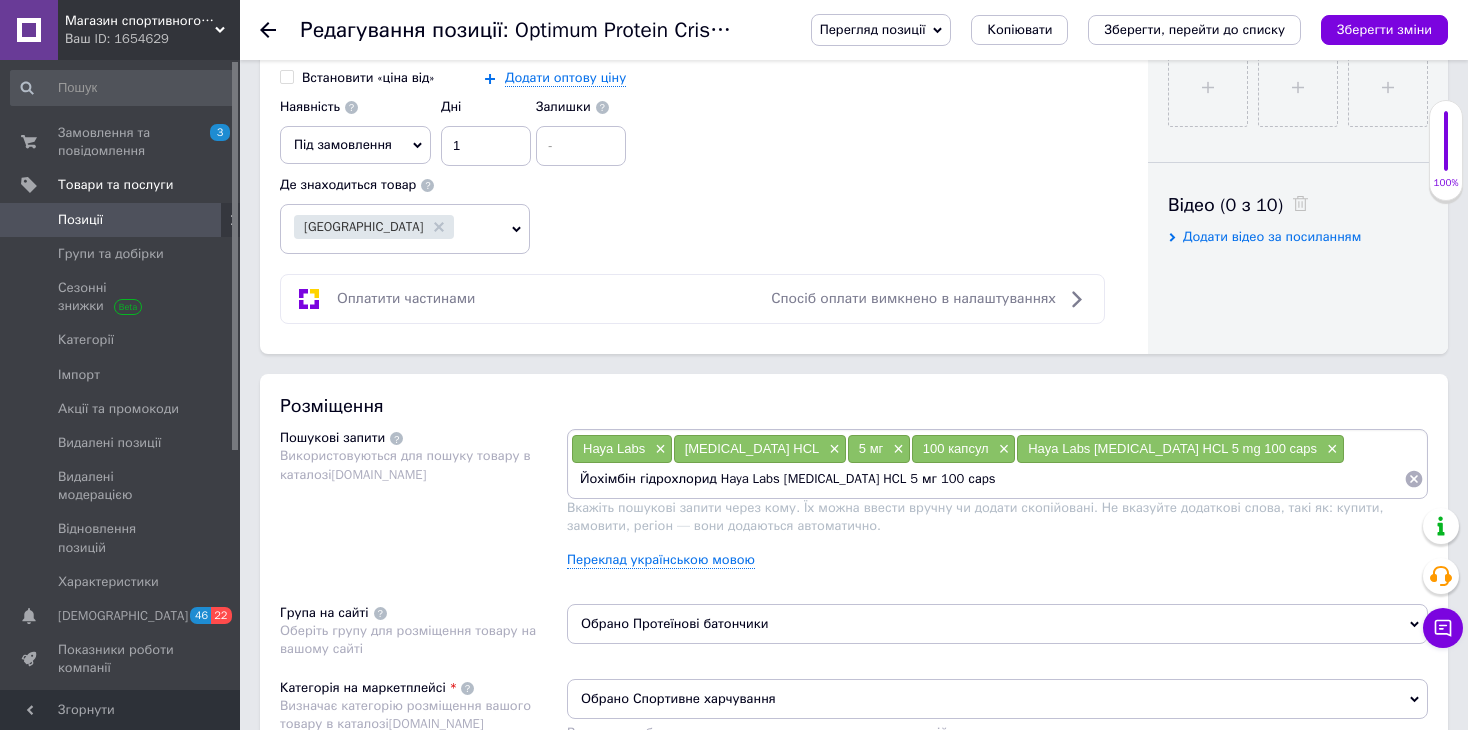 type 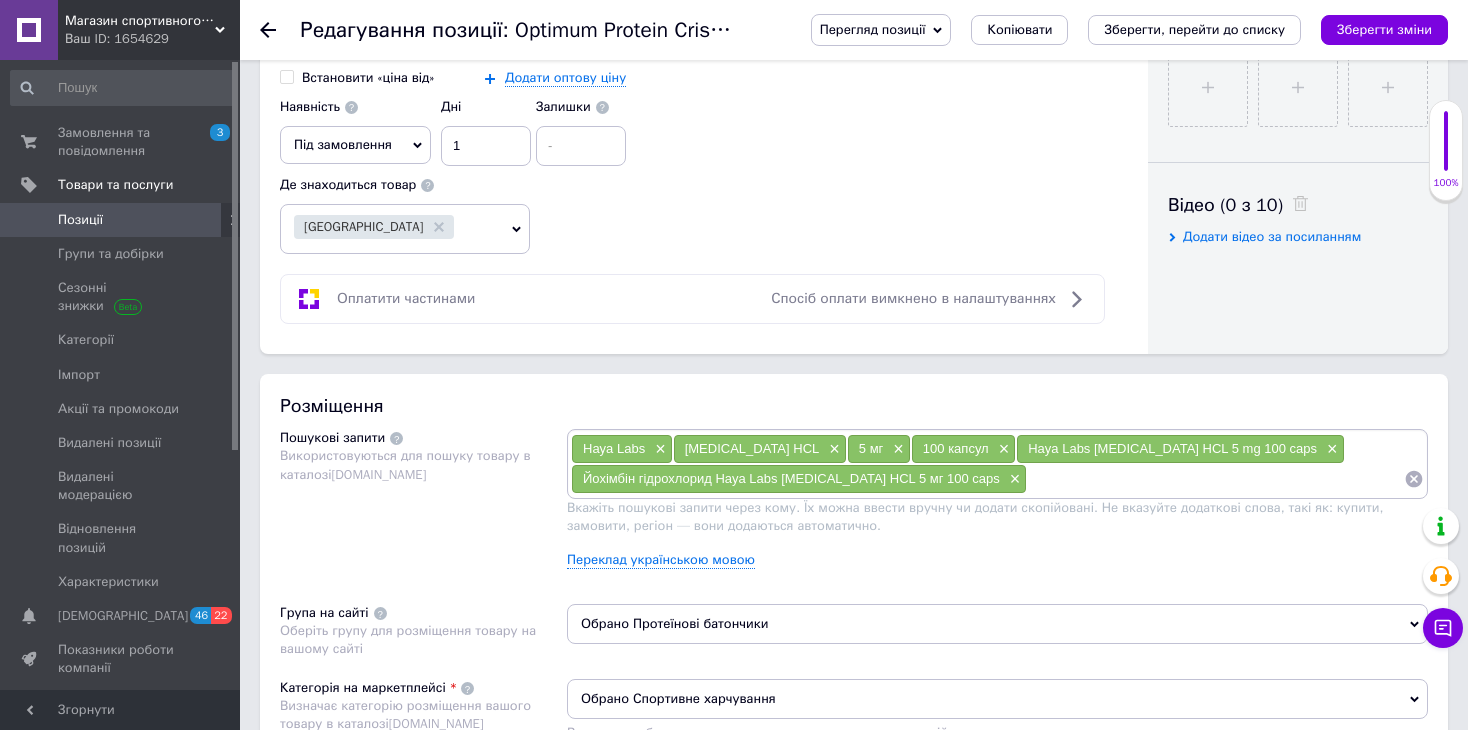 click at bounding box center [1215, 479] 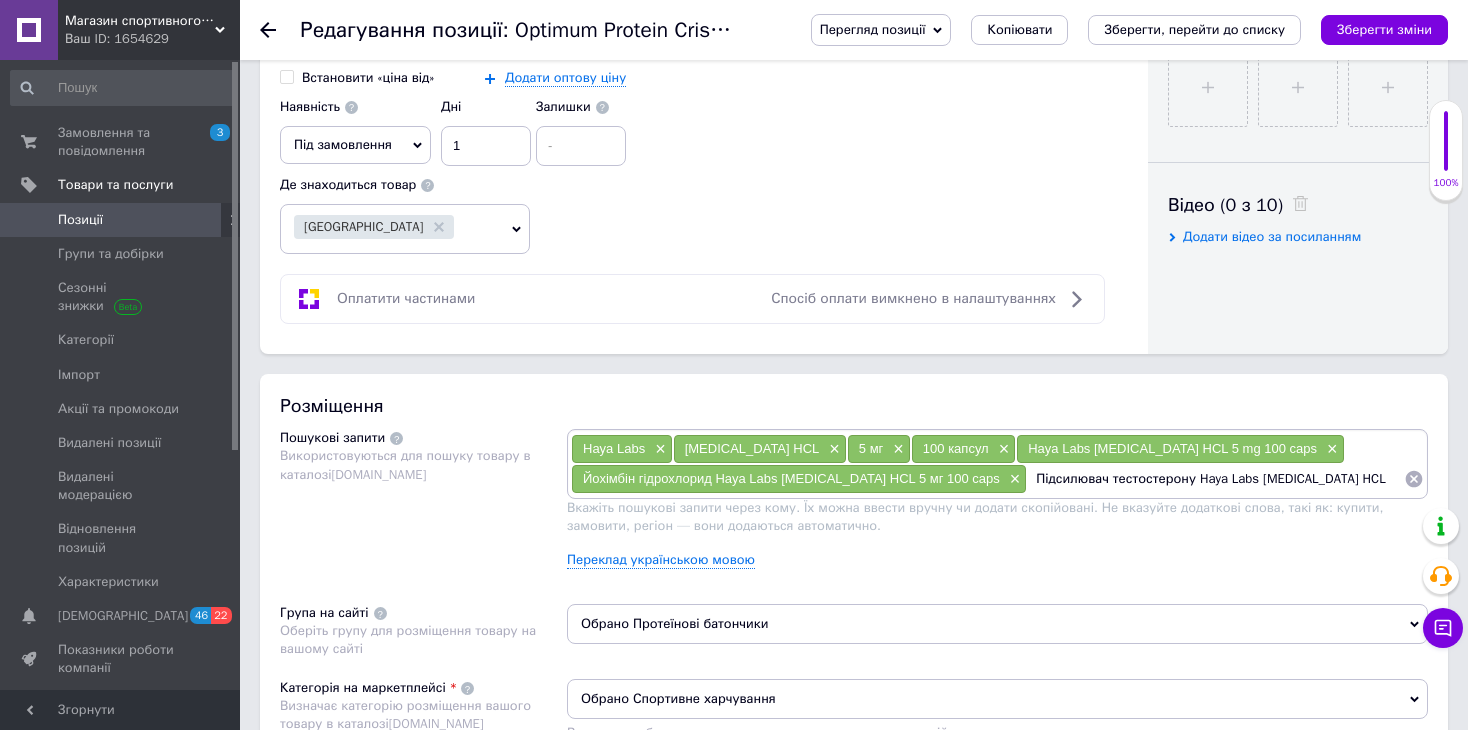 type 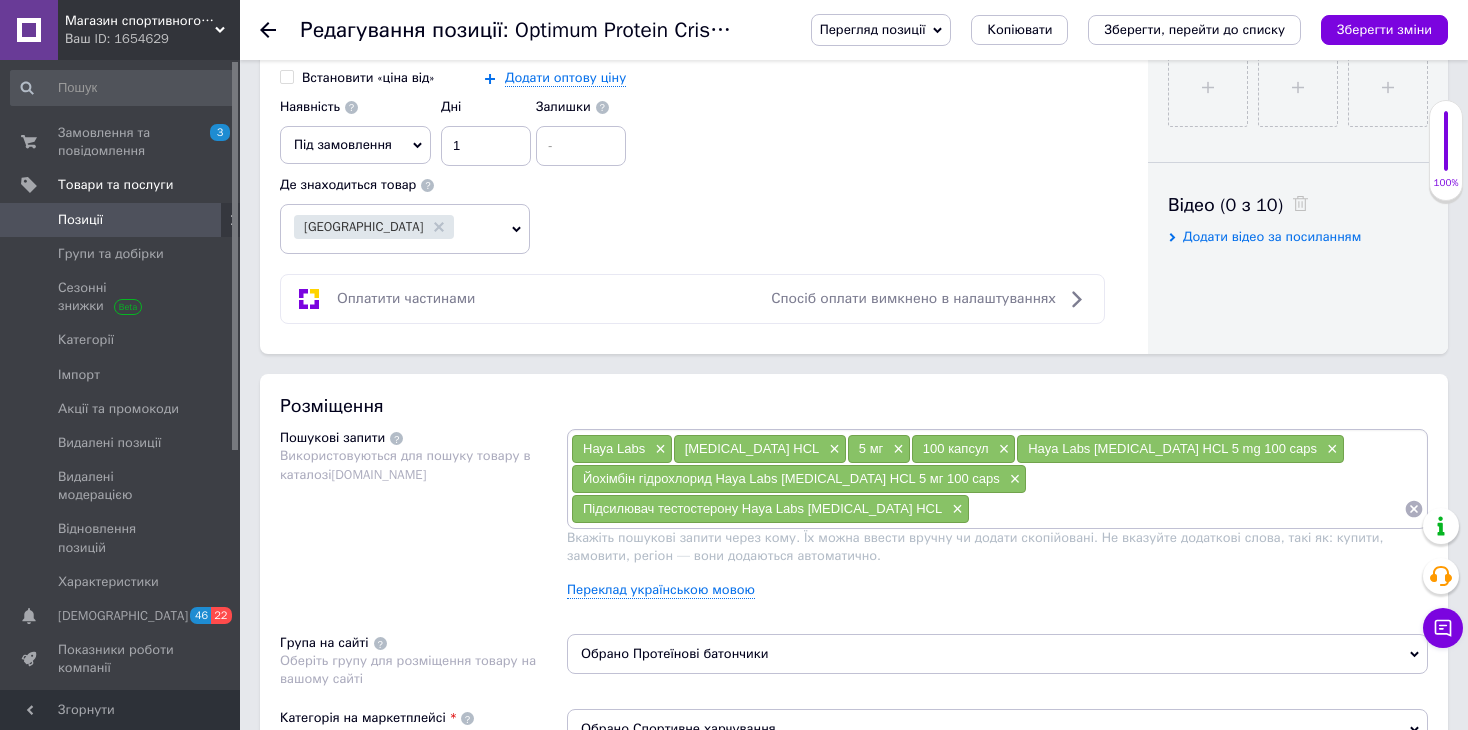 click at bounding box center (1187, 509) 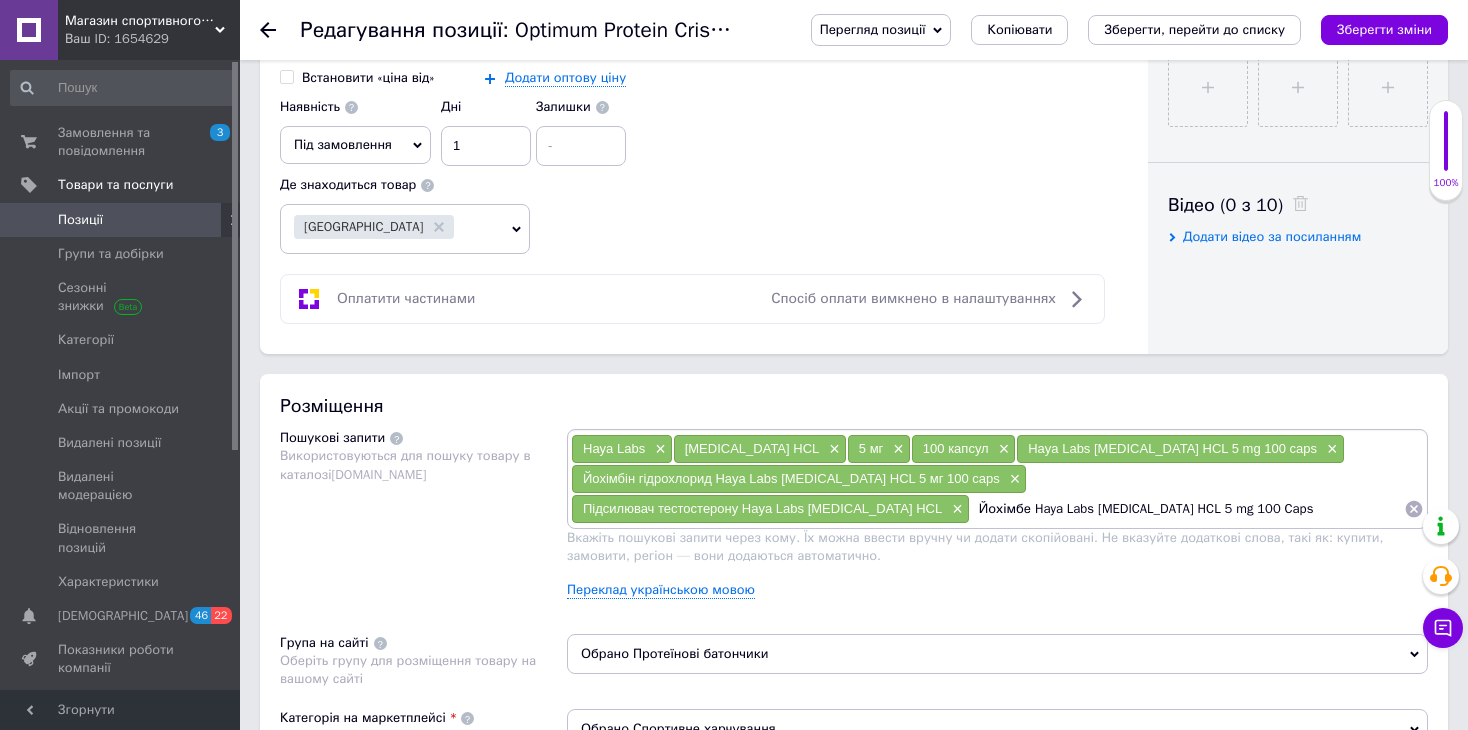type 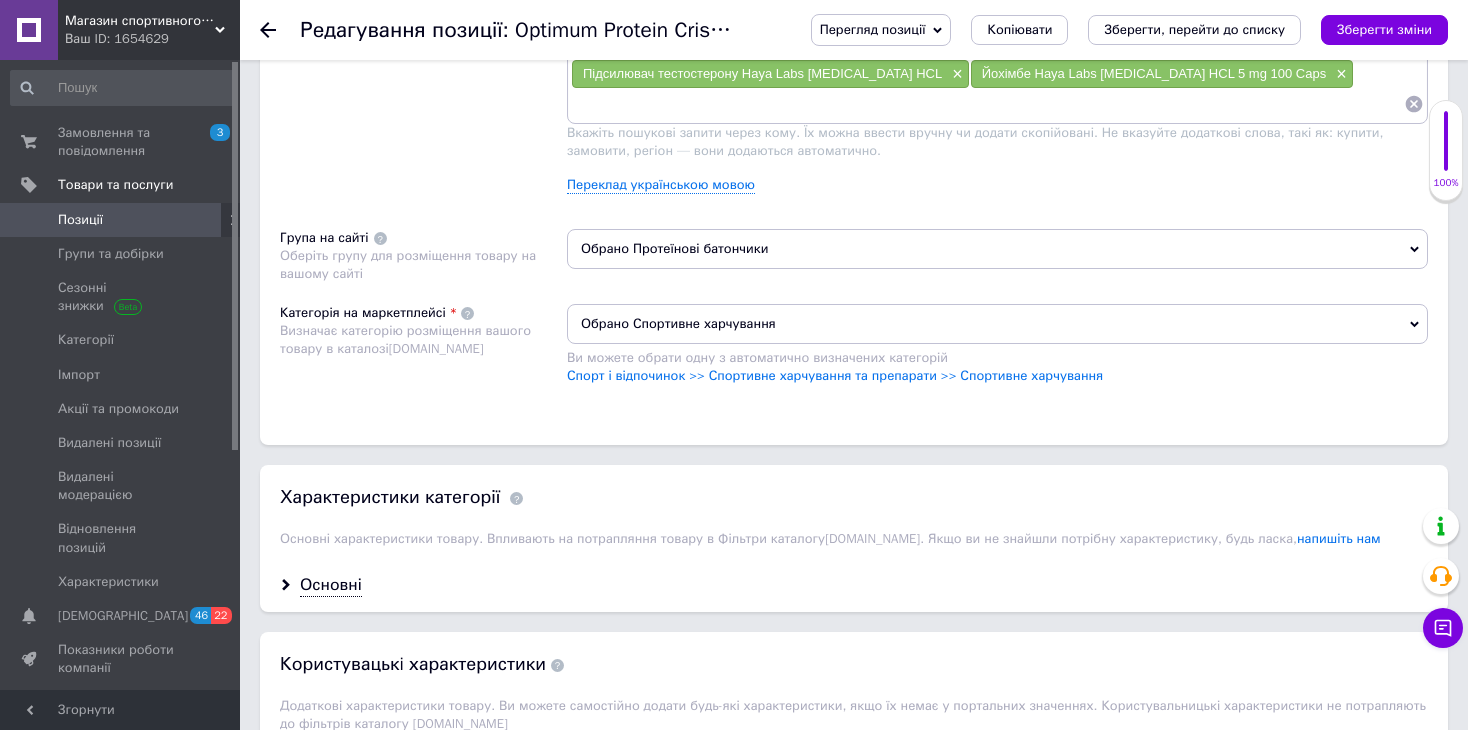 scroll, scrollTop: 1400, scrollLeft: 0, axis: vertical 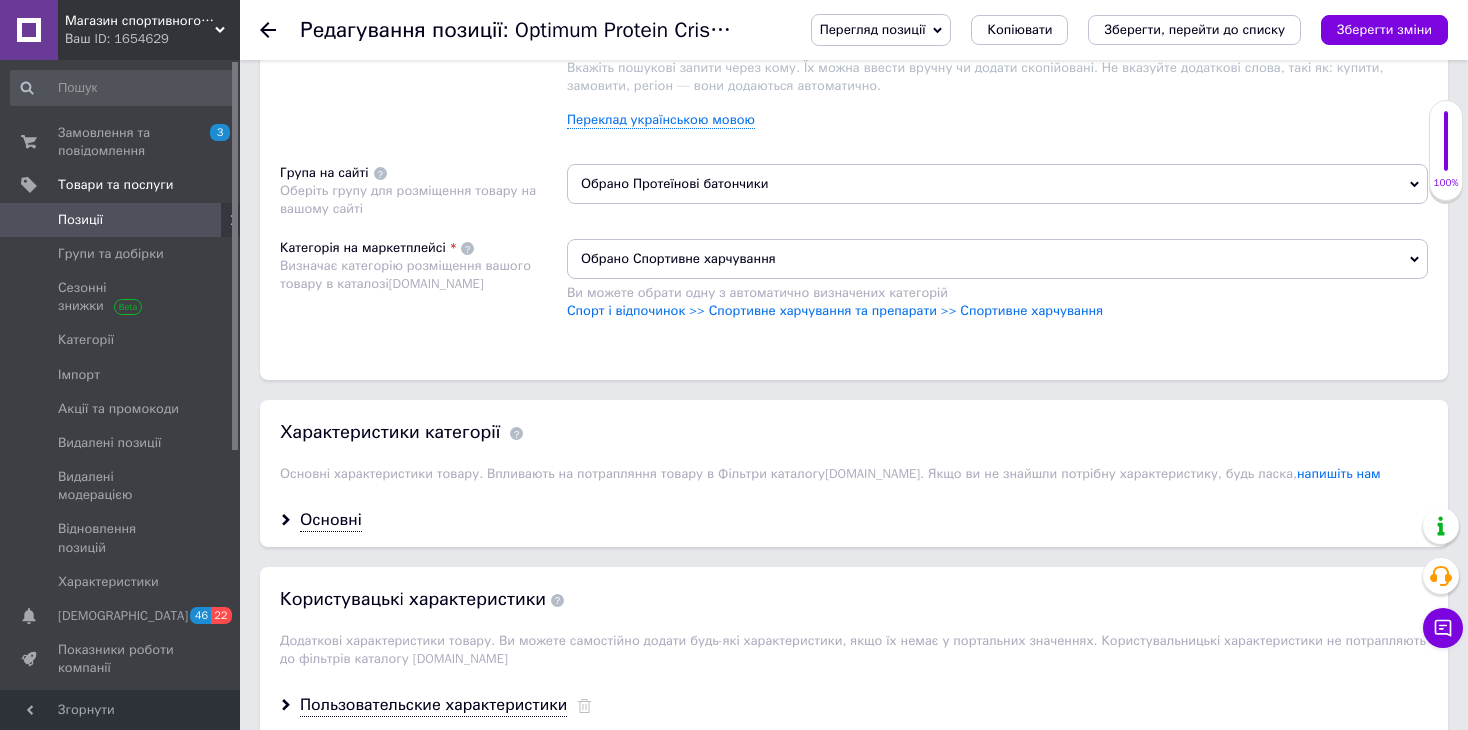 click on "Обрано Протеїнові батончики" at bounding box center (997, 184) 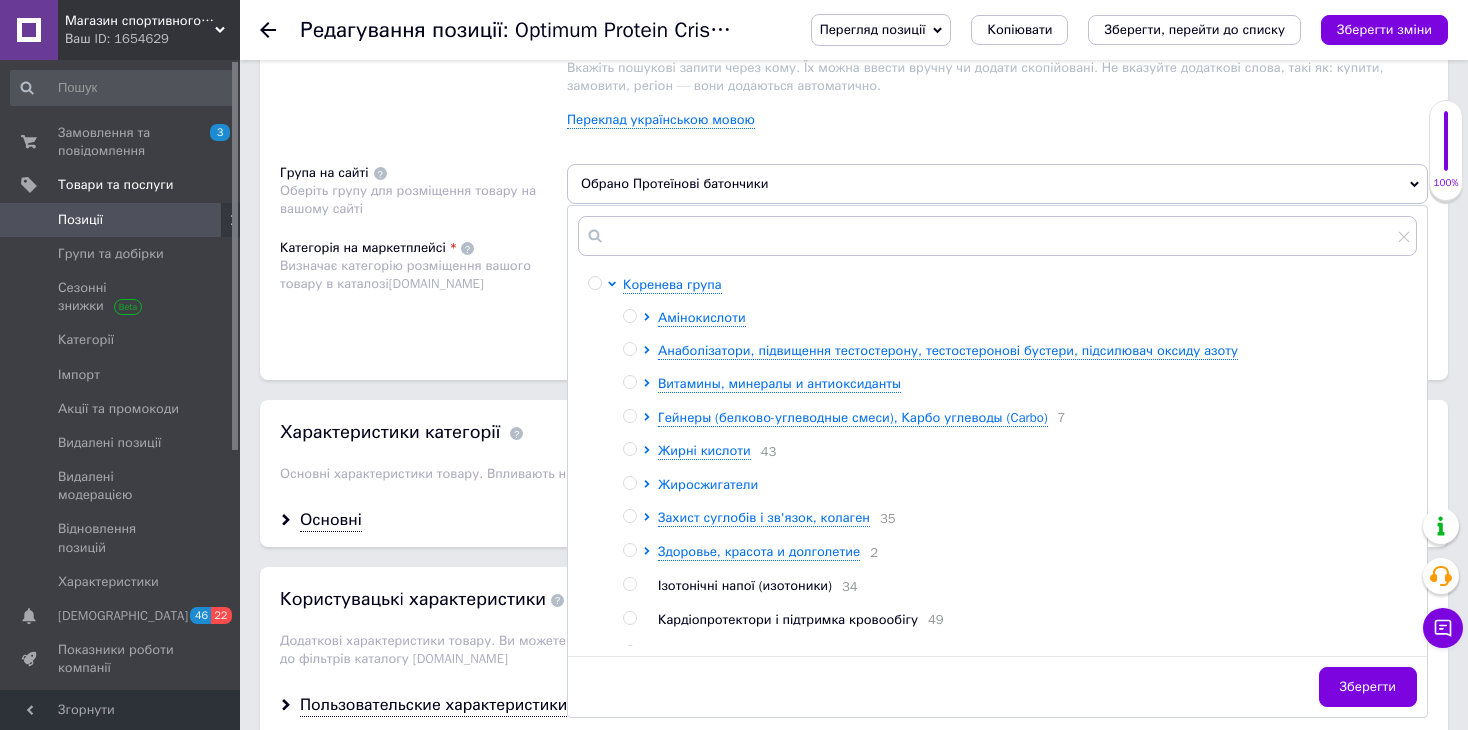 click on "Жиросжигатели" at bounding box center [708, 484] 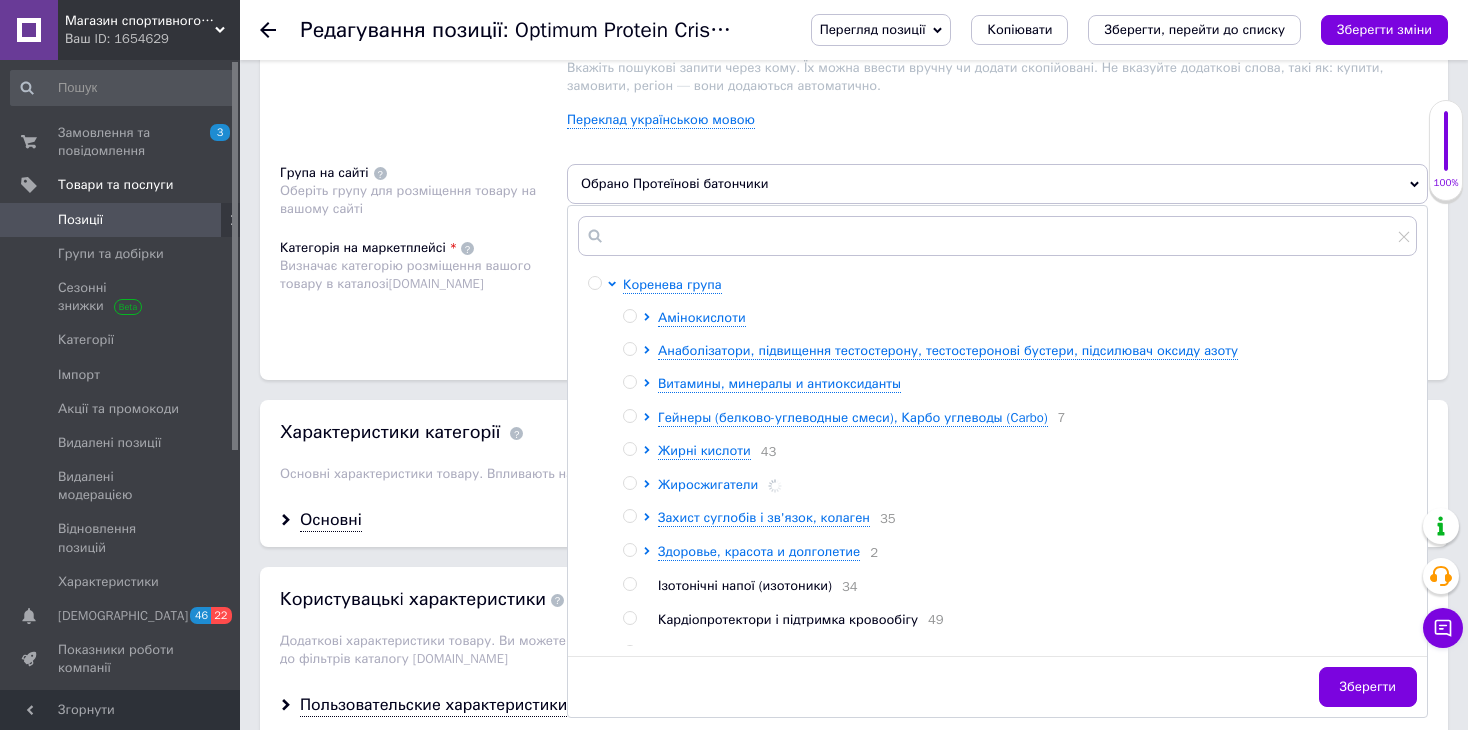 checkbox on "true" 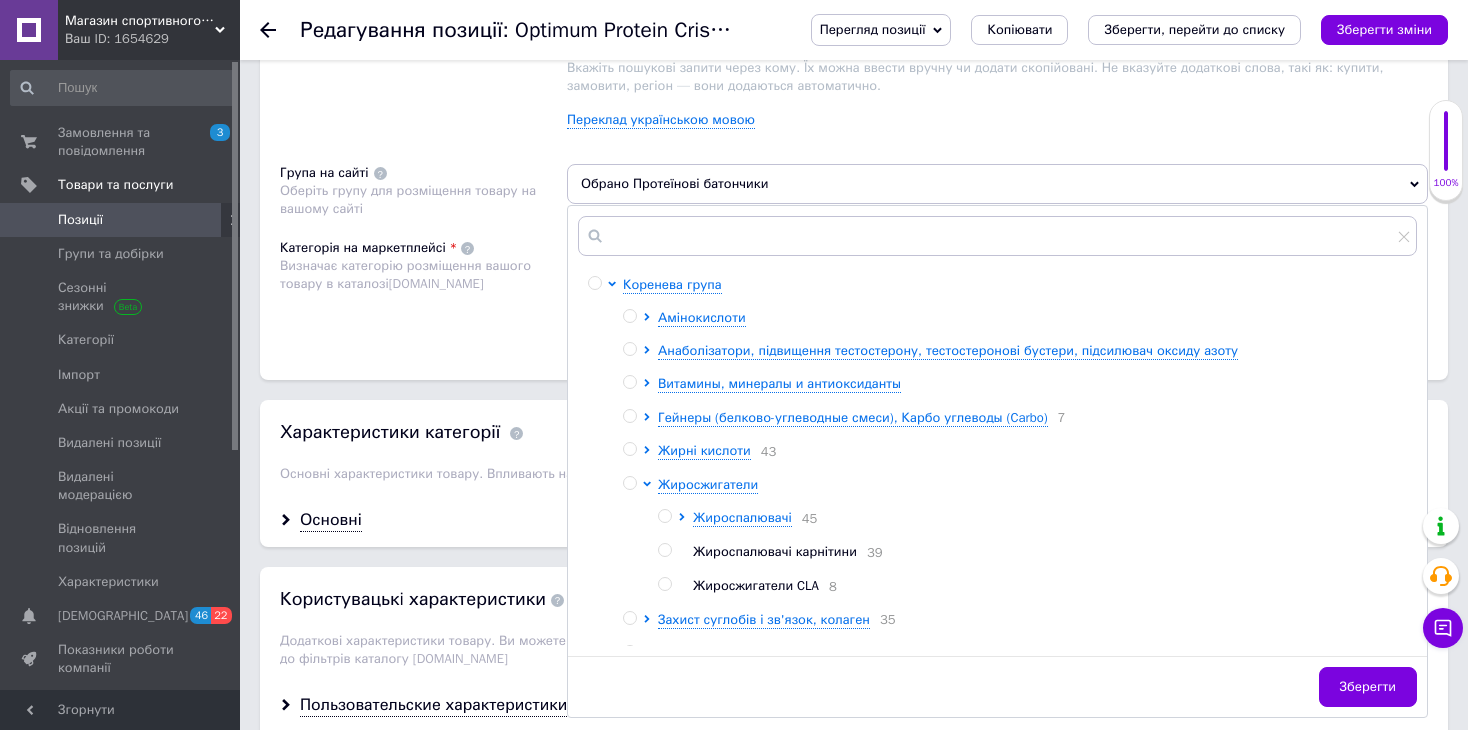 click at bounding box center (664, 516) 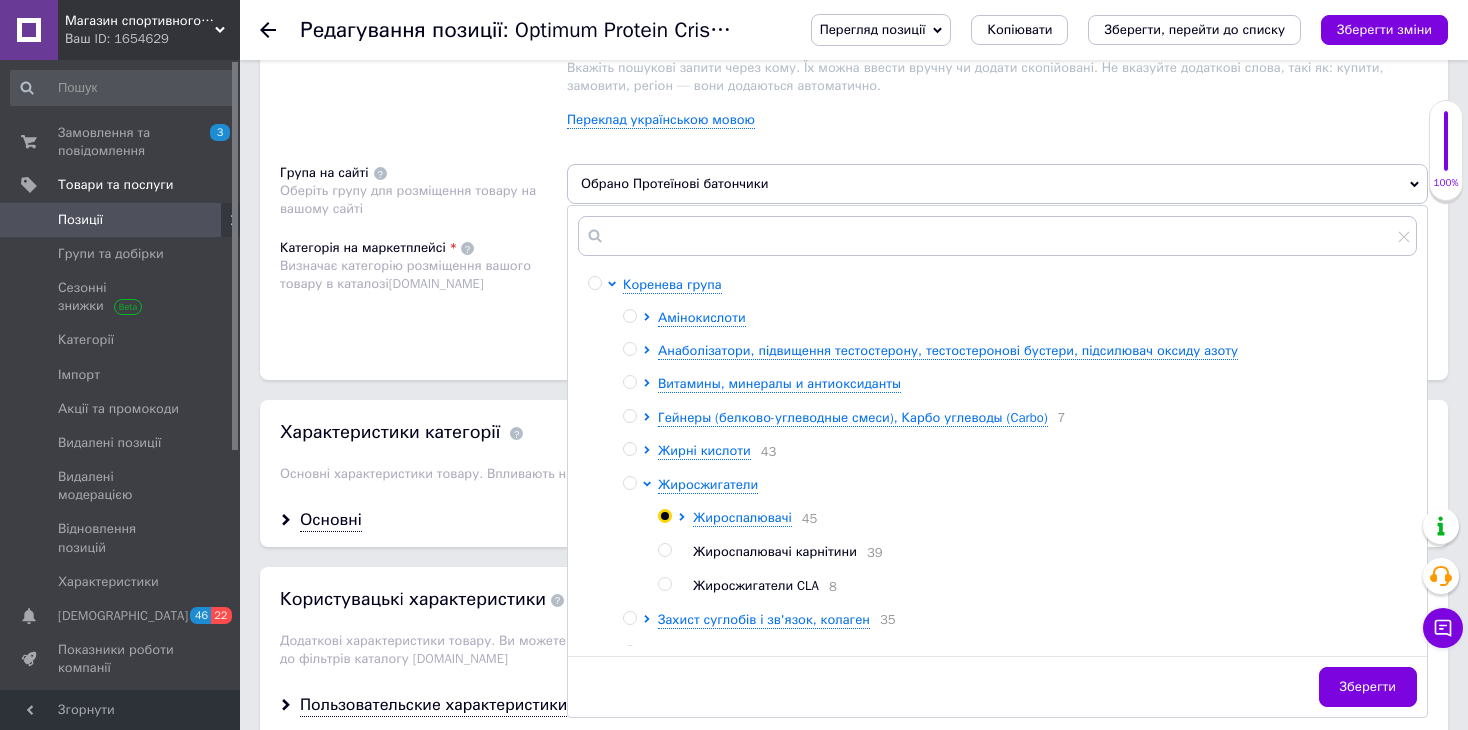 radio on "true" 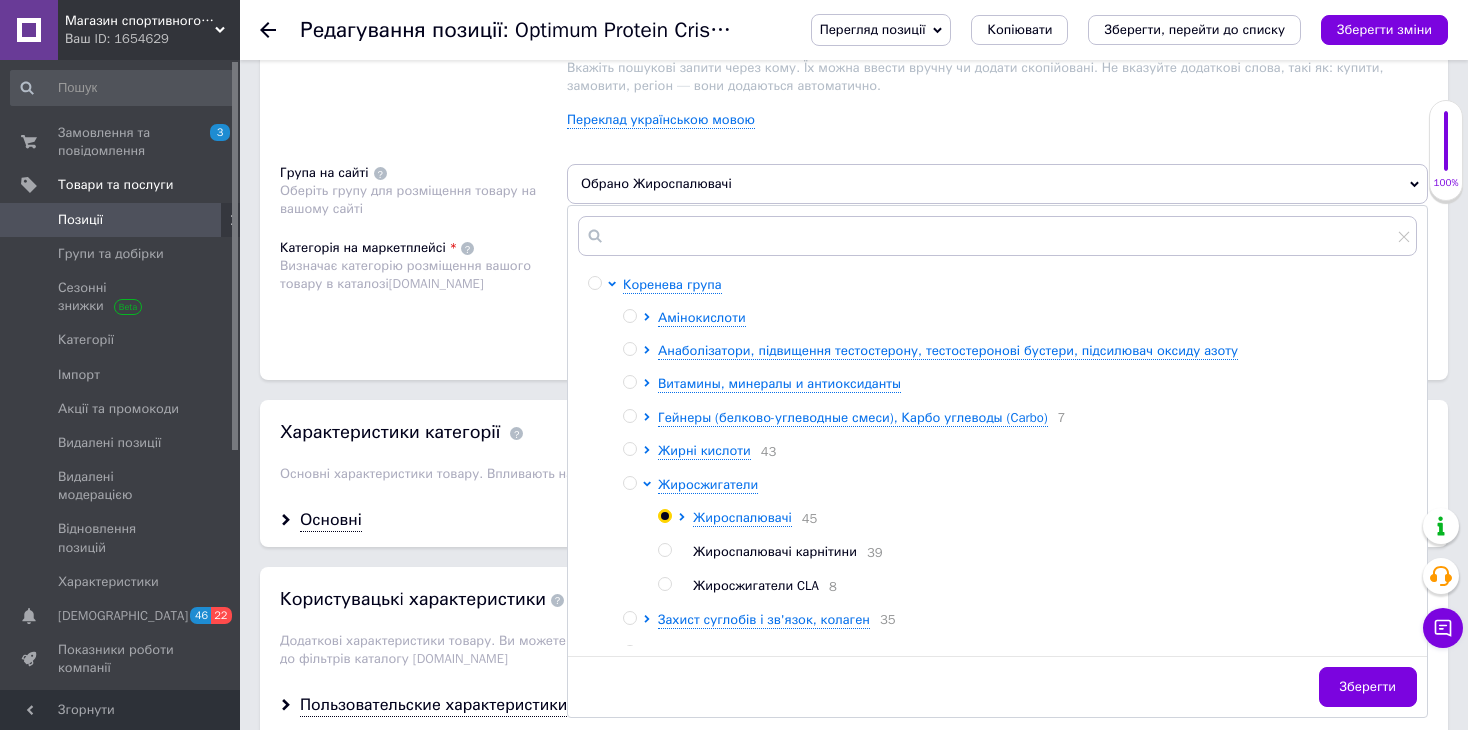 click on "Основні" at bounding box center (854, 520) 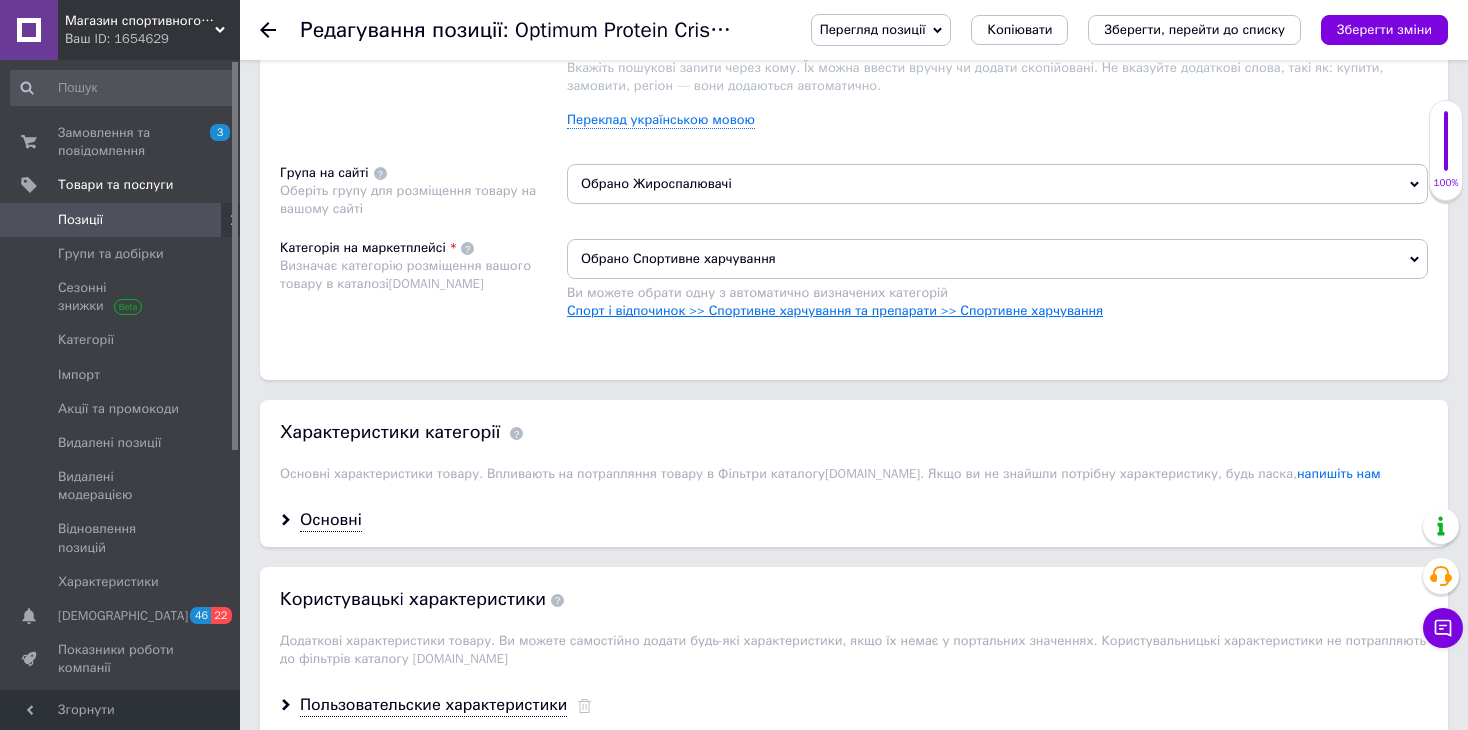 click on "Спорт і відпочинок >> Спортивне харчування та препарати >> Спортивне харчування" at bounding box center [835, 310] 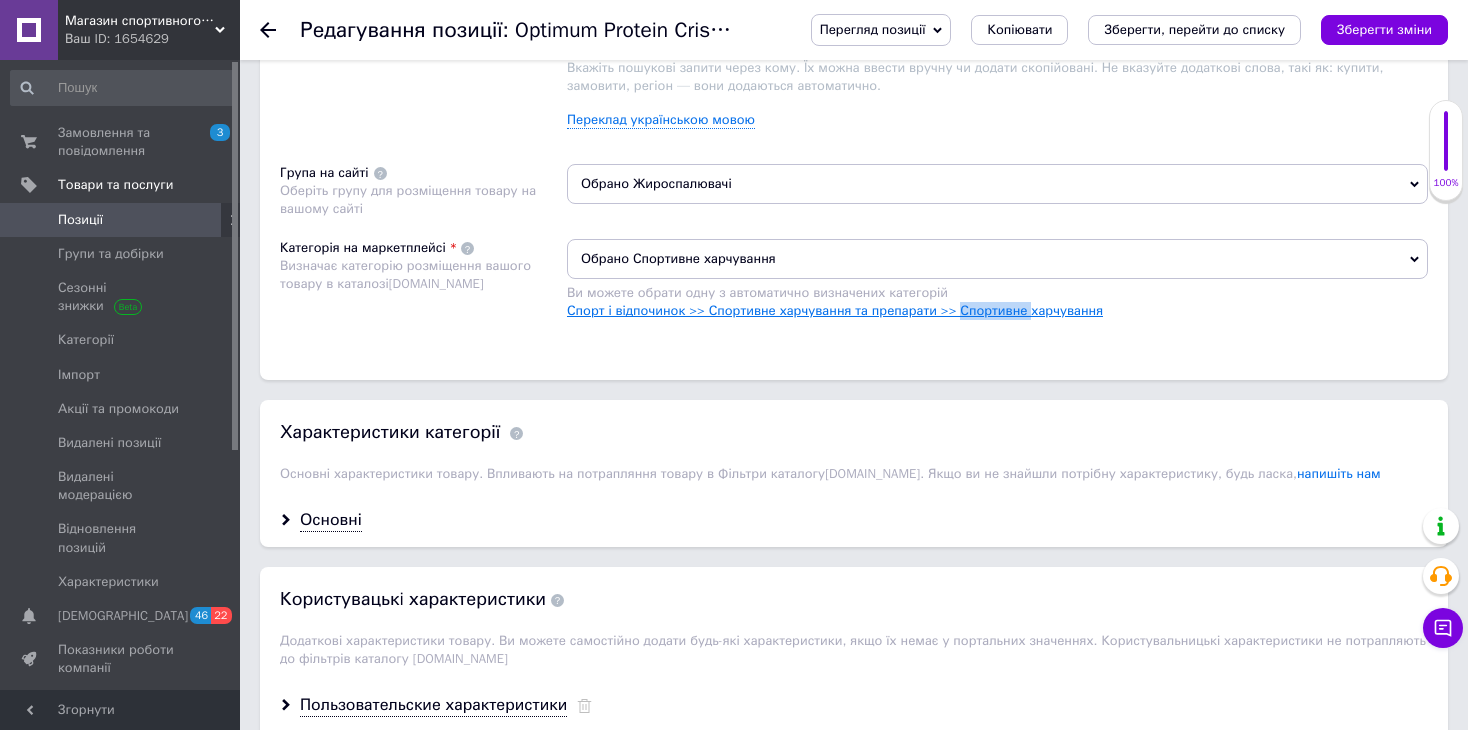 click on "Спорт і відпочинок >> Спортивне харчування та препарати >> Спортивне харчування" at bounding box center (835, 310) 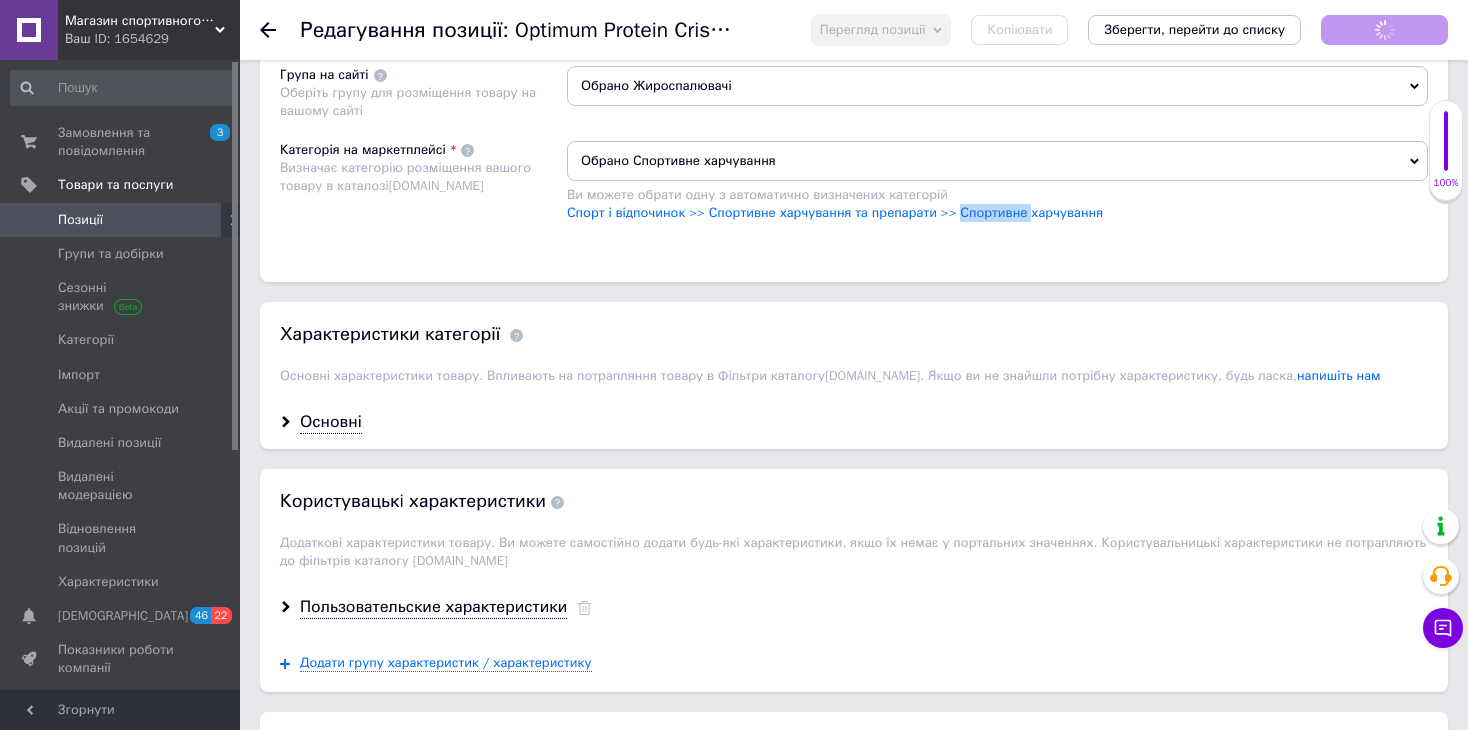scroll, scrollTop: 1600, scrollLeft: 0, axis: vertical 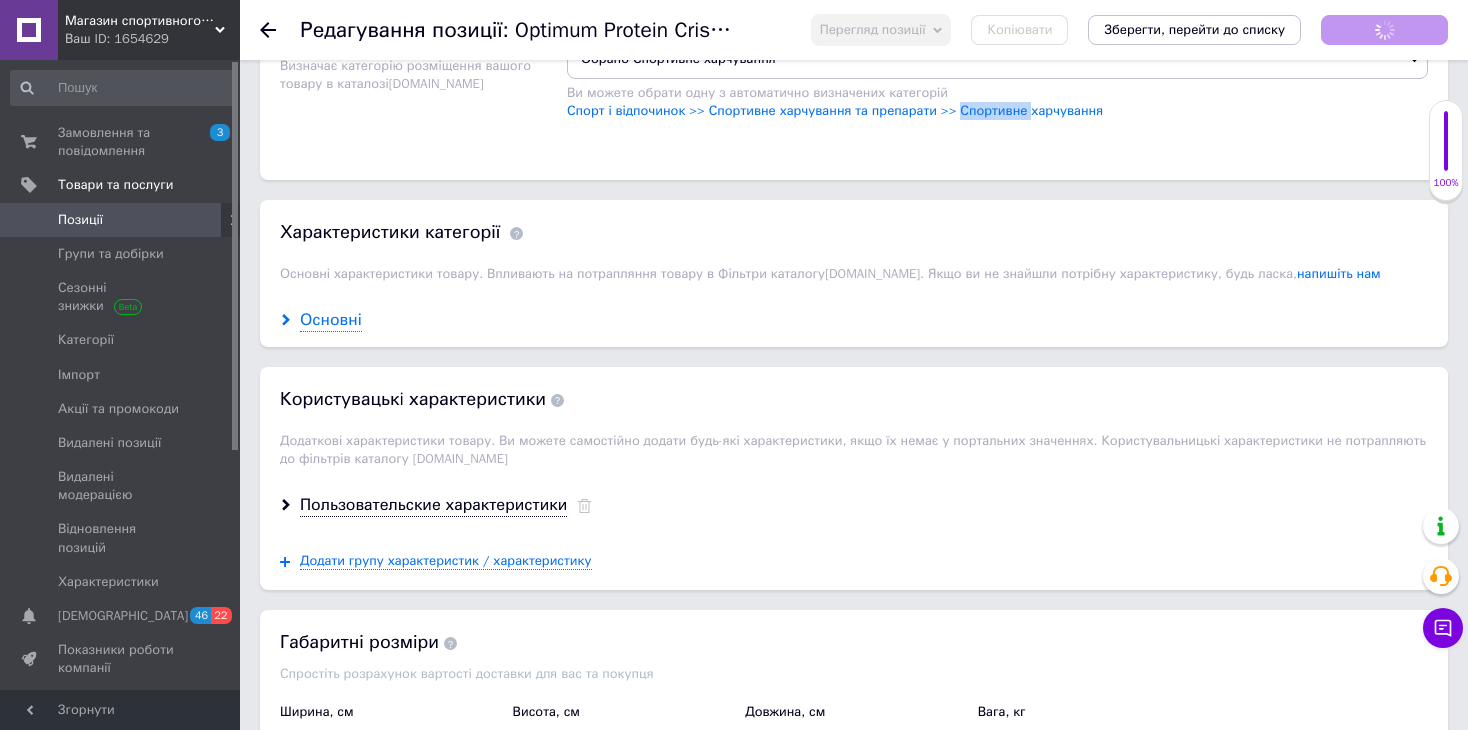 click on "Основні" at bounding box center (331, 320) 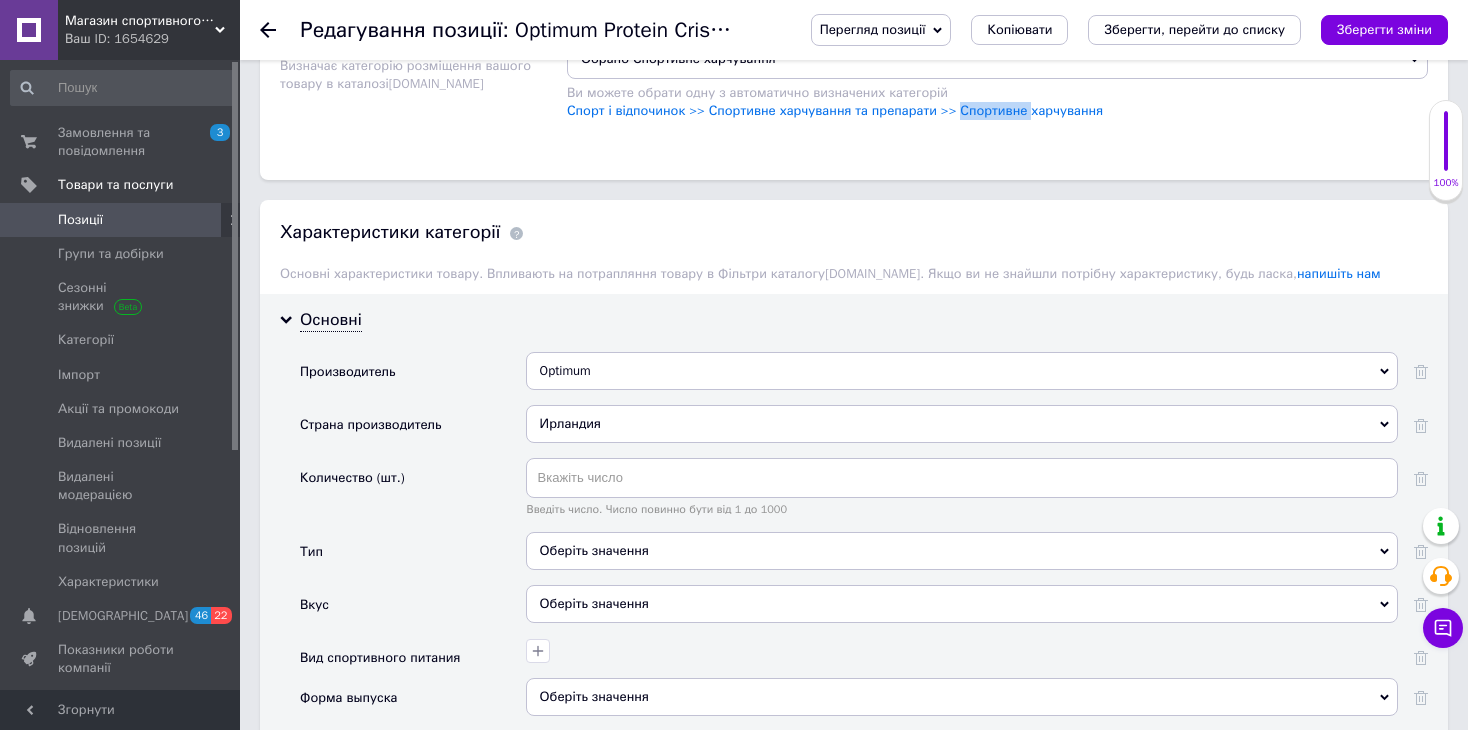 click on "Optimum" at bounding box center [962, 371] 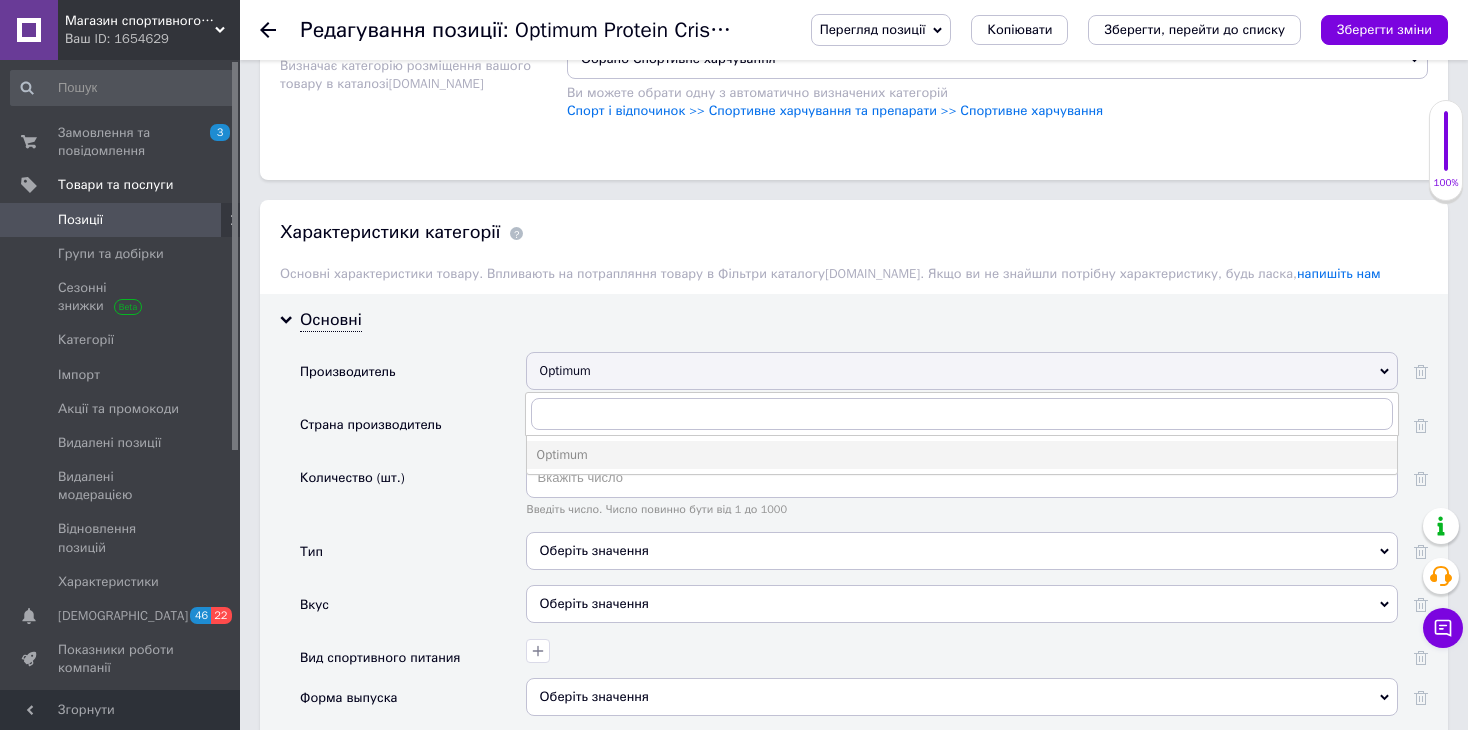 drag, startPoint x: 563, startPoint y: 333, endPoint x: 547, endPoint y: 335, distance: 16.124516 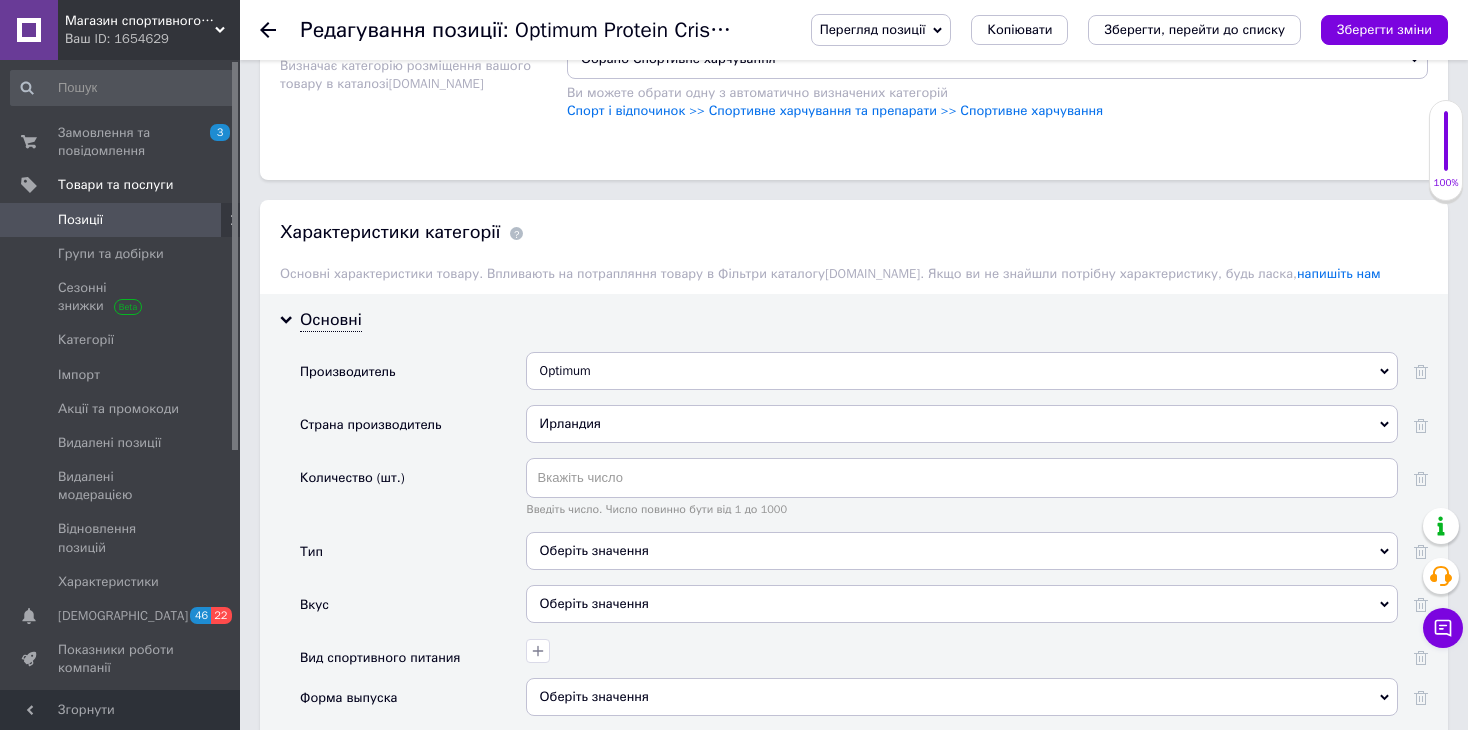 click on "Optimum" at bounding box center [962, 371] 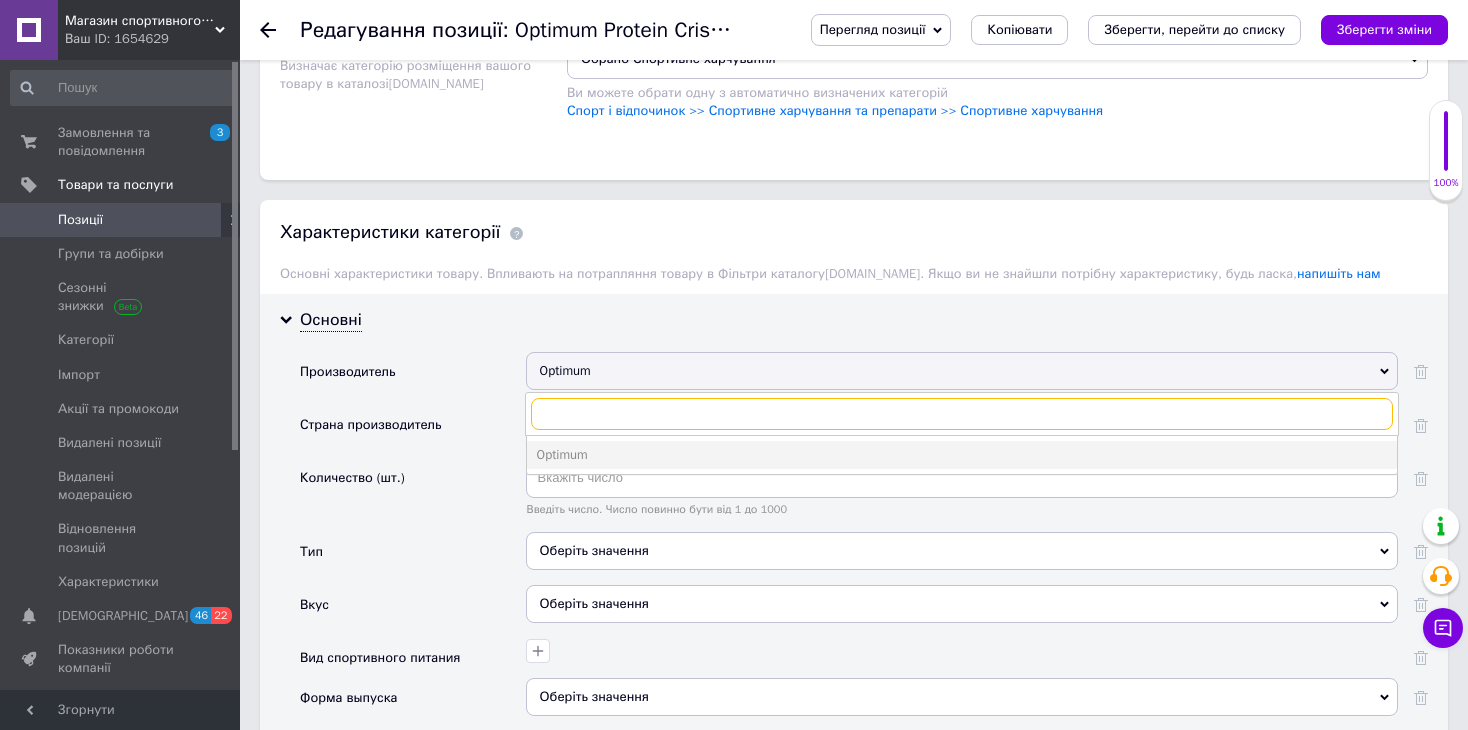 paste on "Haya Labs" 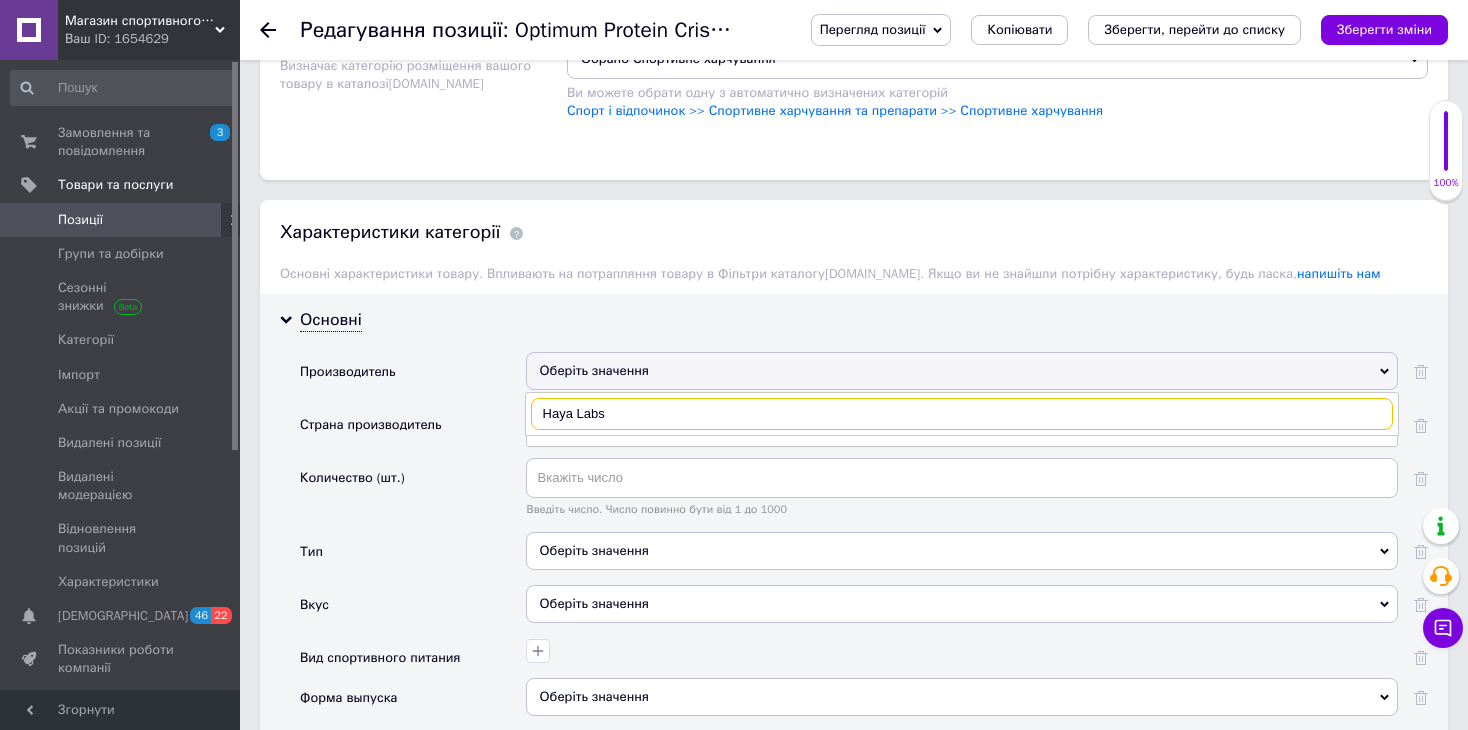 checkbox on "true" 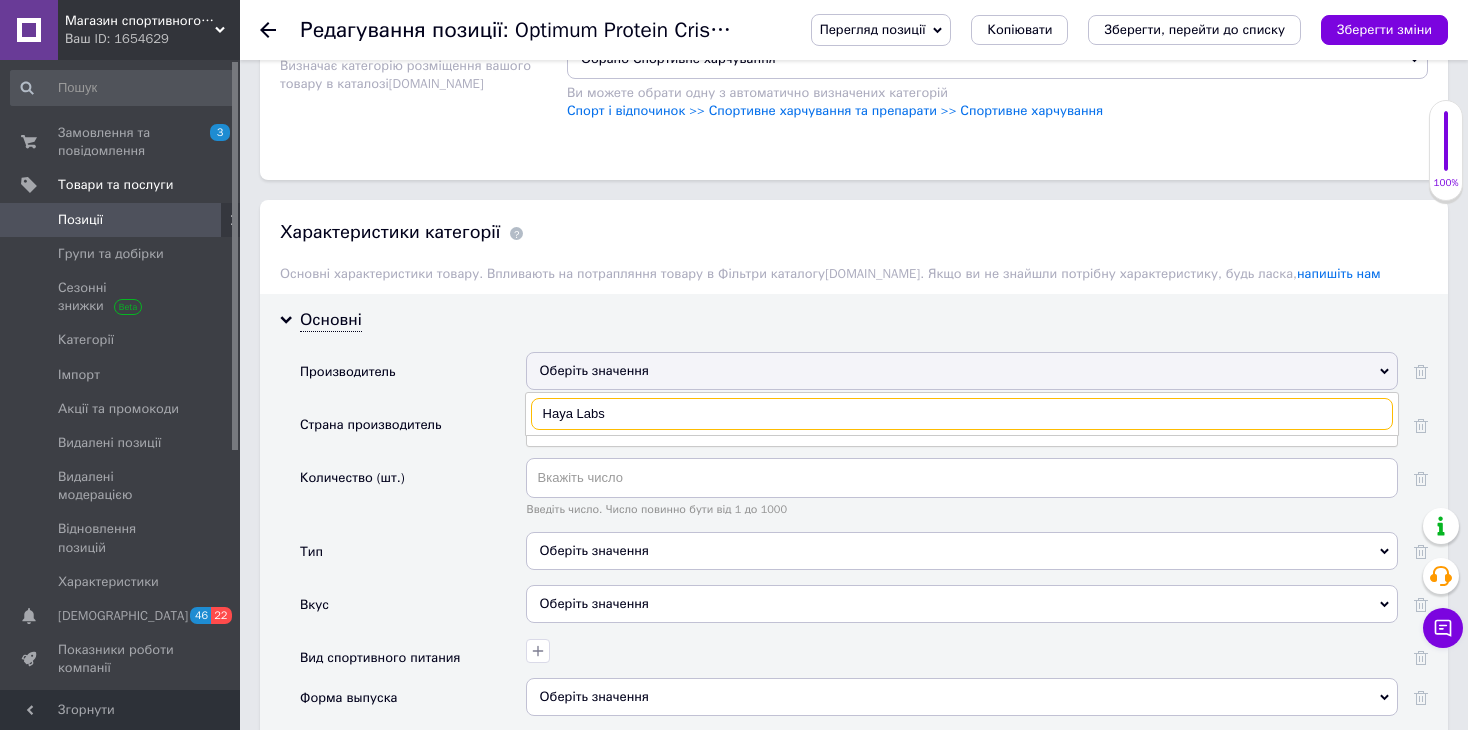 click on "Haya Labs" at bounding box center (962, 414) 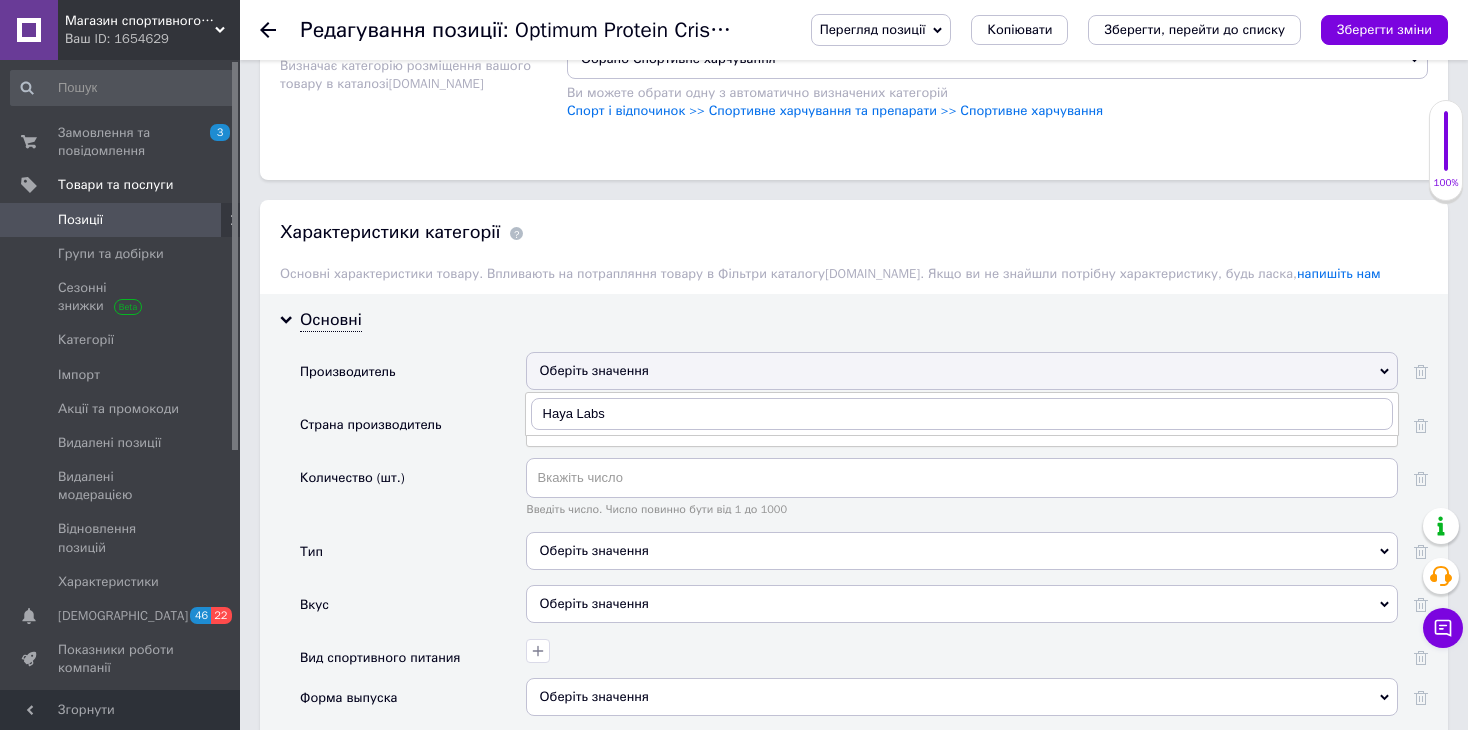 checkbox on "true" 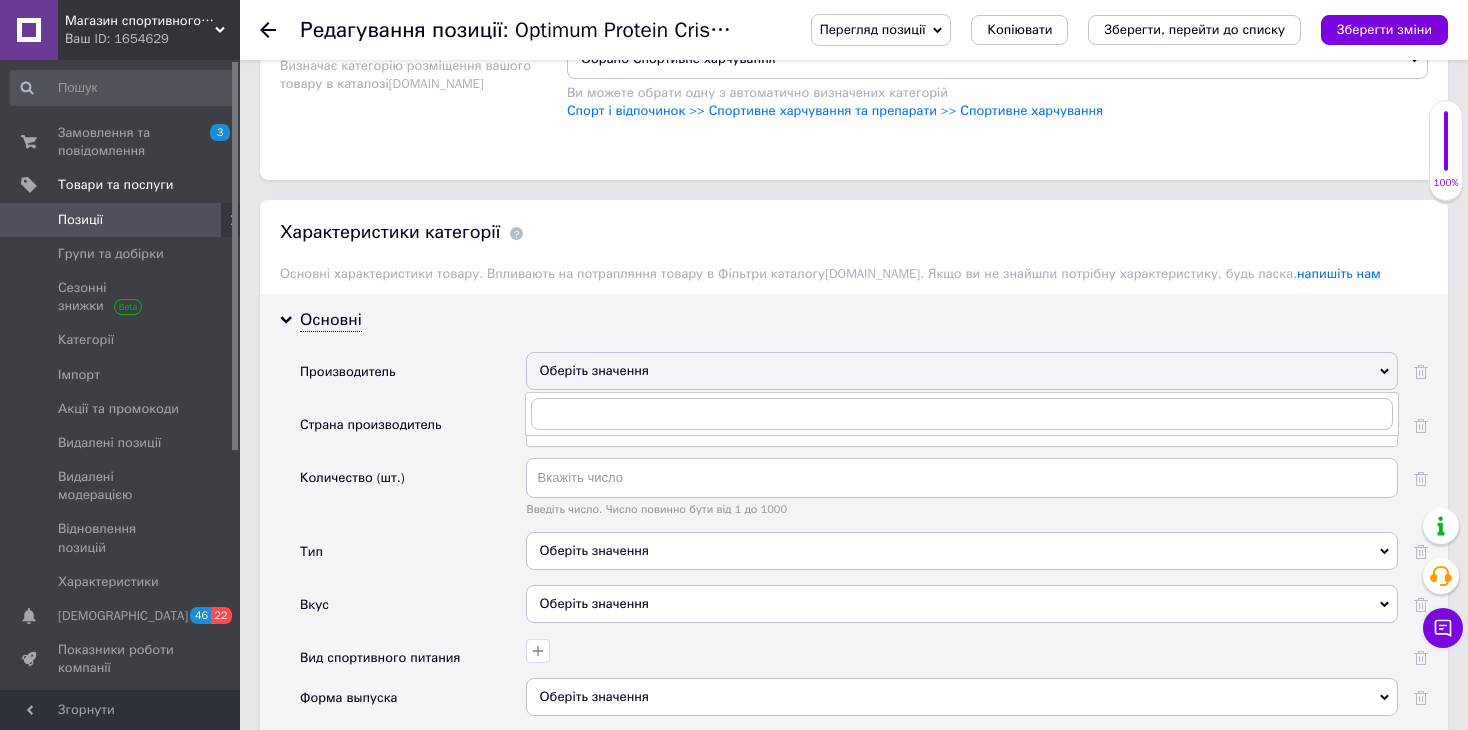 click on "Страна производитель" at bounding box center (413, 431) 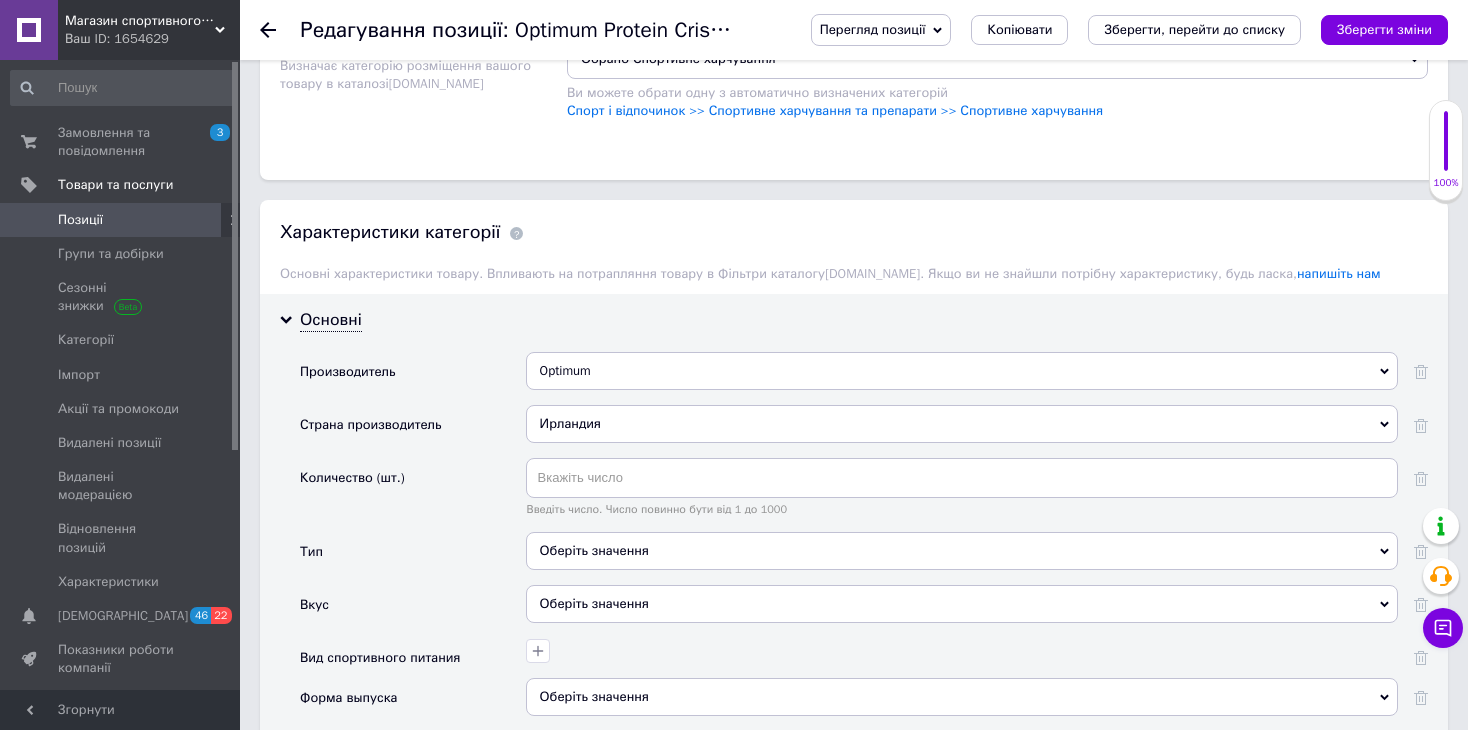 click on "Optimum" at bounding box center [962, 371] 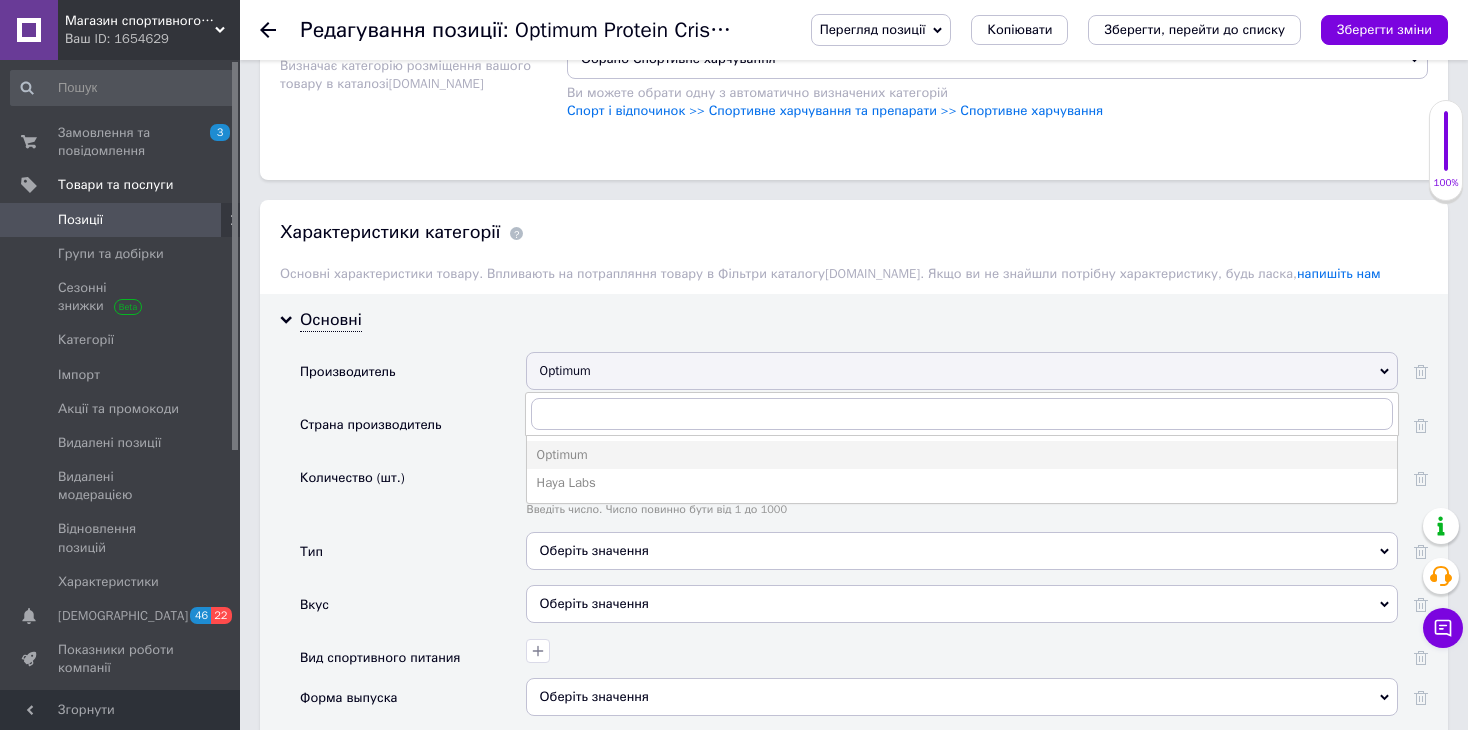 click on "Haya Labs" at bounding box center (962, 483) 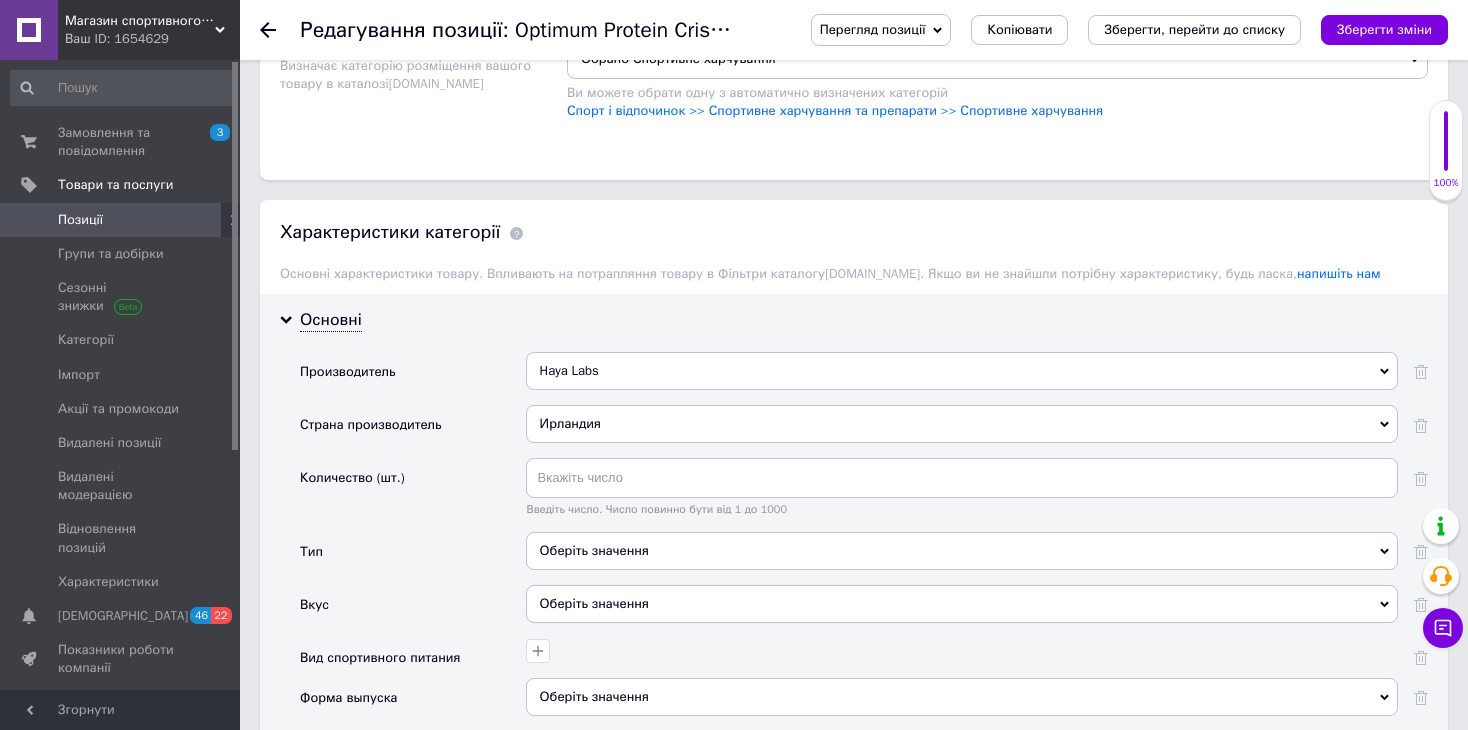 click on "Ирландия" at bounding box center [962, 424] 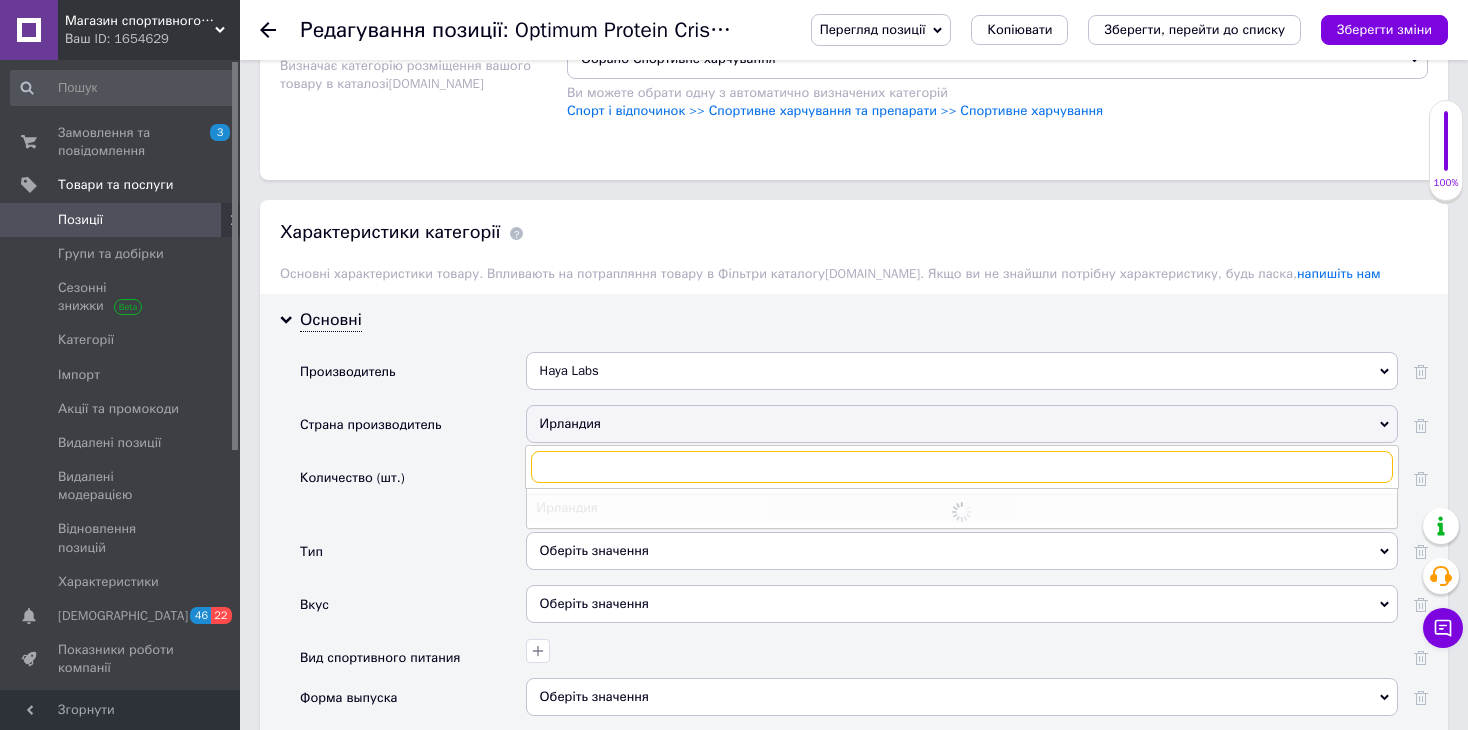 checkbox on "true" 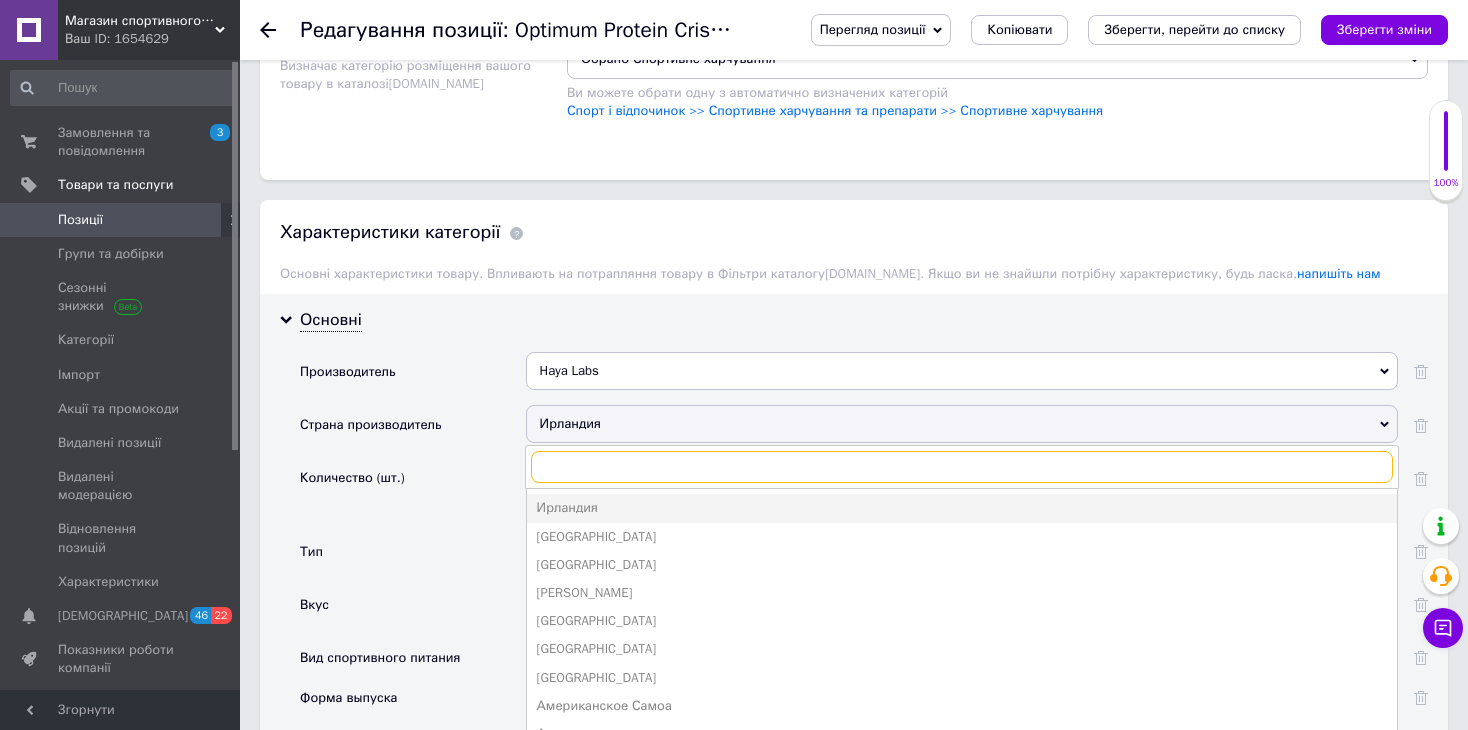 type on "С" 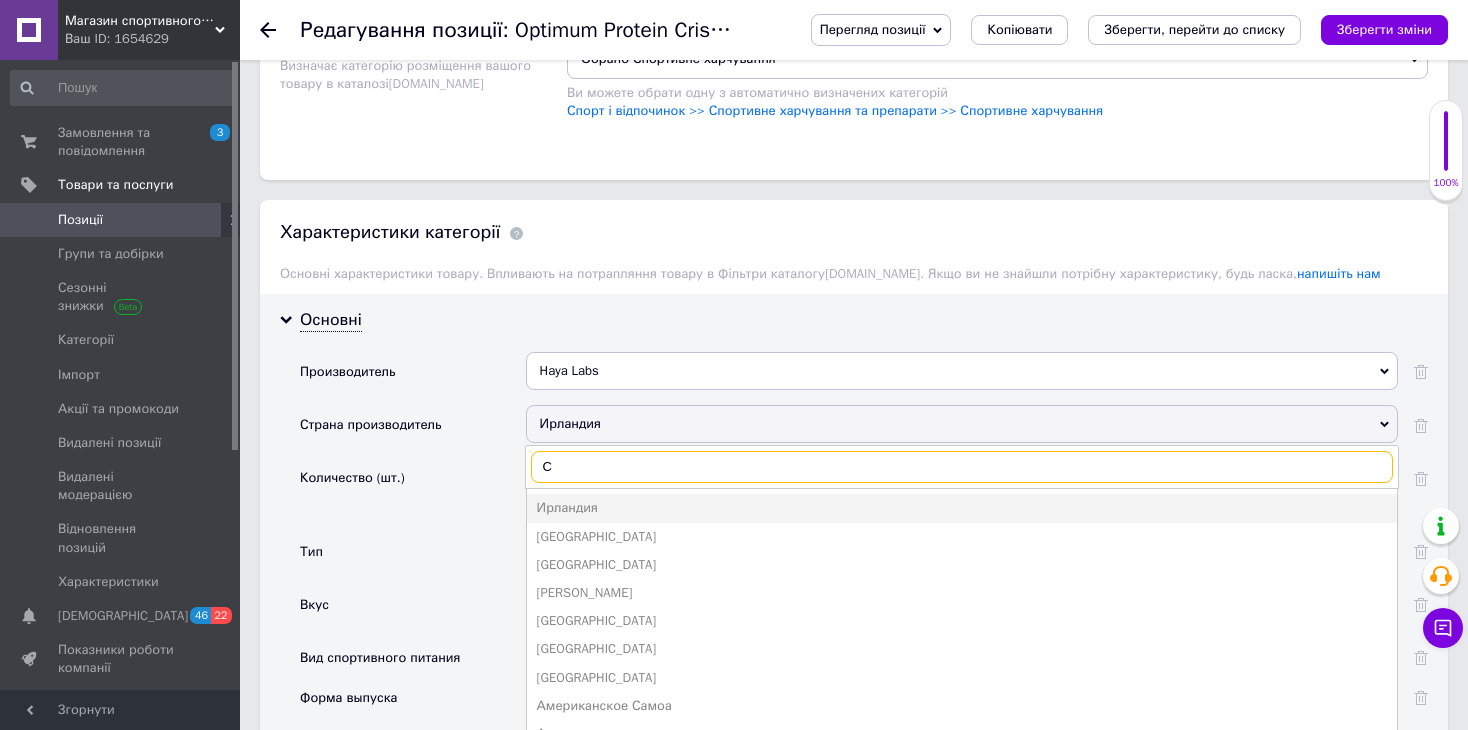 checkbox on "true" 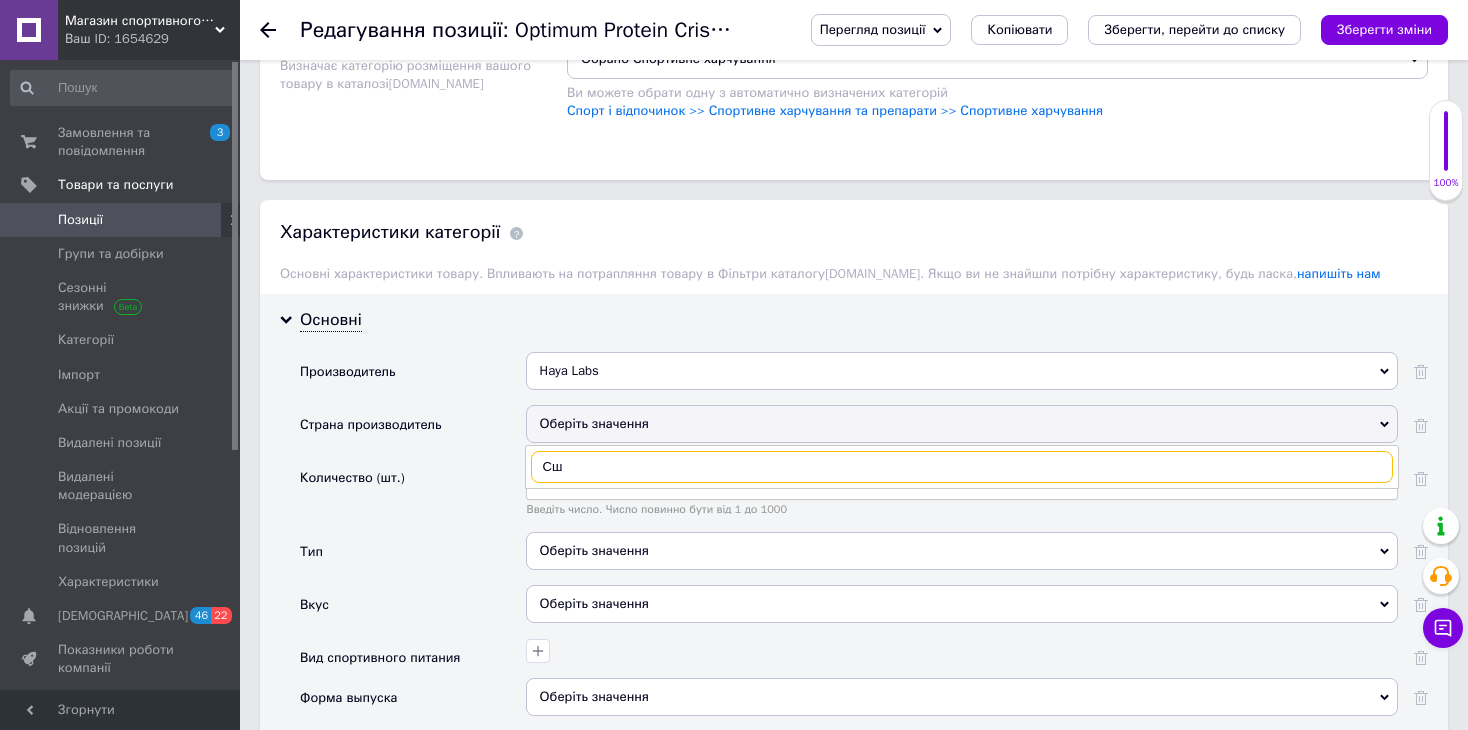 checkbox on "true" 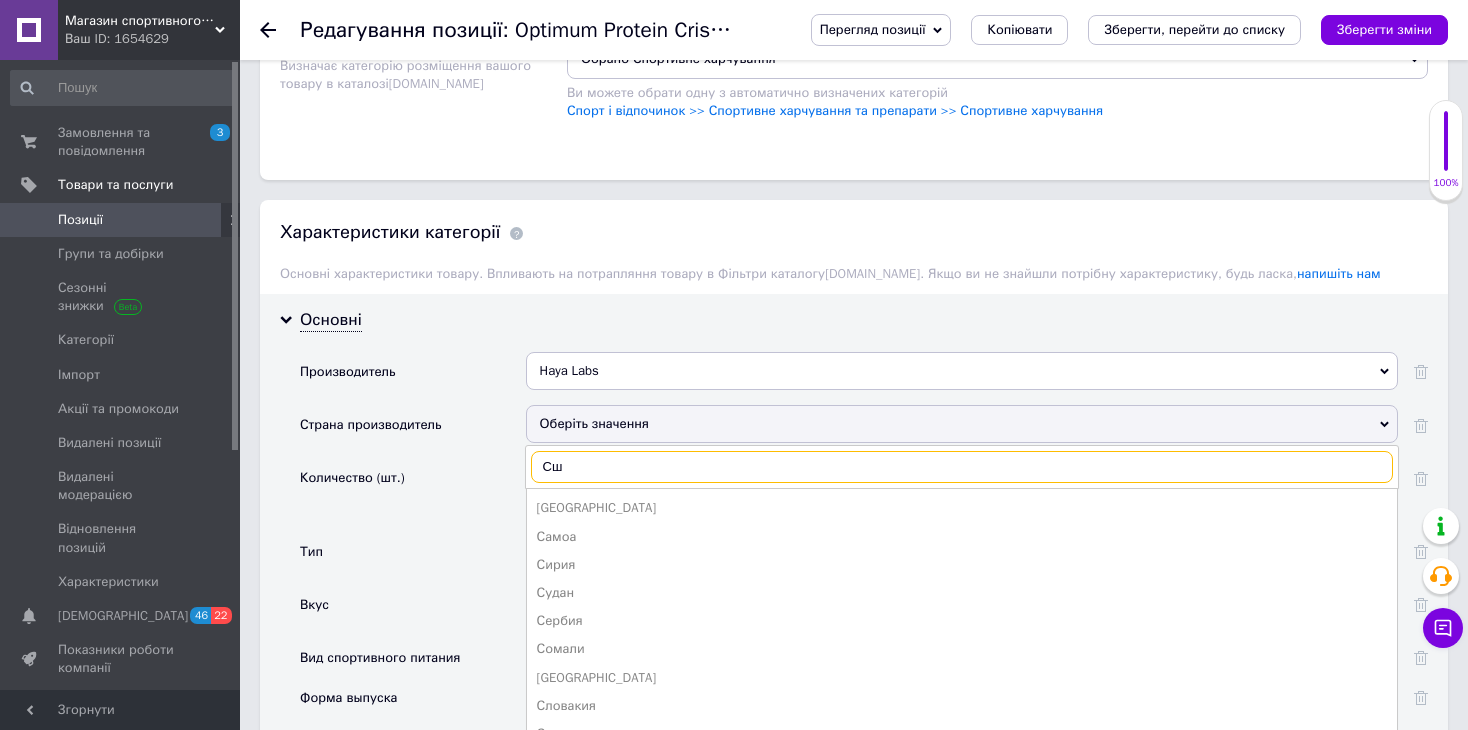type on "Сша" 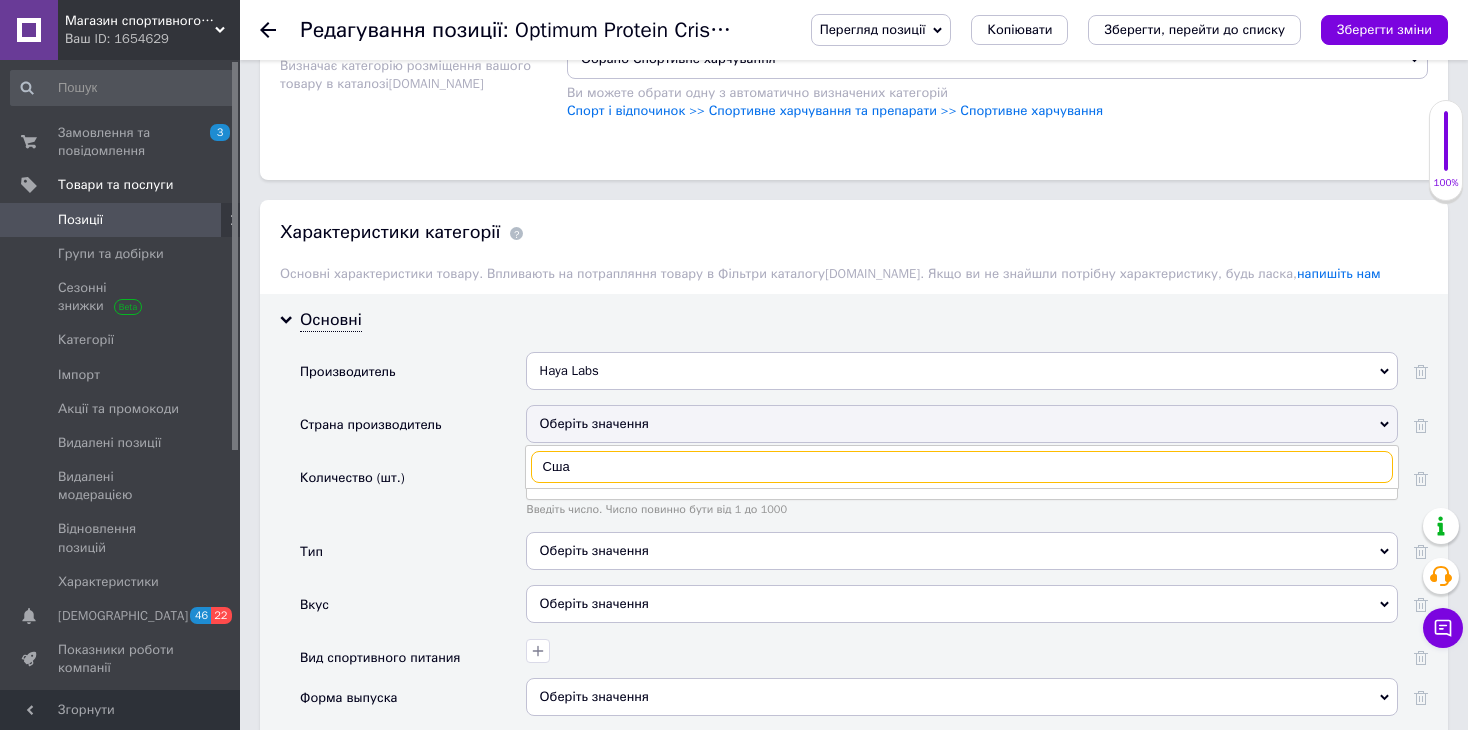 checkbox on "true" 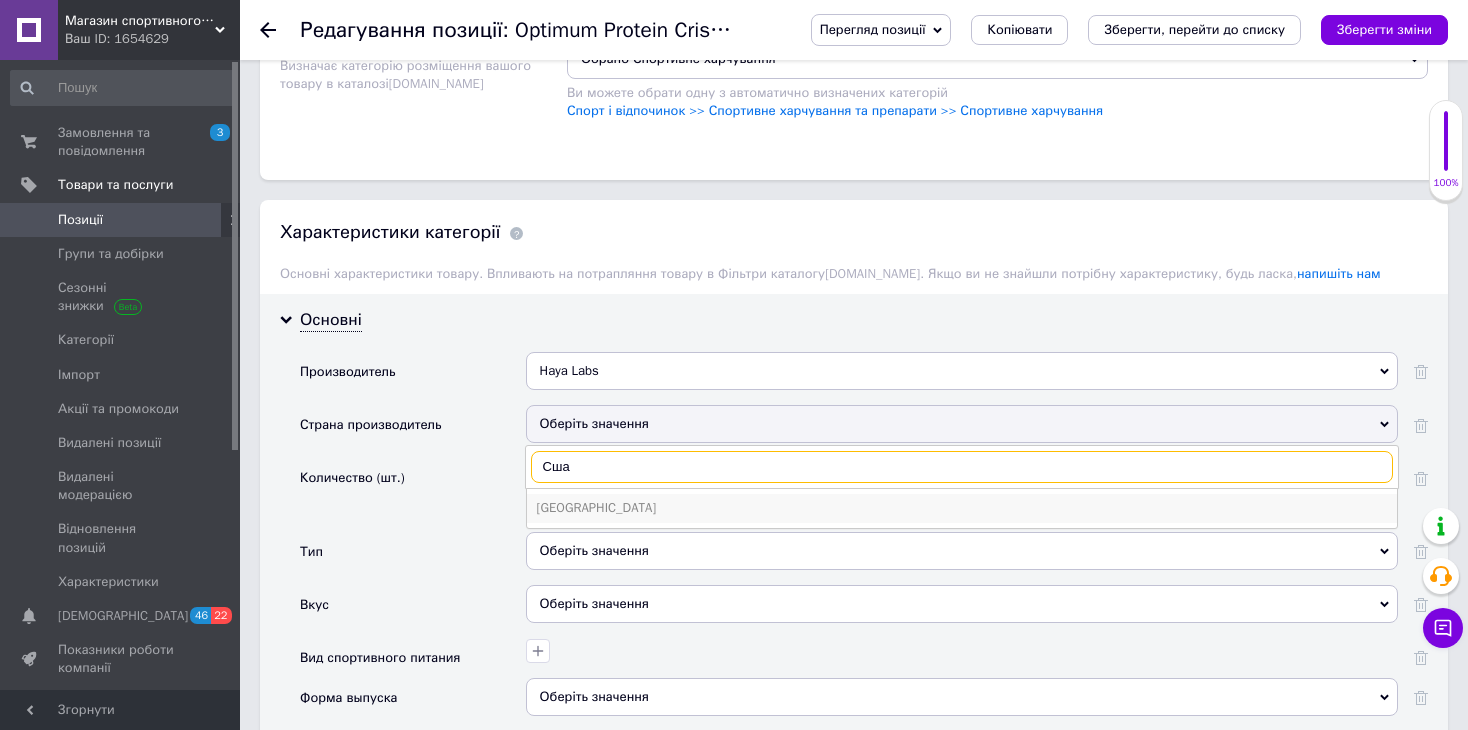 type on "Сша" 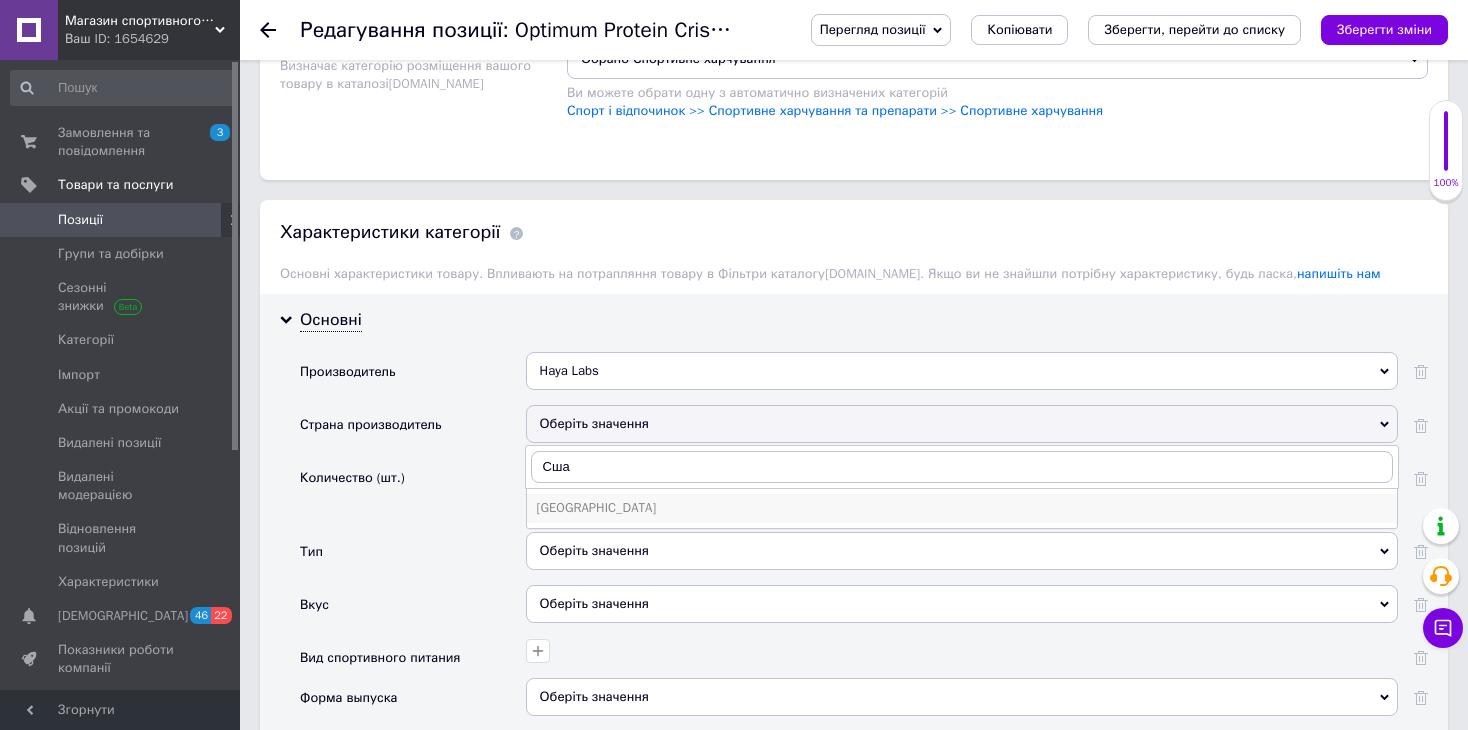 click on "[GEOGRAPHIC_DATA]" at bounding box center (962, 508) 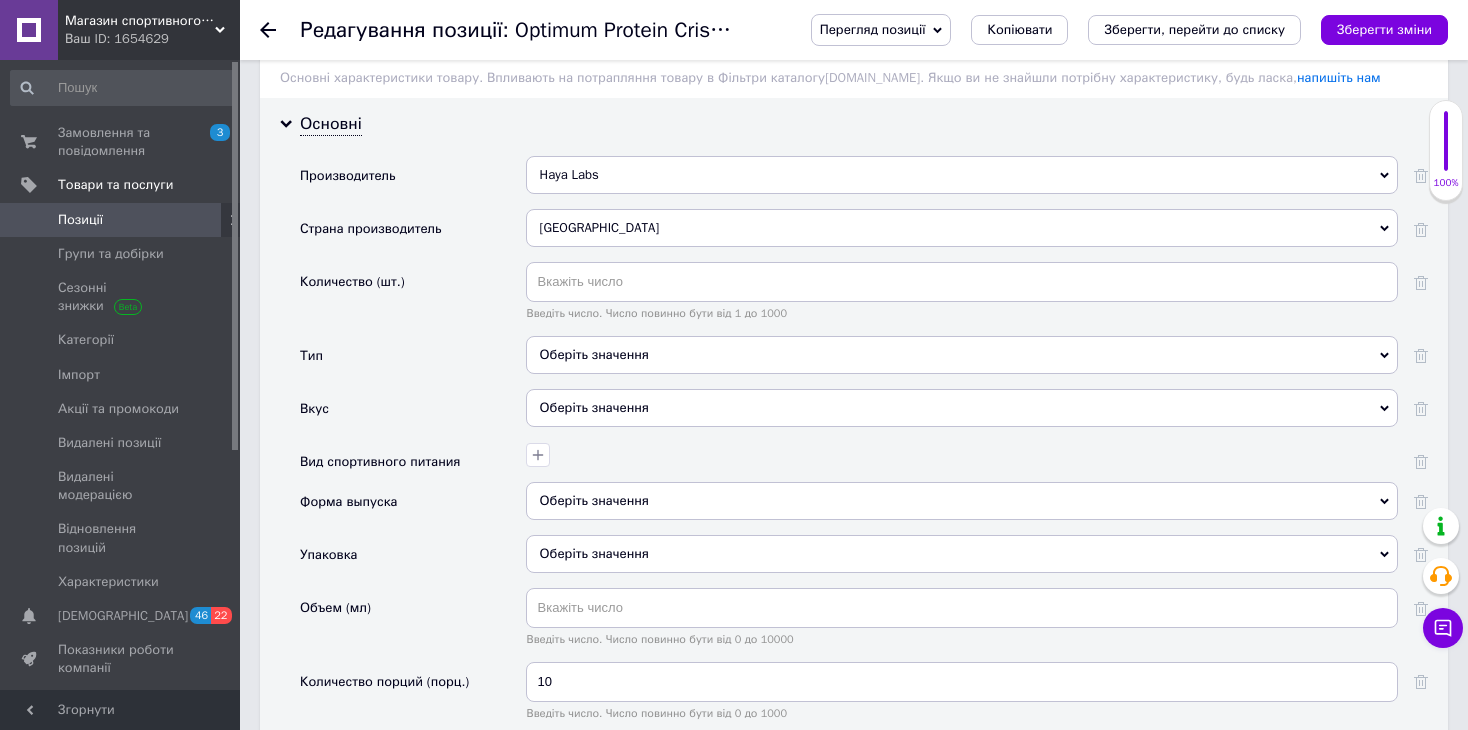 scroll, scrollTop: 1800, scrollLeft: 0, axis: vertical 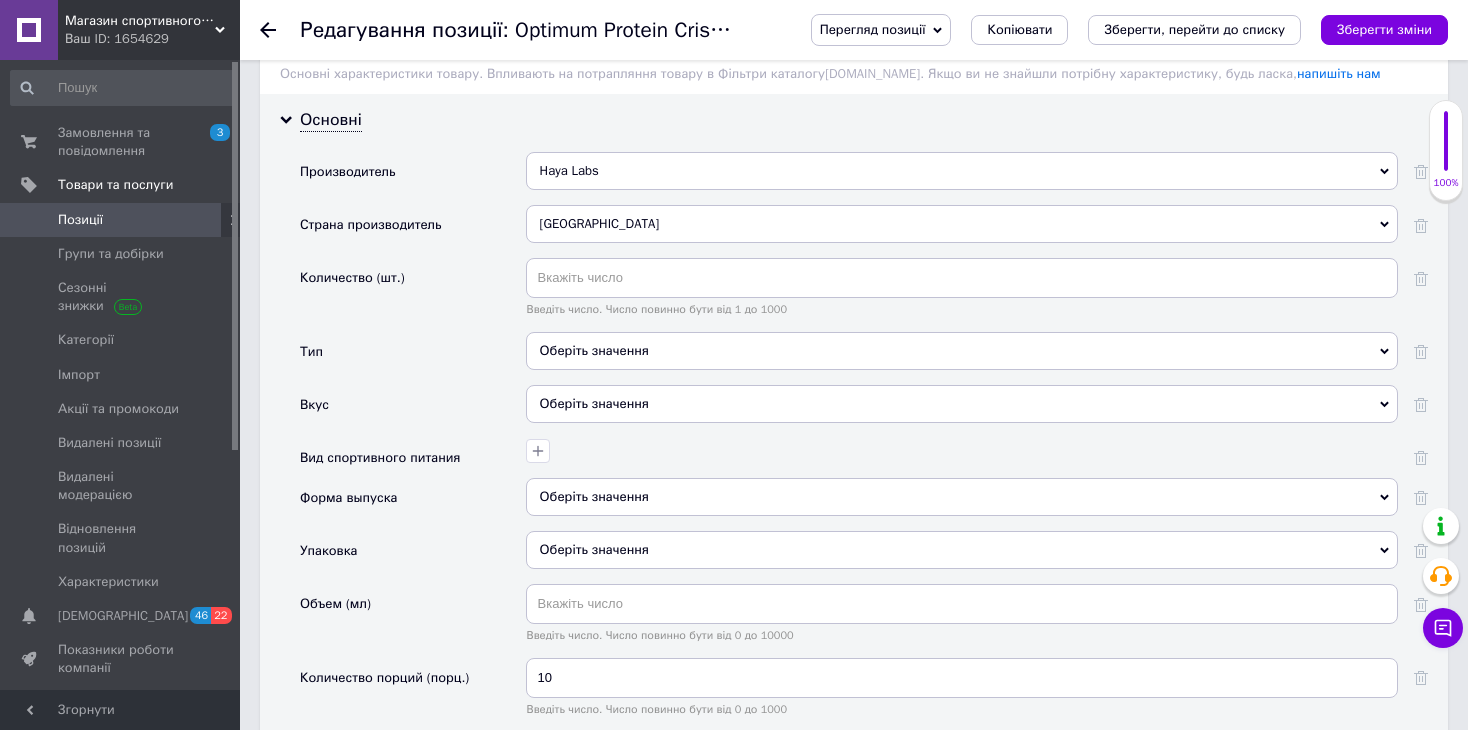 click on "Оберіть значення" at bounding box center [962, 497] 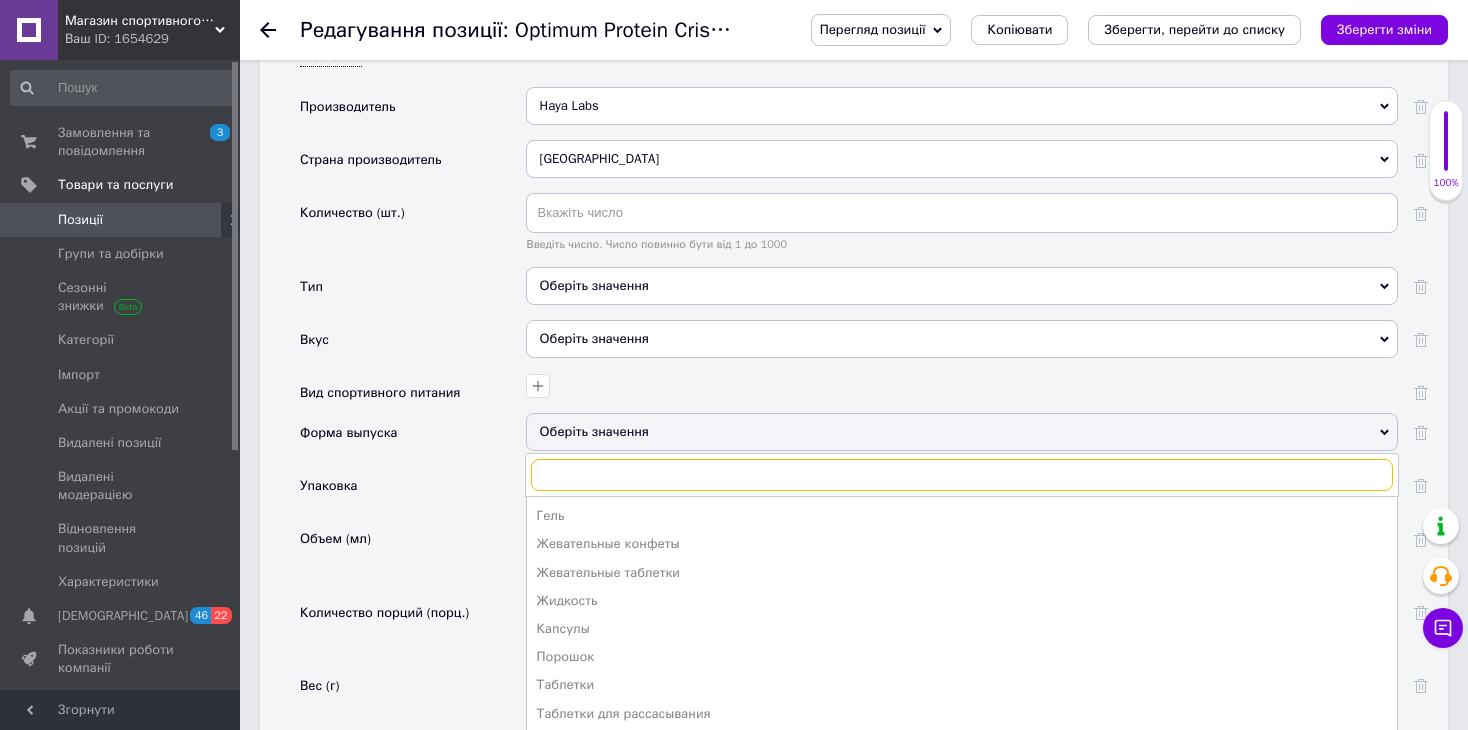 scroll, scrollTop: 1900, scrollLeft: 0, axis: vertical 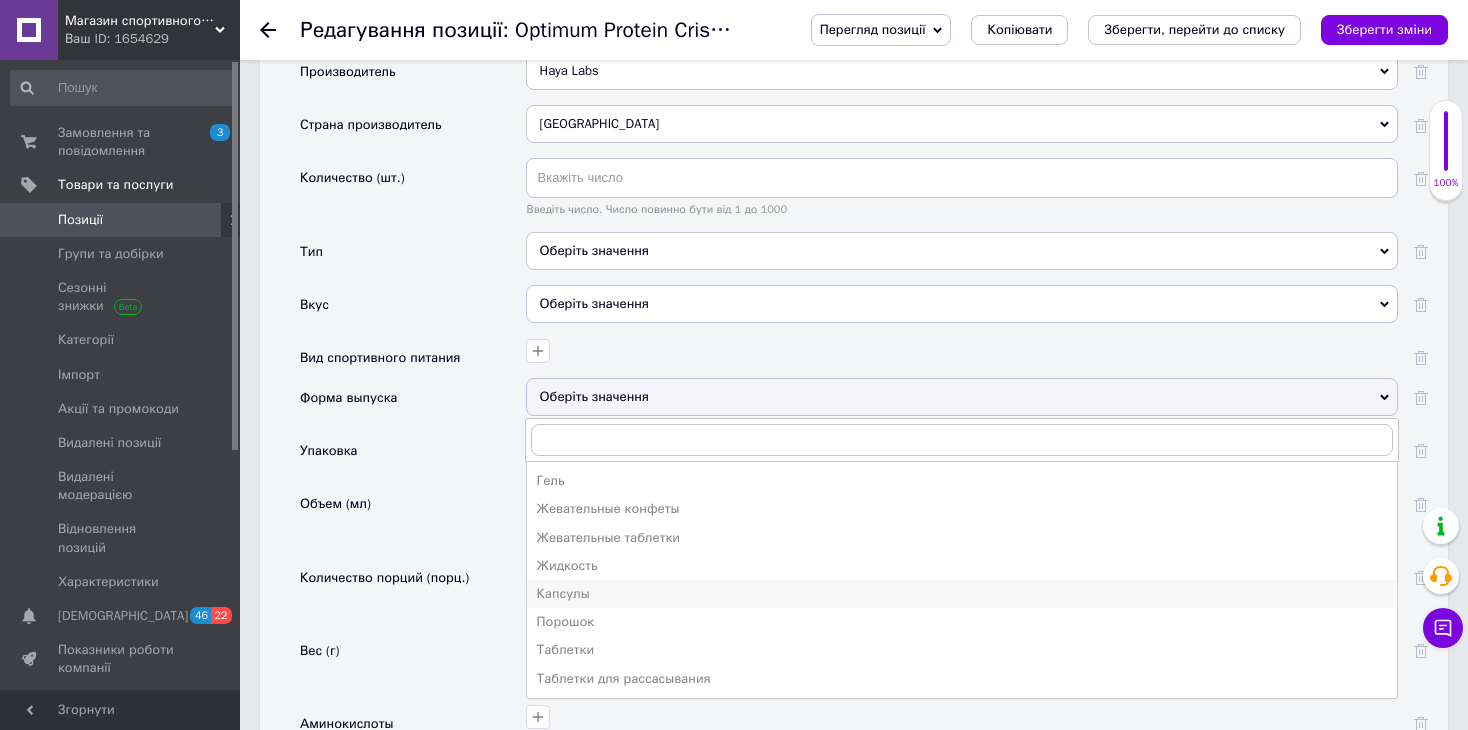 click on "Капсулы" at bounding box center (962, 594) 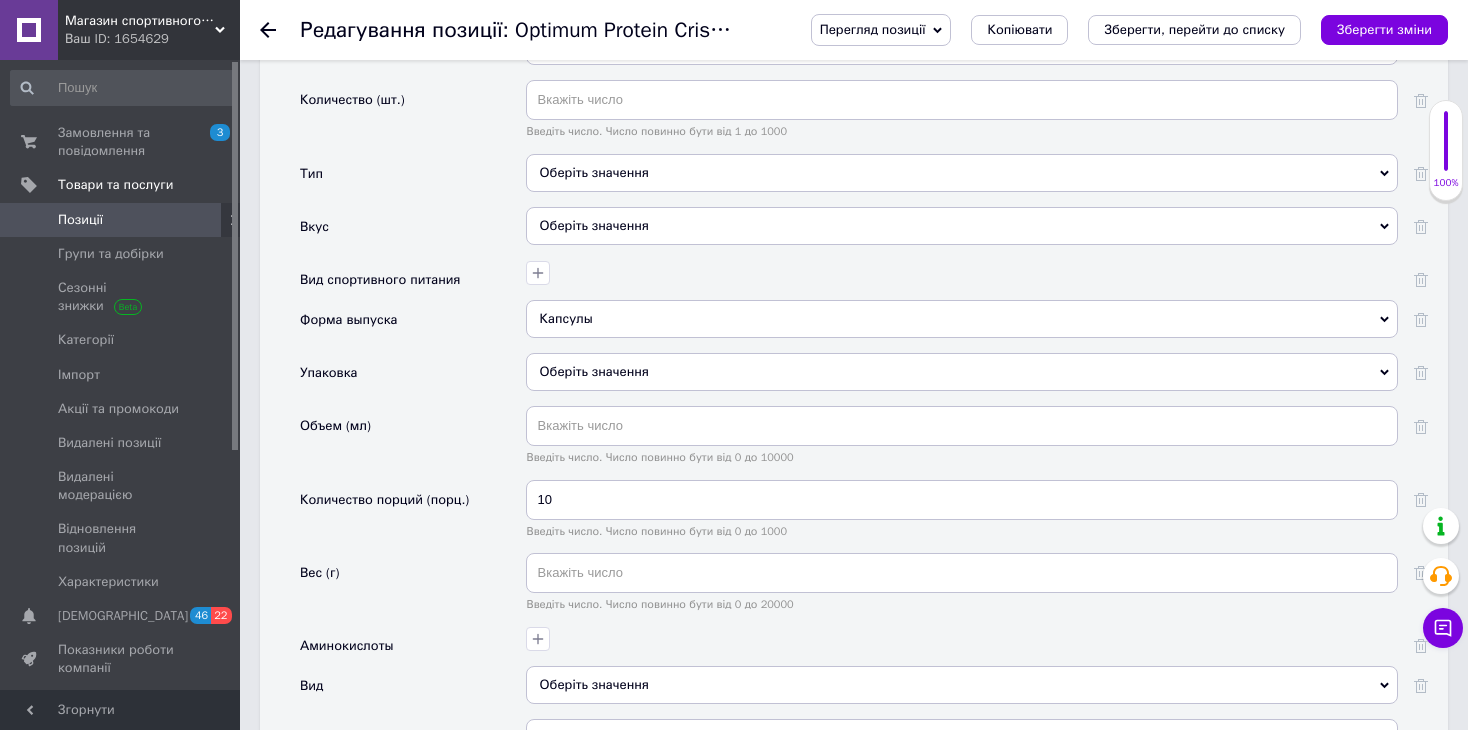 scroll, scrollTop: 2000, scrollLeft: 0, axis: vertical 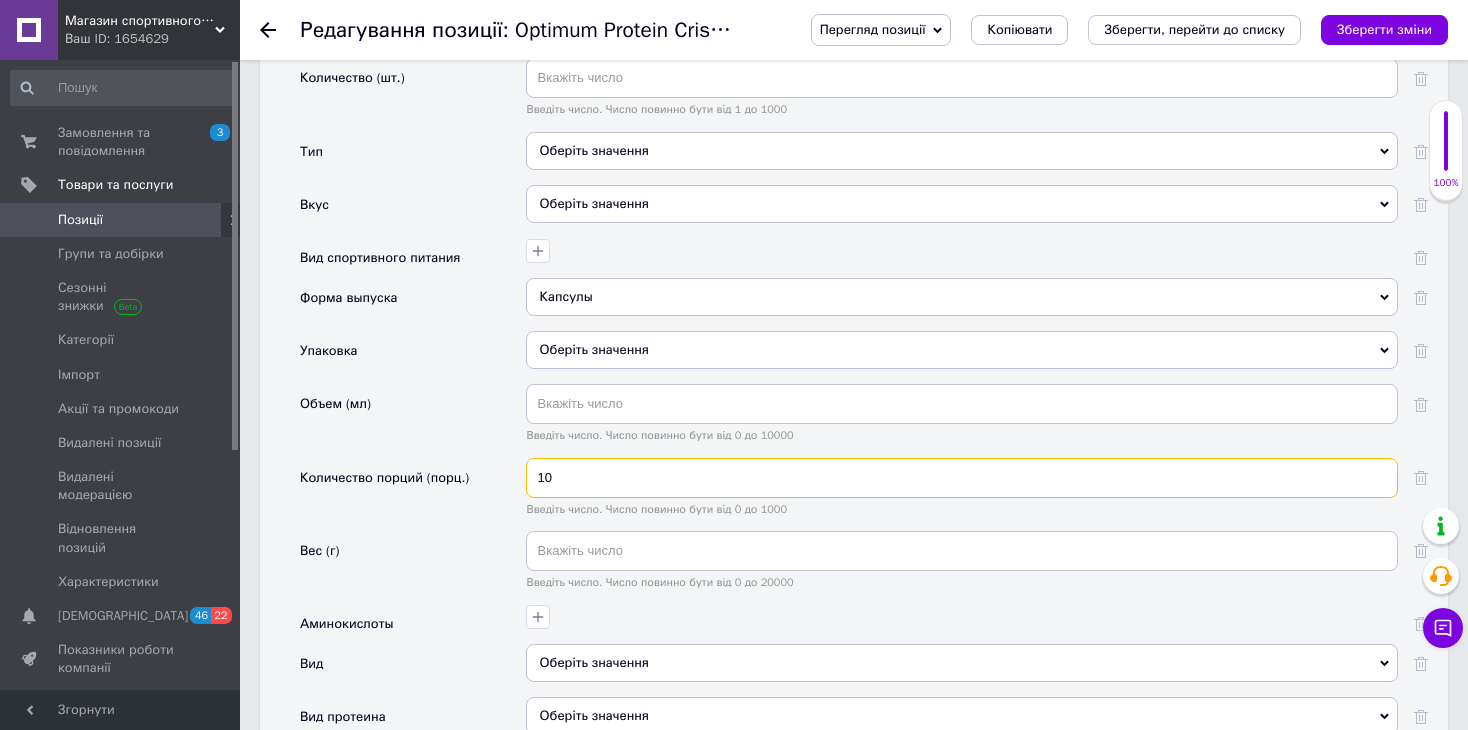 click on "10" at bounding box center [962, 478] 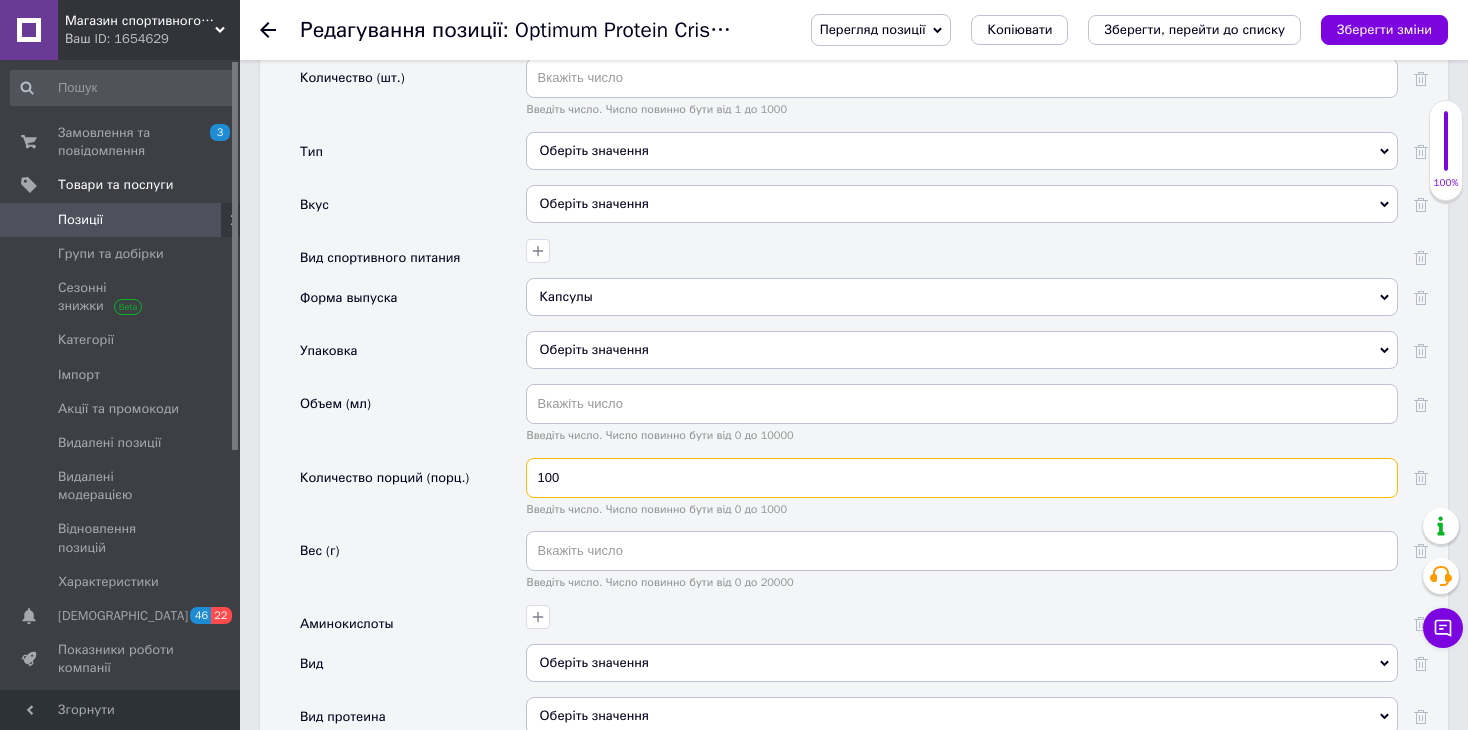 type on "100" 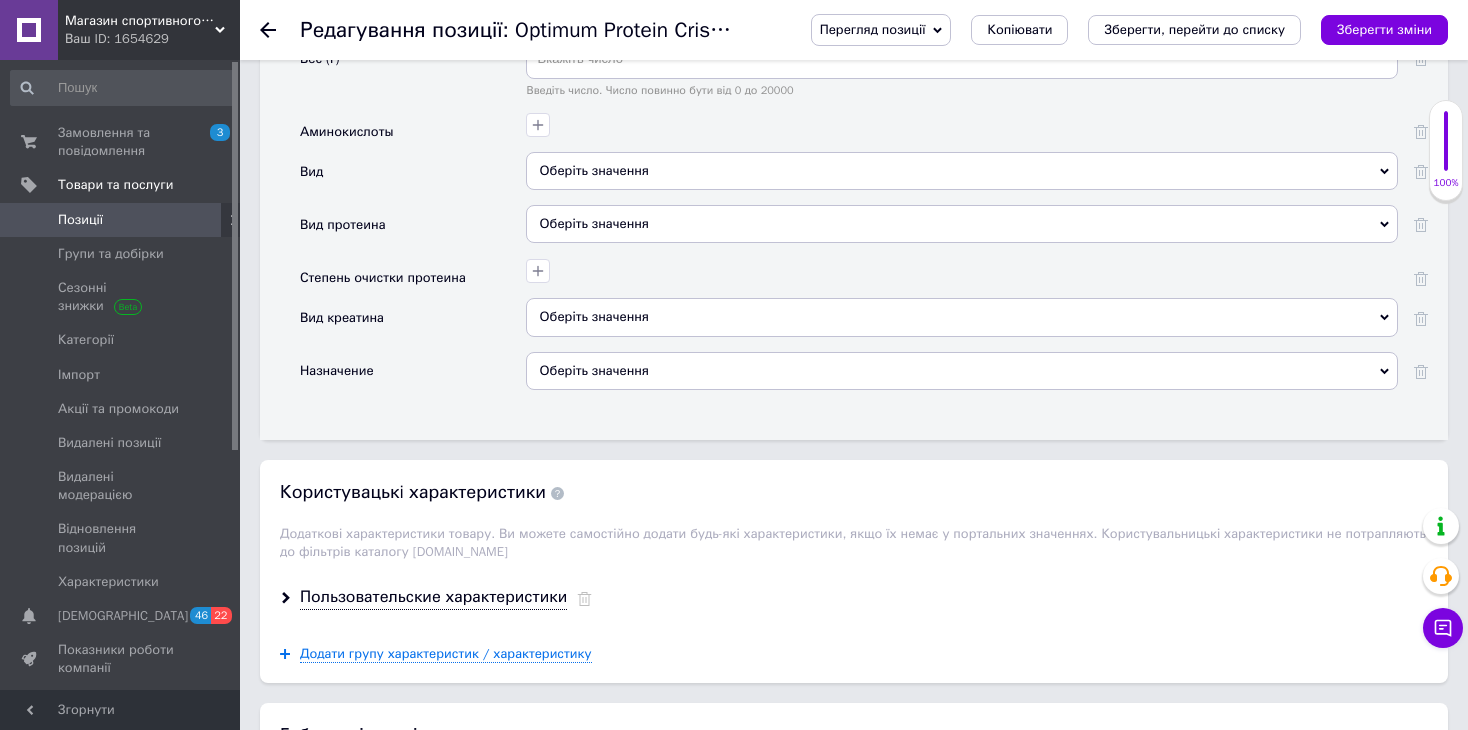 scroll, scrollTop: 2500, scrollLeft: 0, axis: vertical 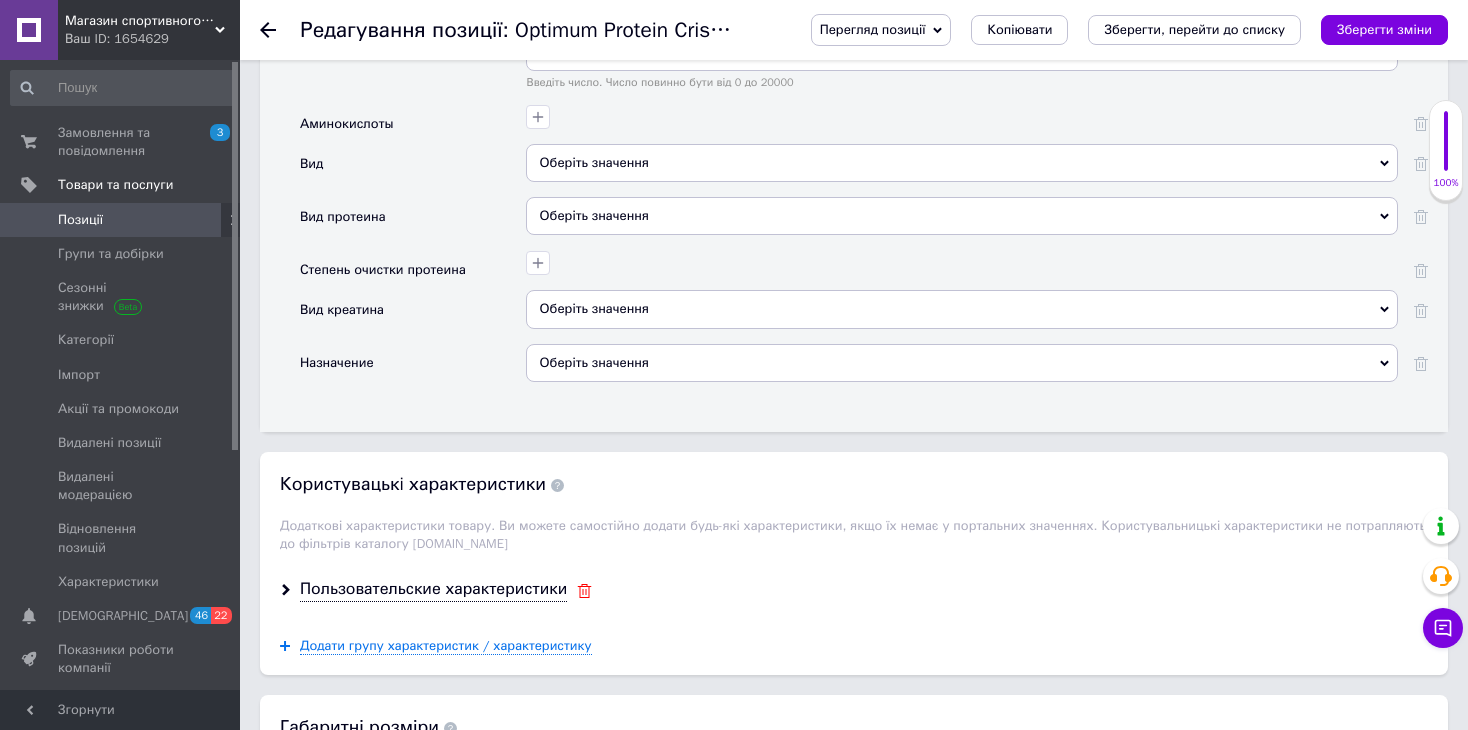 click 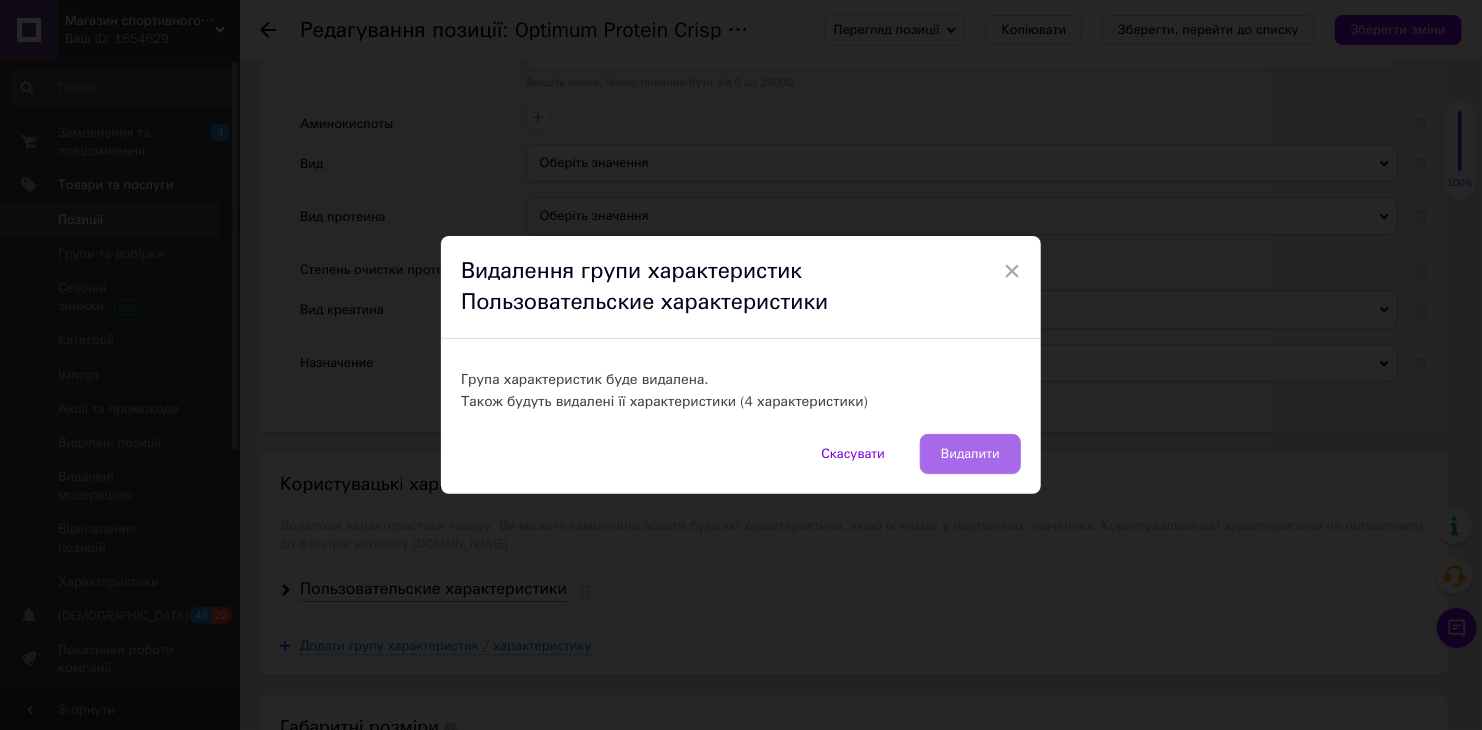 click on "Видалити" at bounding box center [970, 454] 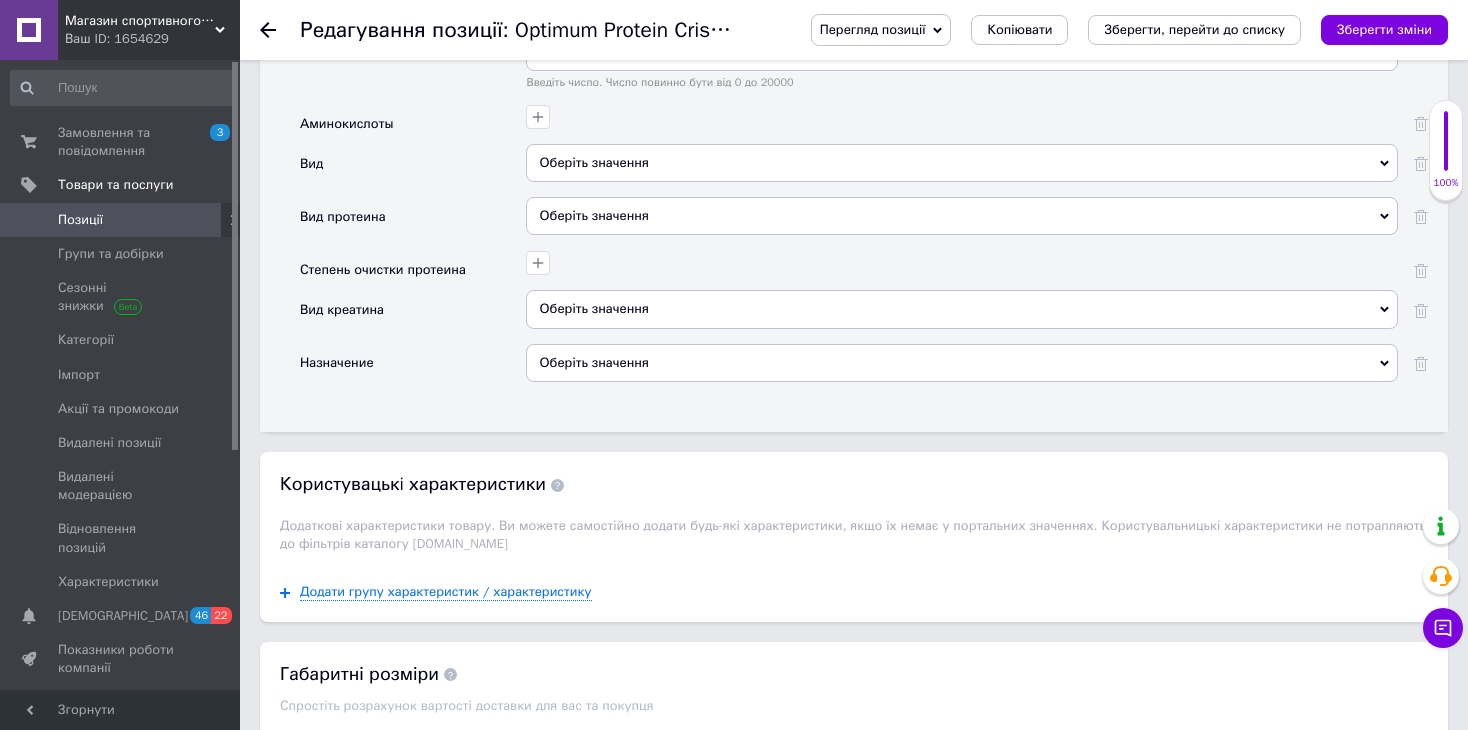 scroll, scrollTop: 2700, scrollLeft: 0, axis: vertical 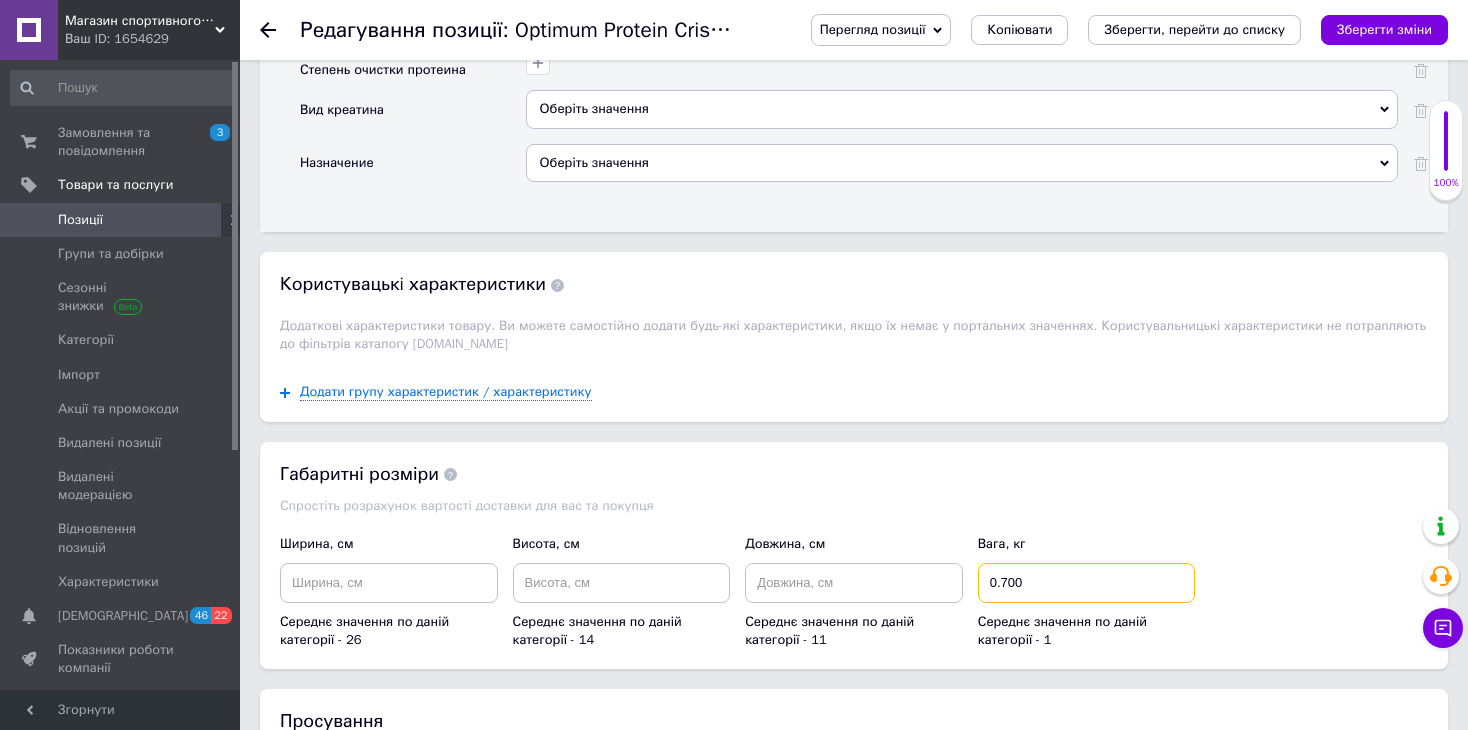 click on "0.700" at bounding box center (1087, 583) 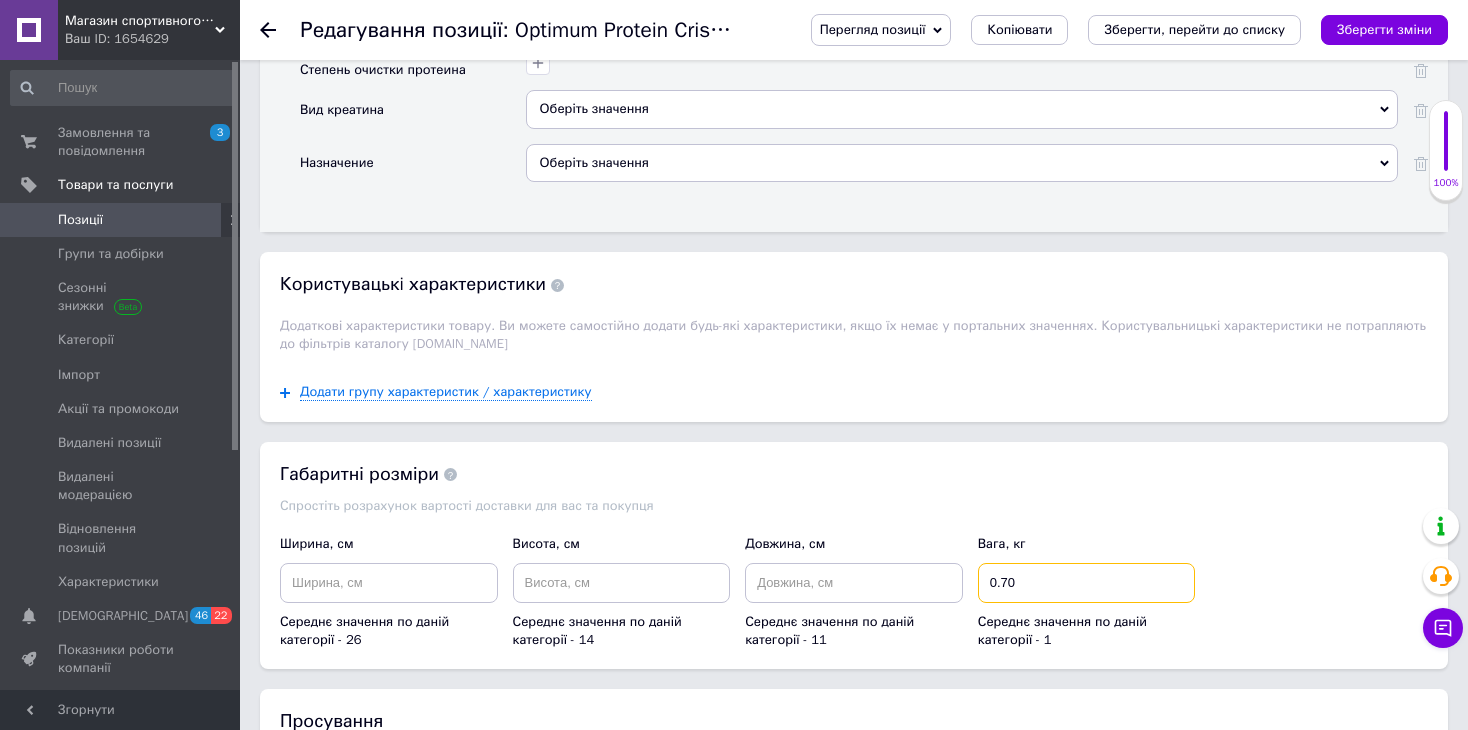 type on "0.7" 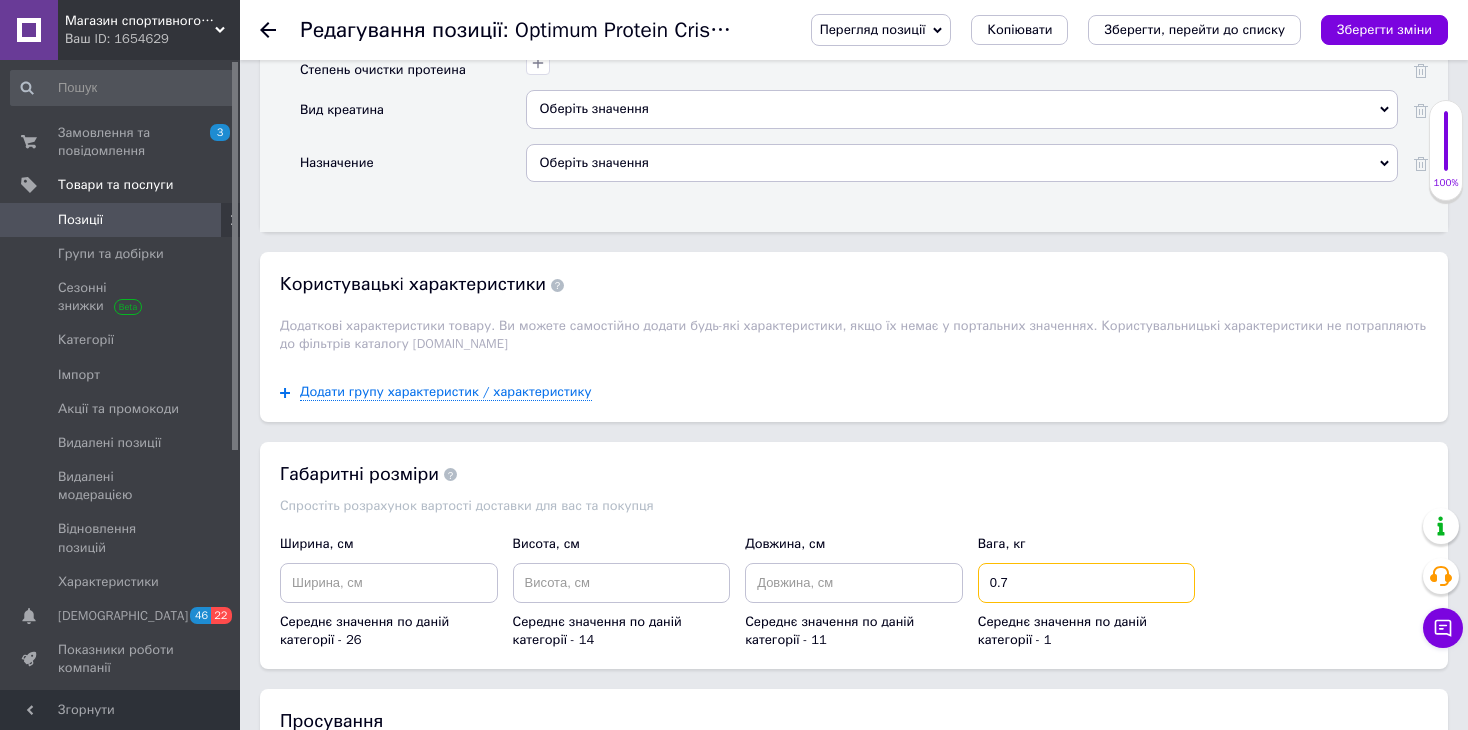 type on "0." 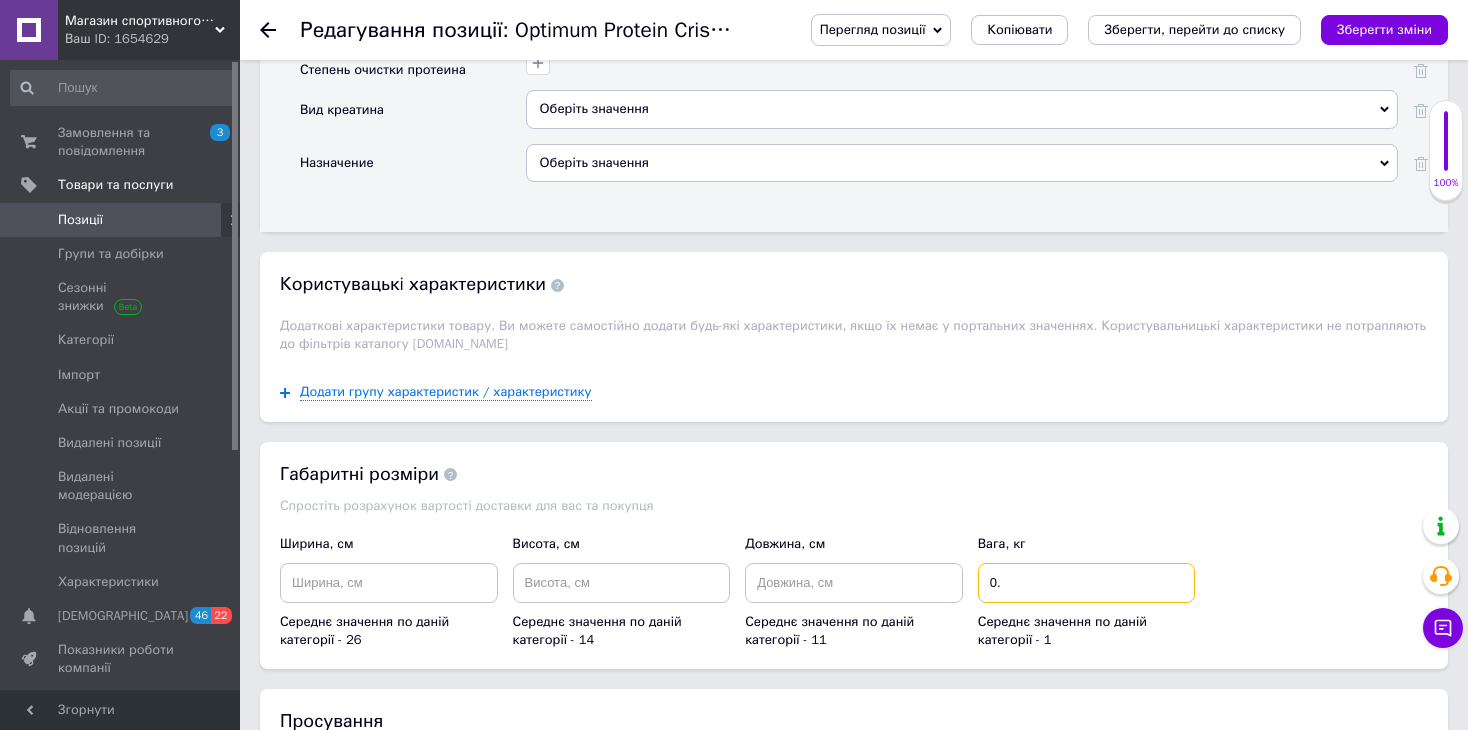 type on "0.3" 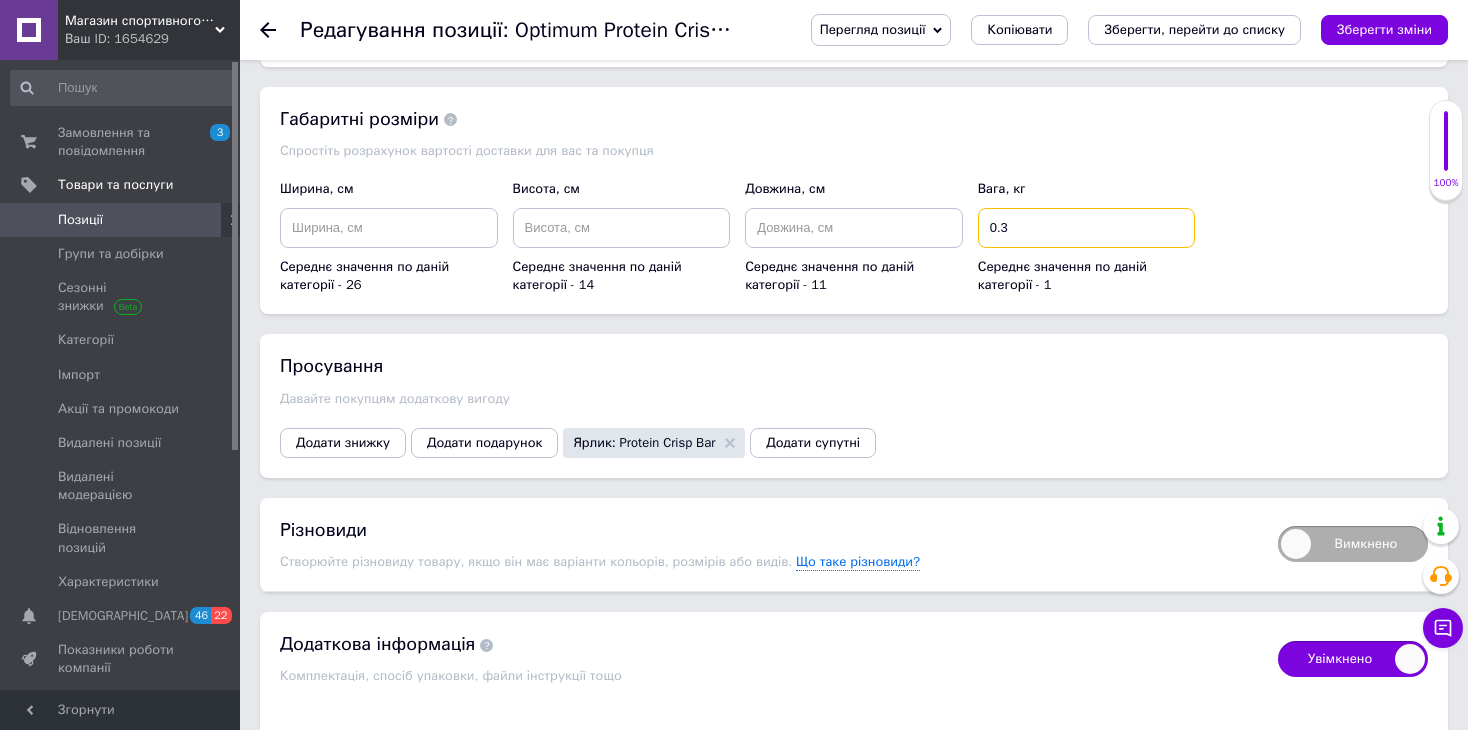 scroll, scrollTop: 3100, scrollLeft: 0, axis: vertical 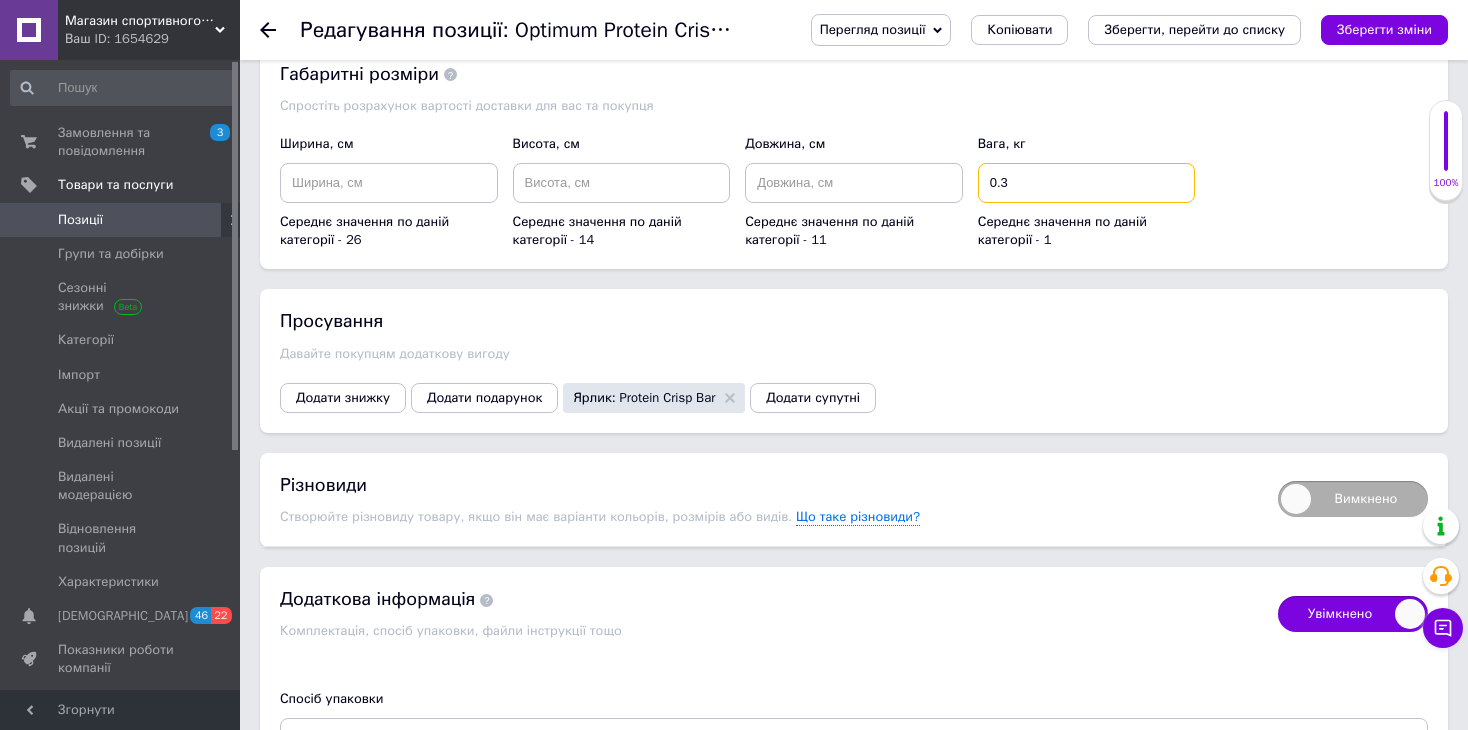 type on "0.3" 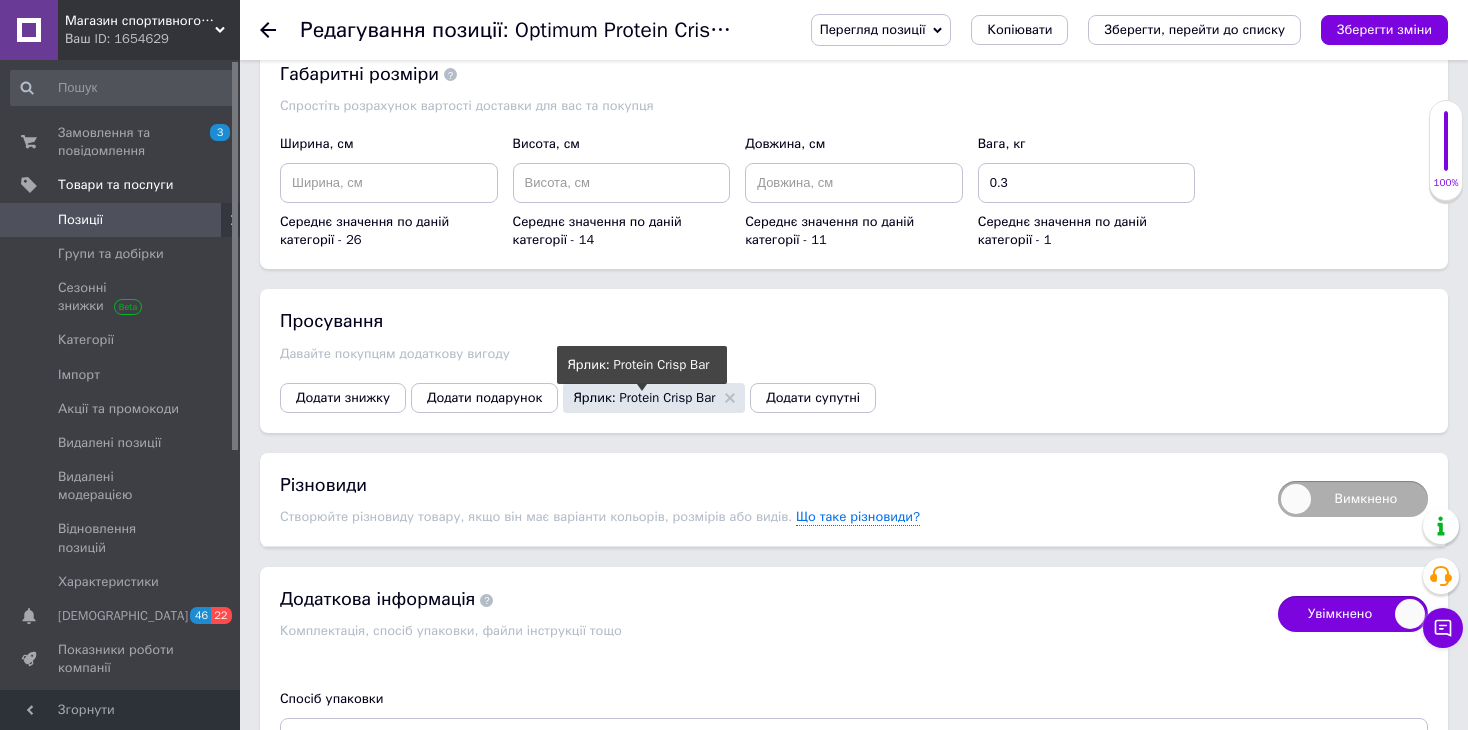 click on "Ярлик: Protein Crisp Bar" at bounding box center (644, 397) 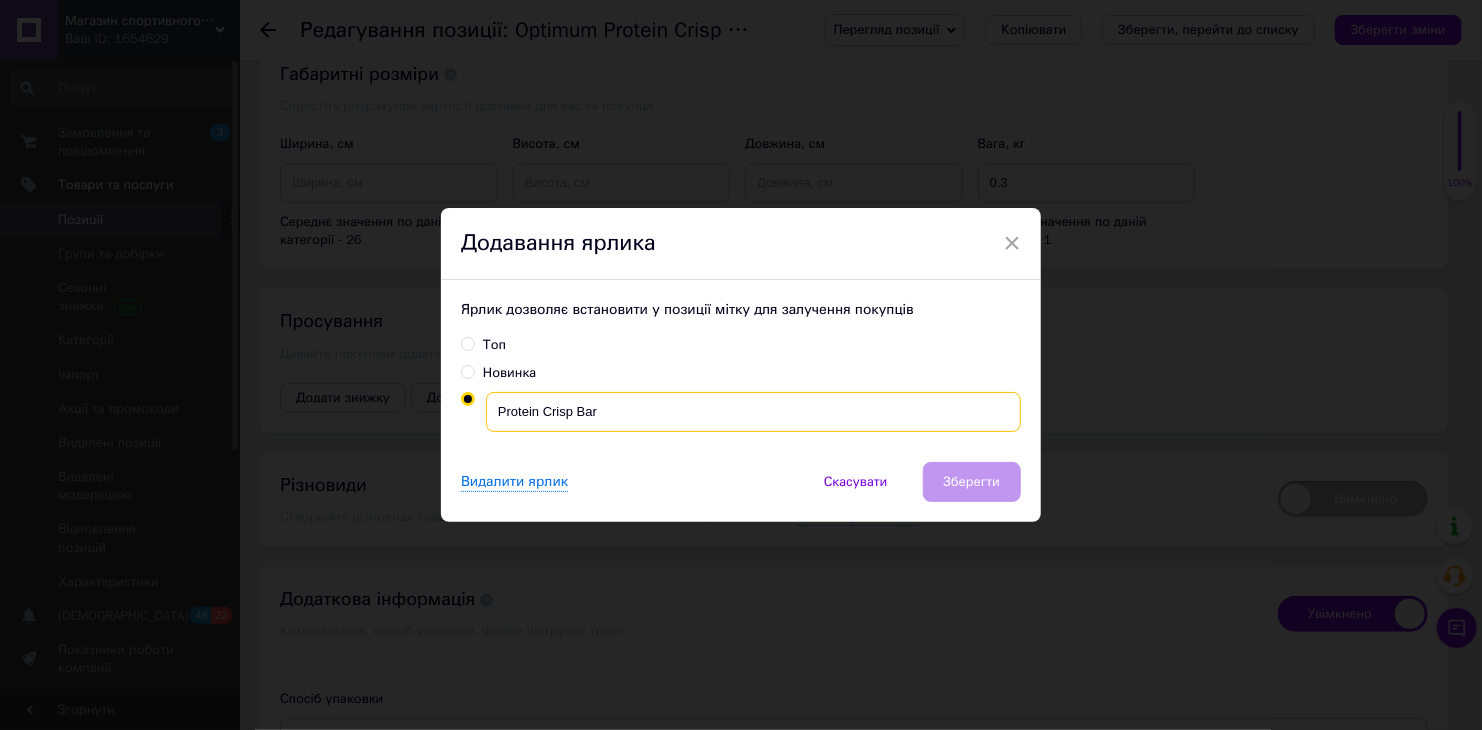 drag, startPoint x: 553, startPoint y: 416, endPoint x: 455, endPoint y: 427, distance: 98.61542 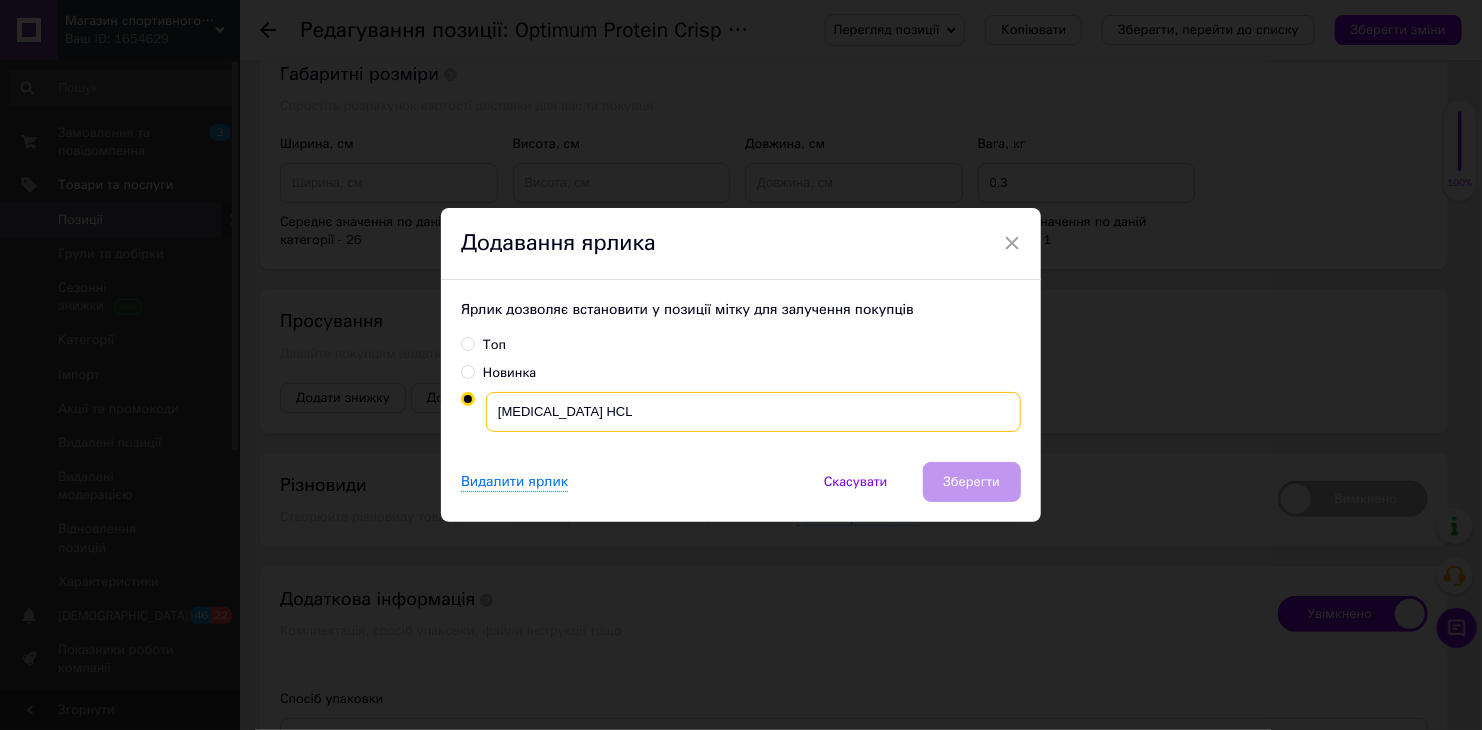 click on "[MEDICAL_DATA] HCL" at bounding box center [753, 412] 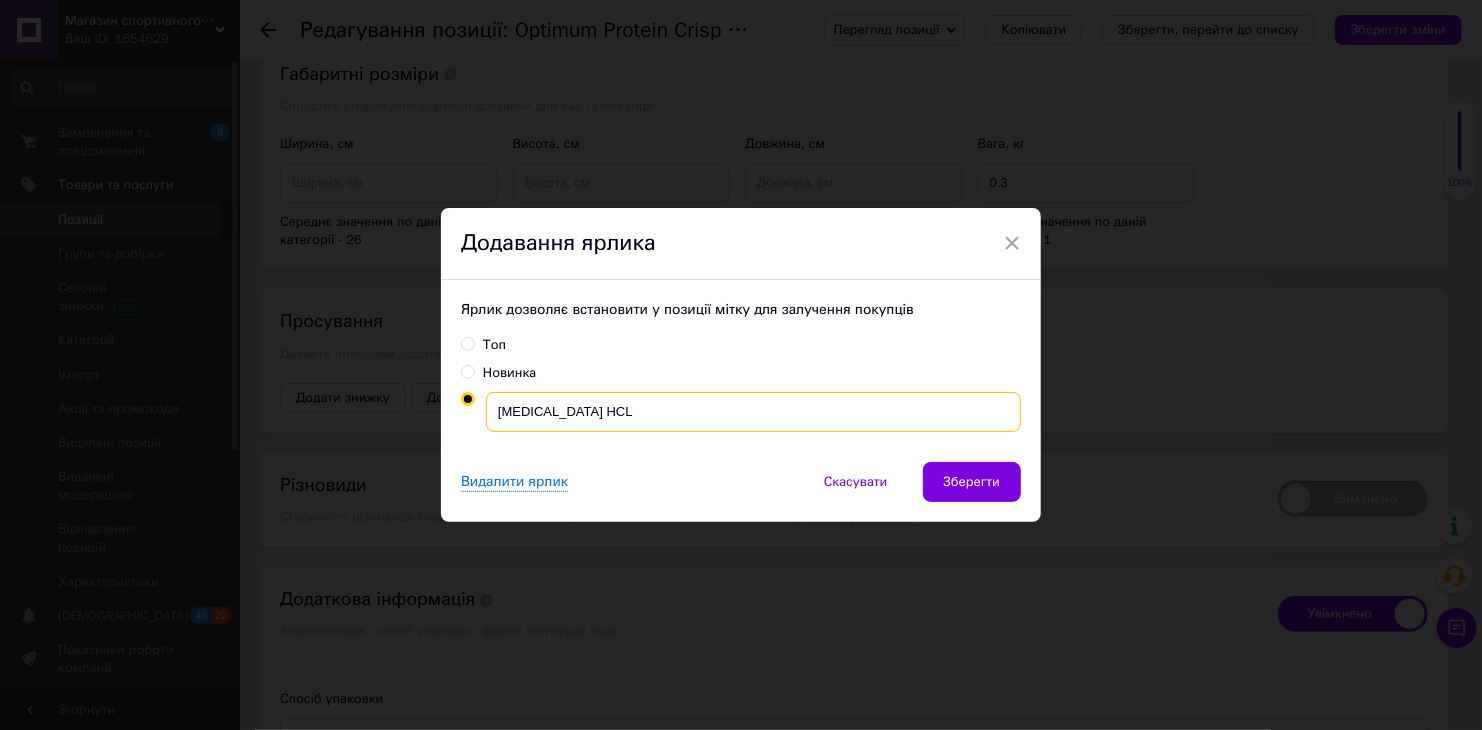 checkbox on "true" 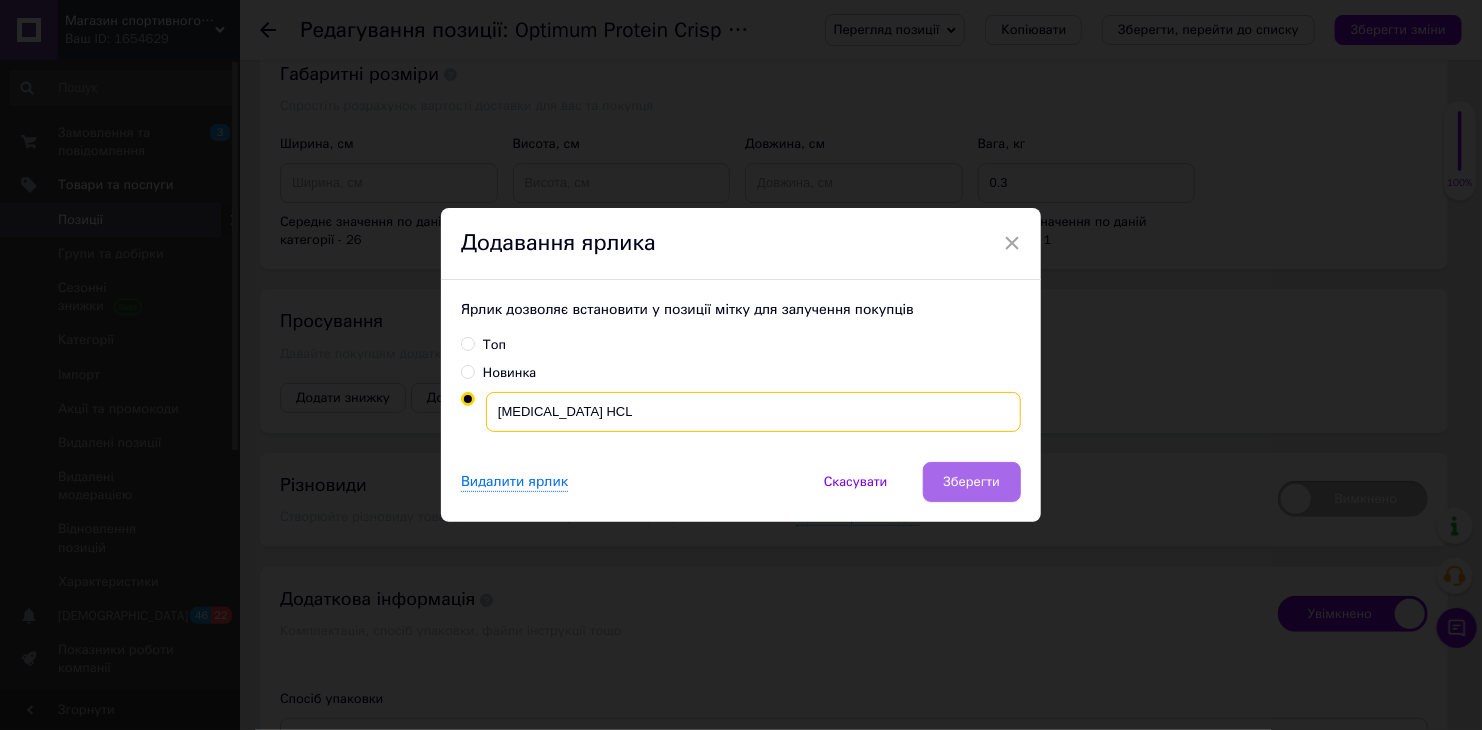 type on "[MEDICAL_DATA] HCL" 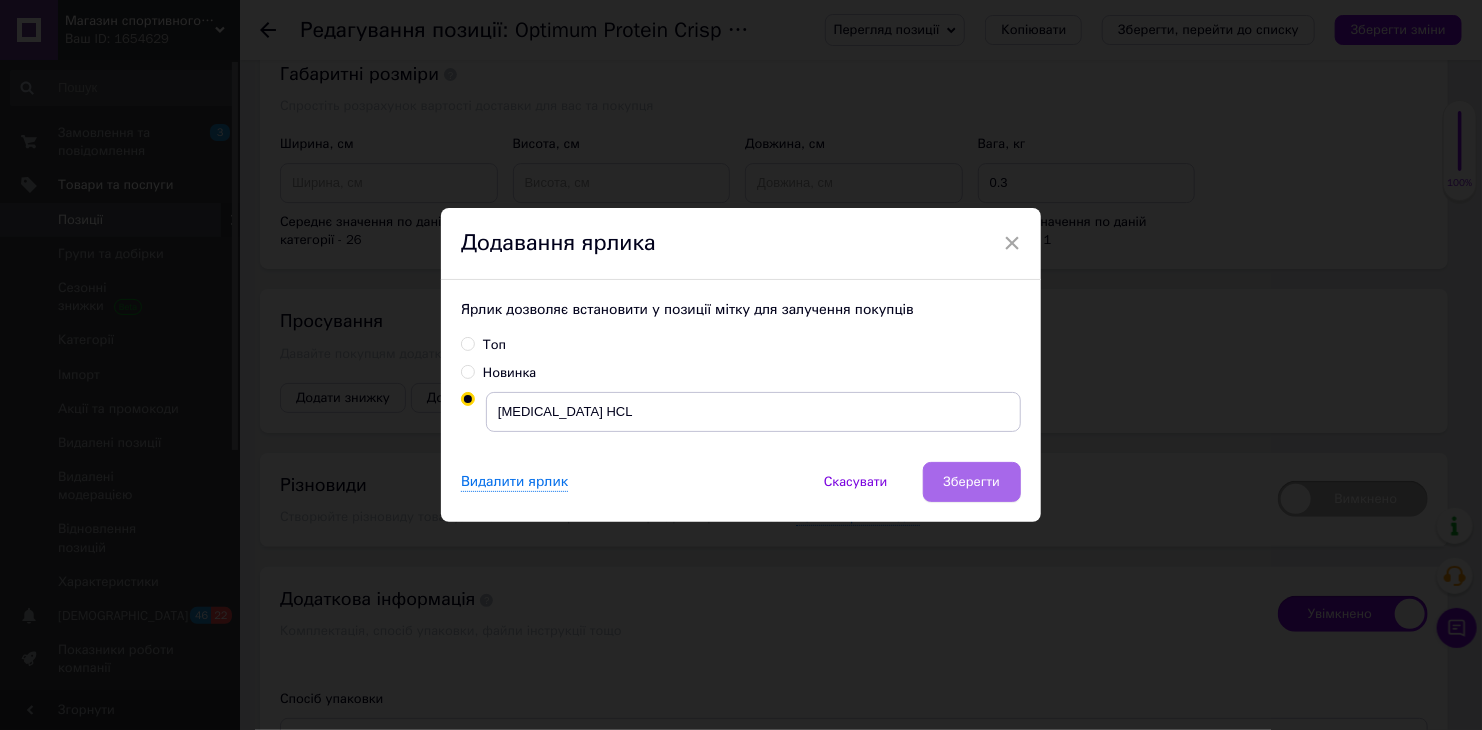 click on "Зберегти" at bounding box center (972, 482) 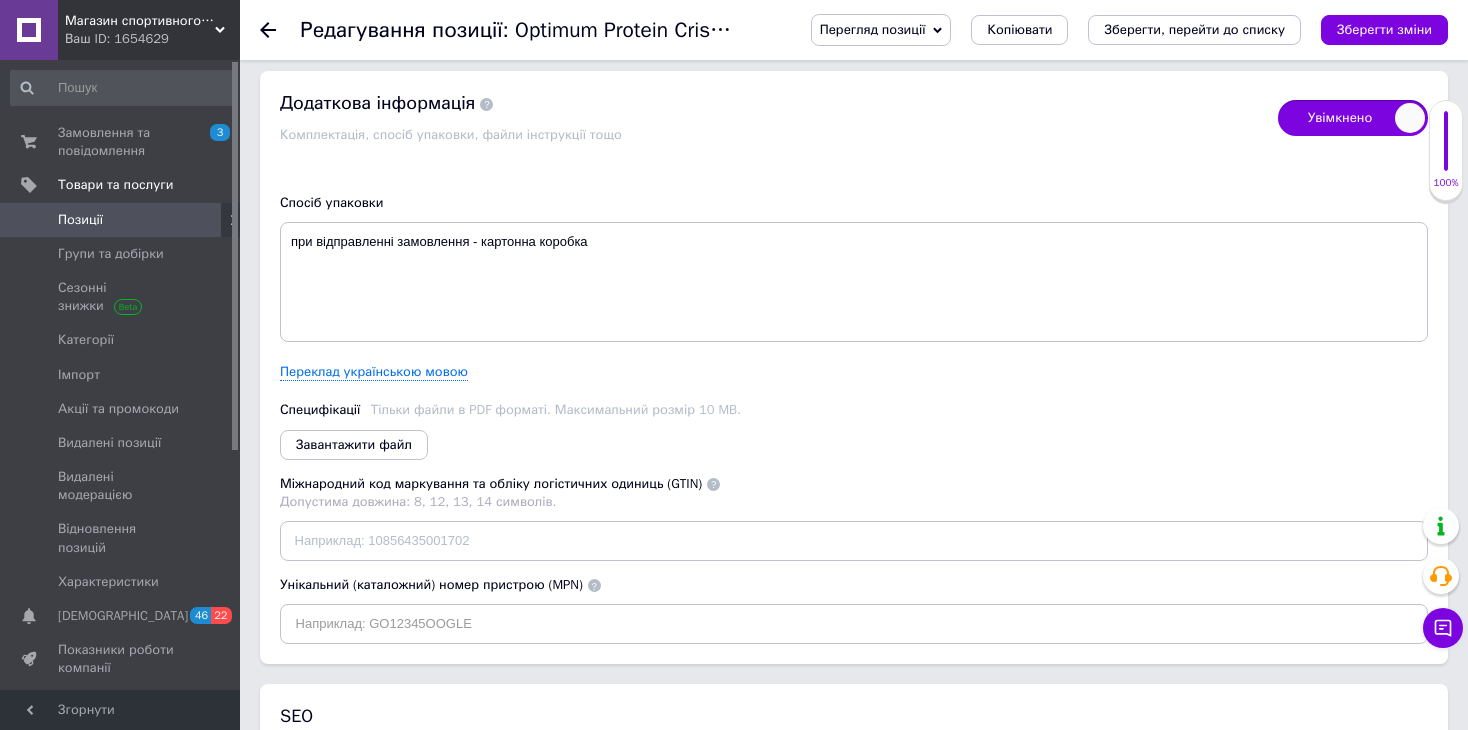 scroll, scrollTop: 3600, scrollLeft: 0, axis: vertical 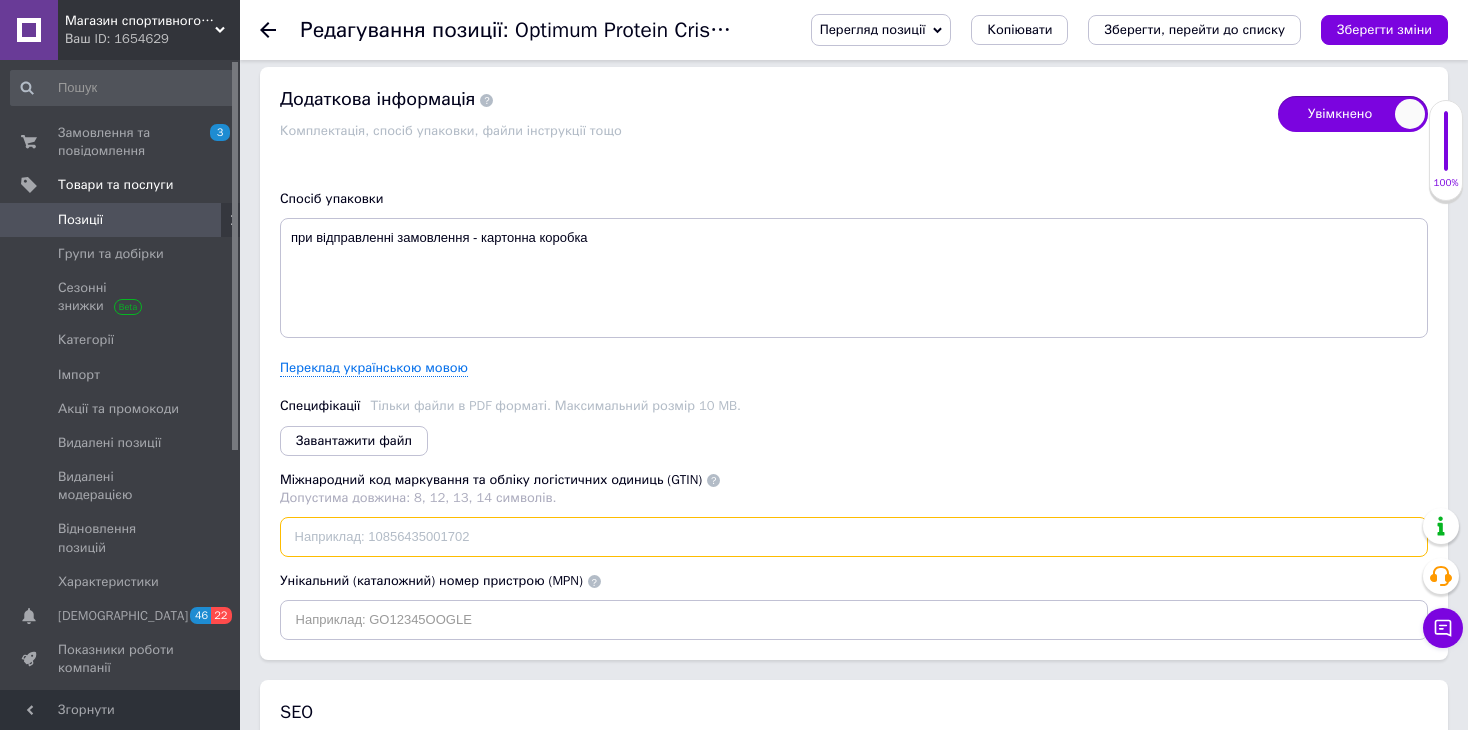 click at bounding box center (854, 537) 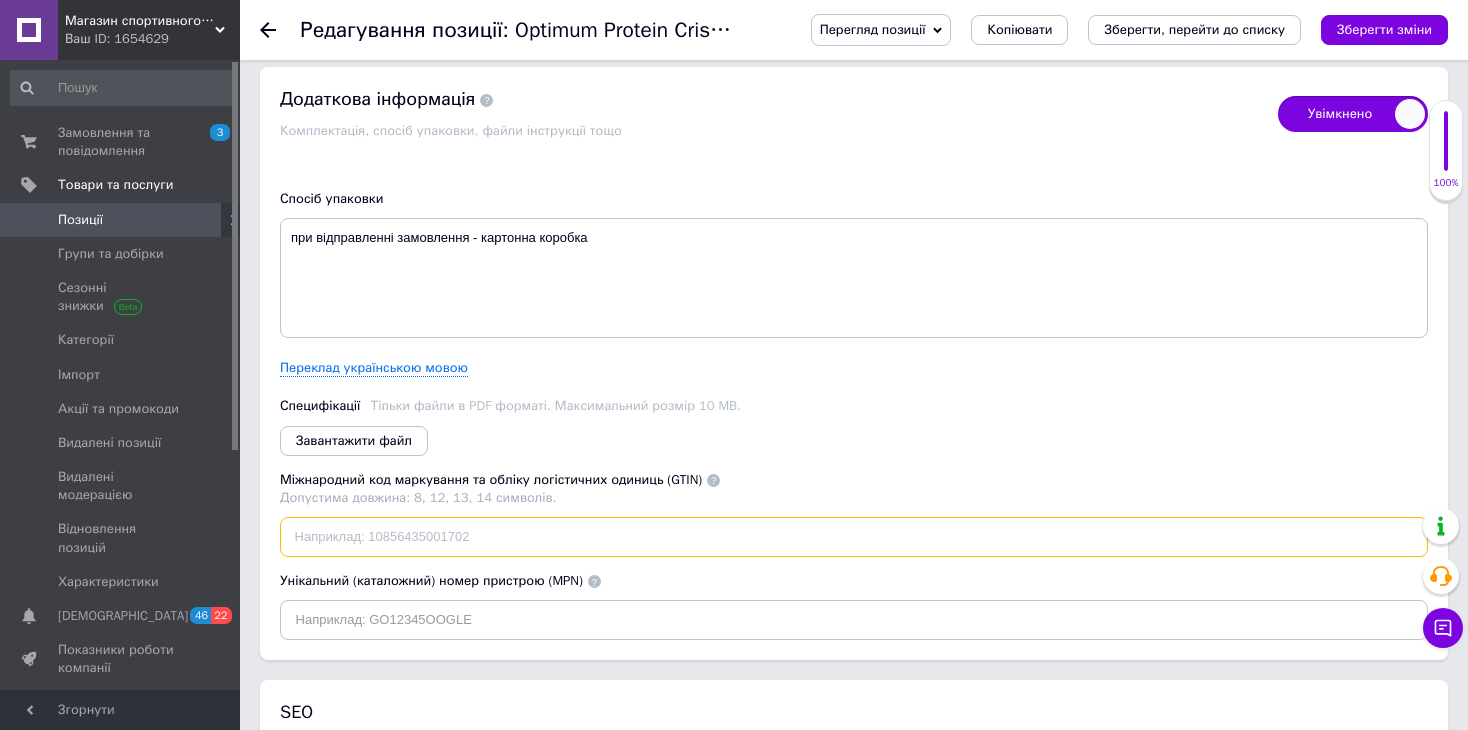 click at bounding box center [854, 537] 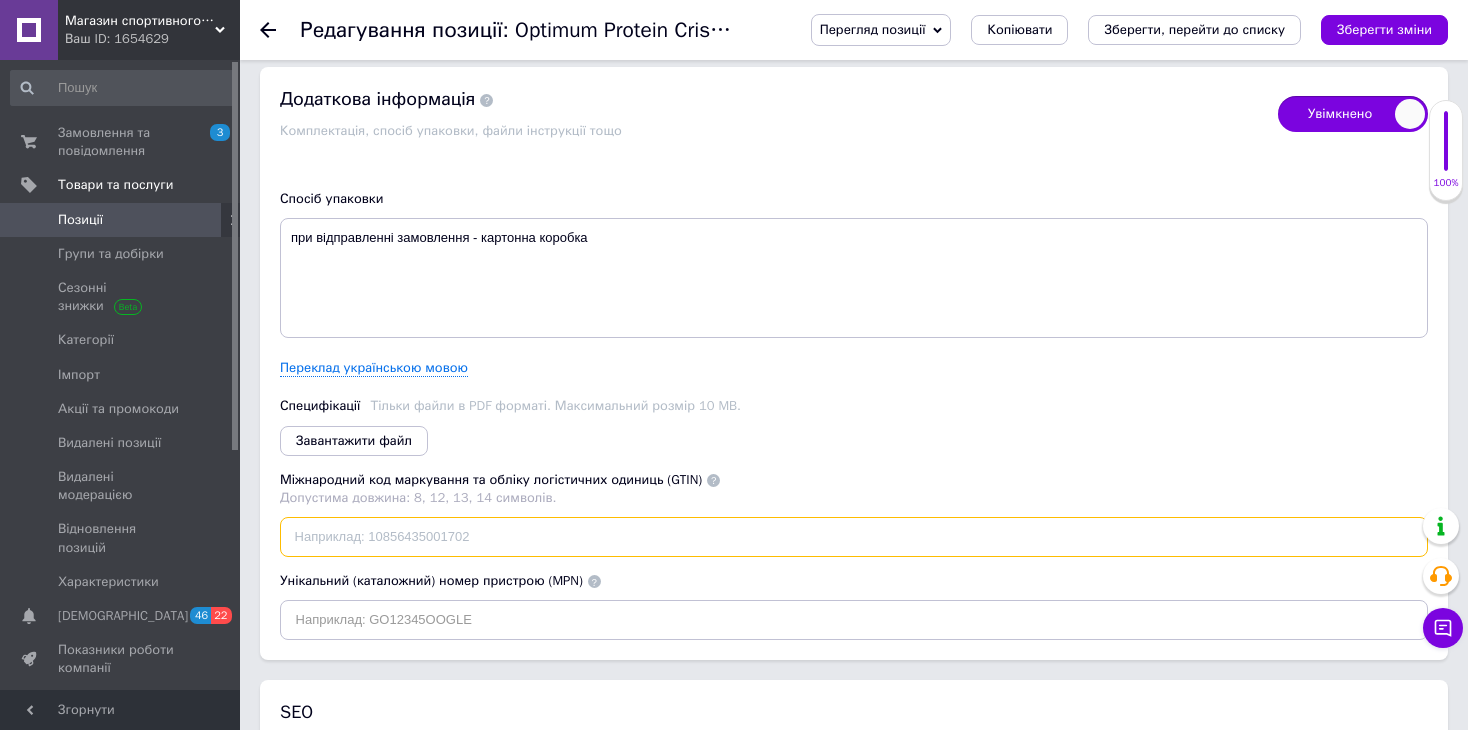 click at bounding box center (854, 537) 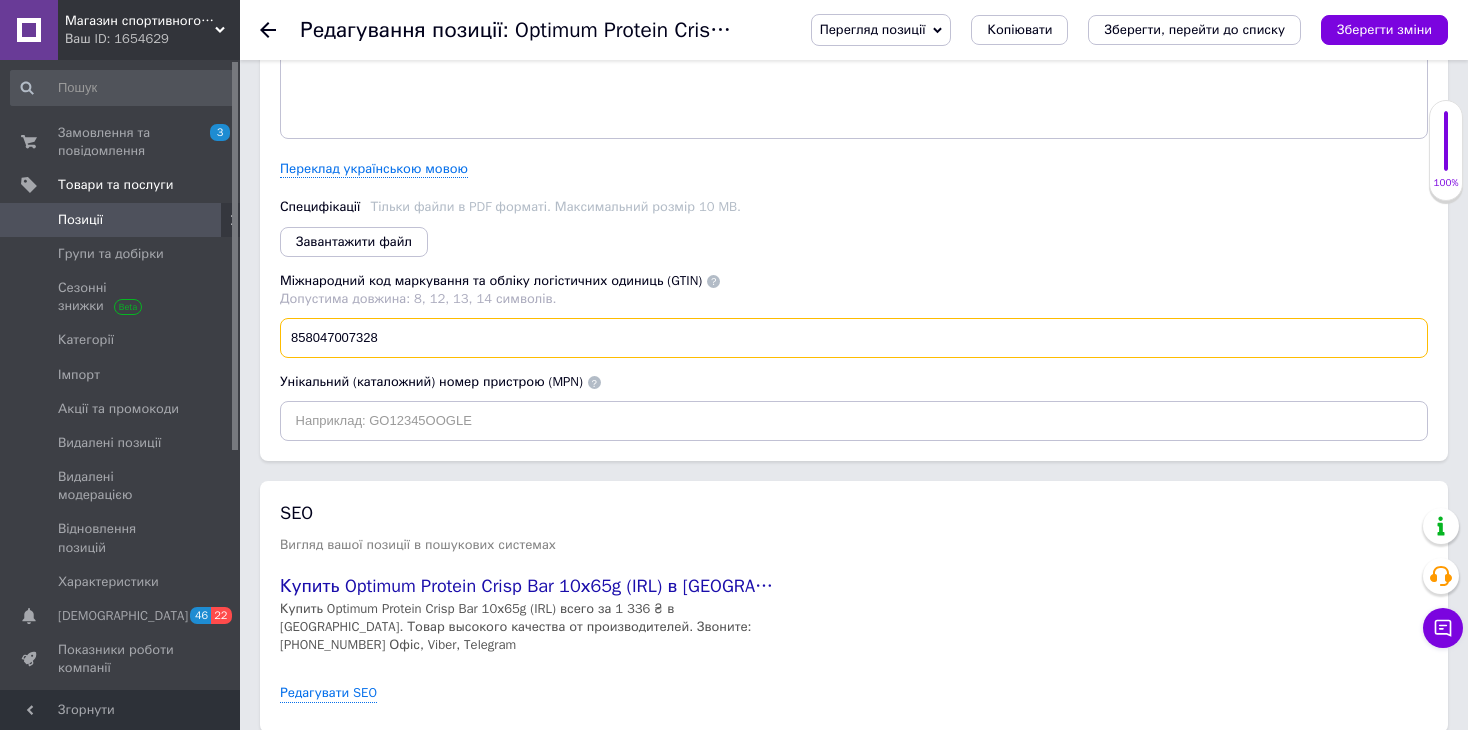scroll, scrollTop: 3836, scrollLeft: 0, axis: vertical 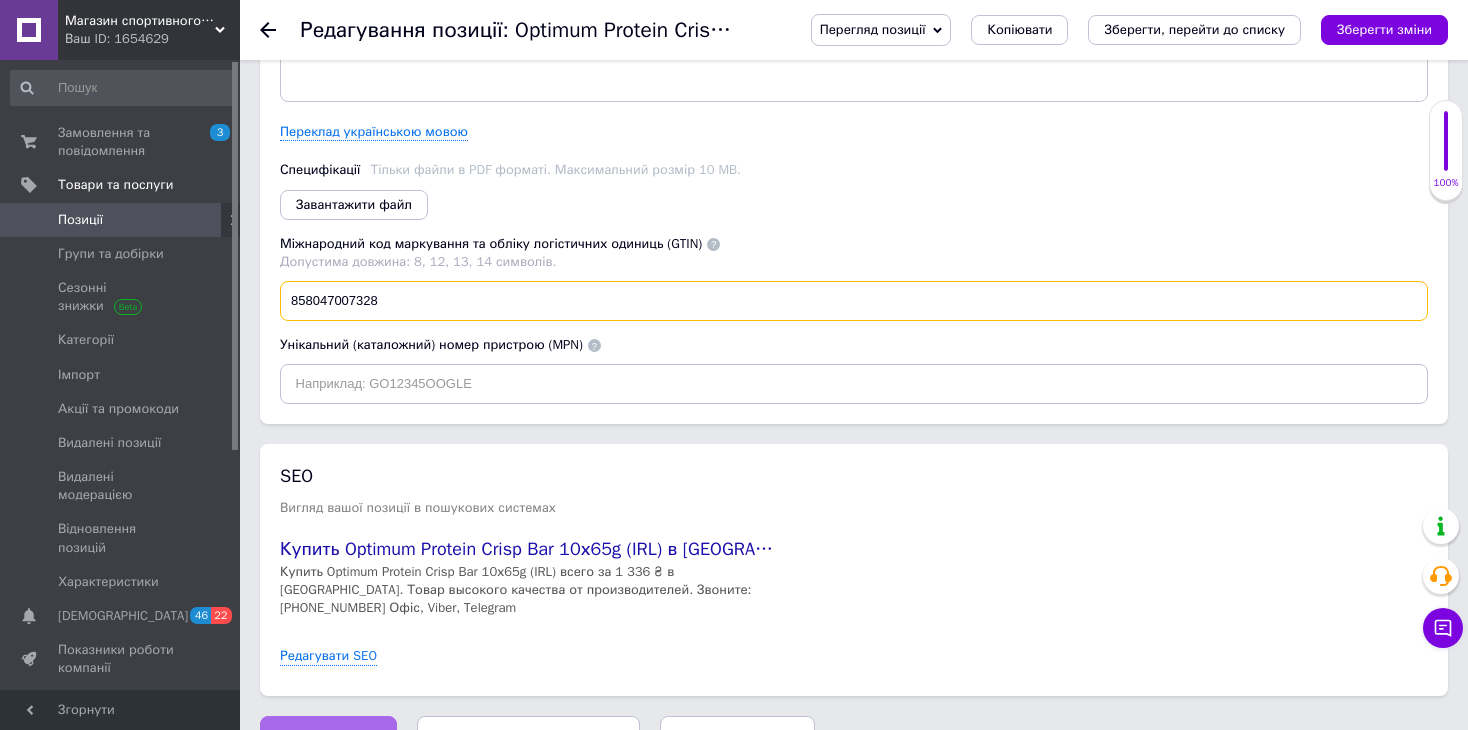 type on "858047007328" 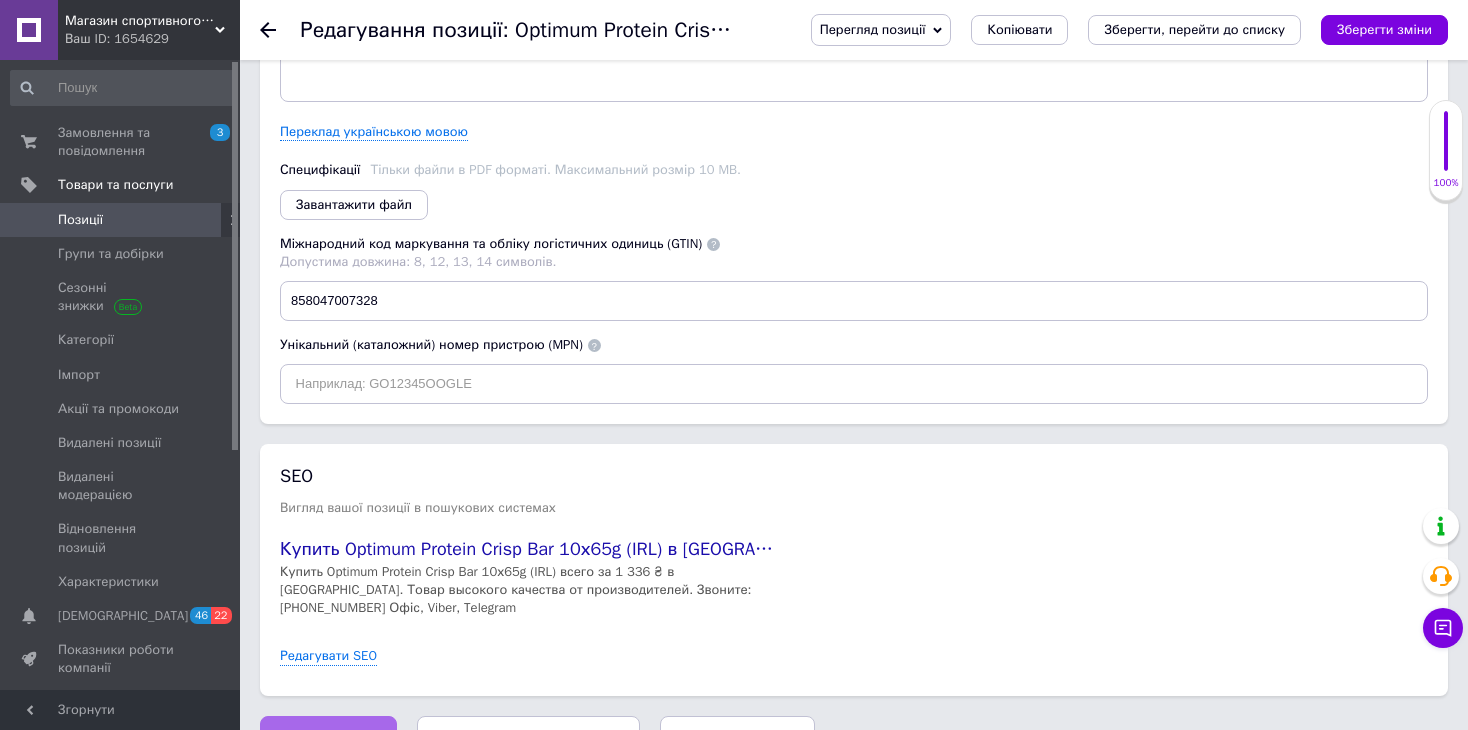 click on "Зберегти зміни" at bounding box center [328, 736] 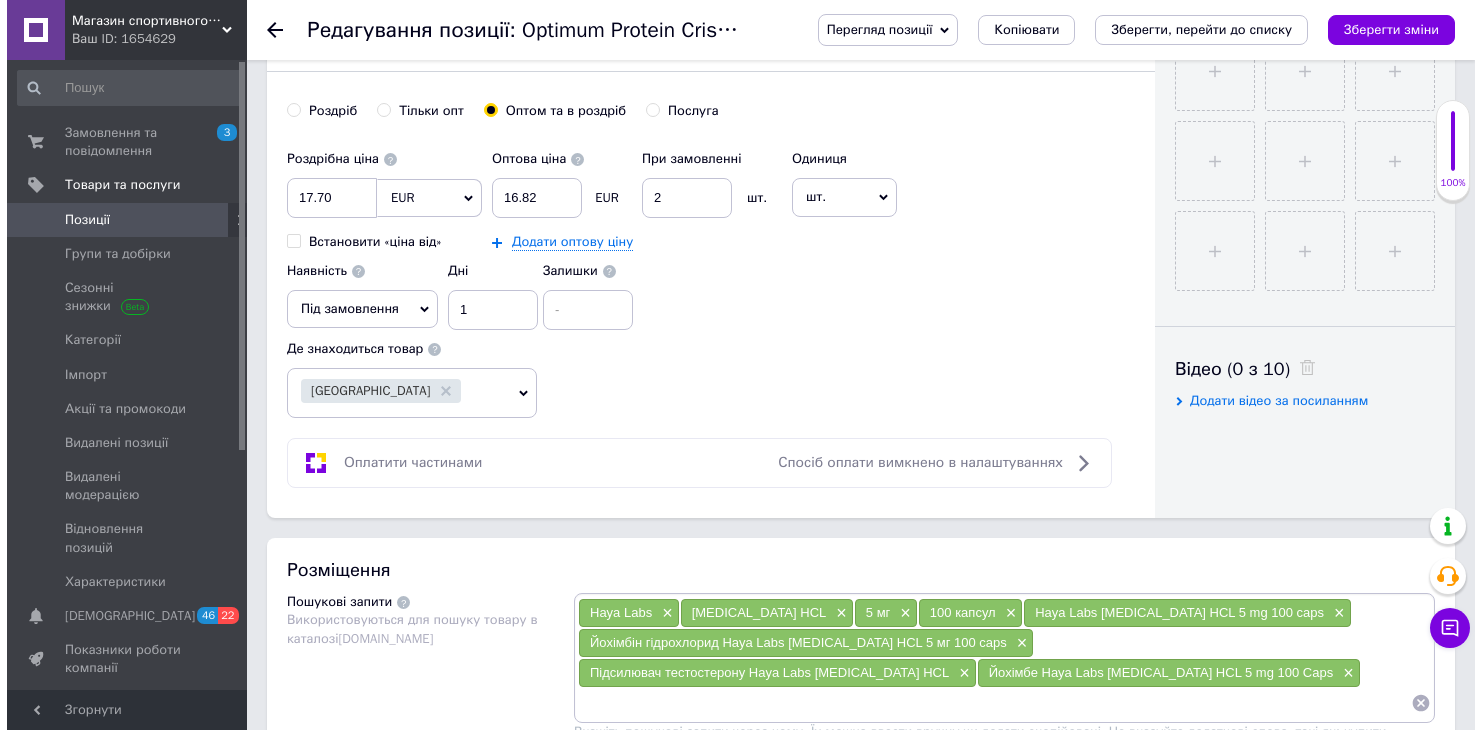 scroll, scrollTop: 336, scrollLeft: 0, axis: vertical 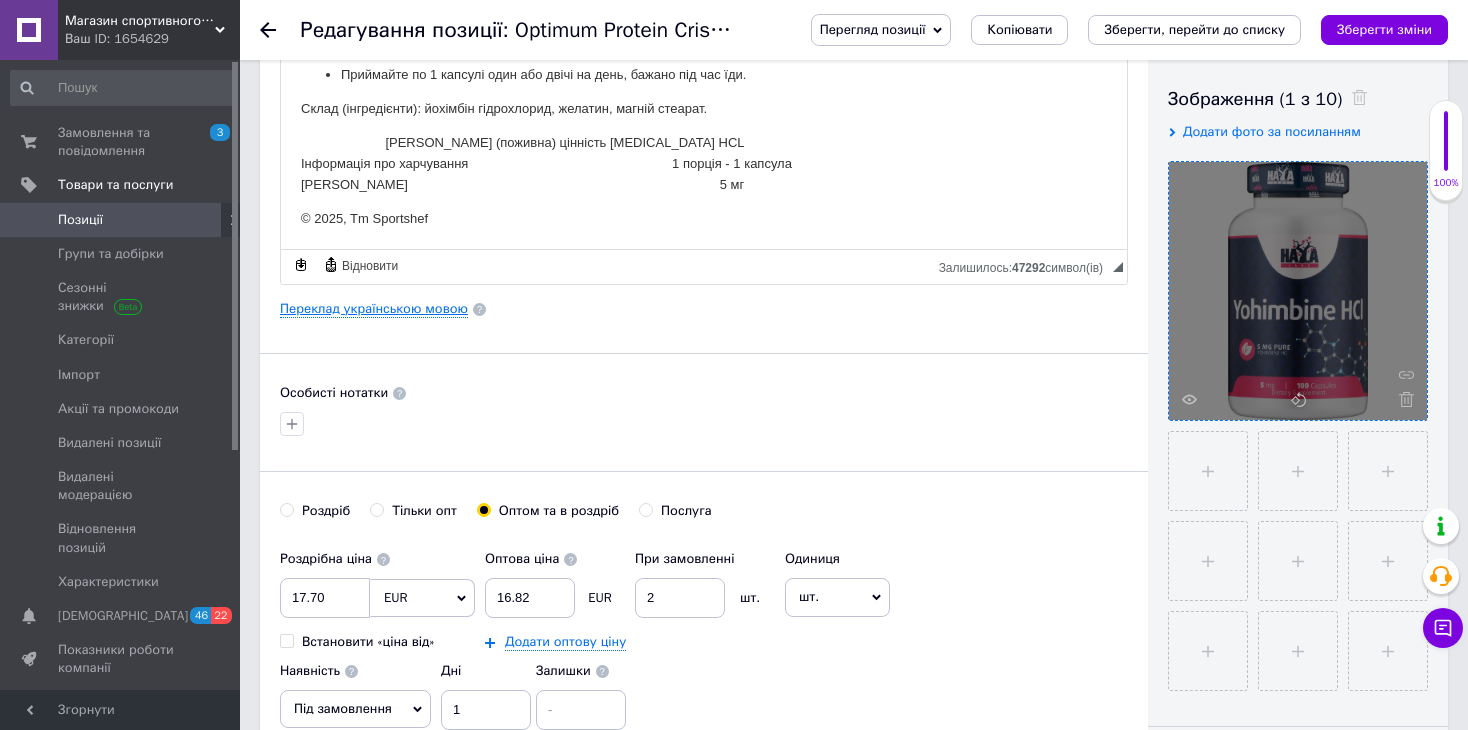 click on "Переклад українською мовою" at bounding box center [374, 309] 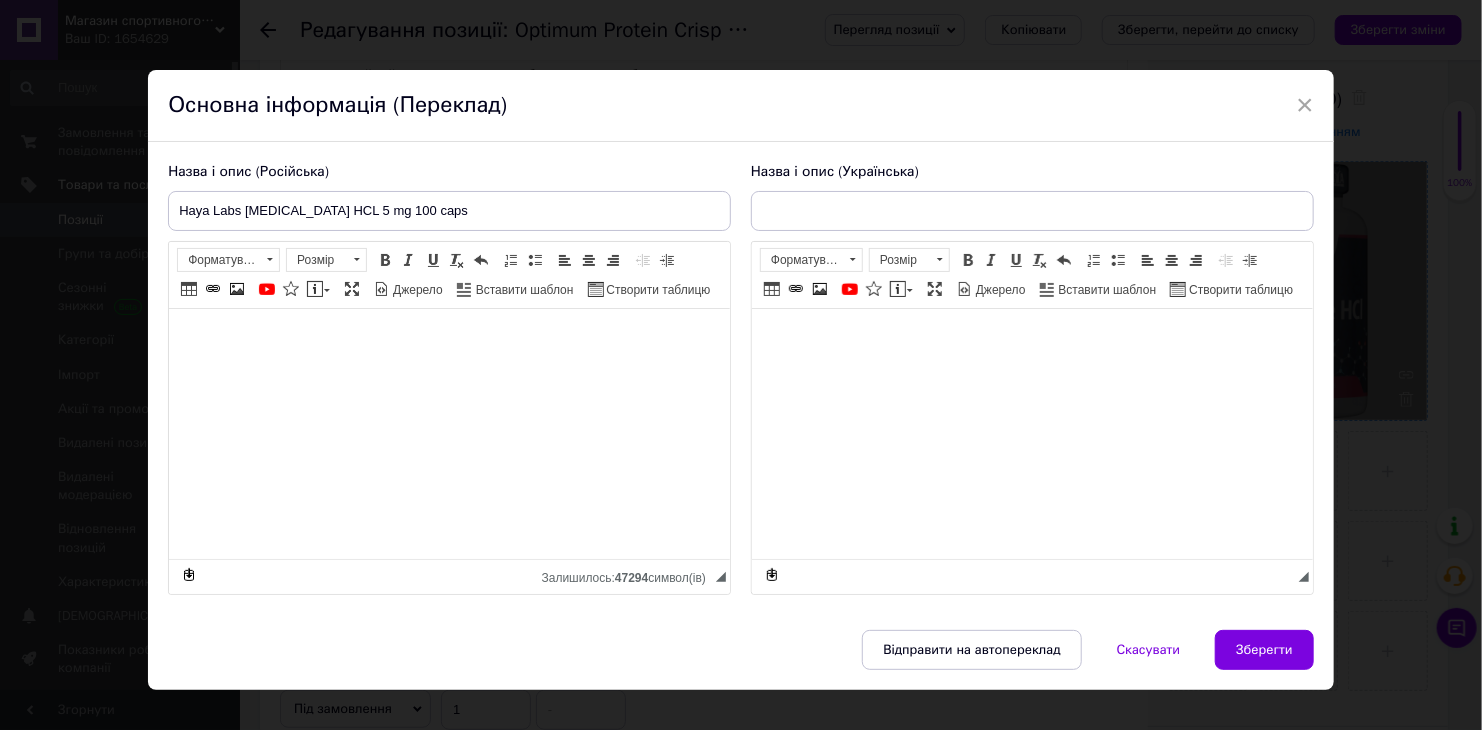 checkbox on "true" 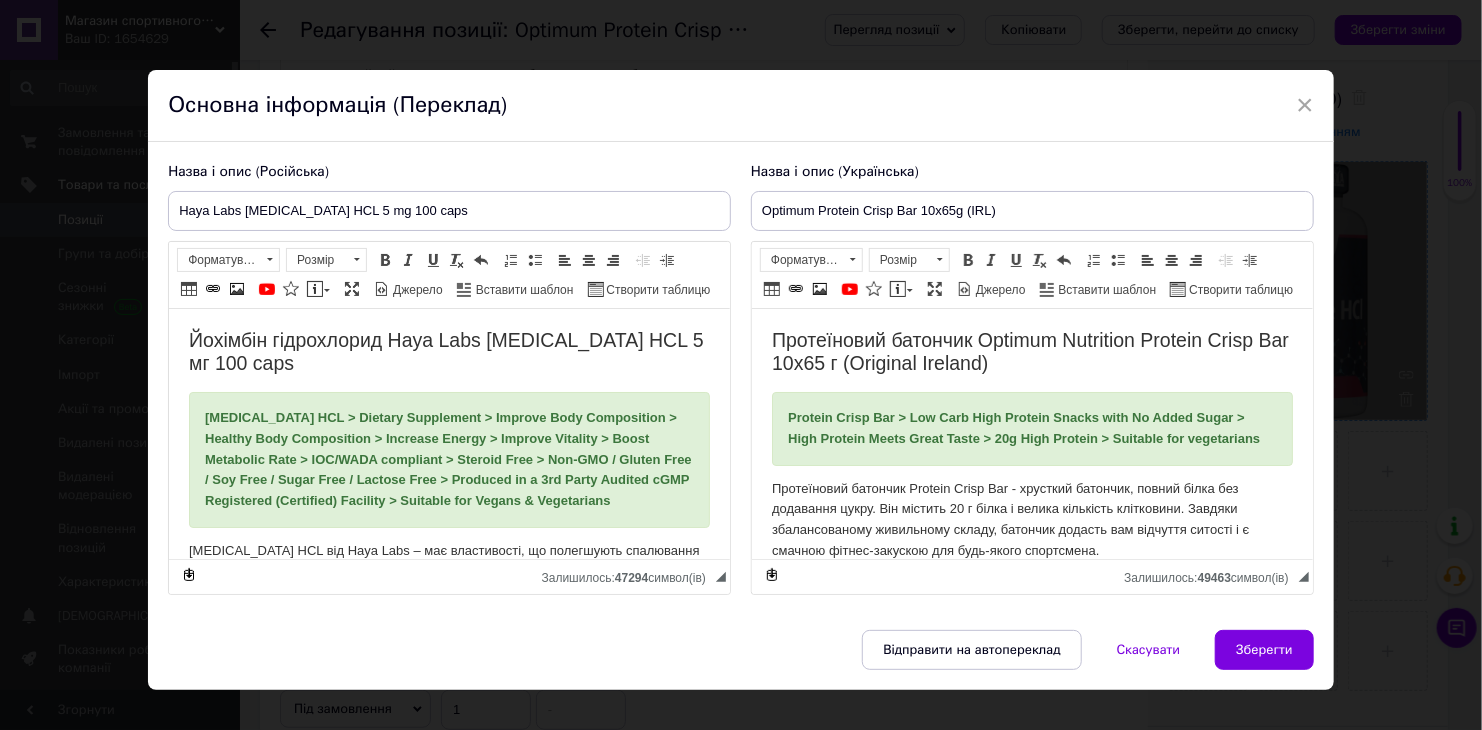 scroll, scrollTop: 0, scrollLeft: 0, axis: both 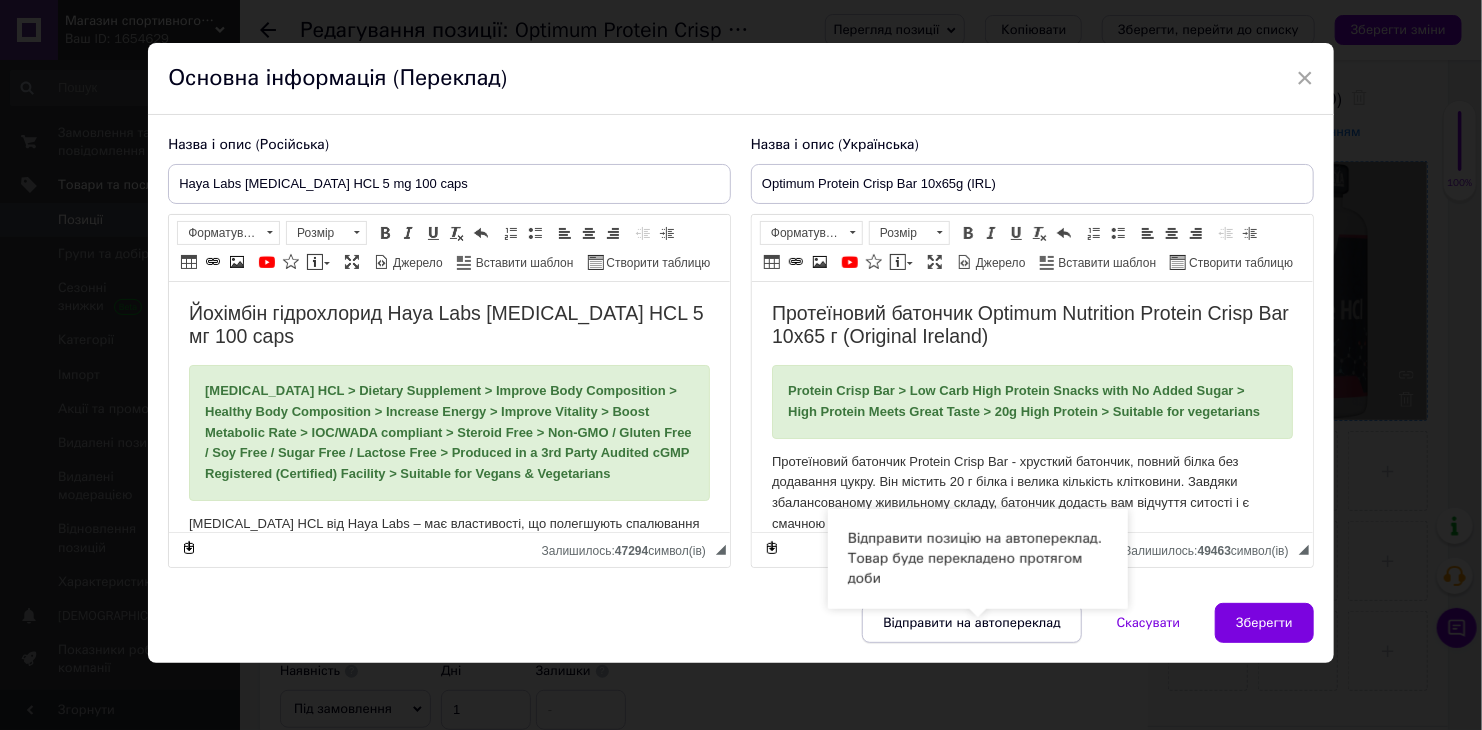 click on "Відправити на автопереклад" at bounding box center [971, 623] 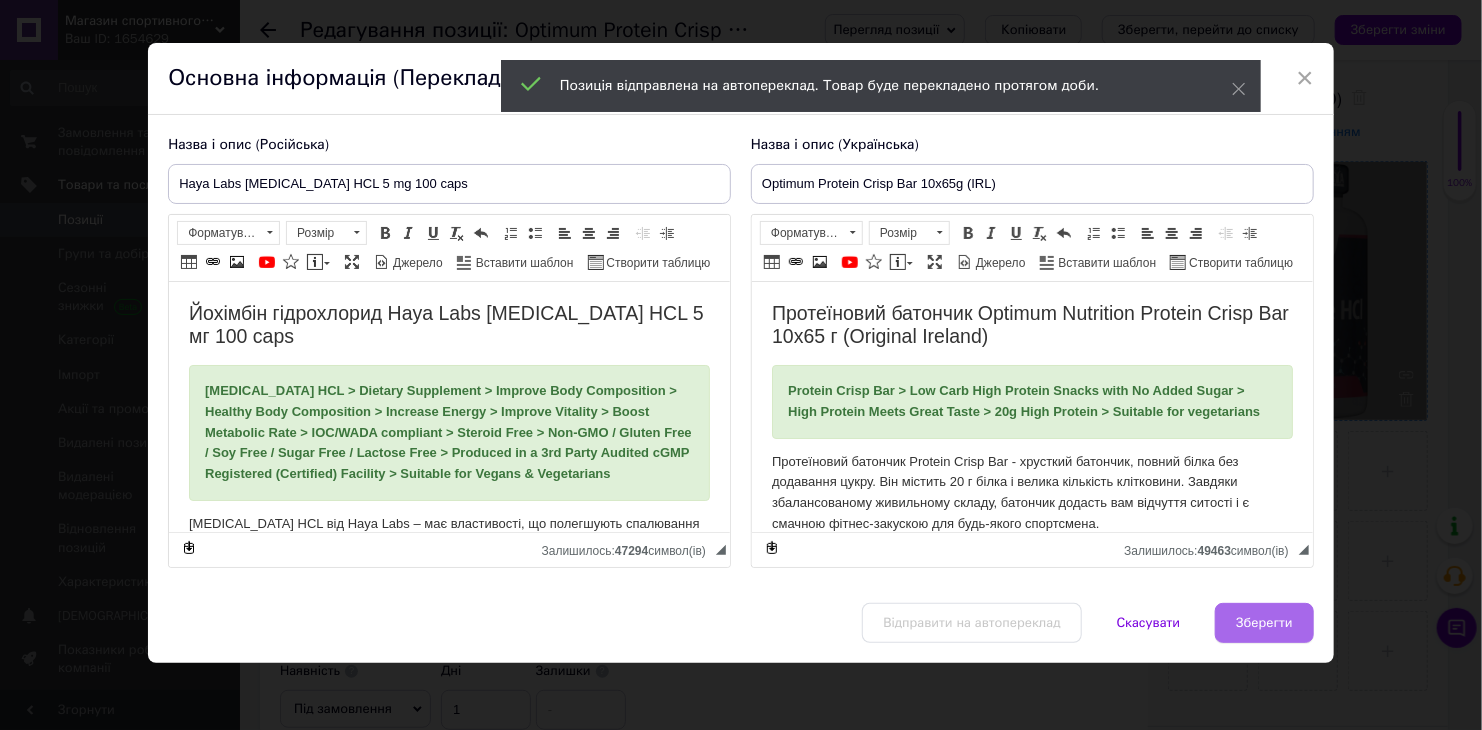 click on "Зберегти" at bounding box center (1264, 623) 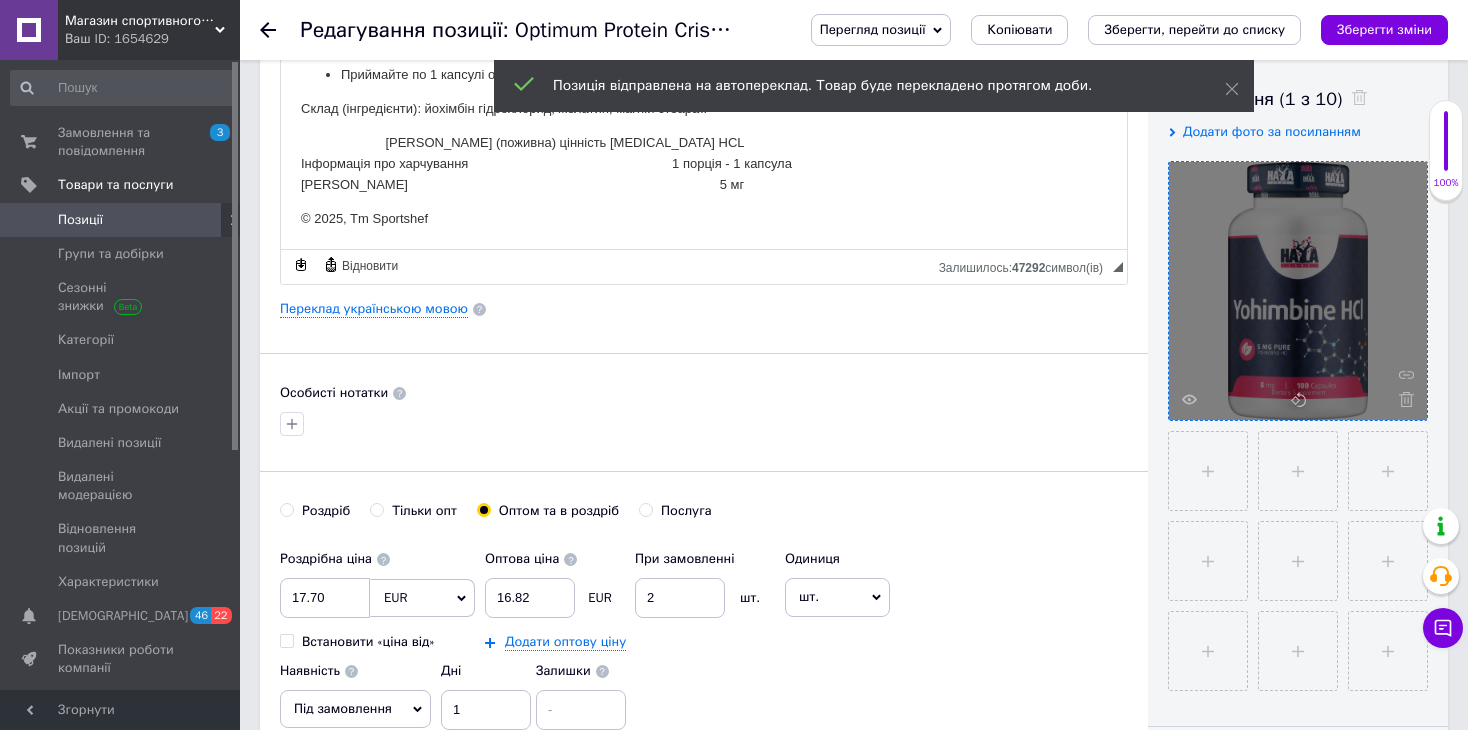 scroll, scrollTop: 836, scrollLeft: 0, axis: vertical 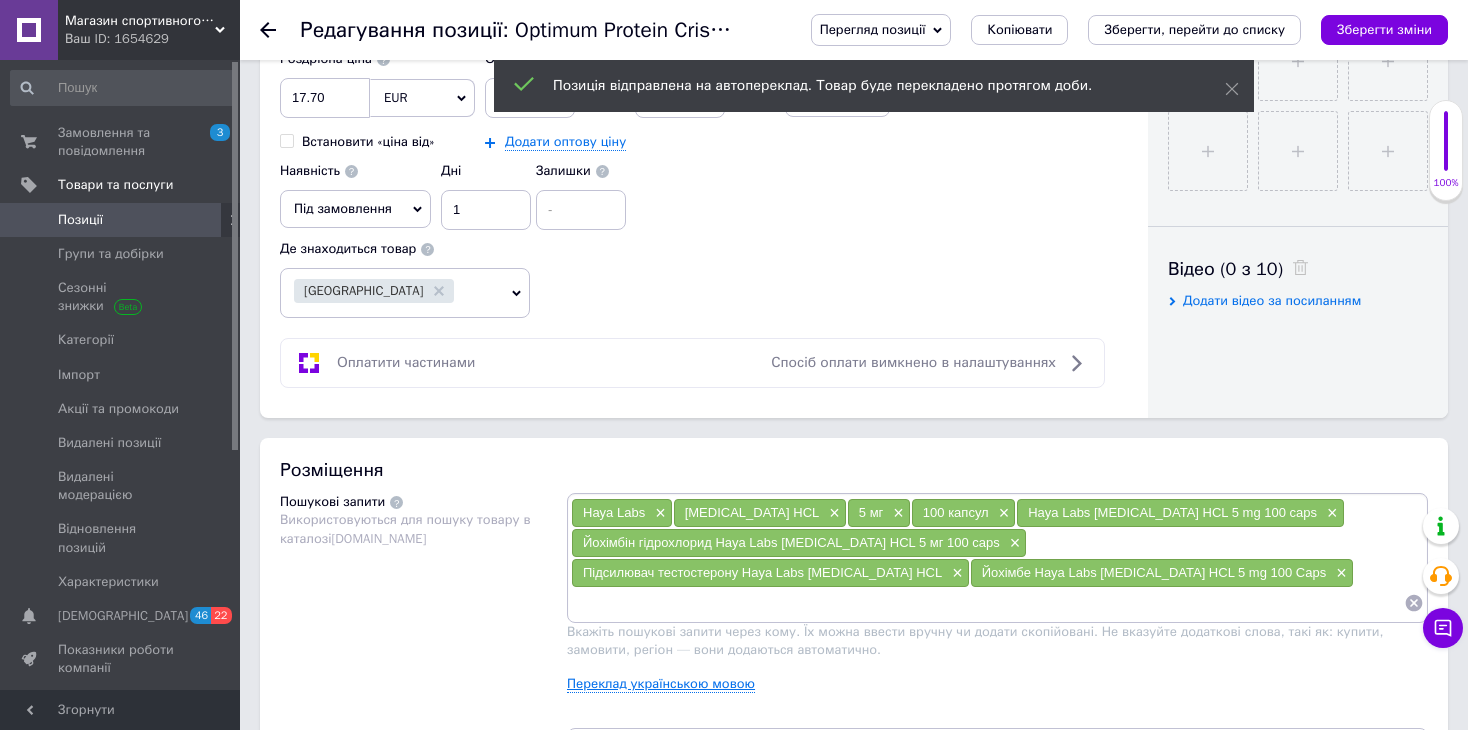 click on "Переклад українською мовою" at bounding box center (661, 684) 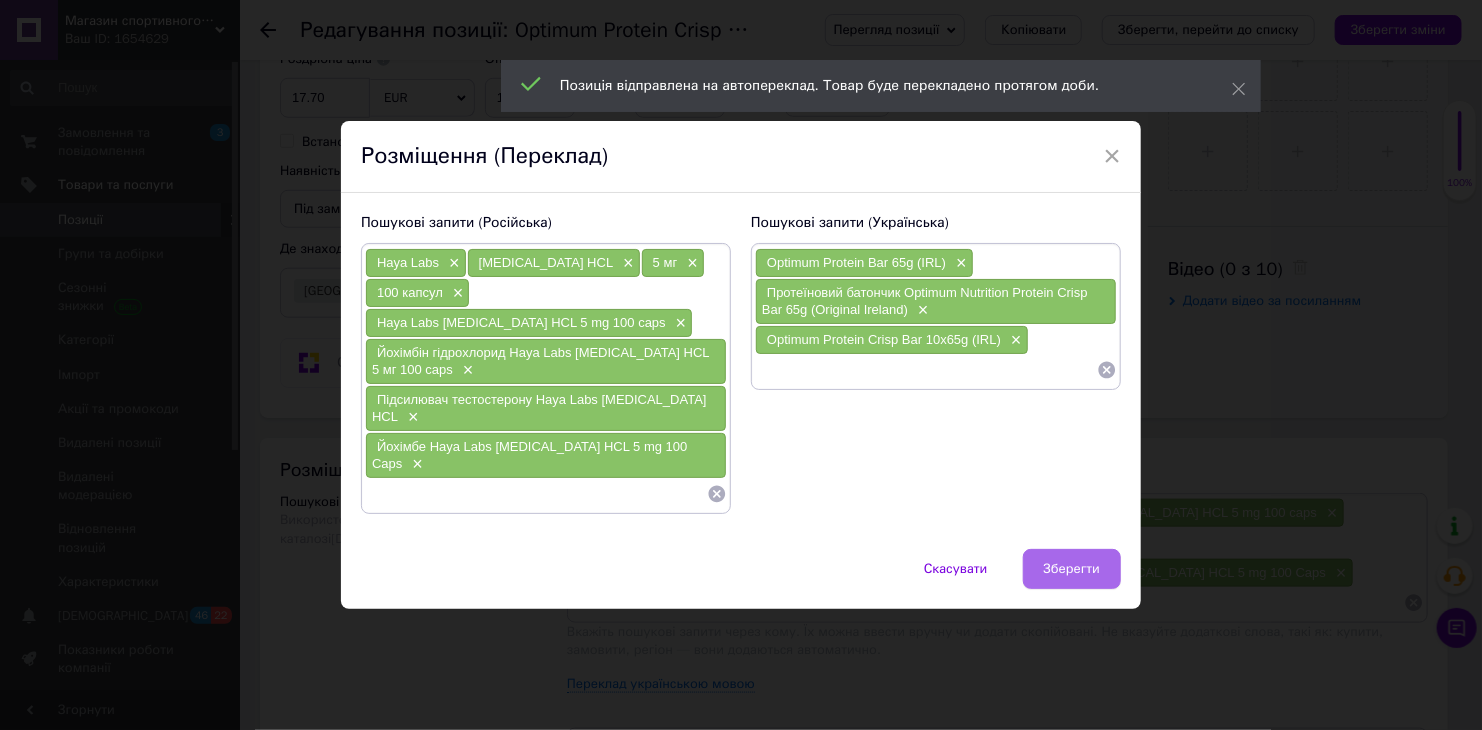 click on "Зберегти" at bounding box center [1072, 569] 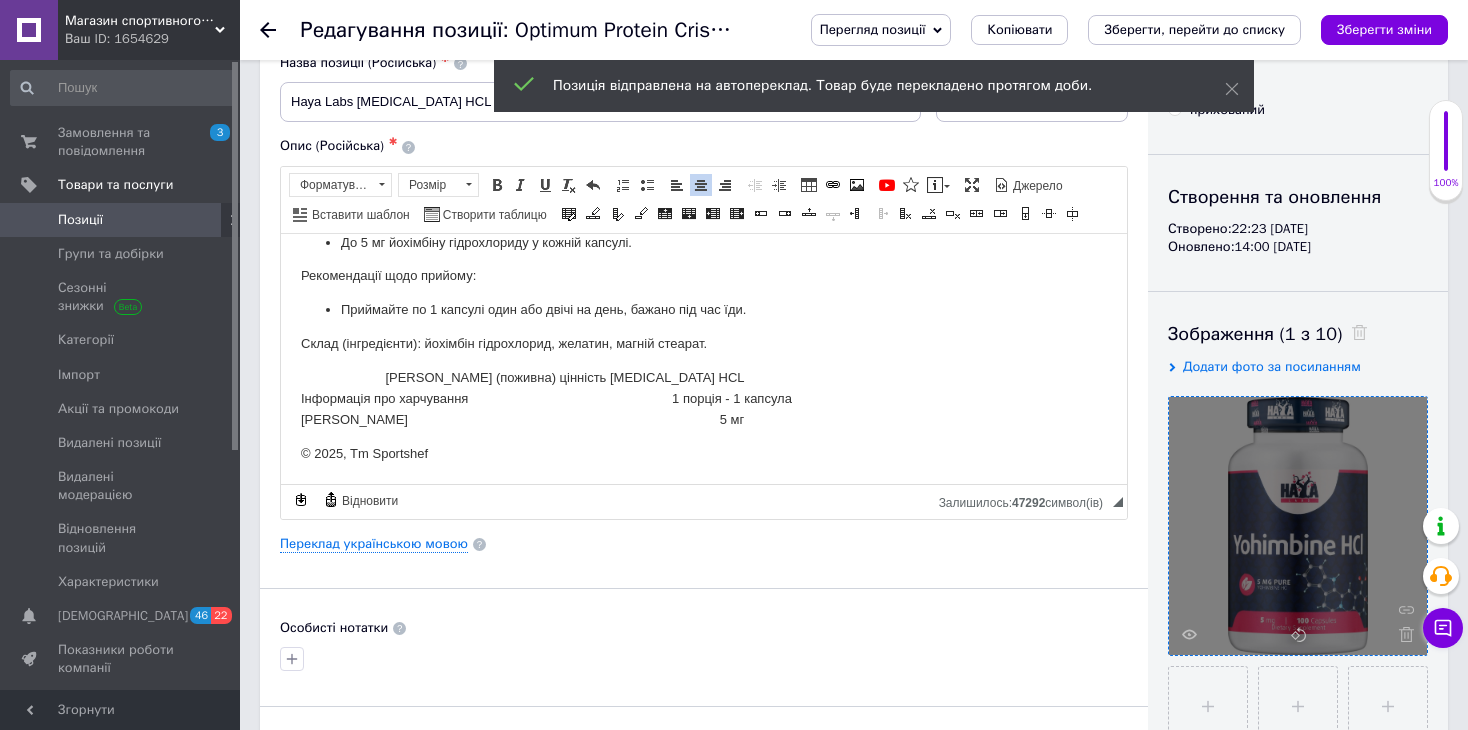scroll, scrollTop: 0, scrollLeft: 0, axis: both 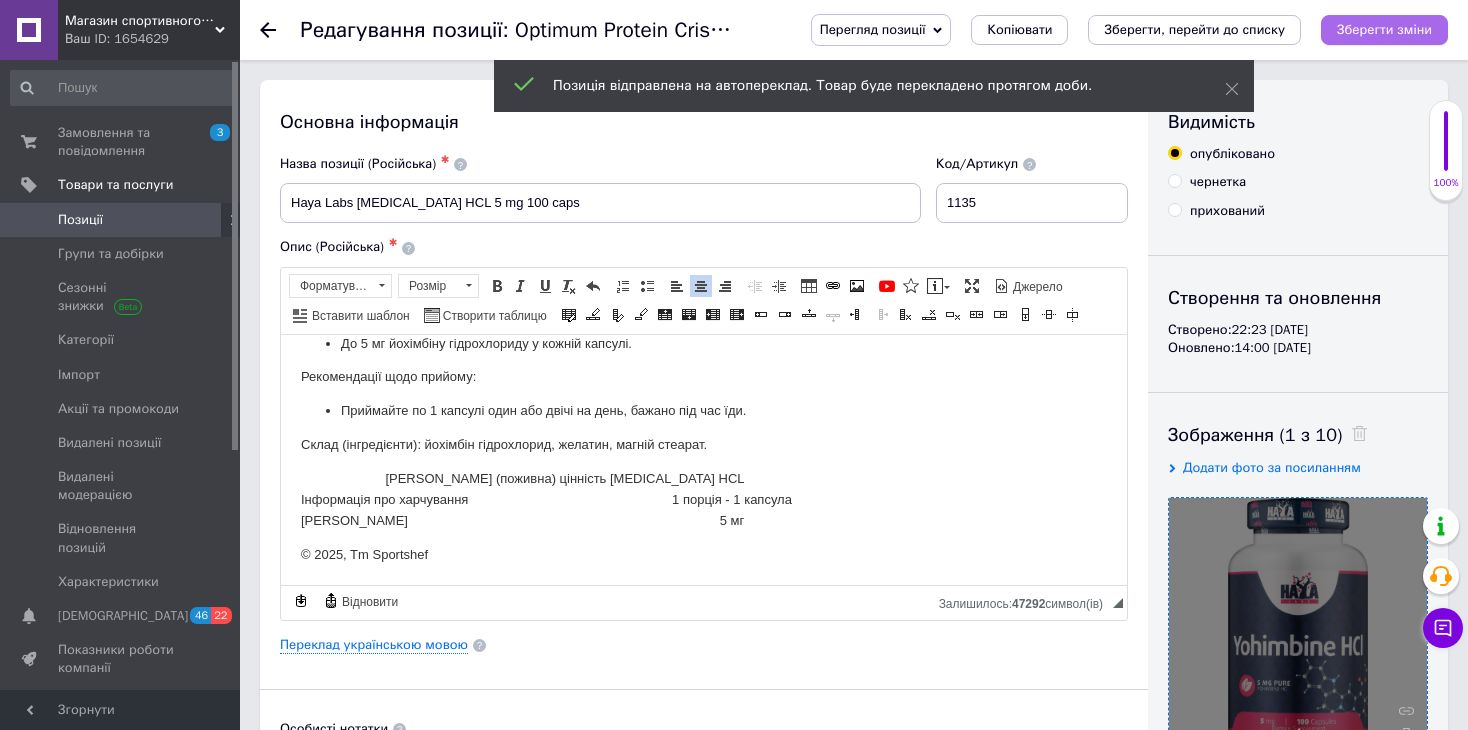 click on "Зберегти зміни" at bounding box center [1384, 30] 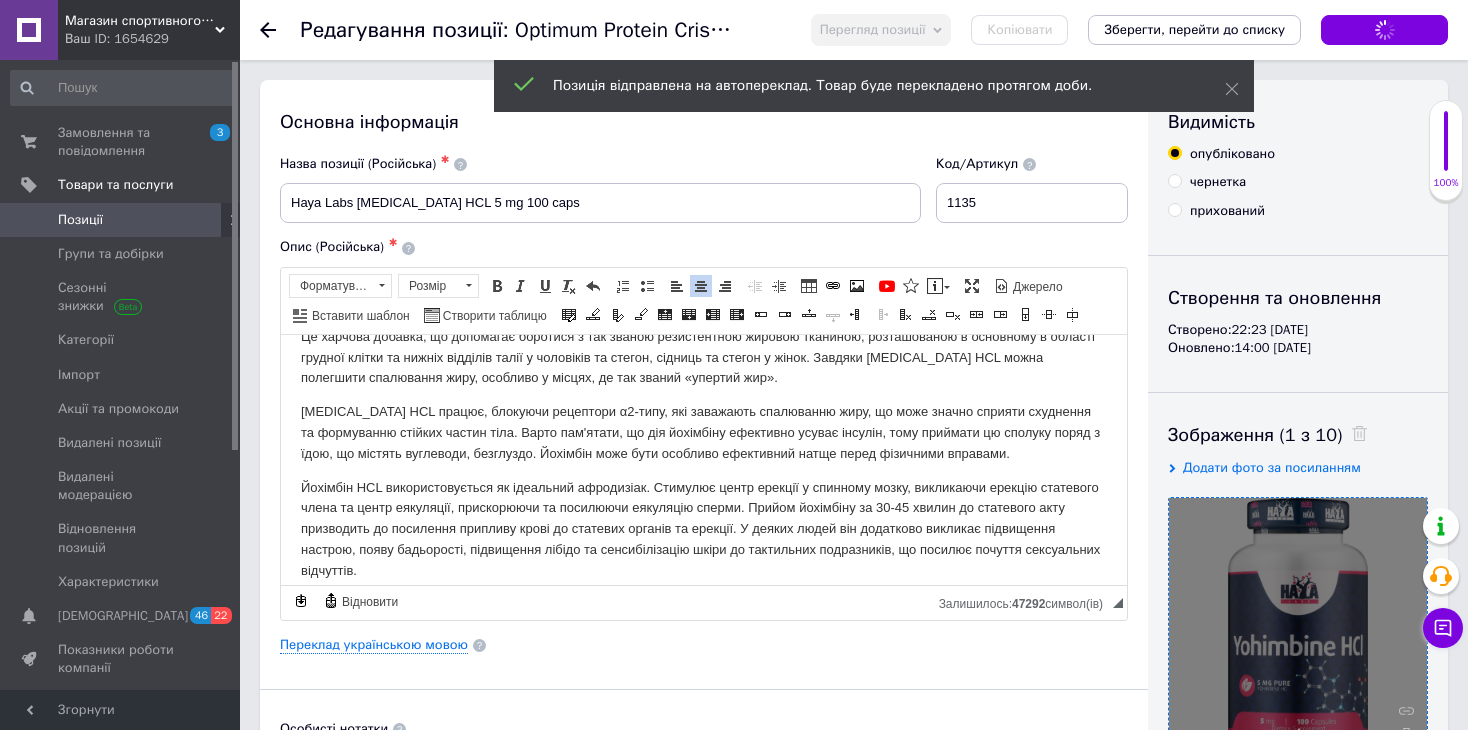 scroll, scrollTop: 291, scrollLeft: 0, axis: vertical 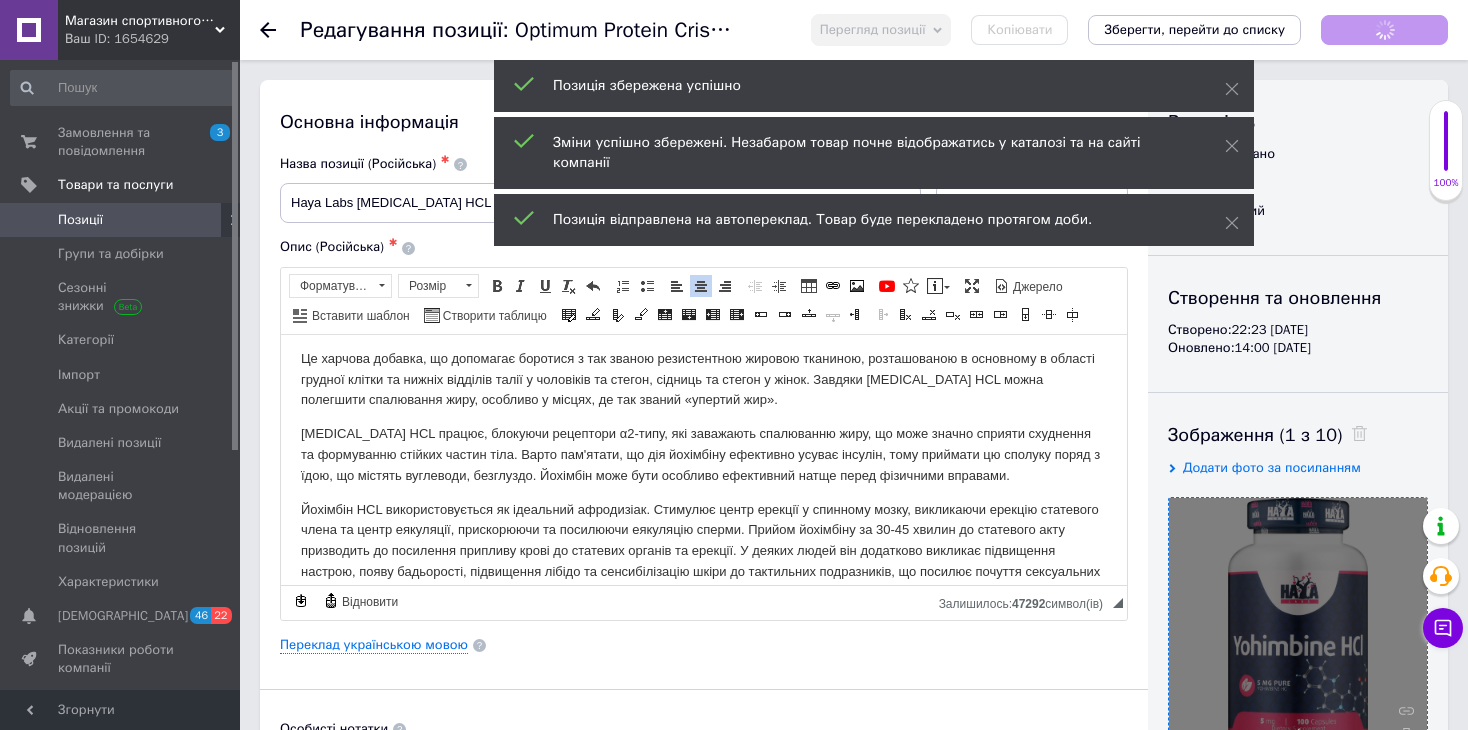 checkbox on "true" 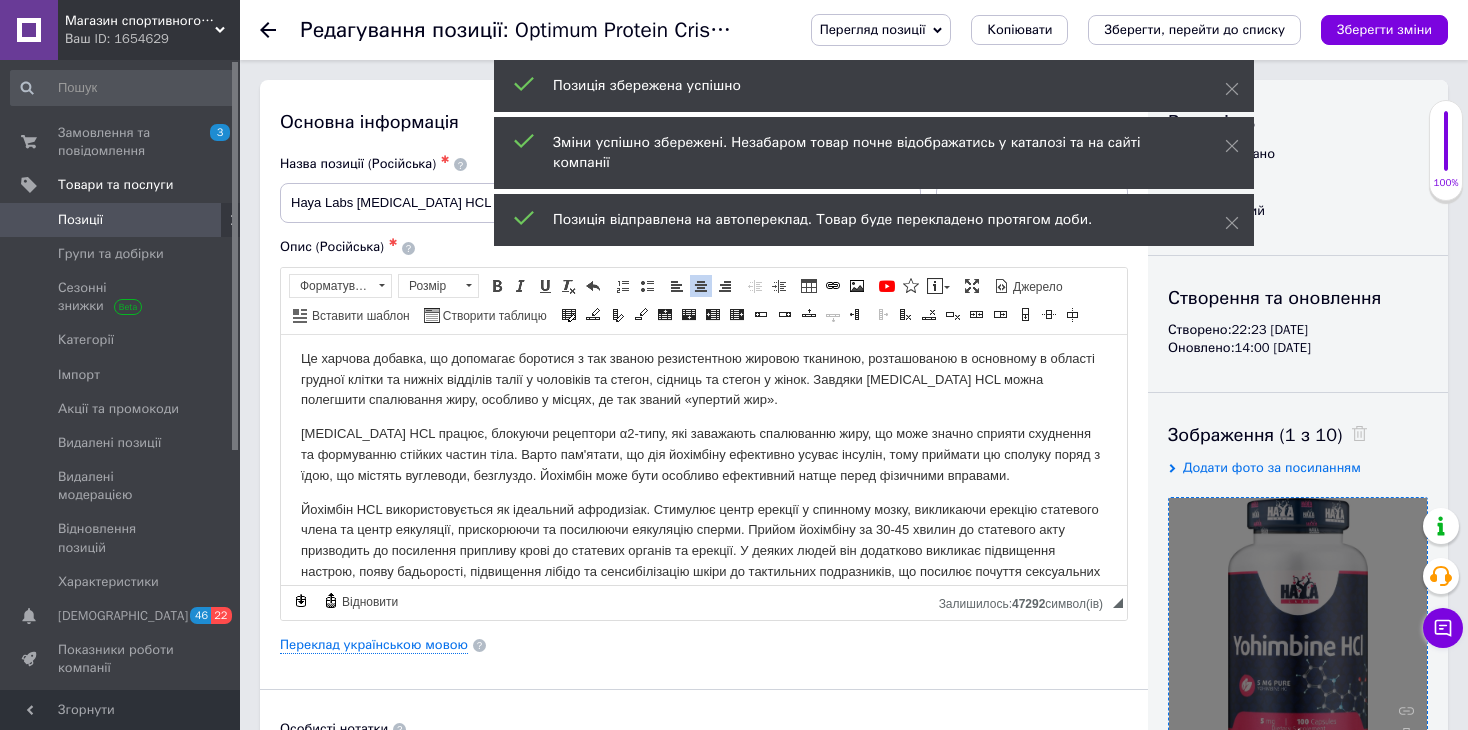 click on "Позиції" at bounding box center (80, 220) 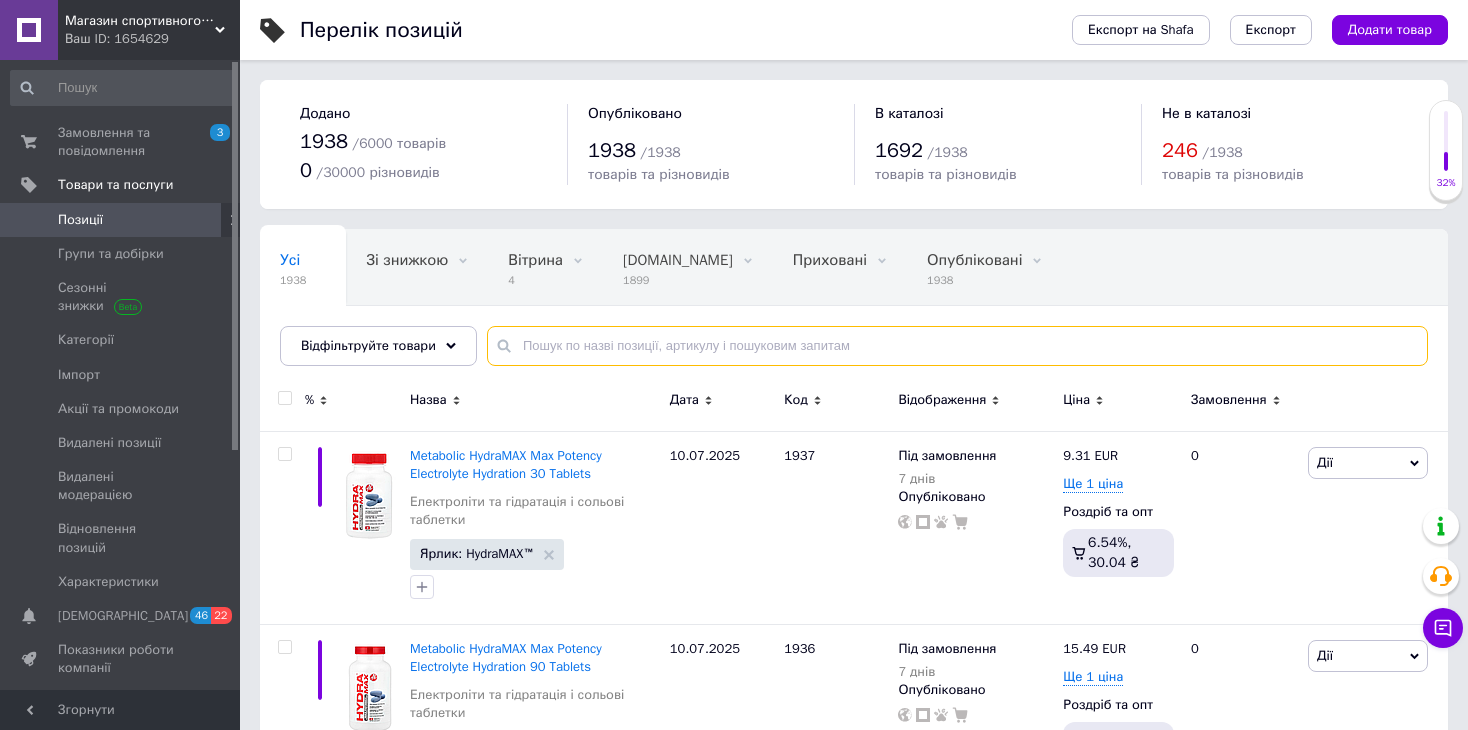 click at bounding box center (957, 346) 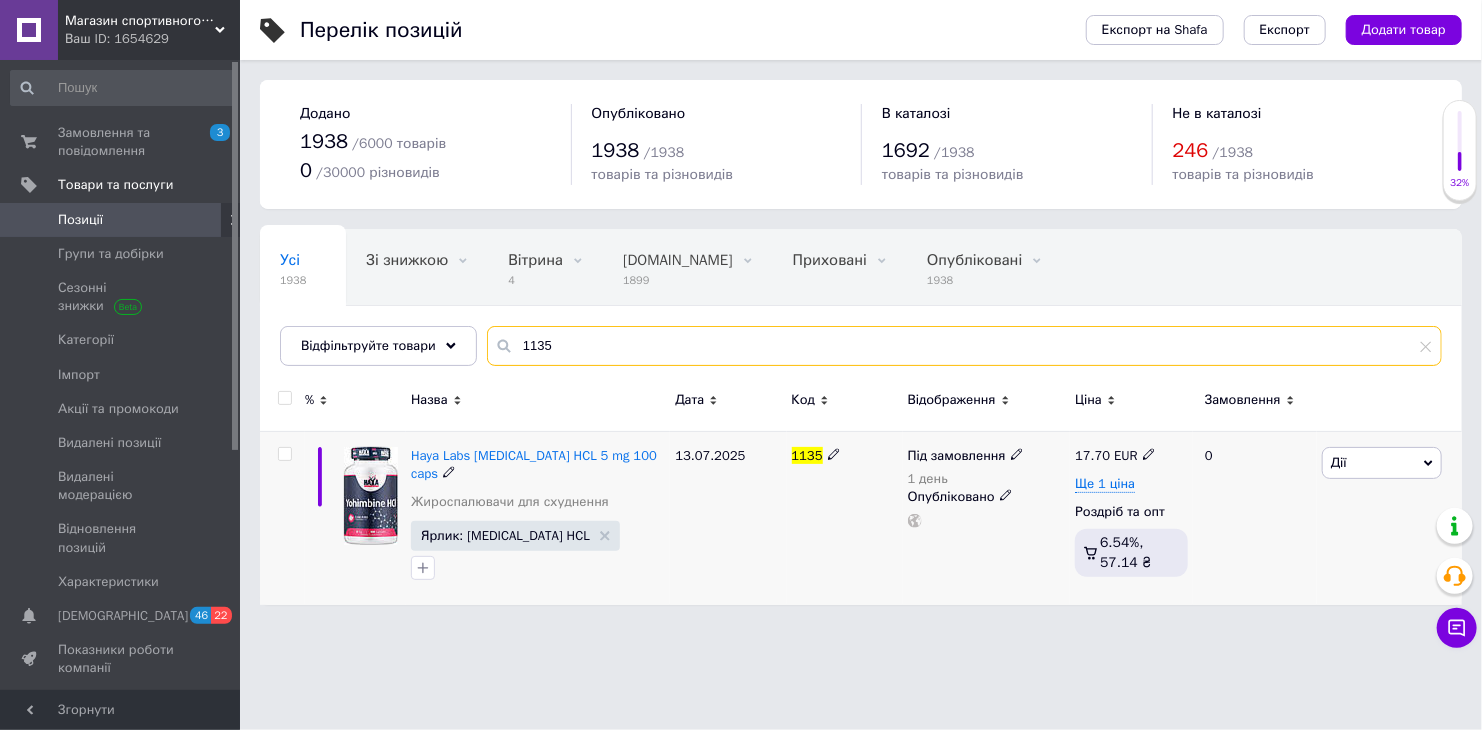 type on "1135" 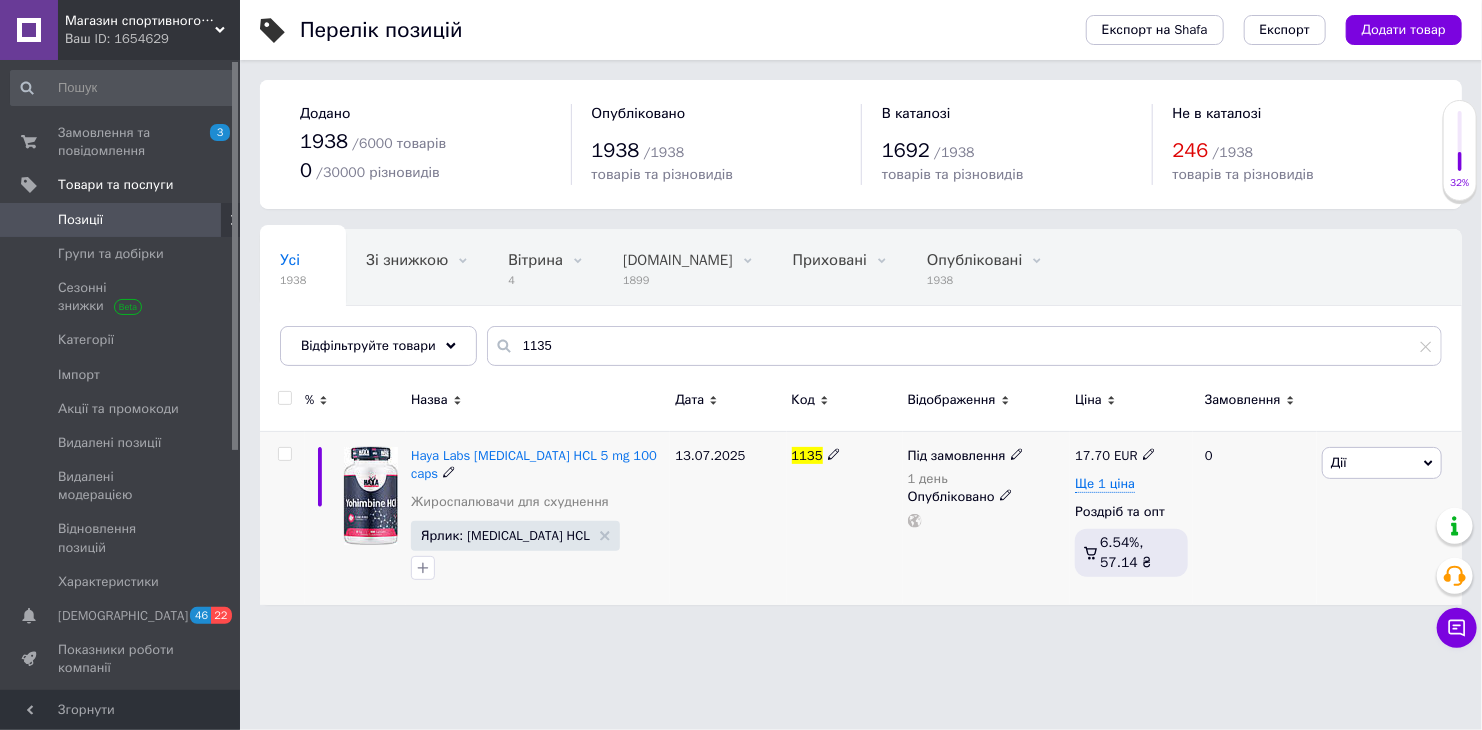 click 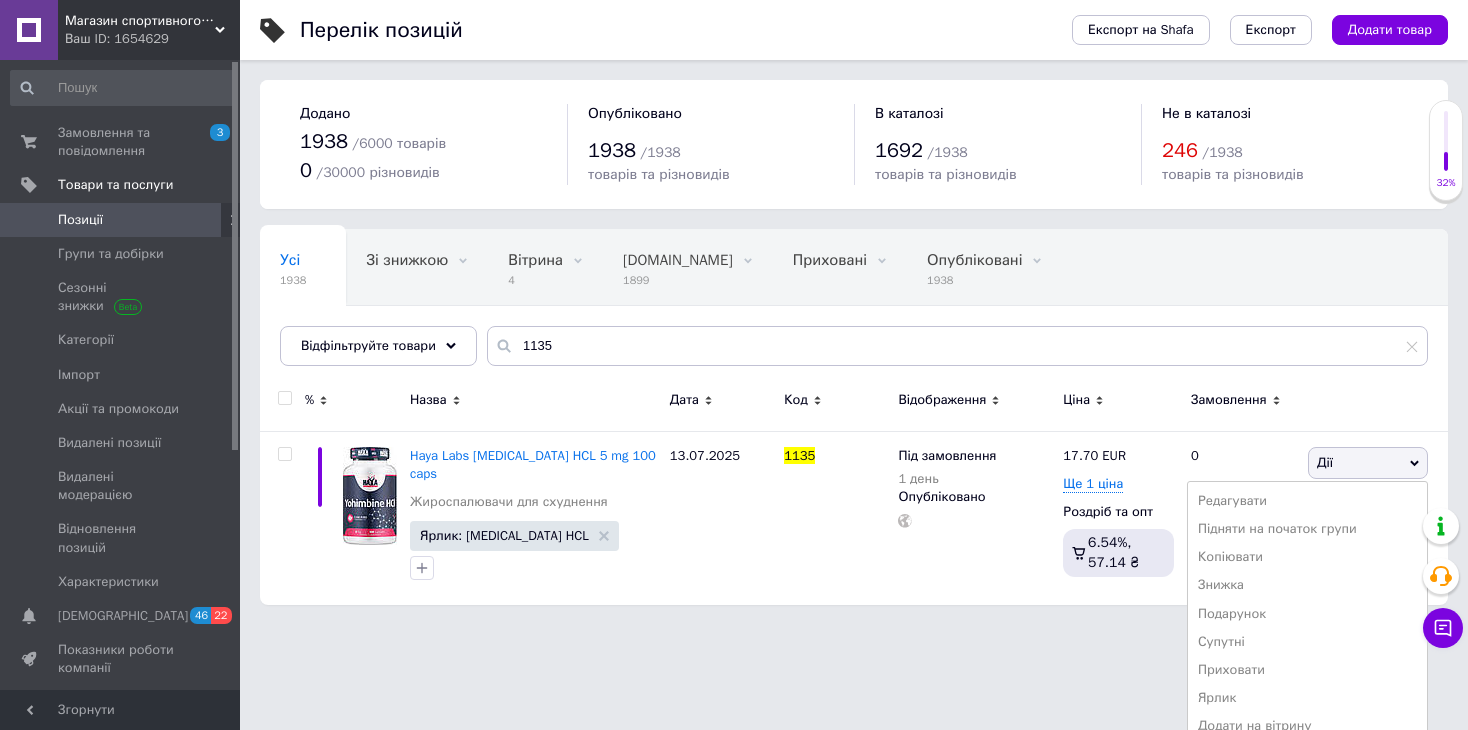 scroll, scrollTop: 71, scrollLeft: 0, axis: vertical 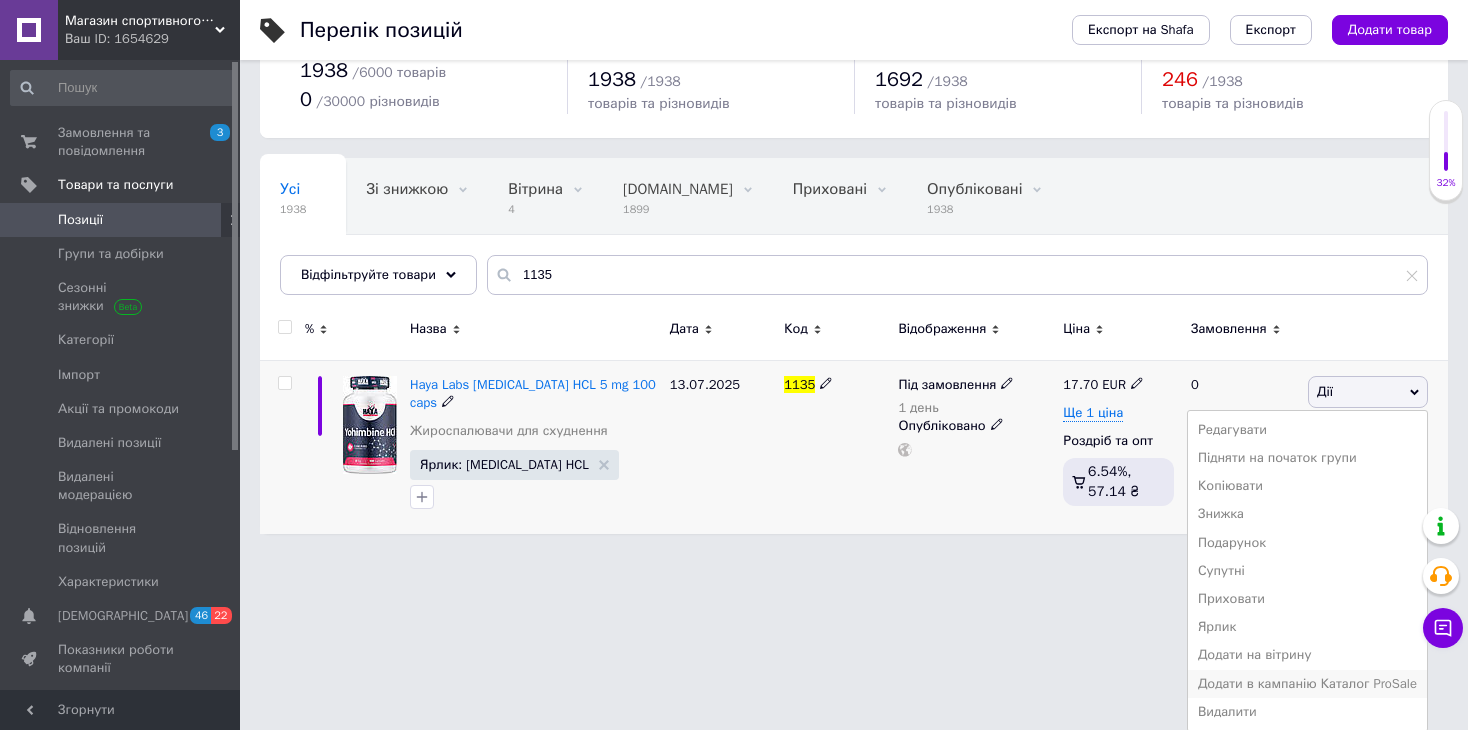 click on "Додати в кампанію Каталог ProSale" at bounding box center [1307, 684] 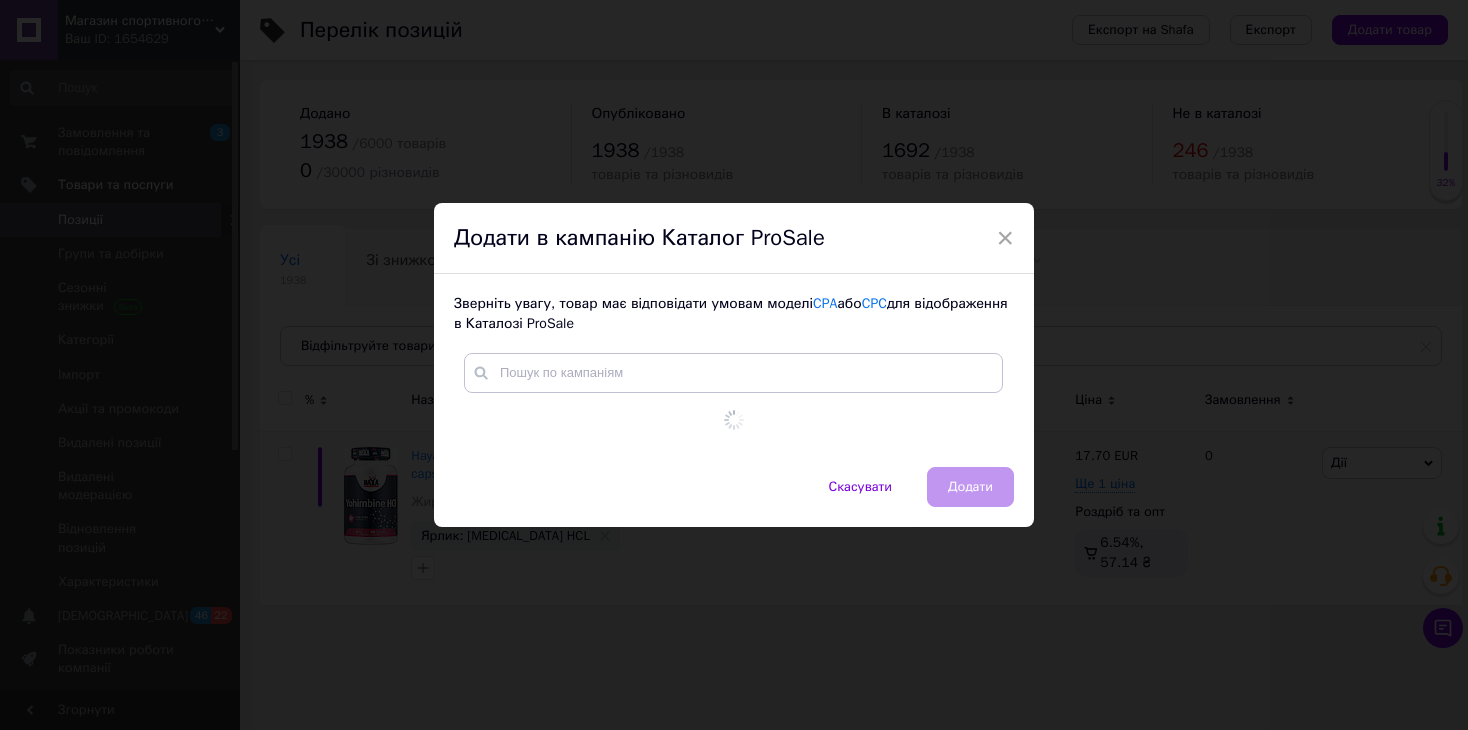 scroll, scrollTop: 0, scrollLeft: 0, axis: both 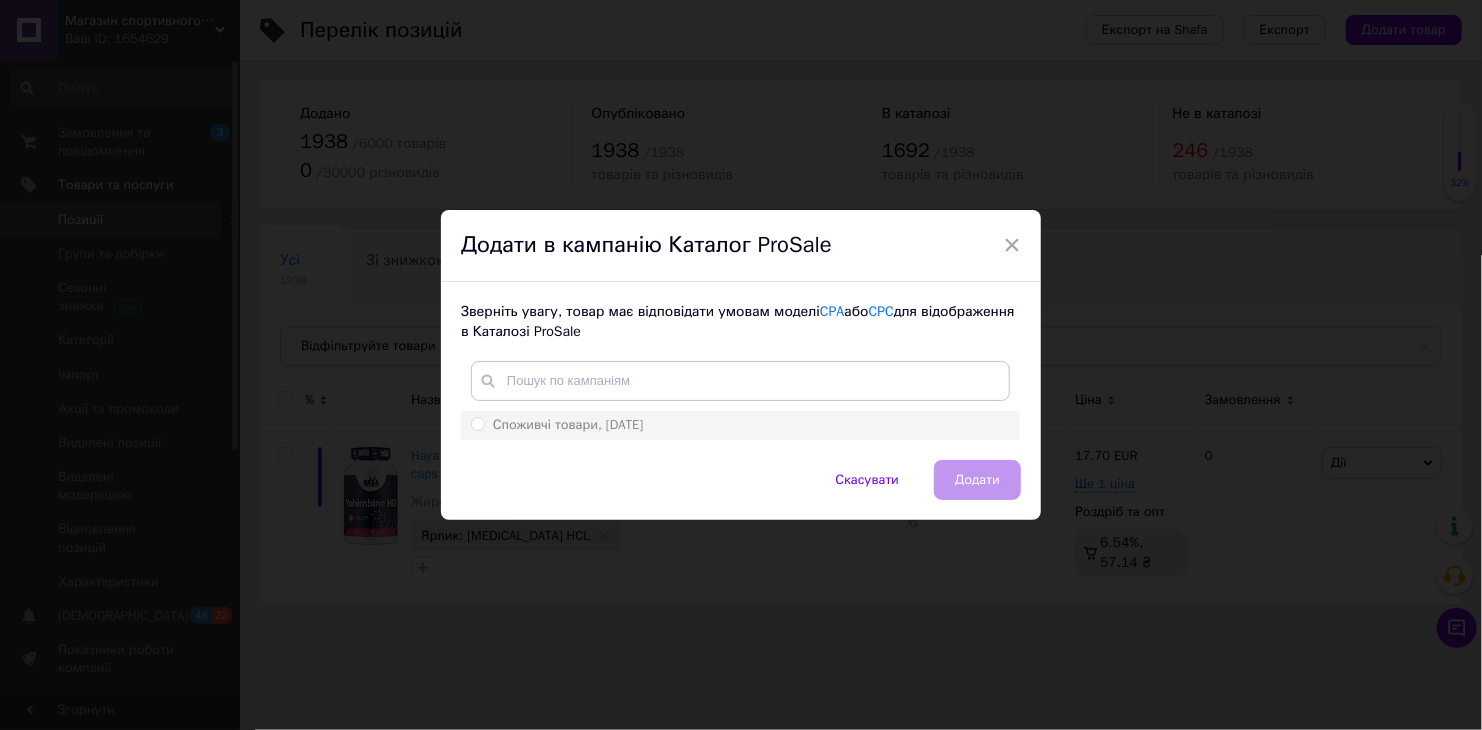 click on "Споживчі товари, [DATE]" at bounding box center [477, 423] 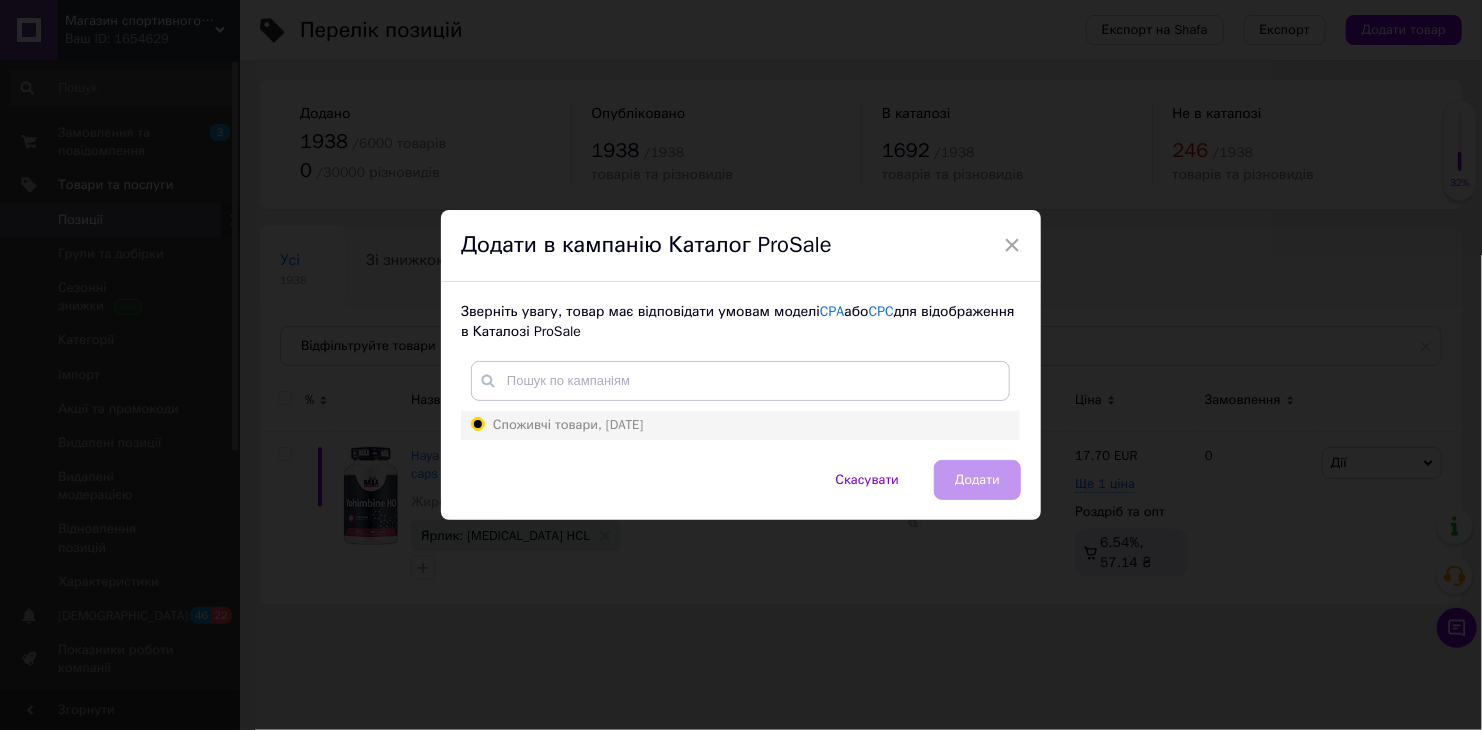 radio on "true" 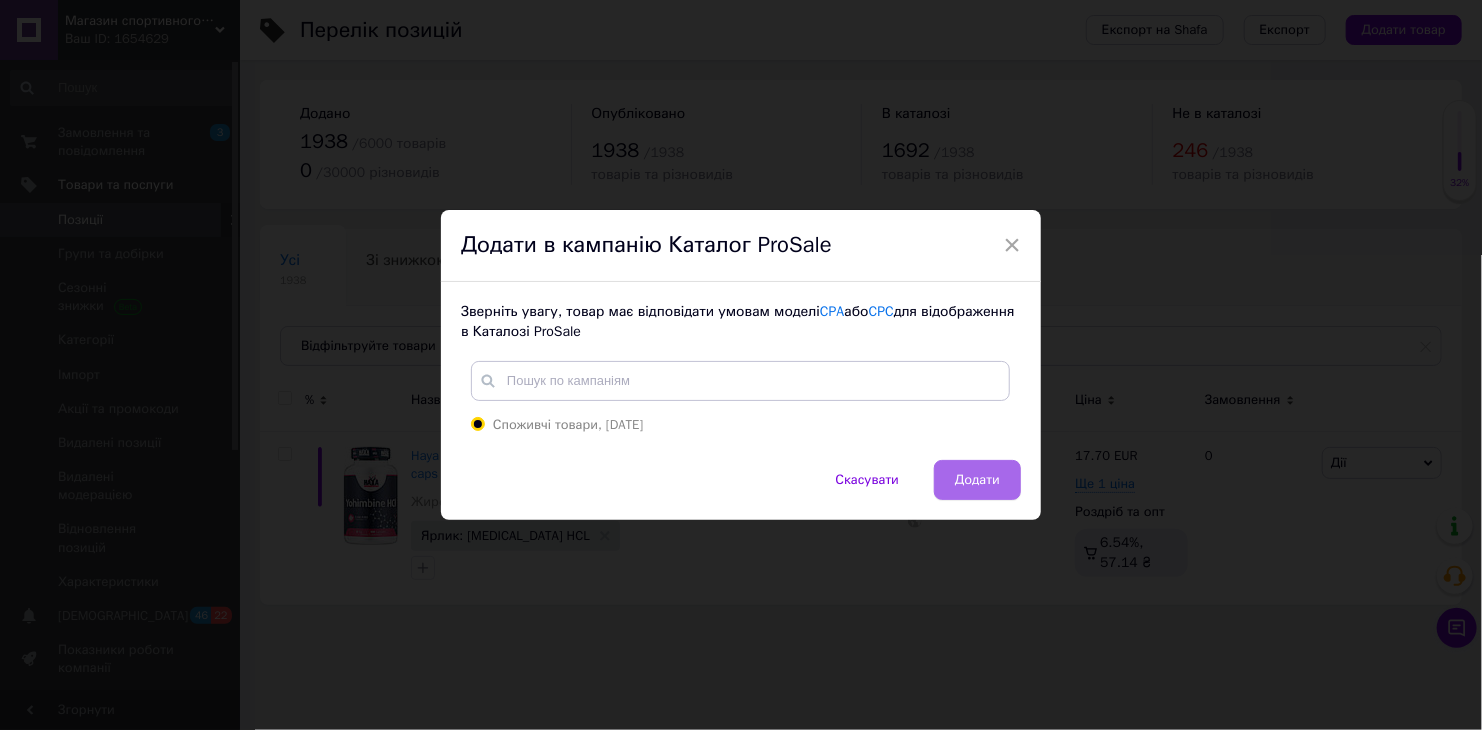 click on "Додати" at bounding box center (977, 480) 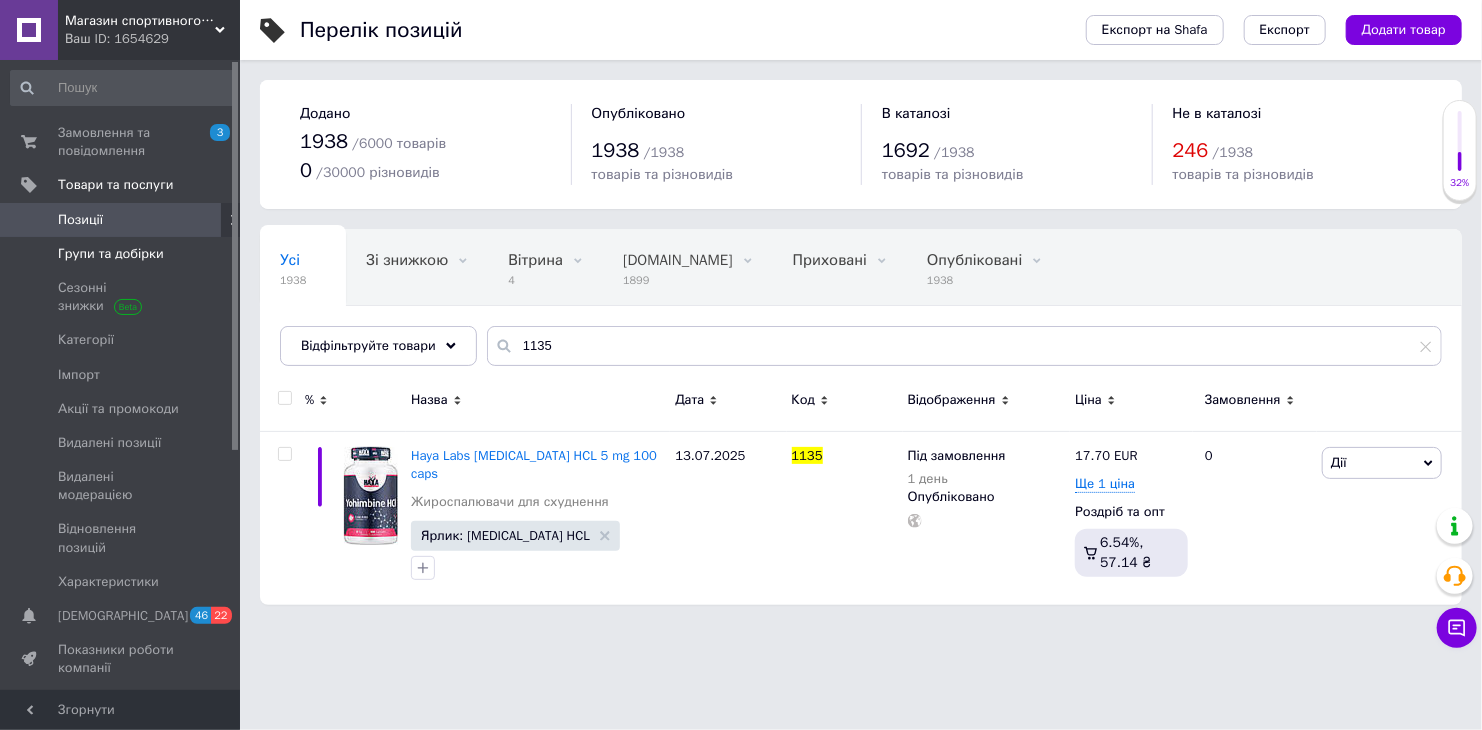 click on "Групи та добірки" at bounding box center (111, 254) 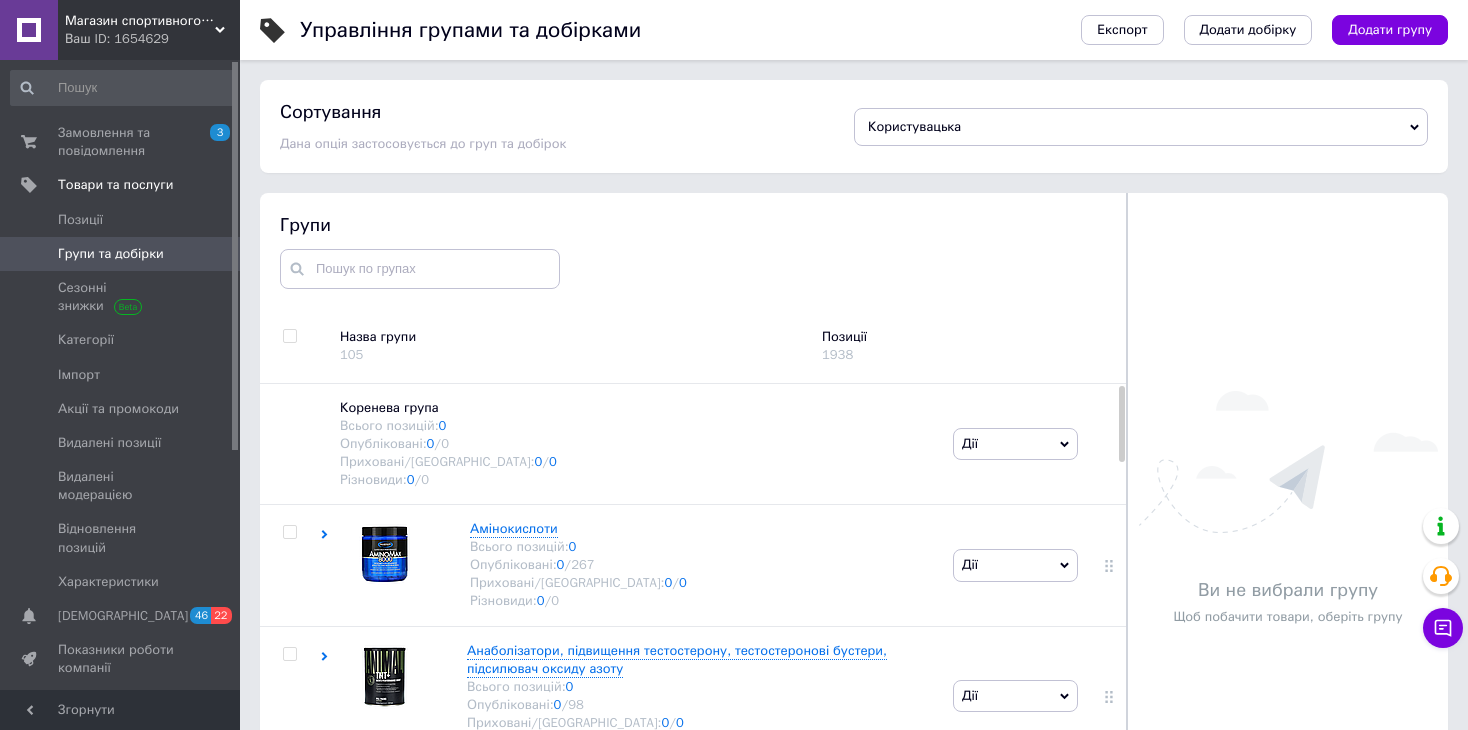 drag, startPoint x: 1030, startPoint y: 237, endPoint x: 1125, endPoint y: 251, distance: 96.02604 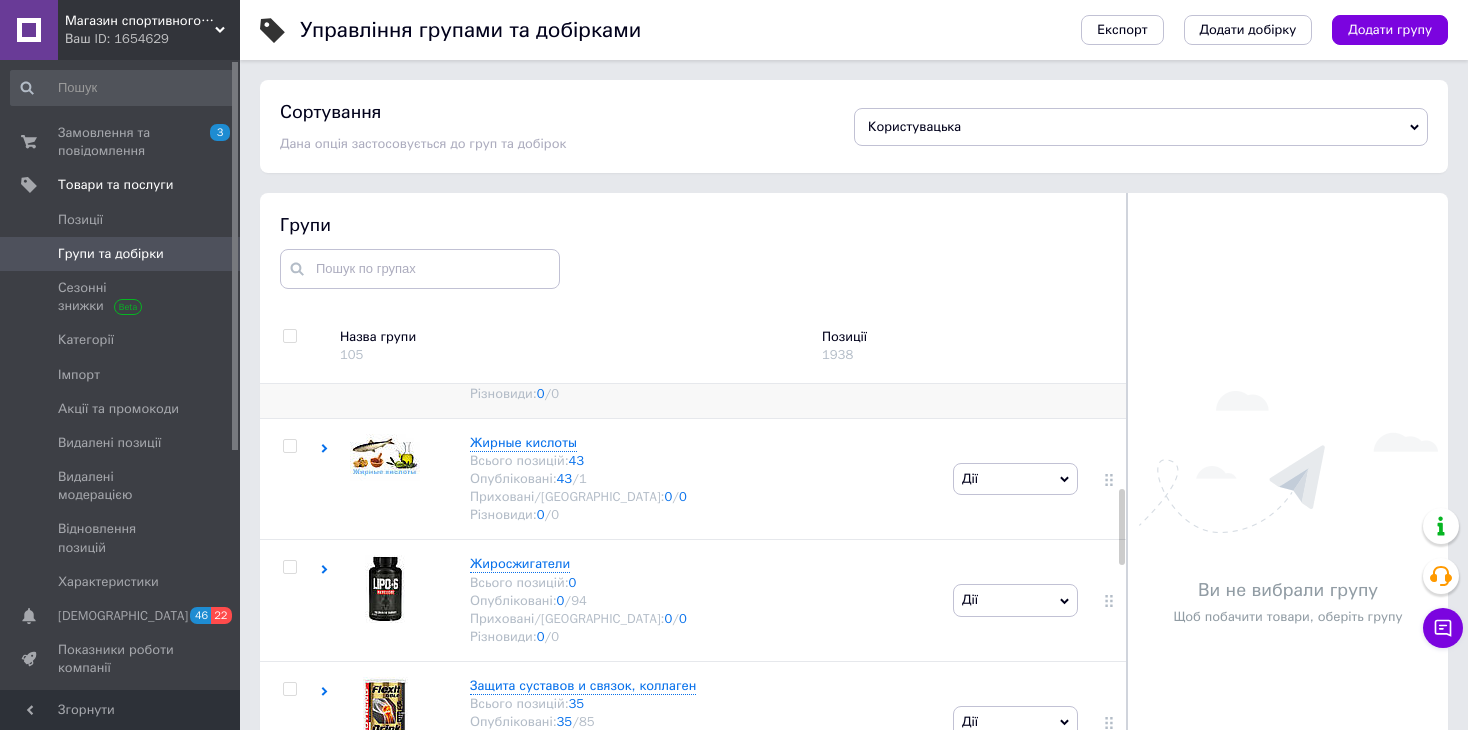 scroll, scrollTop: 600, scrollLeft: 0, axis: vertical 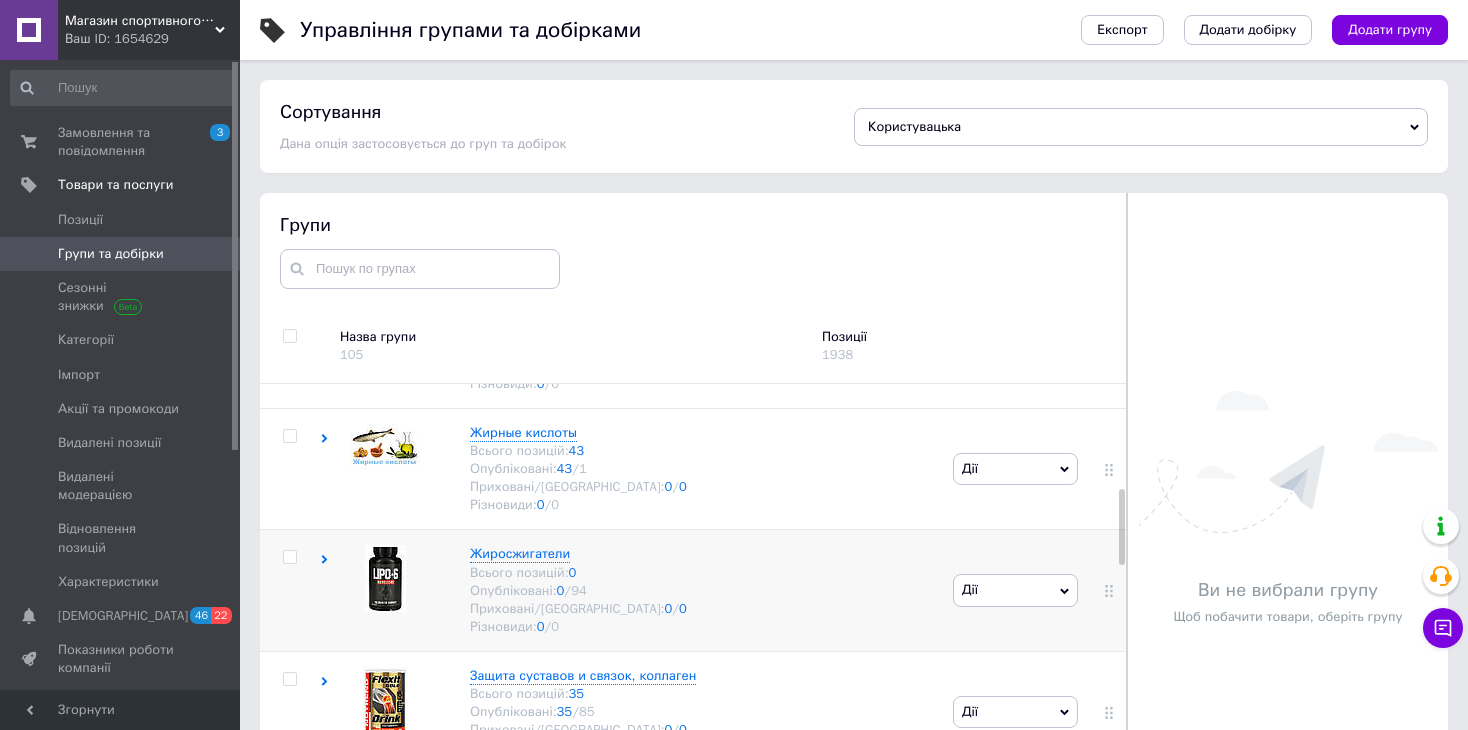 click 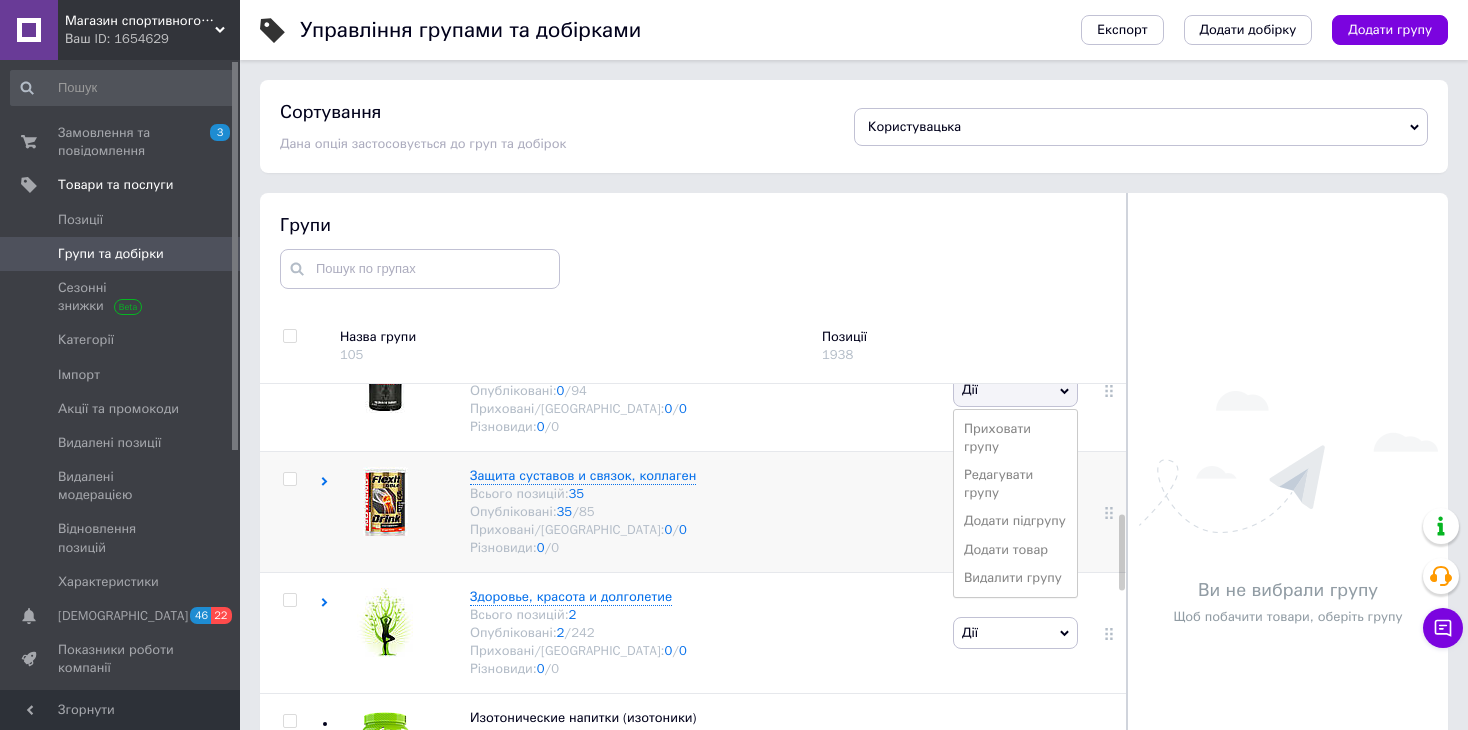 scroll, scrollTop: 700, scrollLeft: 0, axis: vertical 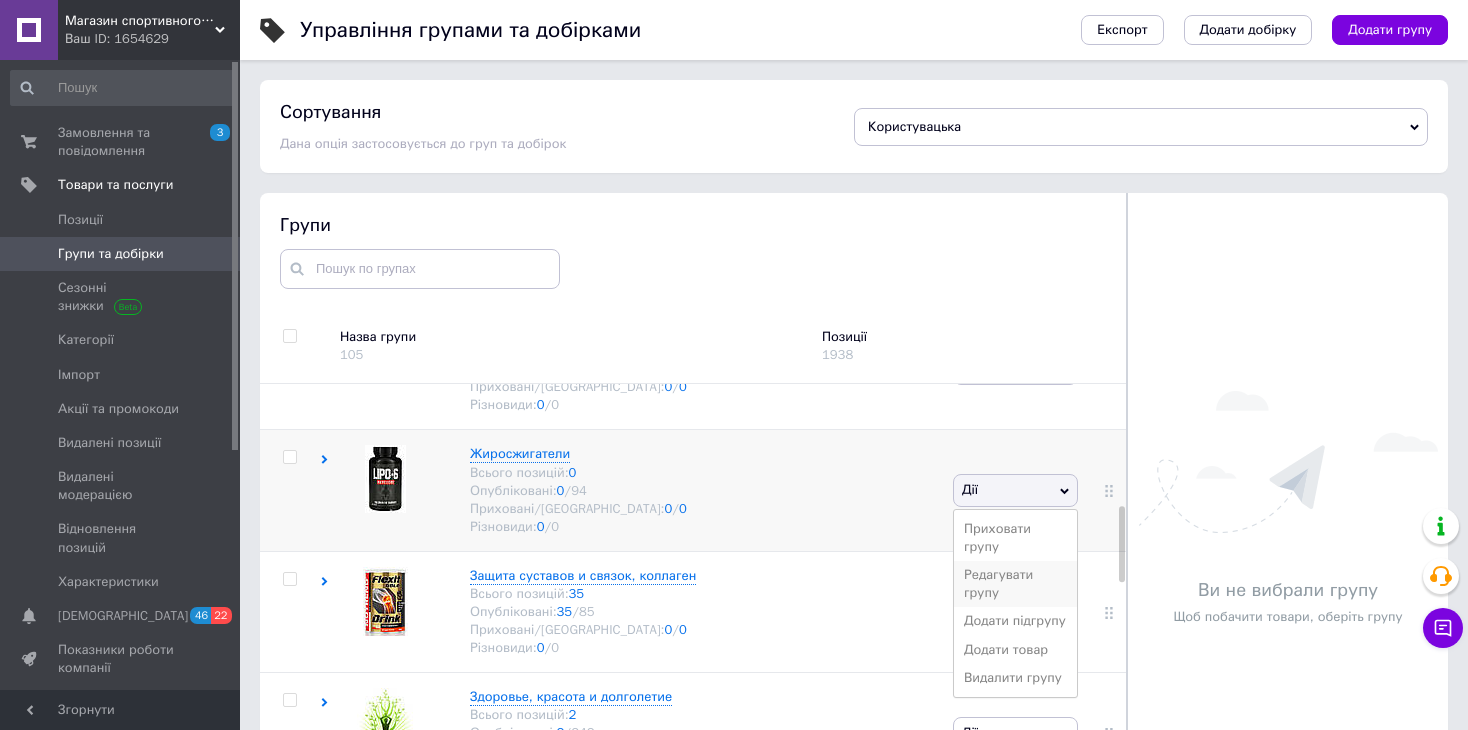 click on "Редагувати групу" at bounding box center [1015, 584] 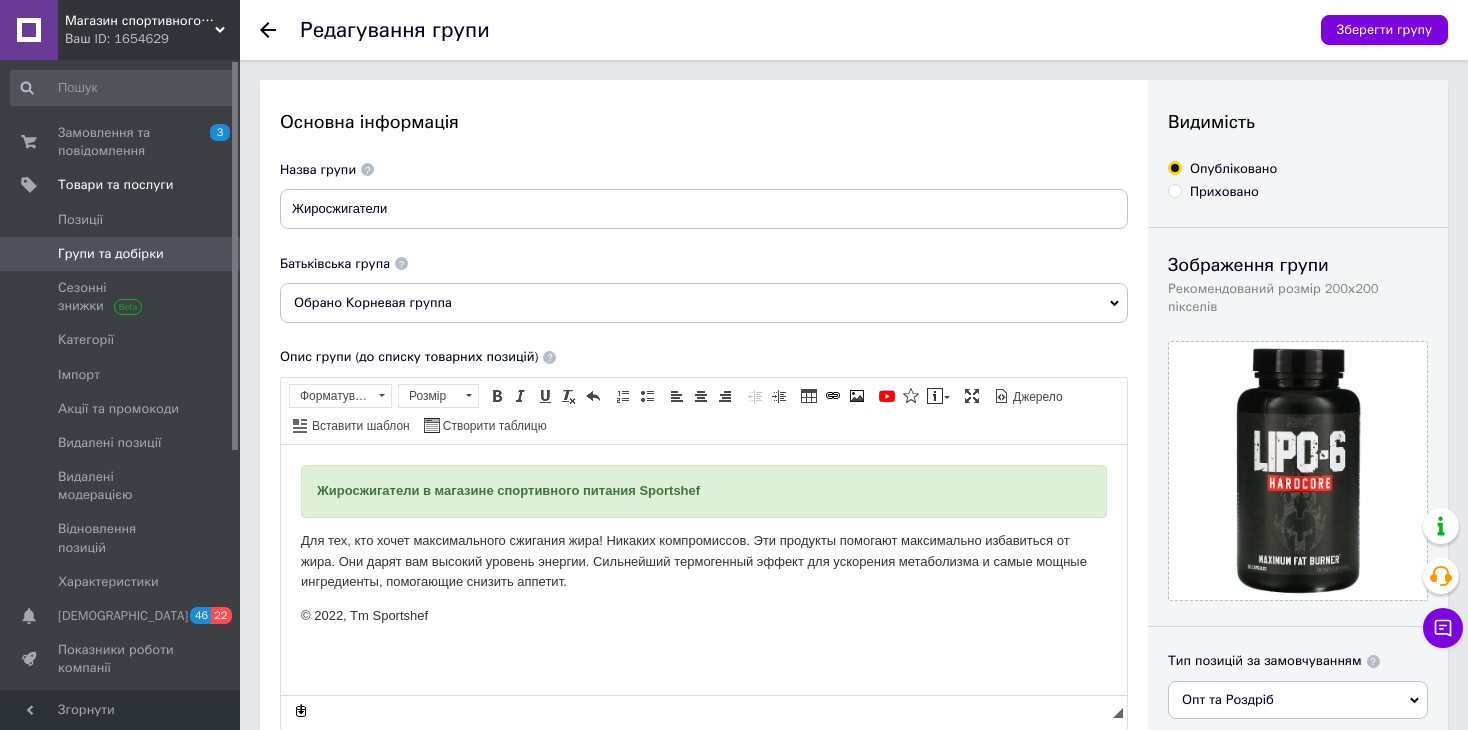 scroll, scrollTop: 0, scrollLeft: 0, axis: both 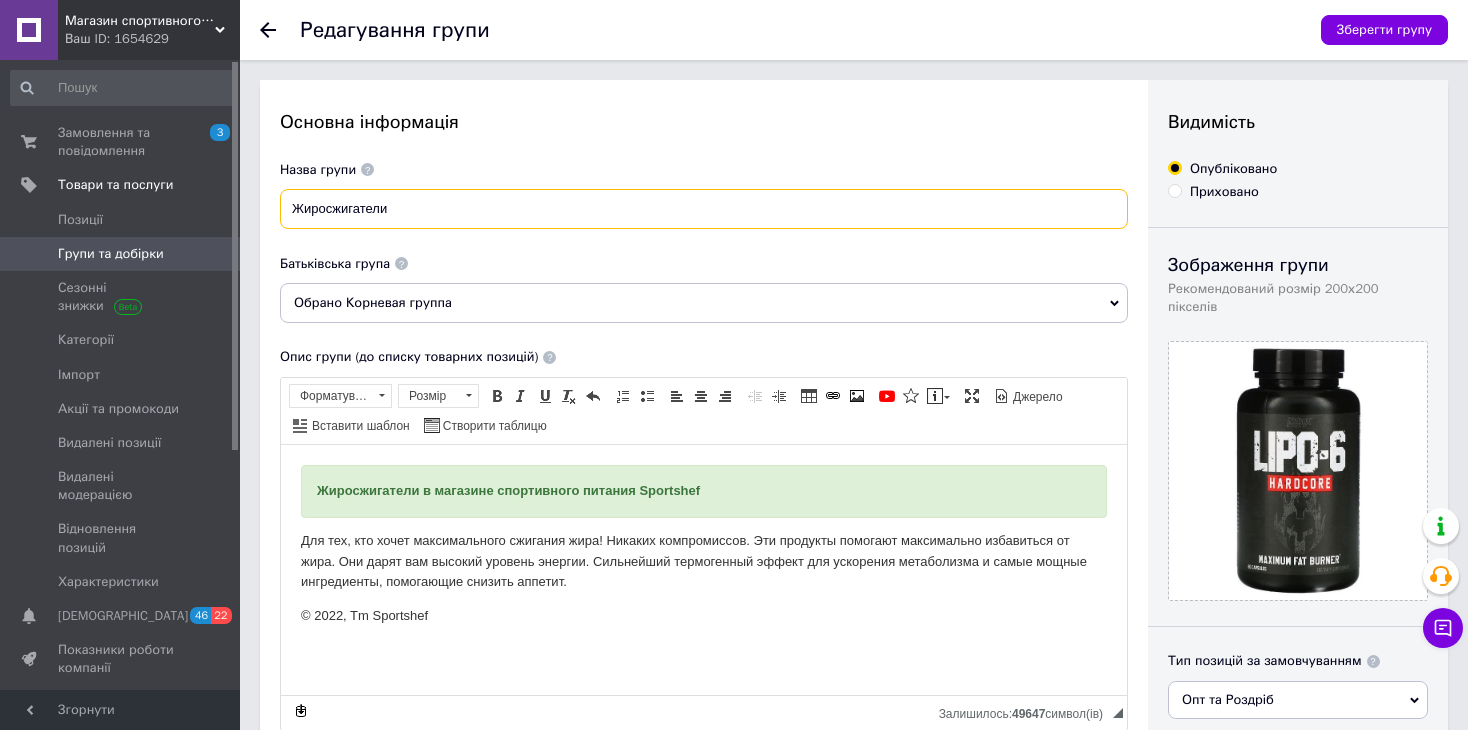 drag, startPoint x: 423, startPoint y: 215, endPoint x: 280, endPoint y: 207, distance: 143.2236 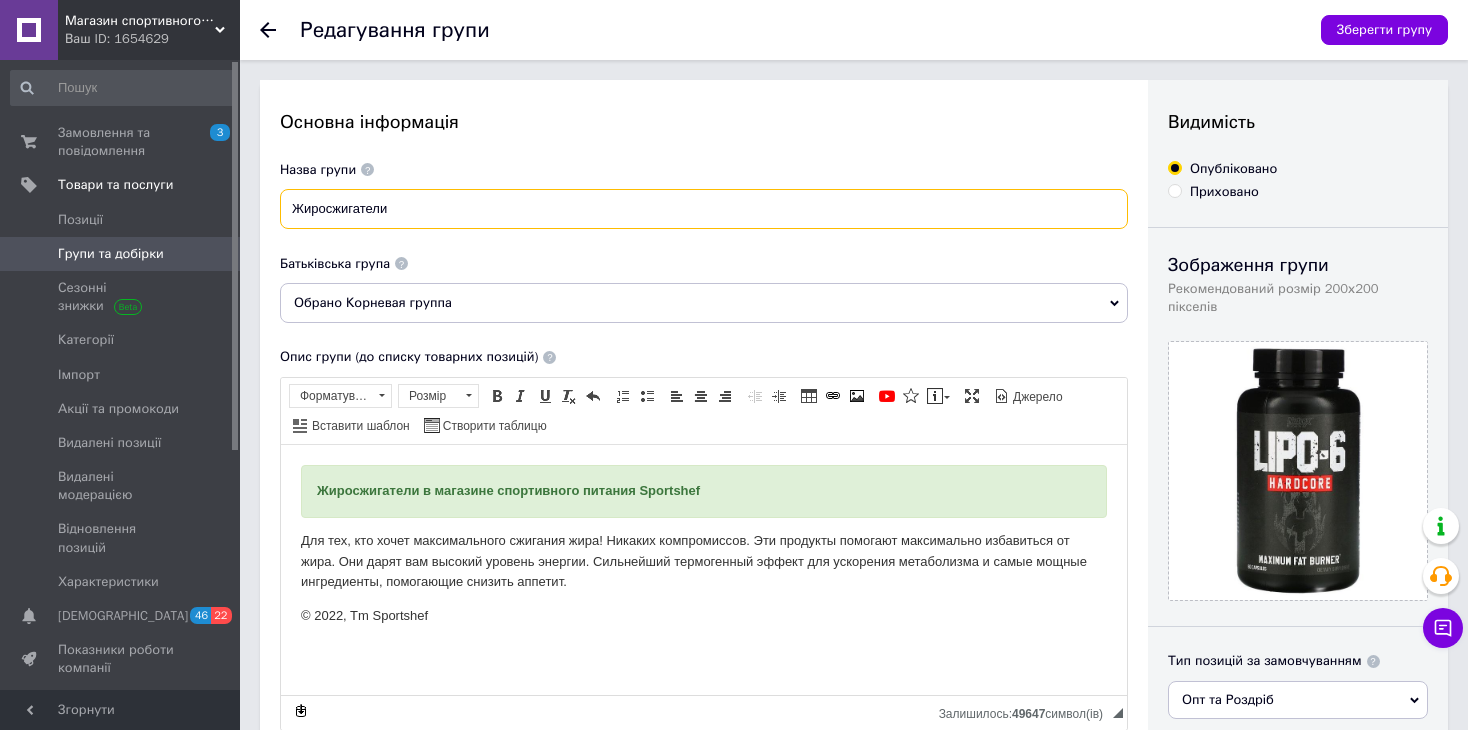 paste on "алювачі" 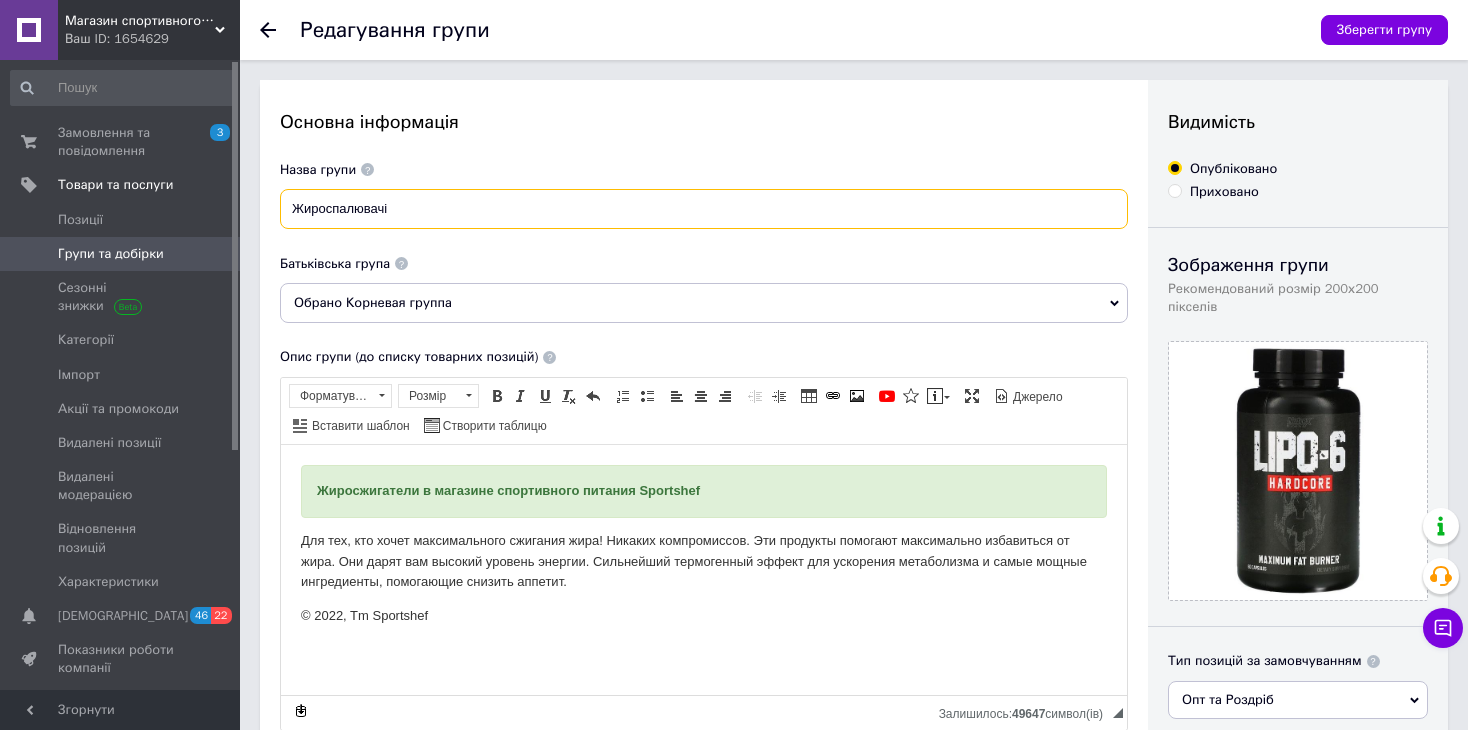 type on "Жироспалювачі" 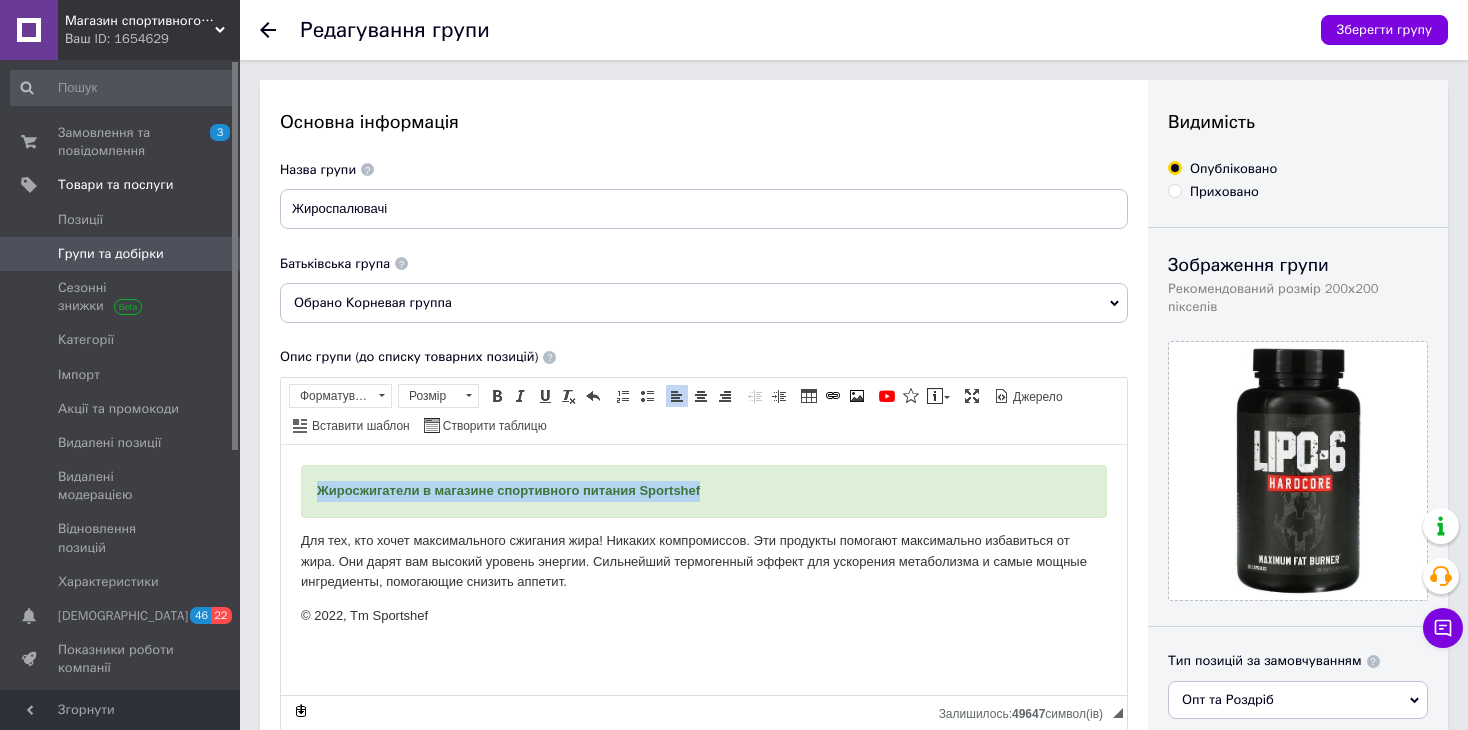 drag, startPoint x: 716, startPoint y: 491, endPoint x: 312, endPoint y: 492, distance: 404.00125 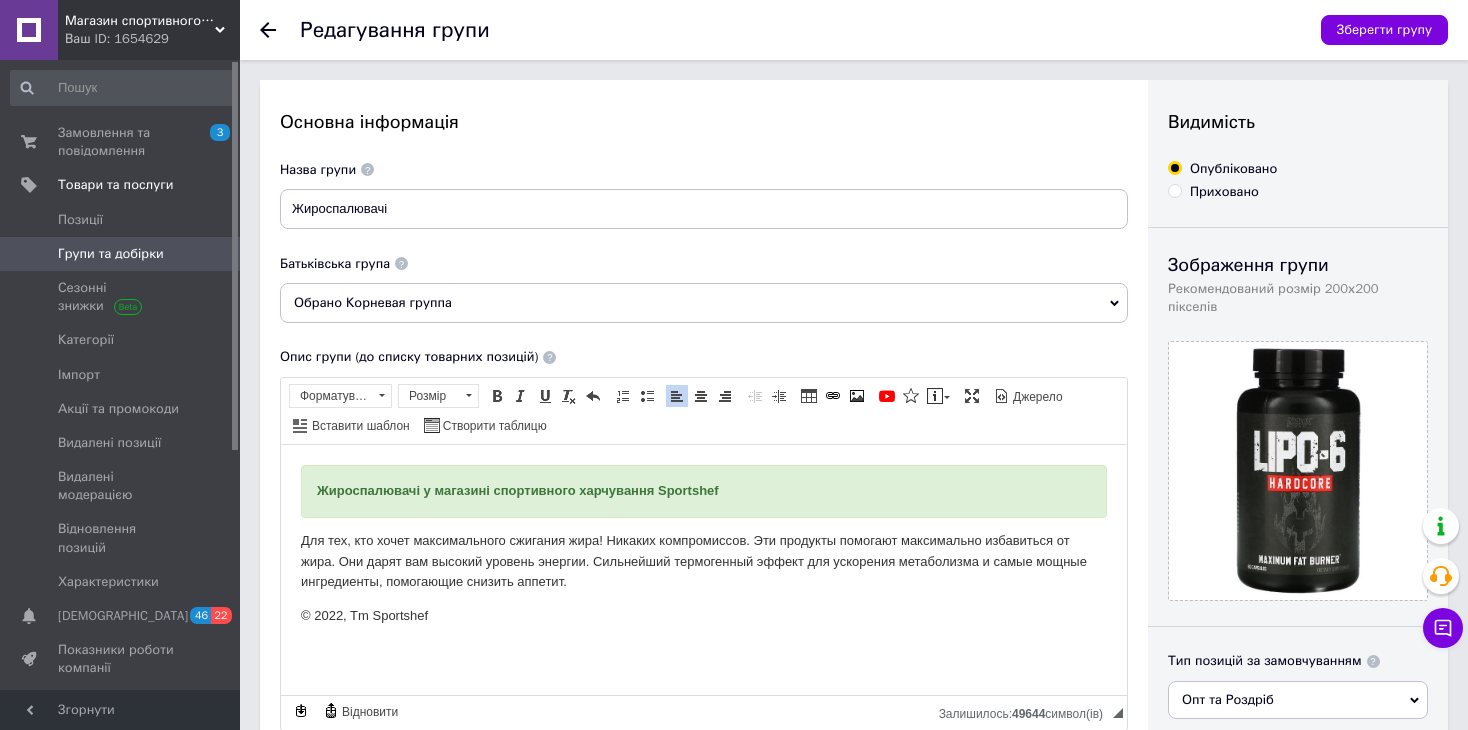 click on "© 2022, Tm Sportshef" at bounding box center (704, 615) 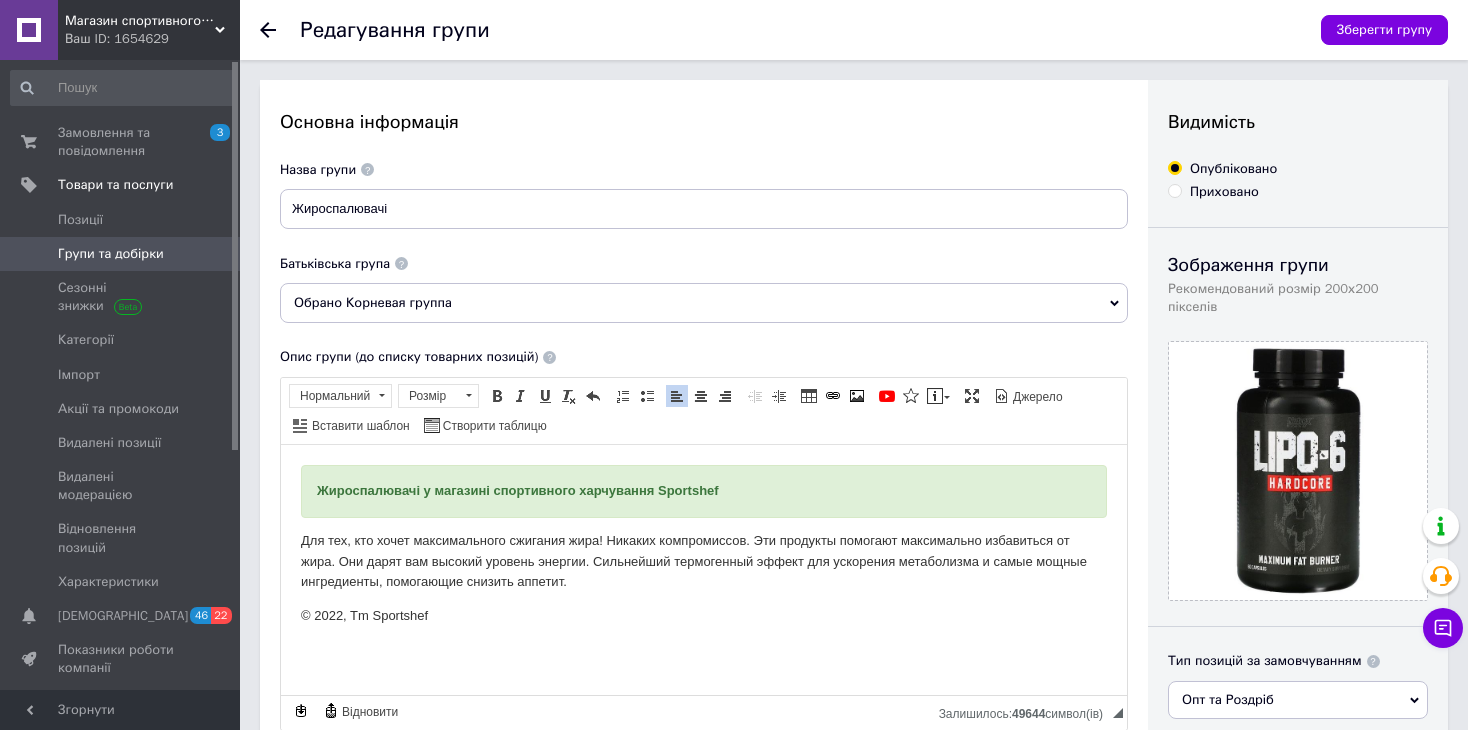 type 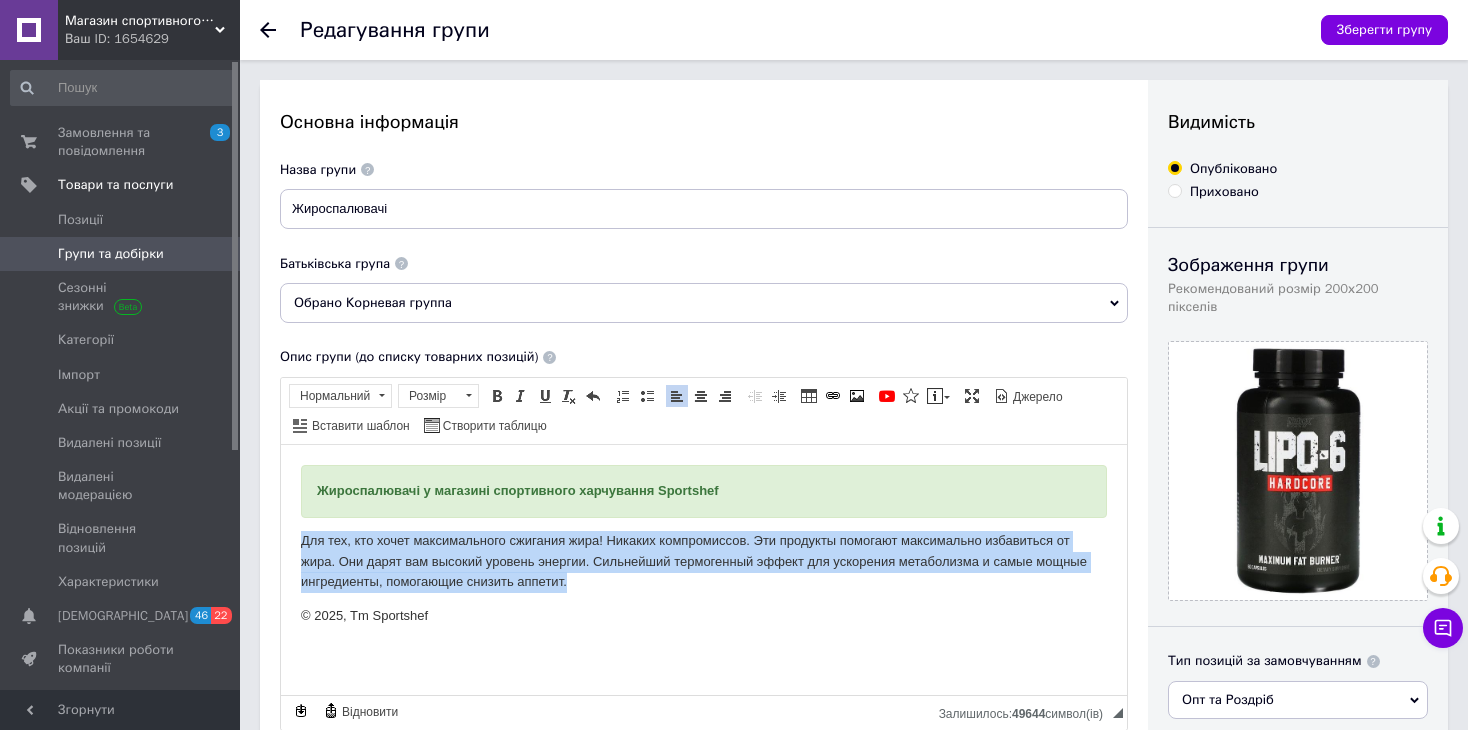 drag, startPoint x: 580, startPoint y: 588, endPoint x: 304, endPoint y: 539, distance: 280.3159 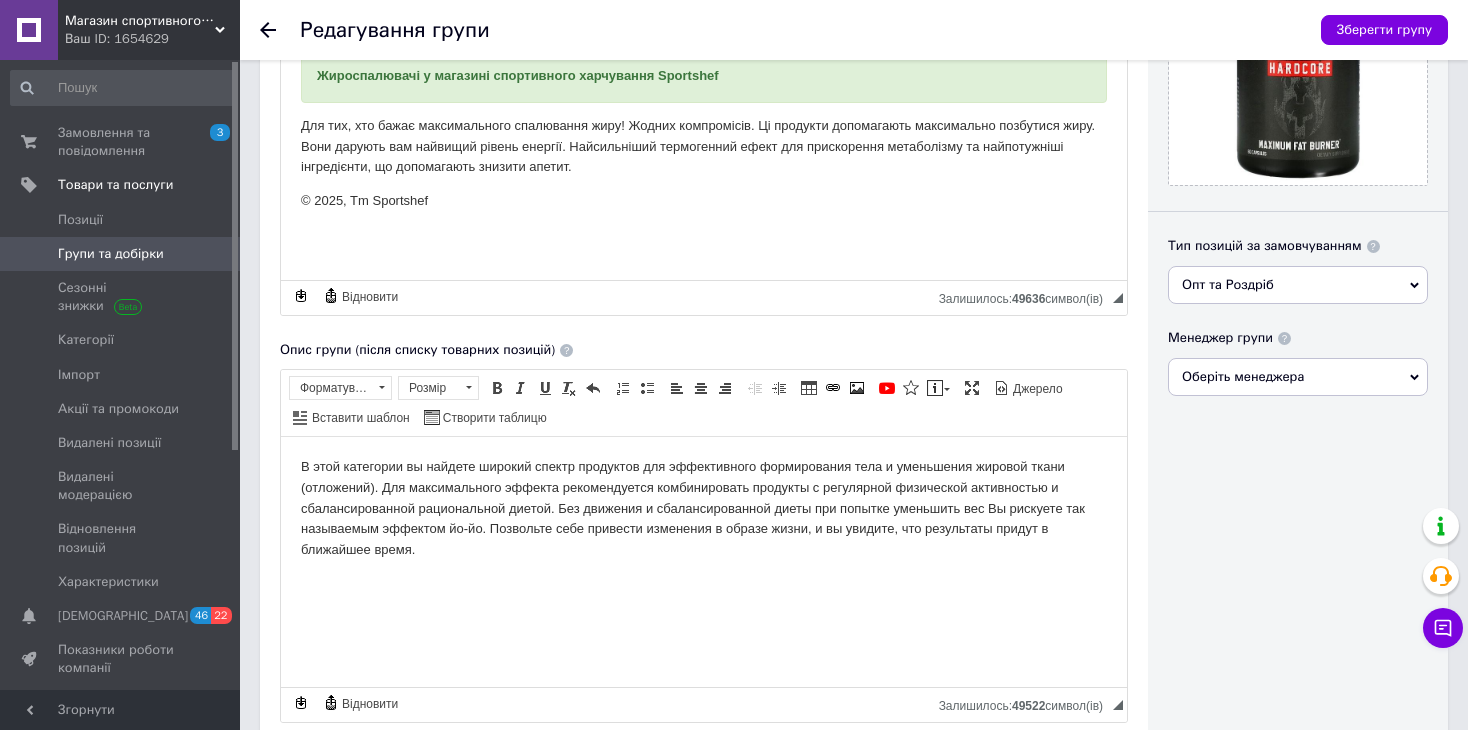 scroll, scrollTop: 500, scrollLeft: 0, axis: vertical 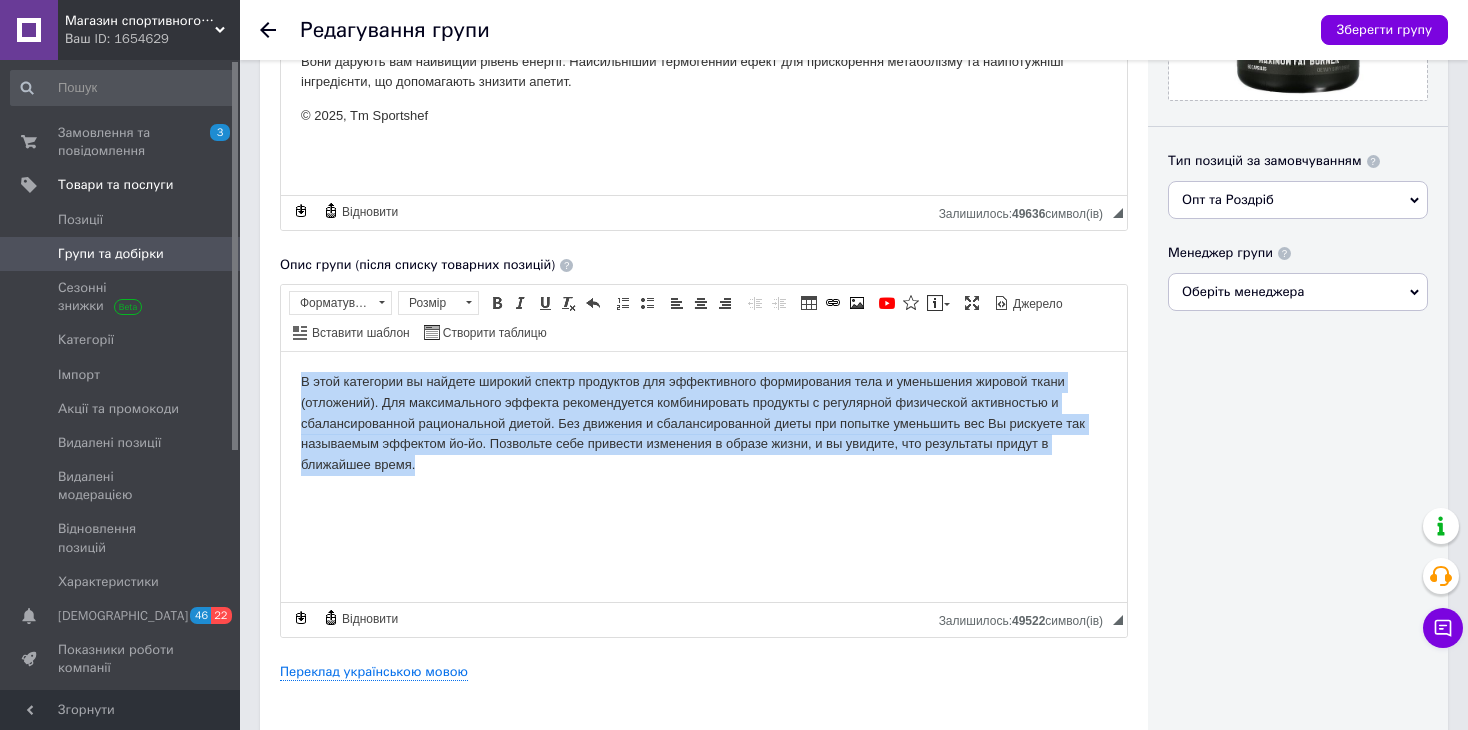 drag, startPoint x: 440, startPoint y: 476, endPoint x: 272, endPoint y: 380, distance: 193.49419 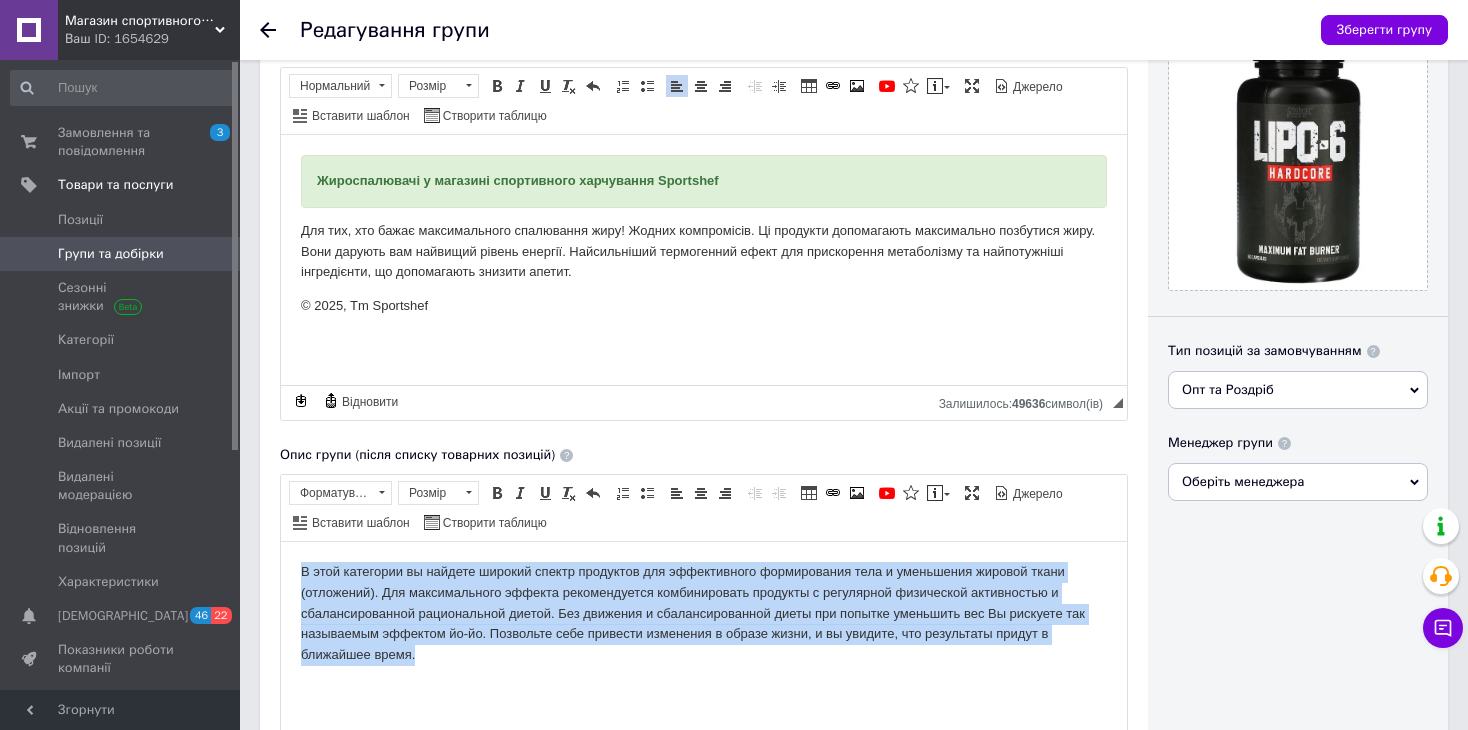 scroll, scrollTop: 300, scrollLeft: 0, axis: vertical 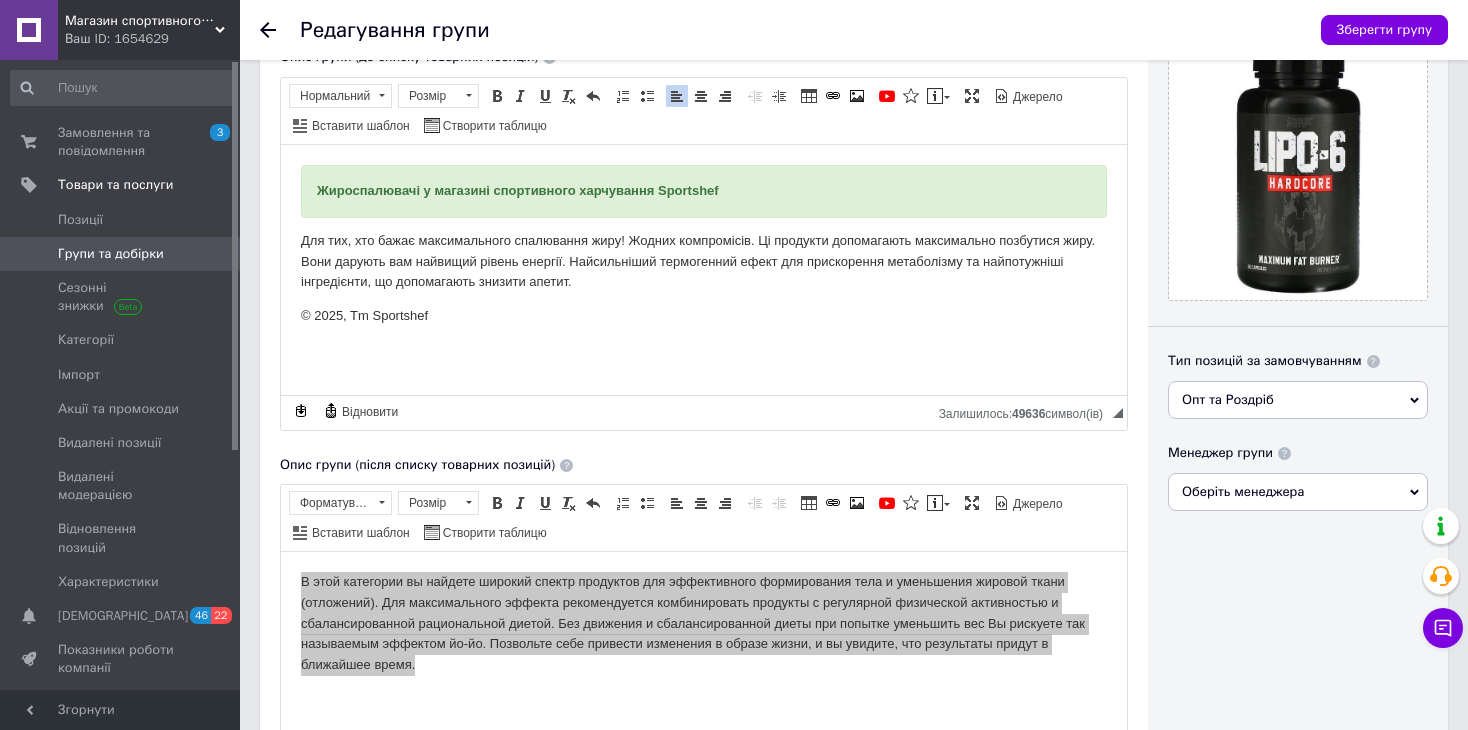 click on "Для тих, хто бажає максимального спалювання жиру! Жодних компромісів. Ці продукти допомагають максимально позбутися жиру. Вони дарують вам найвищий рівень енергії. Найсильніший термогенний ефект для прискорення метаболізму та найпотужніші інгредієнти, що допомагають знизити апетит." at bounding box center (704, 261) 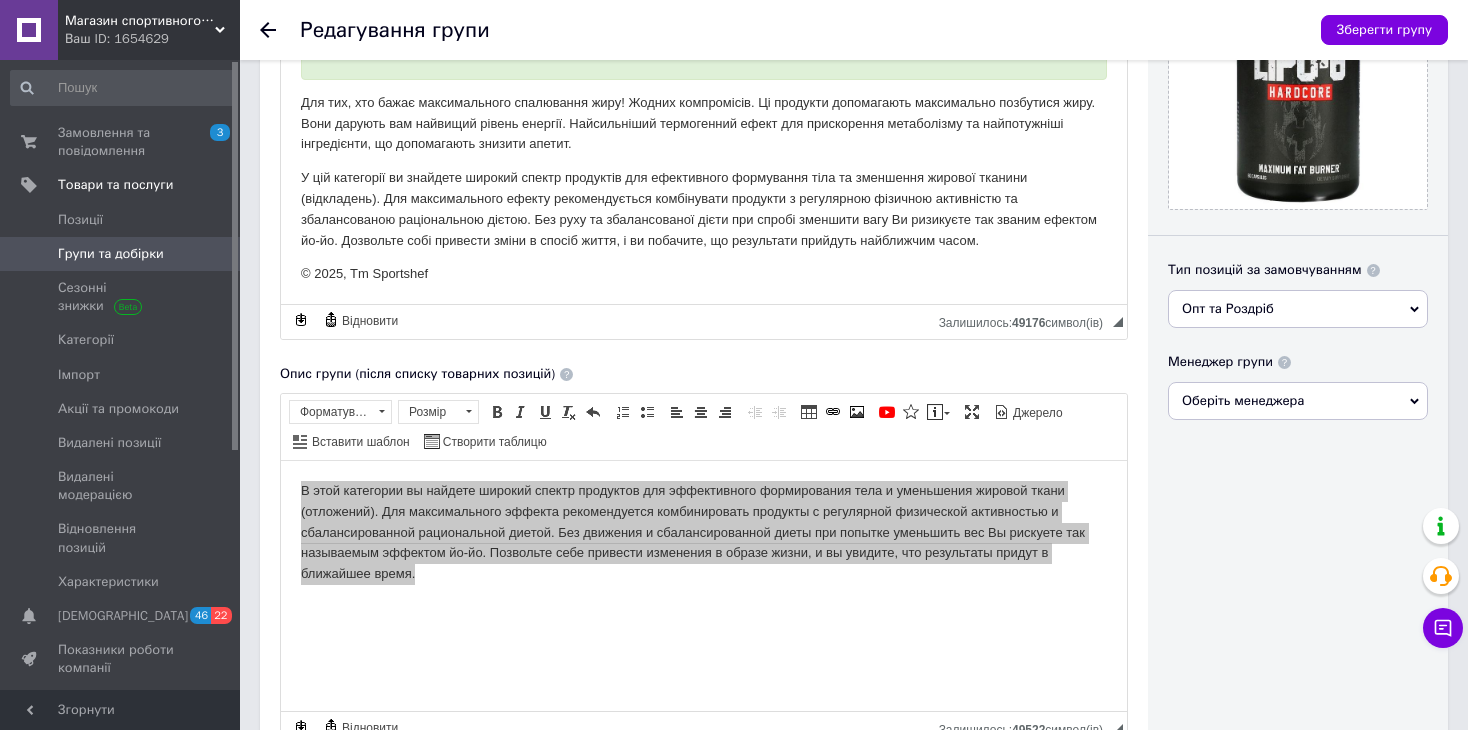 scroll, scrollTop: 500, scrollLeft: 0, axis: vertical 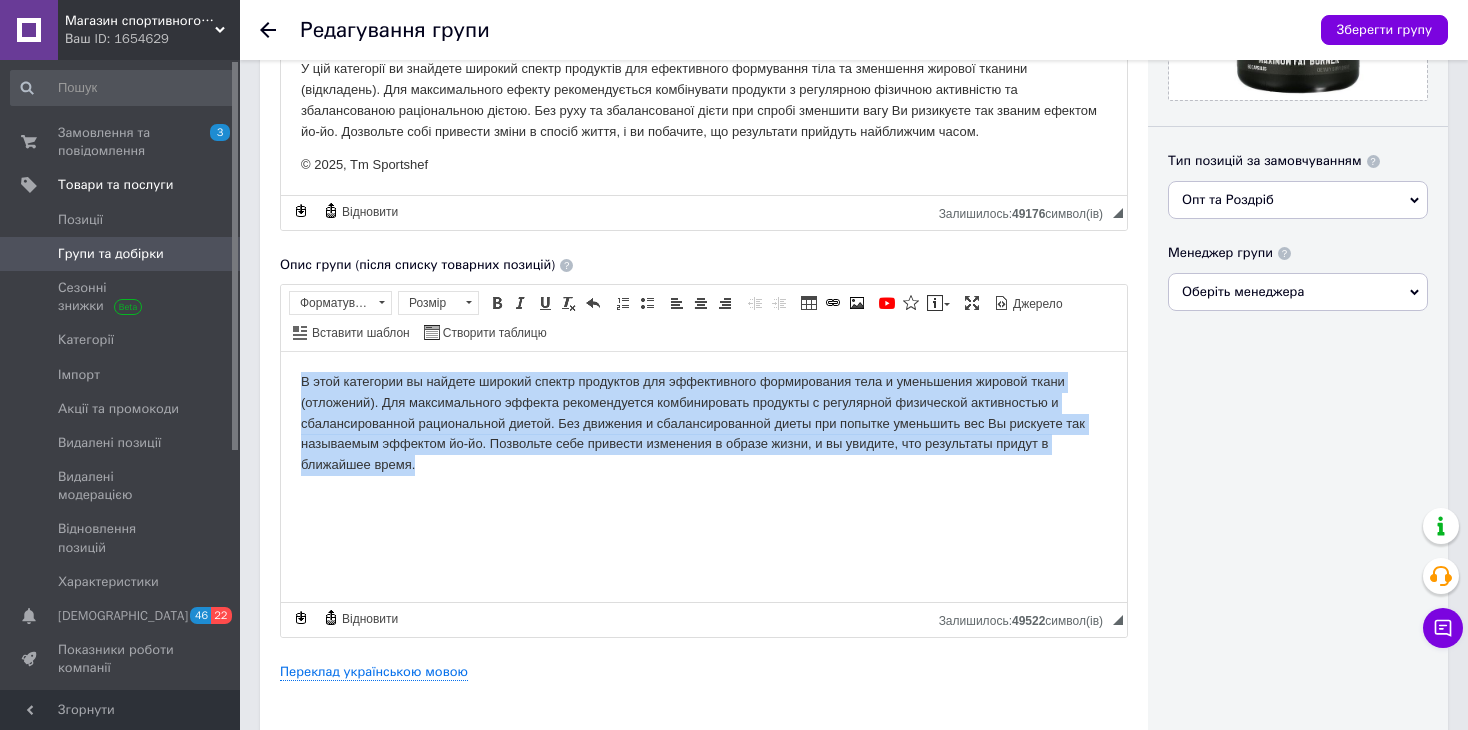 type 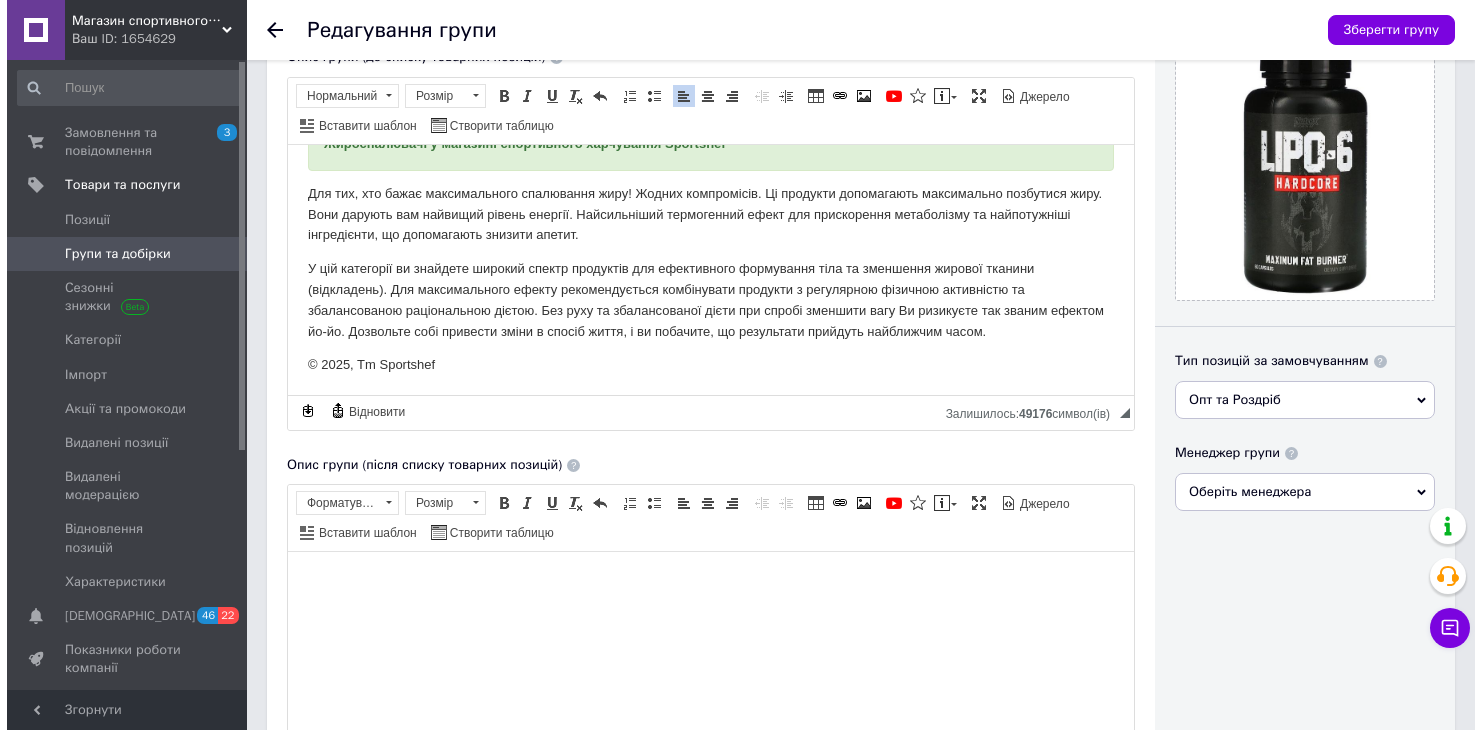 scroll, scrollTop: 600, scrollLeft: 0, axis: vertical 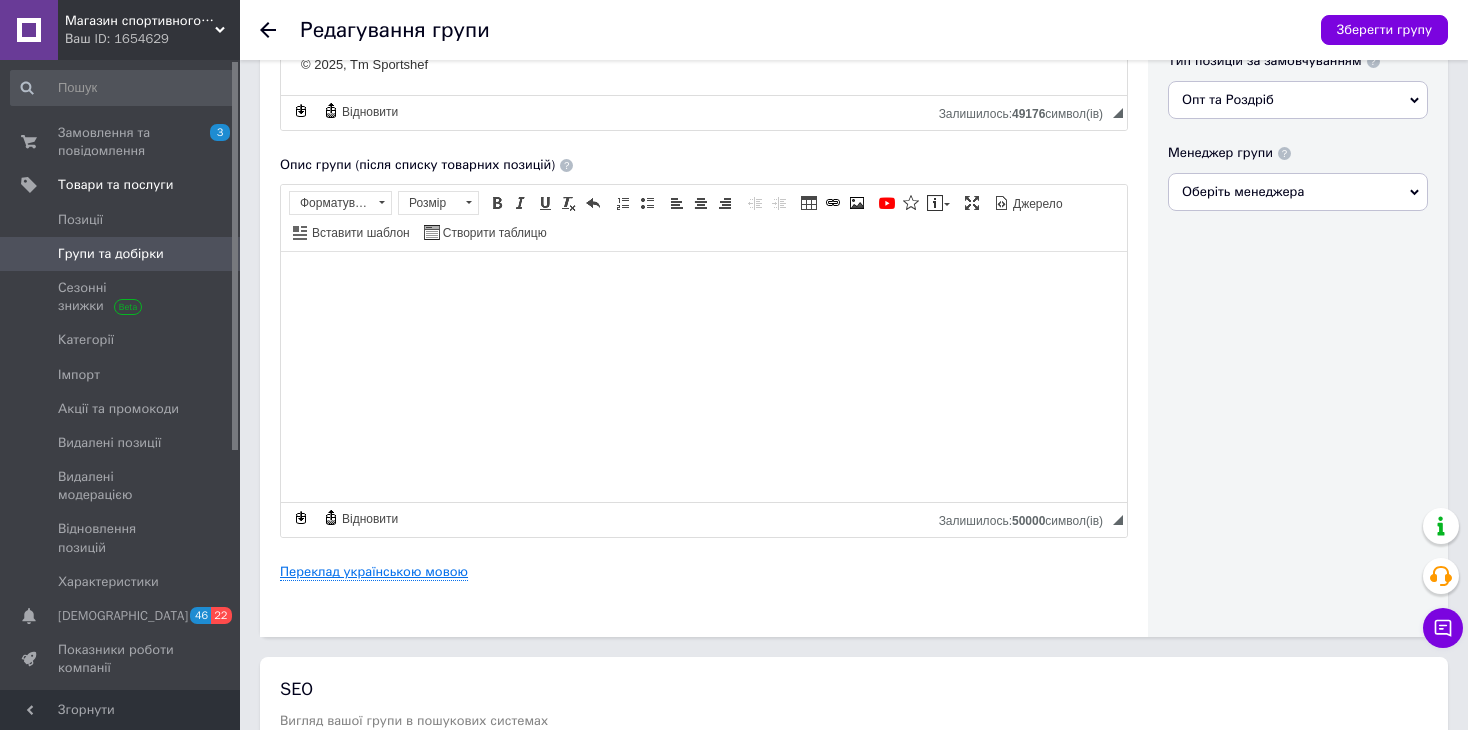 click on "Переклад українською мовою" at bounding box center (374, 572) 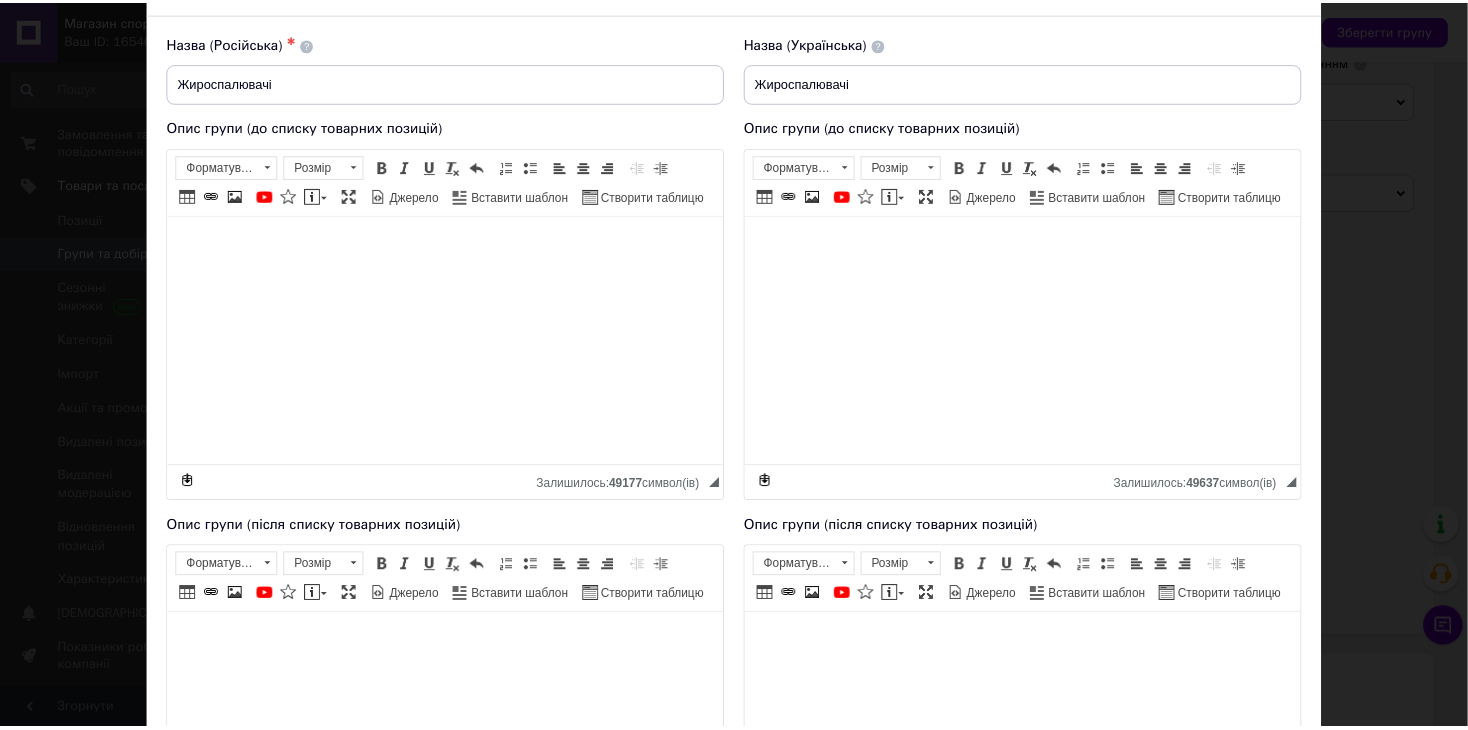 scroll, scrollTop: 400, scrollLeft: 0, axis: vertical 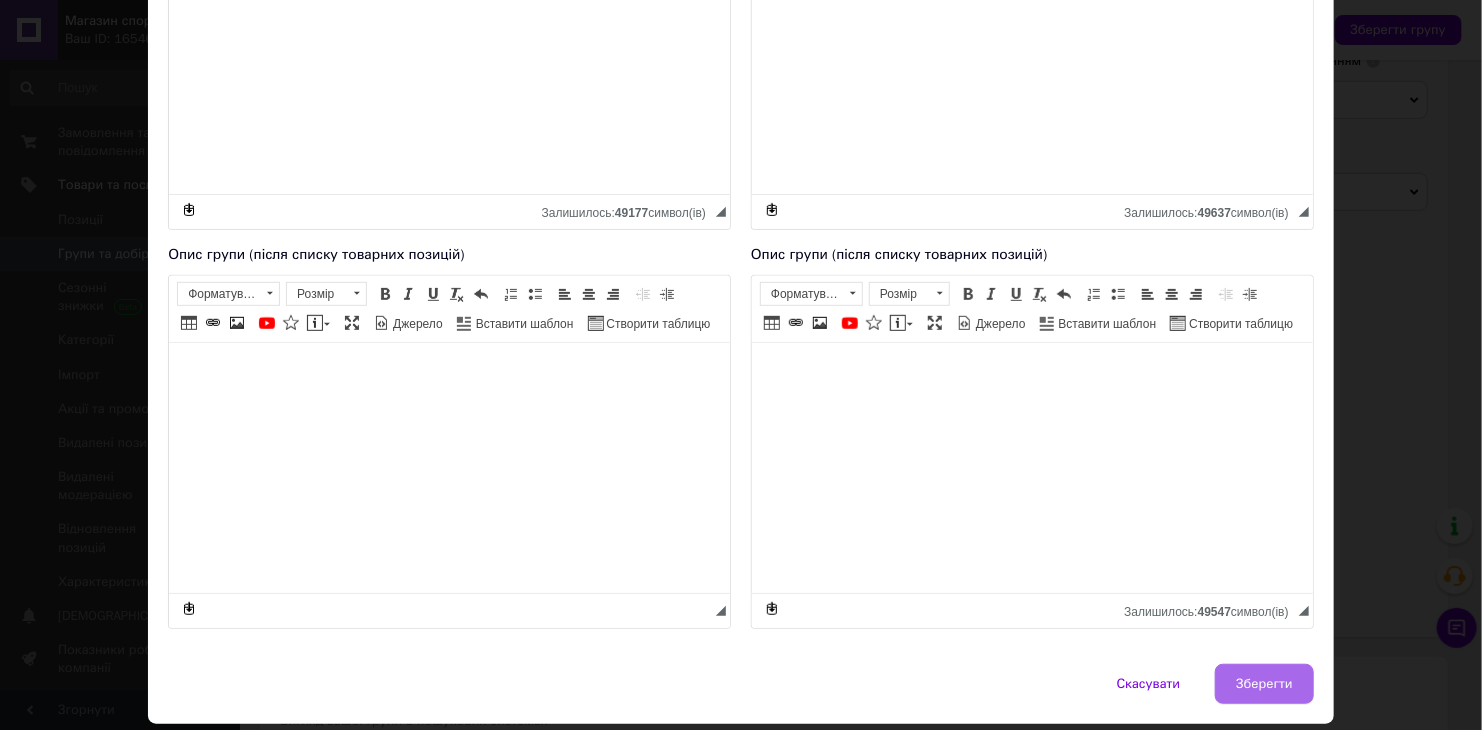 click on "Зберегти" at bounding box center [1264, 684] 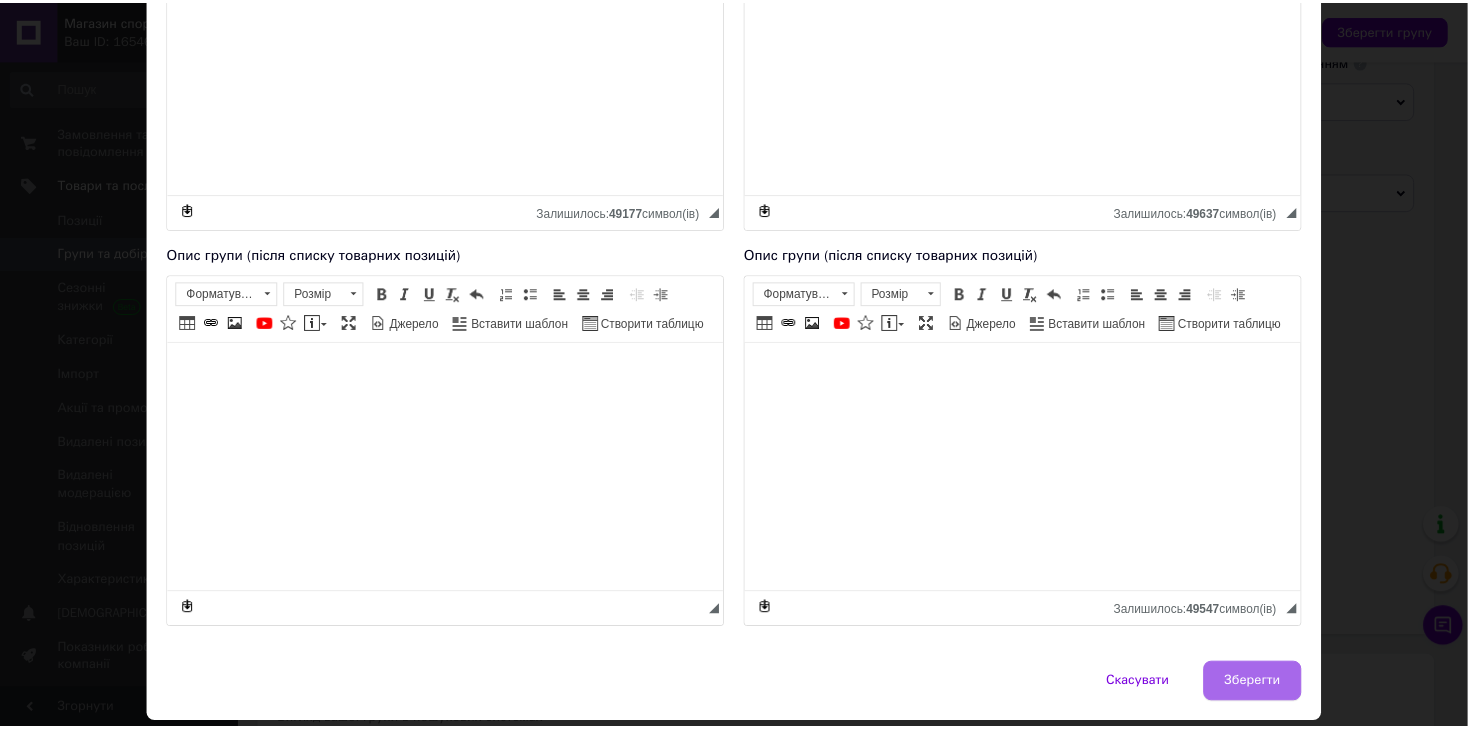 scroll, scrollTop: 0, scrollLeft: 0, axis: both 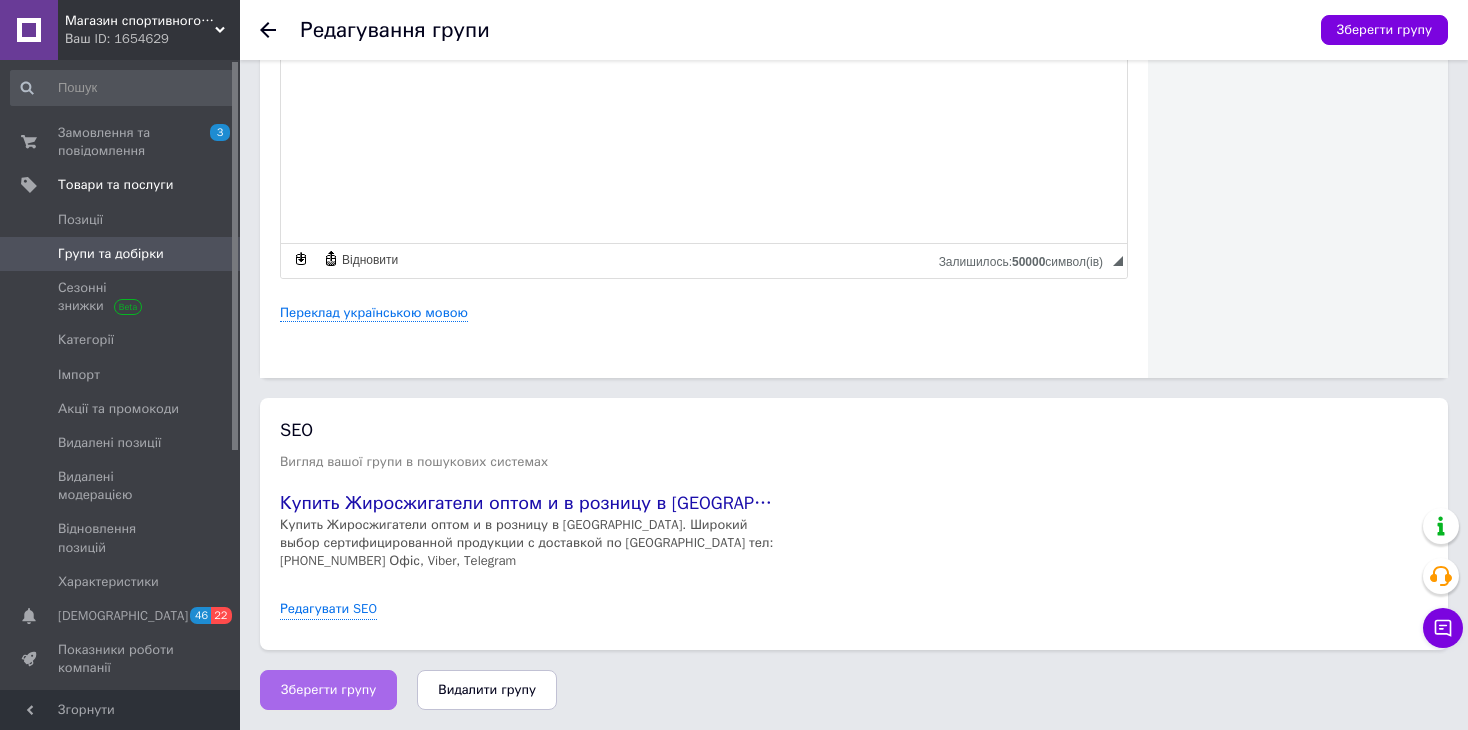 click on "Зберегти групу" at bounding box center [328, 690] 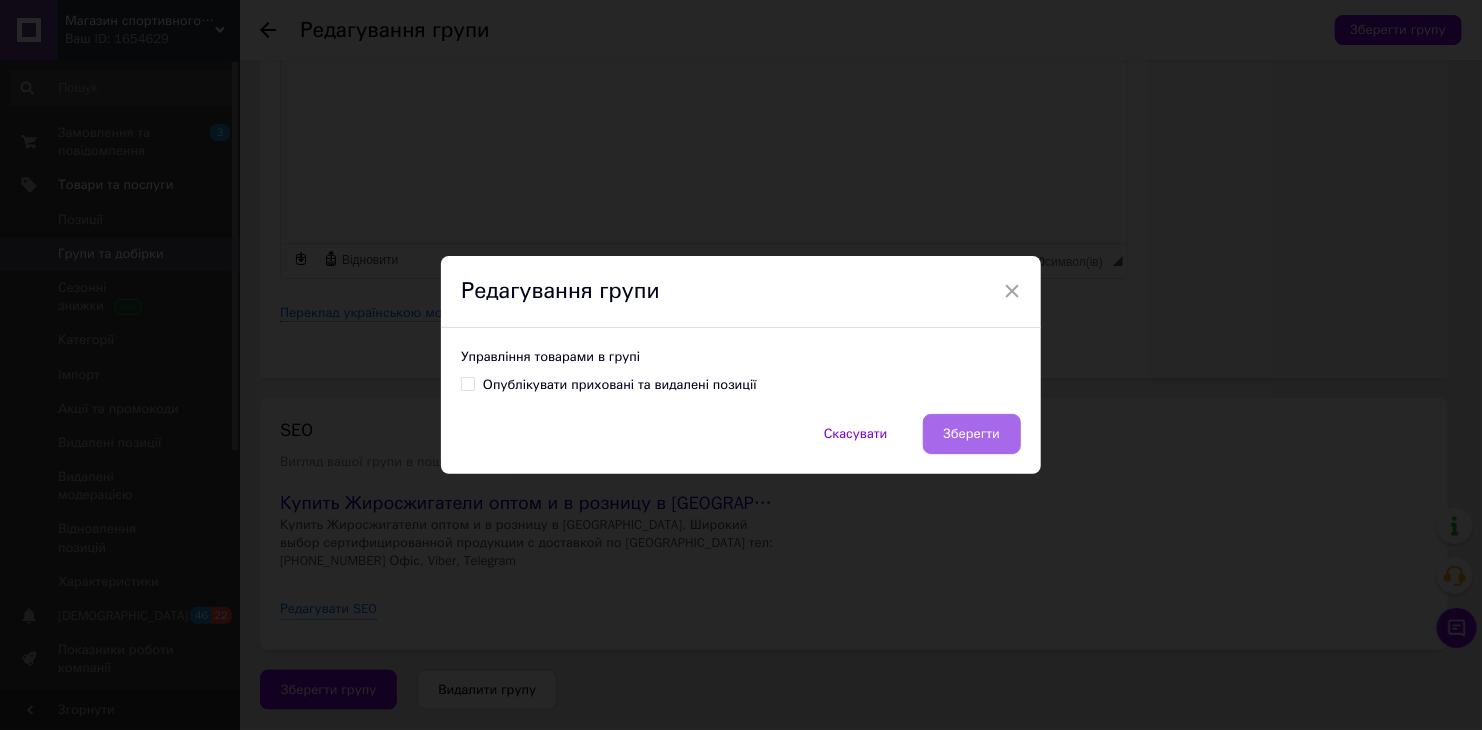 click on "Зберегти" at bounding box center [972, 434] 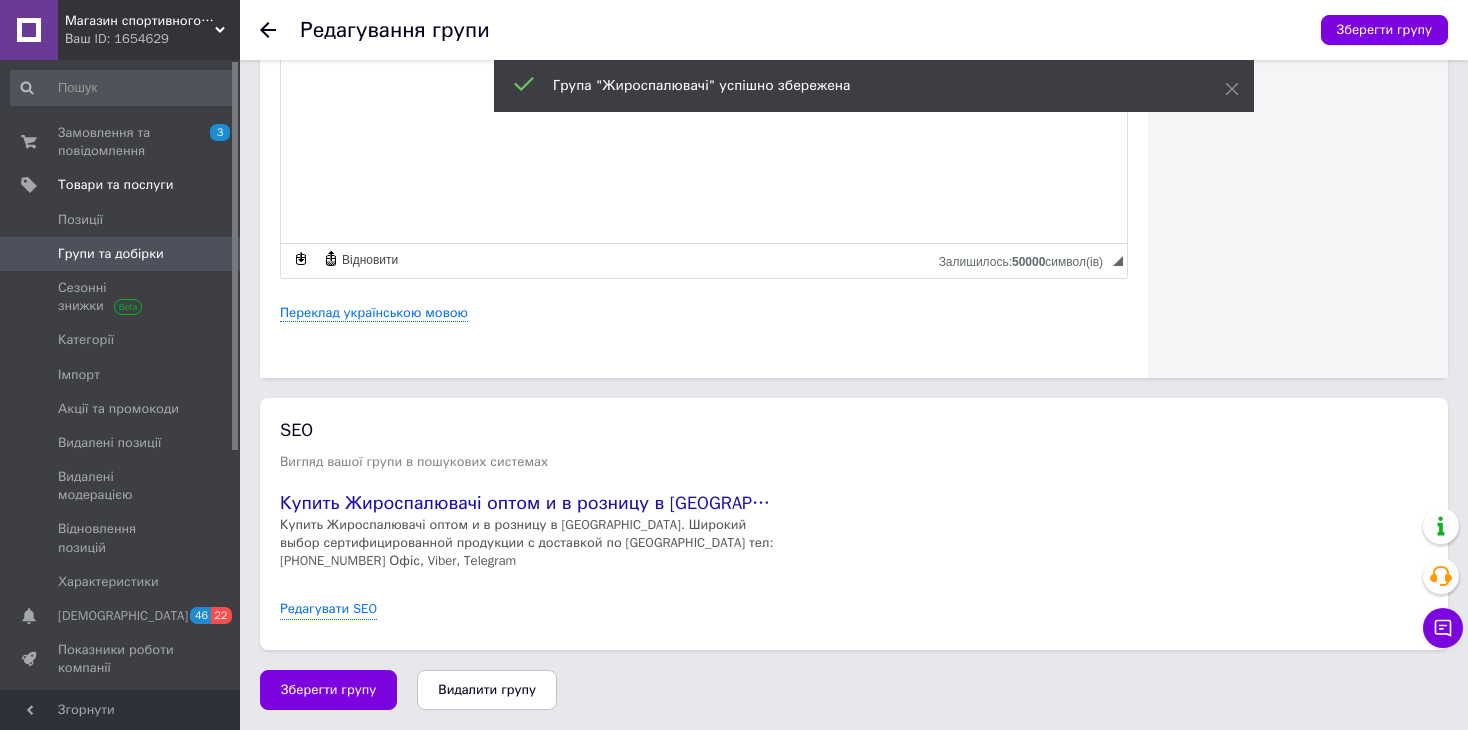 click on "Групи та добірки" at bounding box center (111, 254) 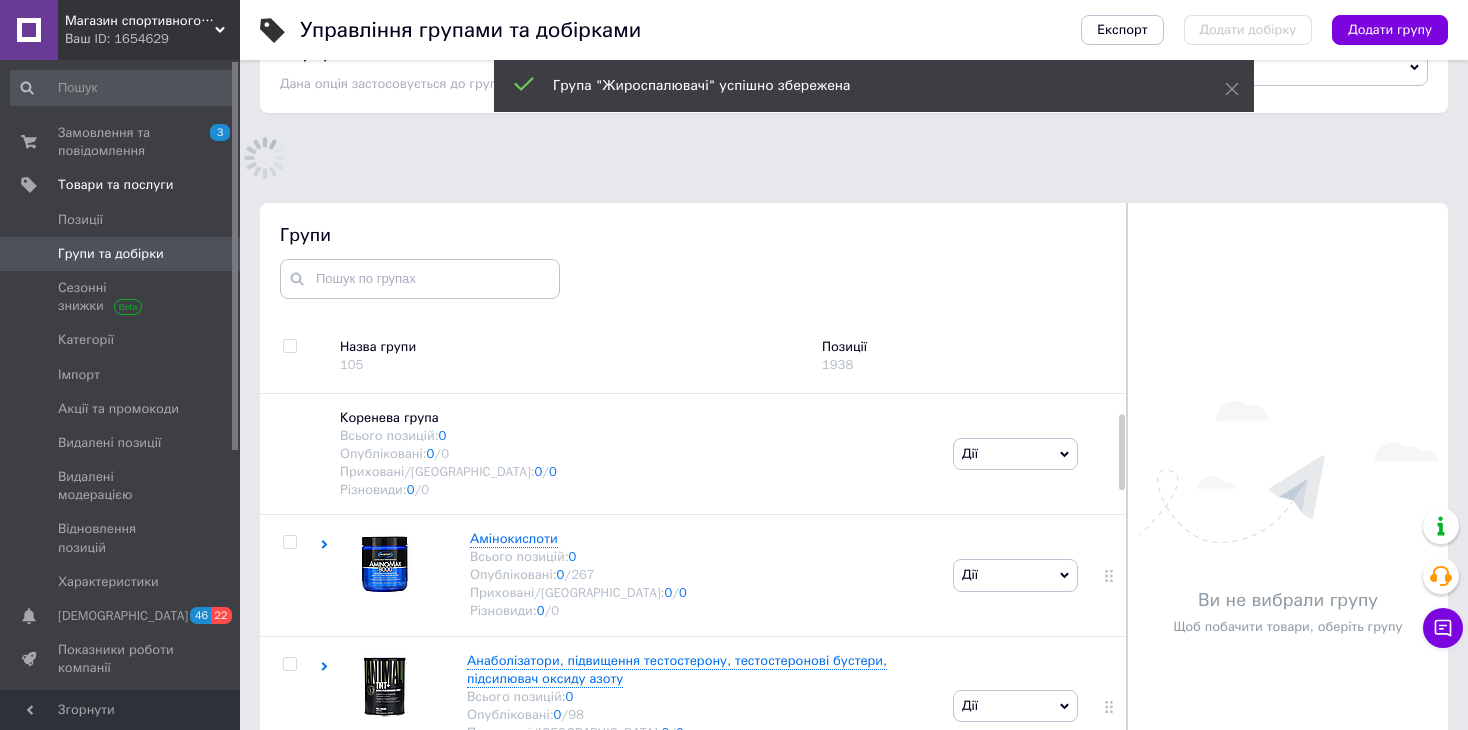 scroll, scrollTop: 113, scrollLeft: 0, axis: vertical 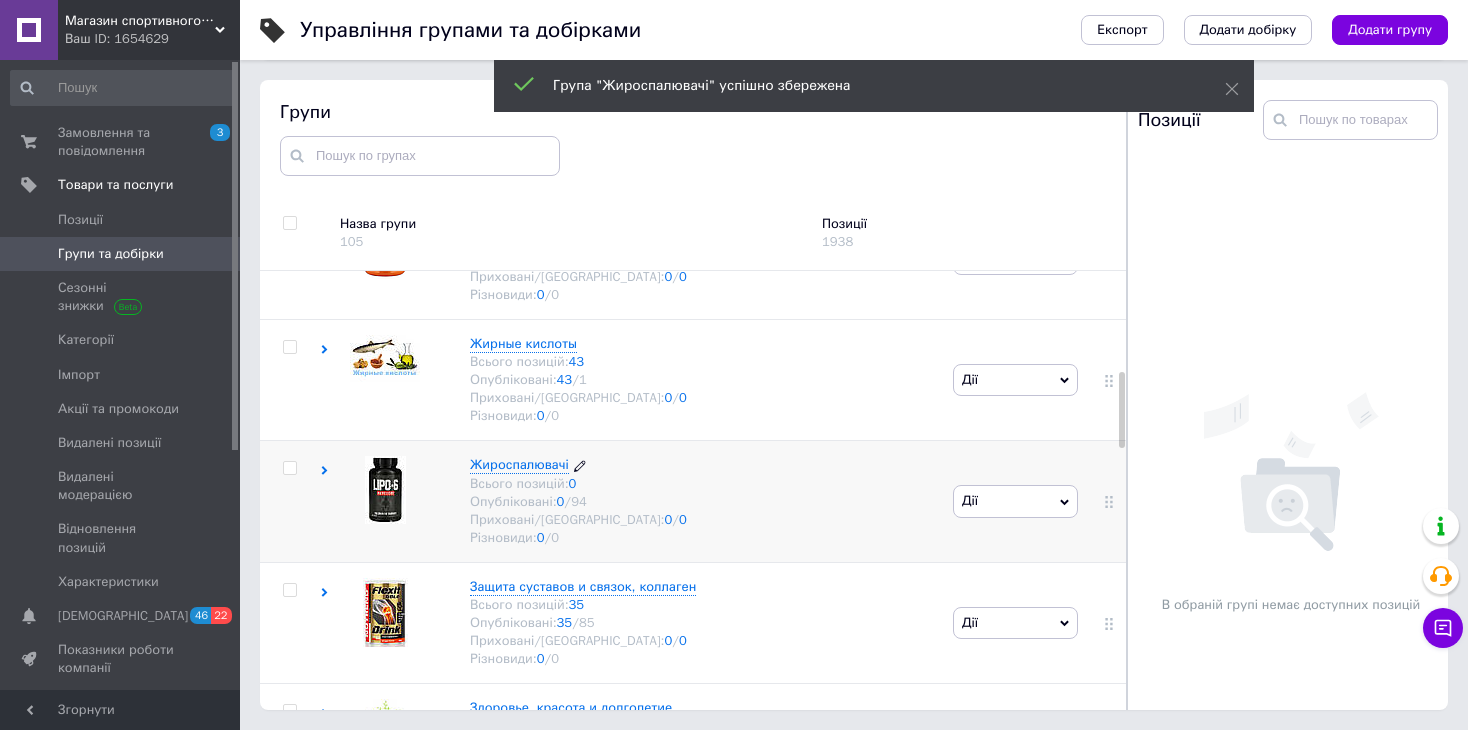 click on "Жироспалювачі" at bounding box center [519, 464] 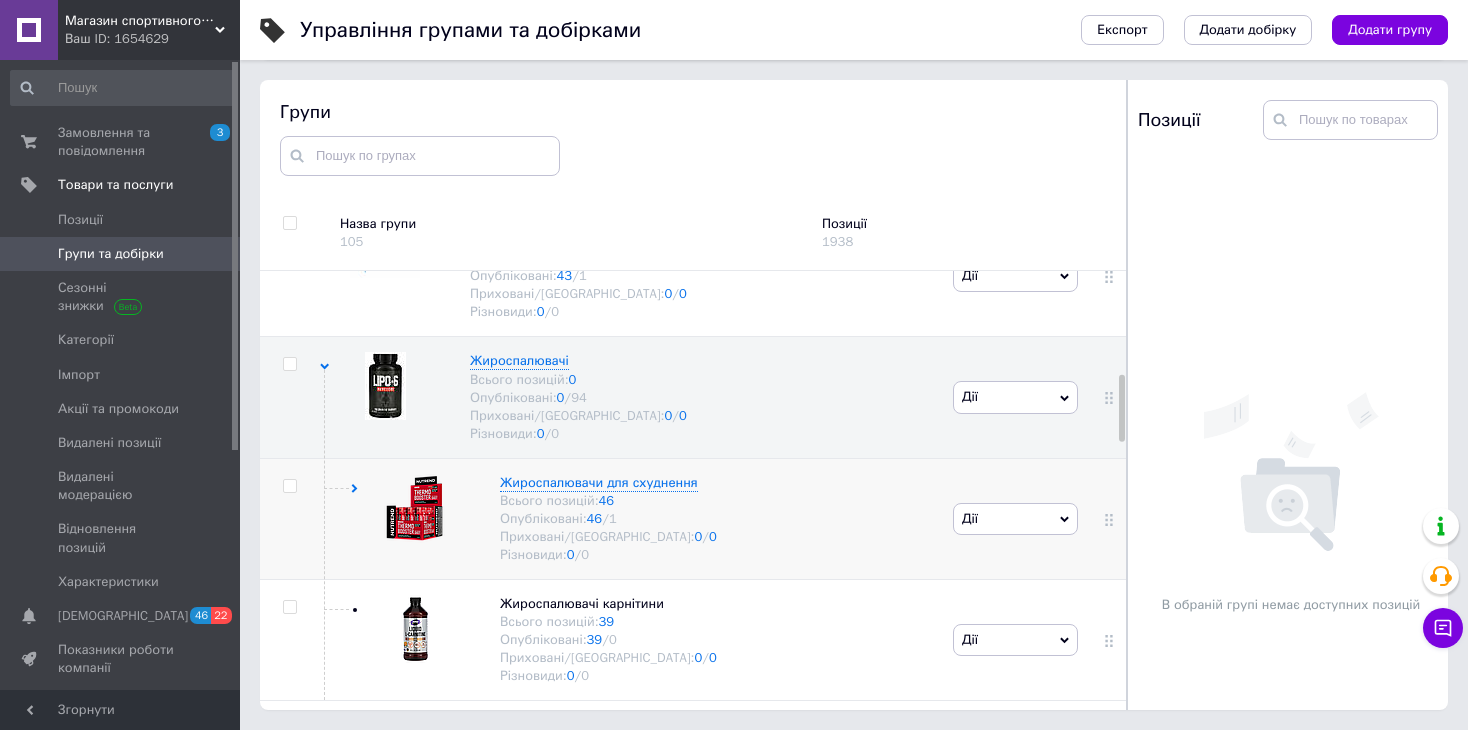 scroll, scrollTop: 676, scrollLeft: 0, axis: vertical 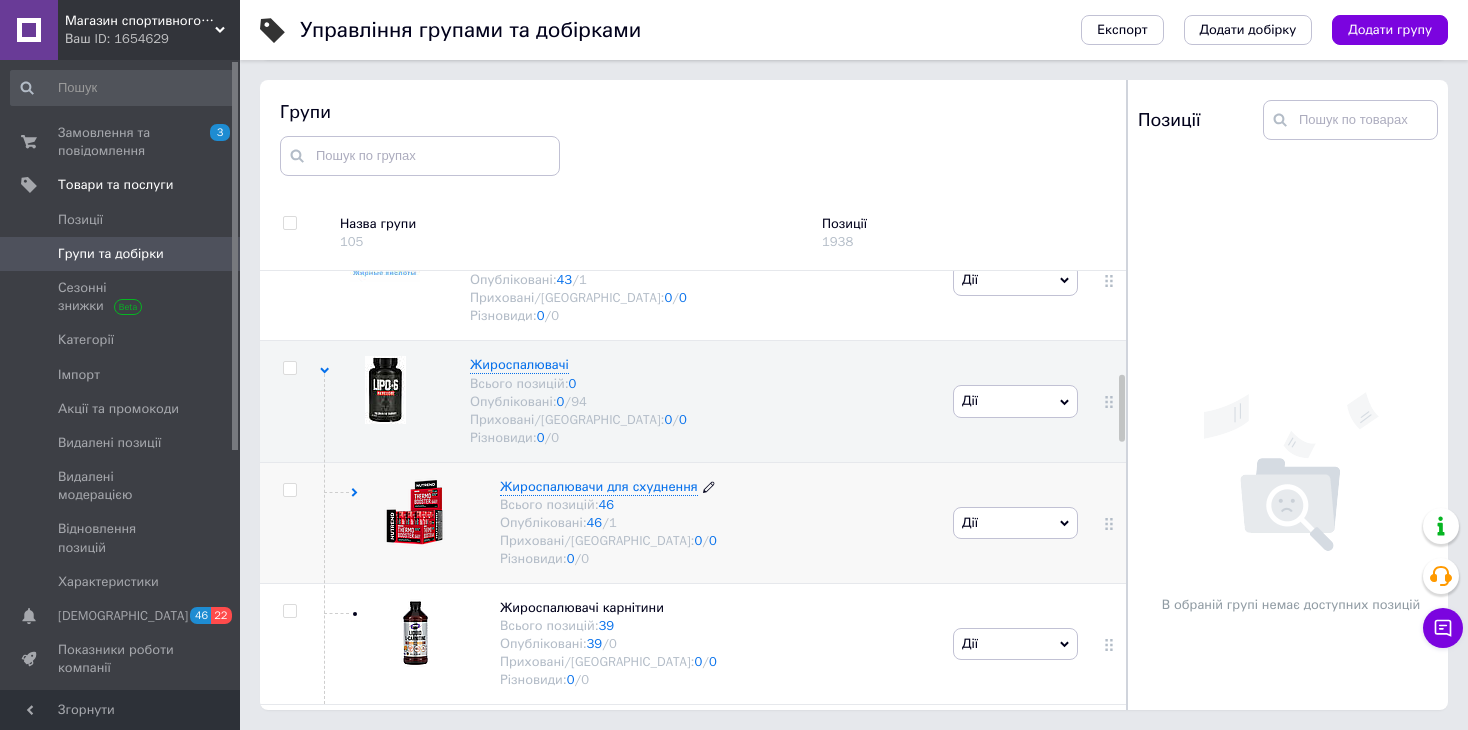 click on "Жироспалювачи для схуднення" at bounding box center (599, 486) 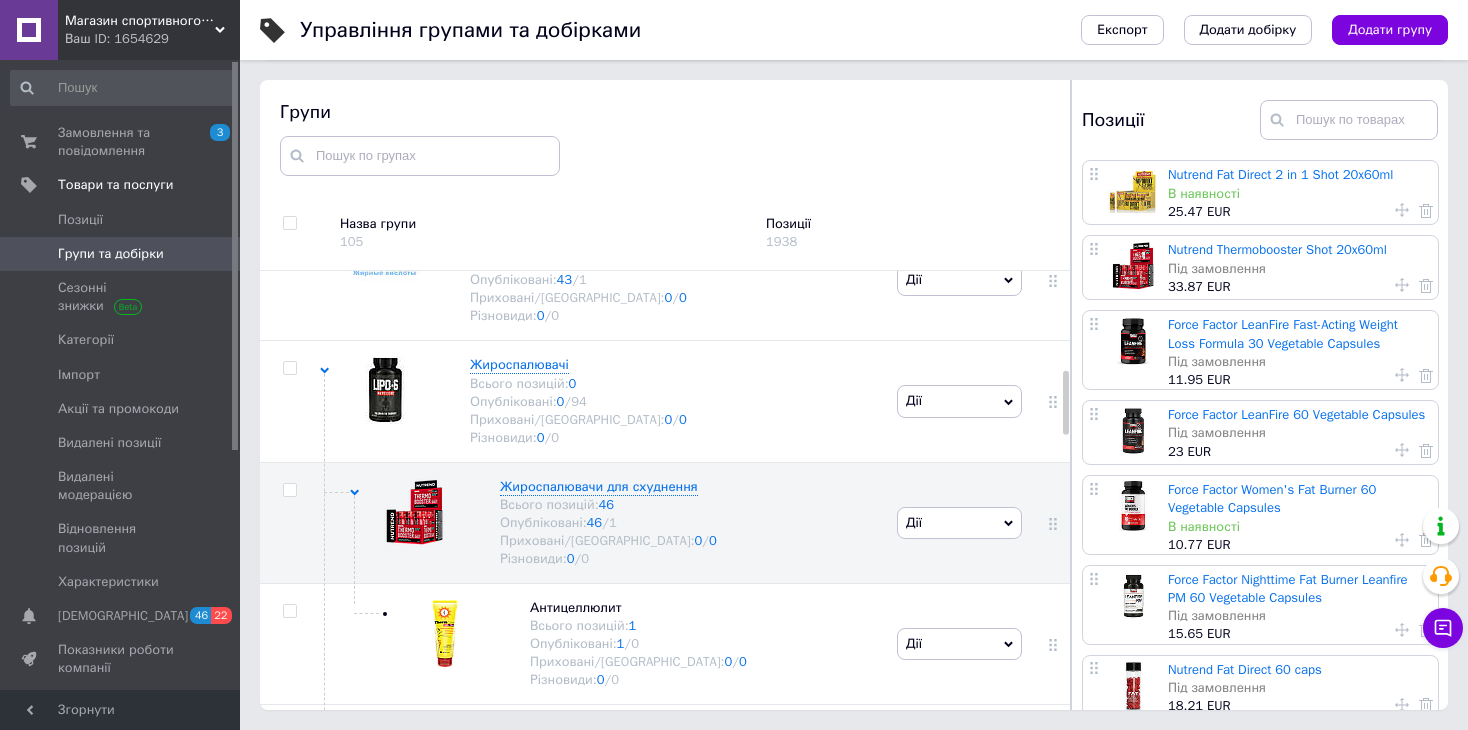 drag, startPoint x: 1131, startPoint y: 98, endPoint x: 1076, endPoint y: 103, distance: 55.226807 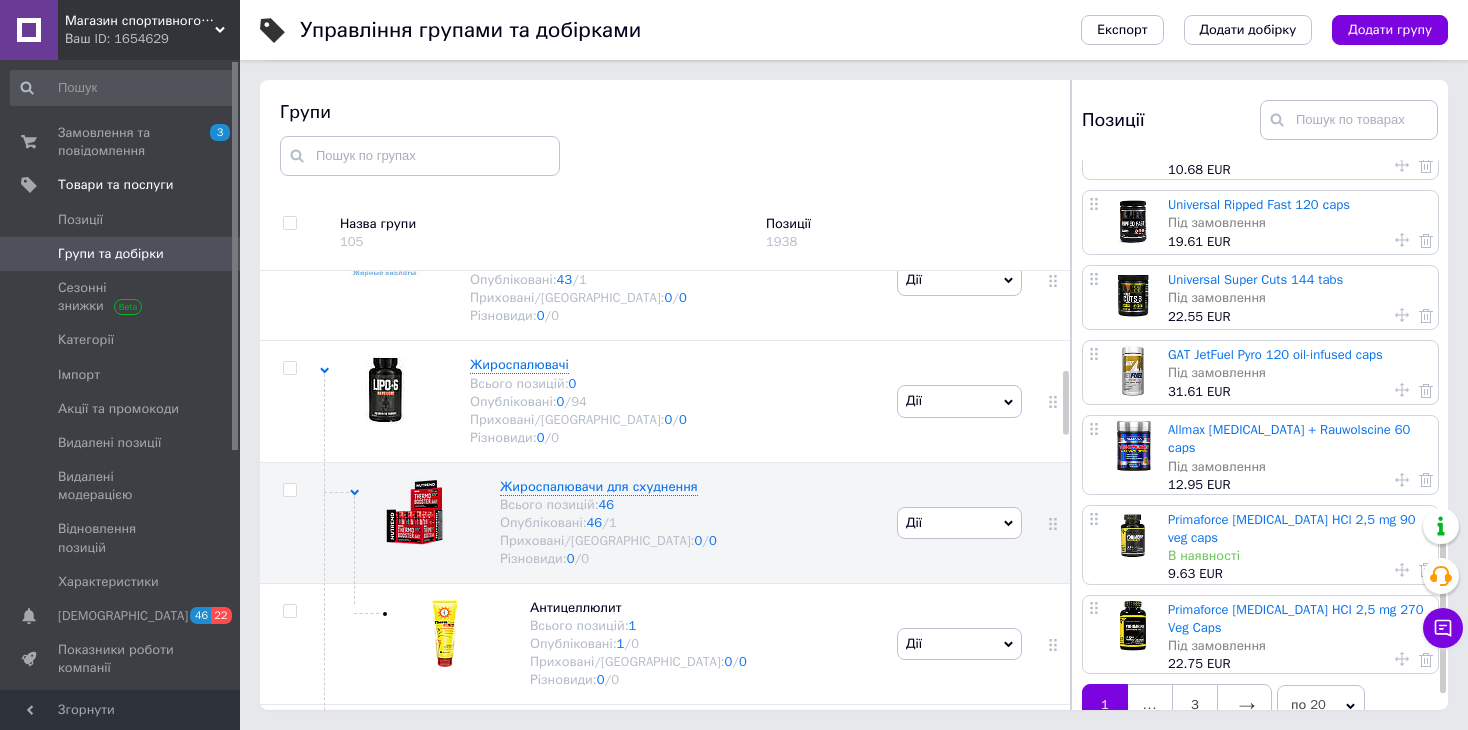 scroll, scrollTop: 1097, scrollLeft: 0, axis: vertical 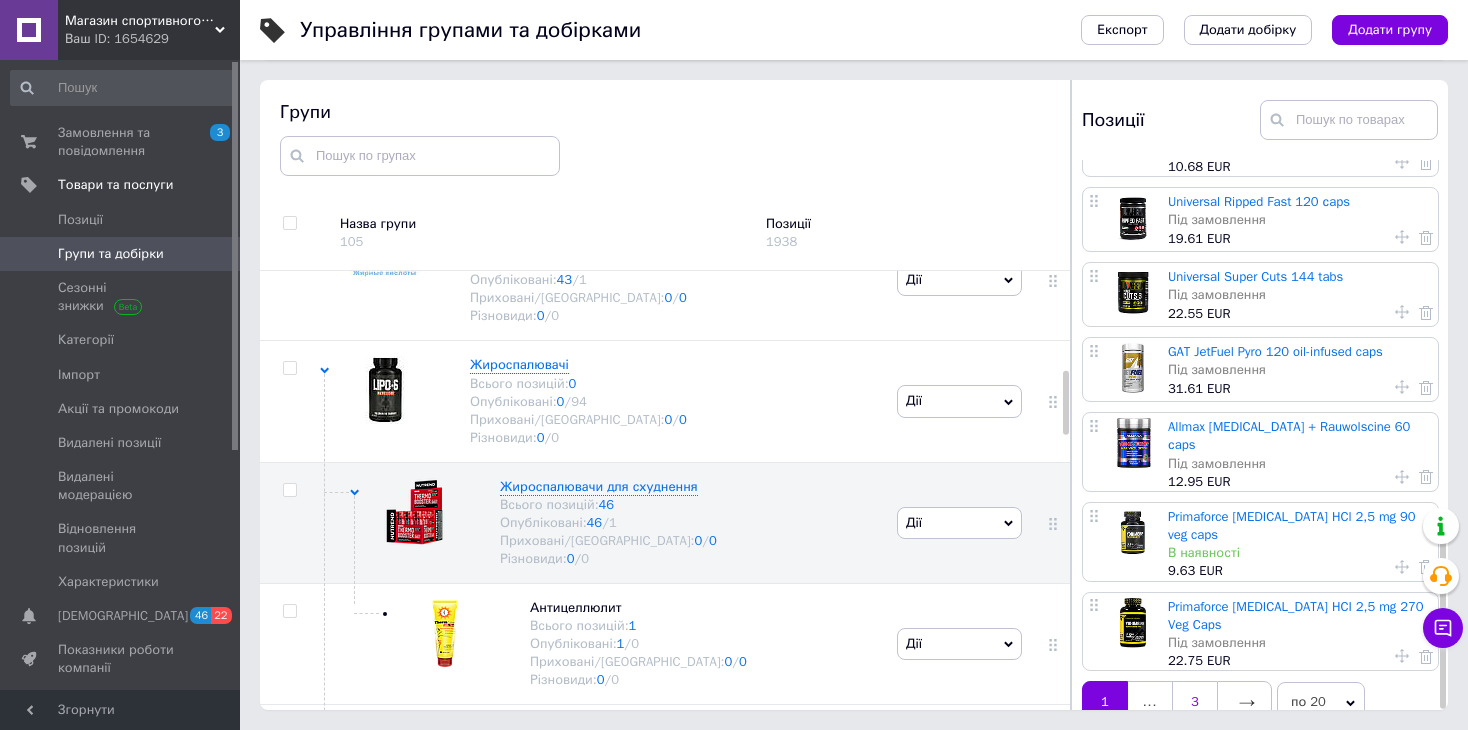 click on "3" at bounding box center (1194, 702) 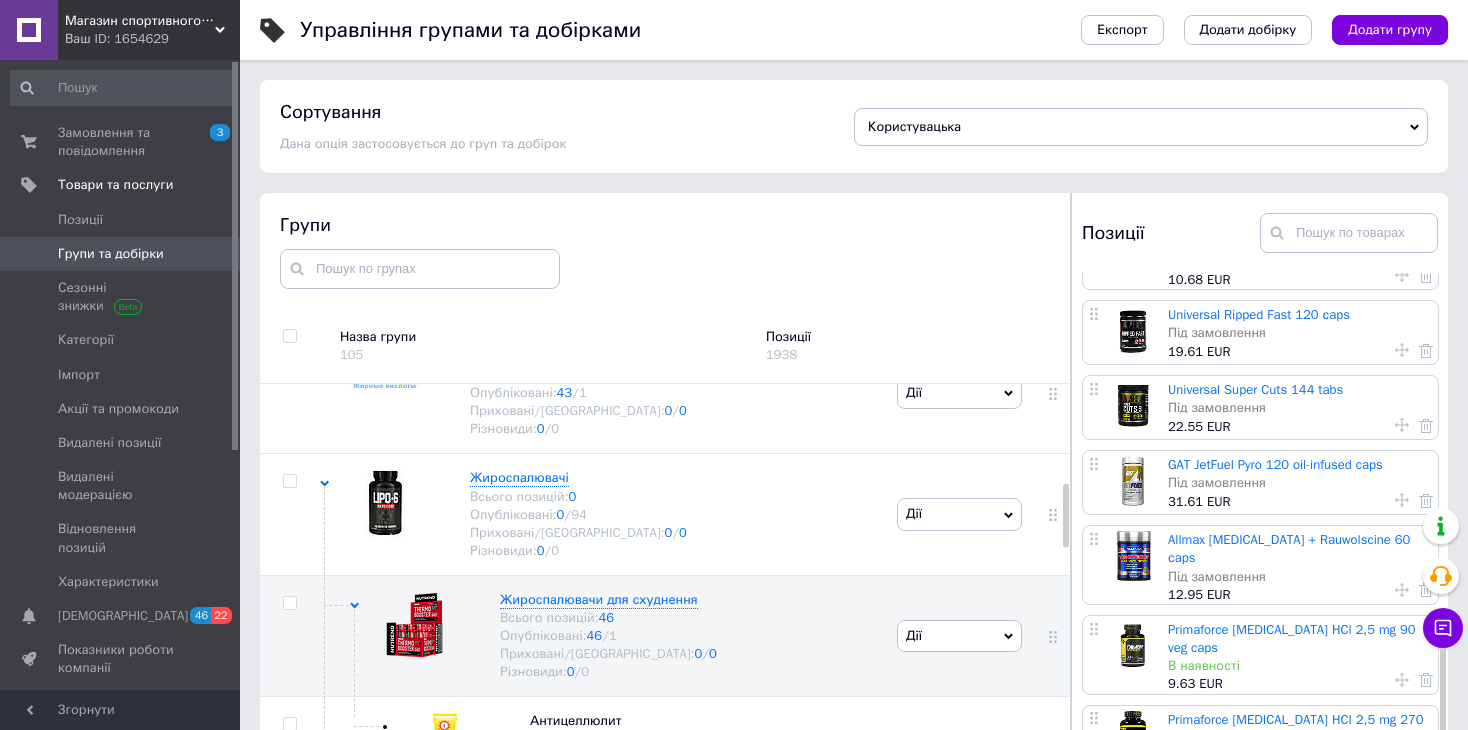 scroll, scrollTop: 0, scrollLeft: 0, axis: both 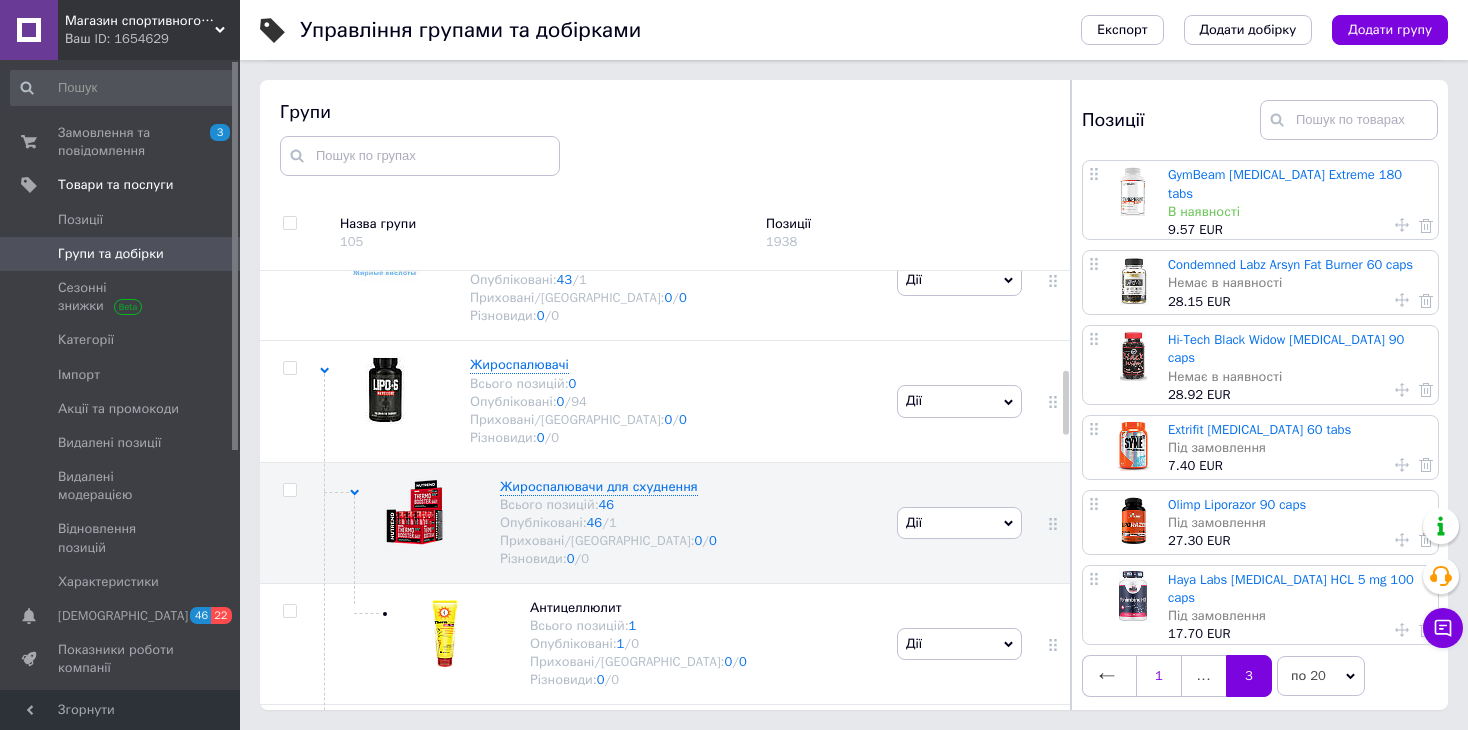 click on "1" at bounding box center [1159, 676] 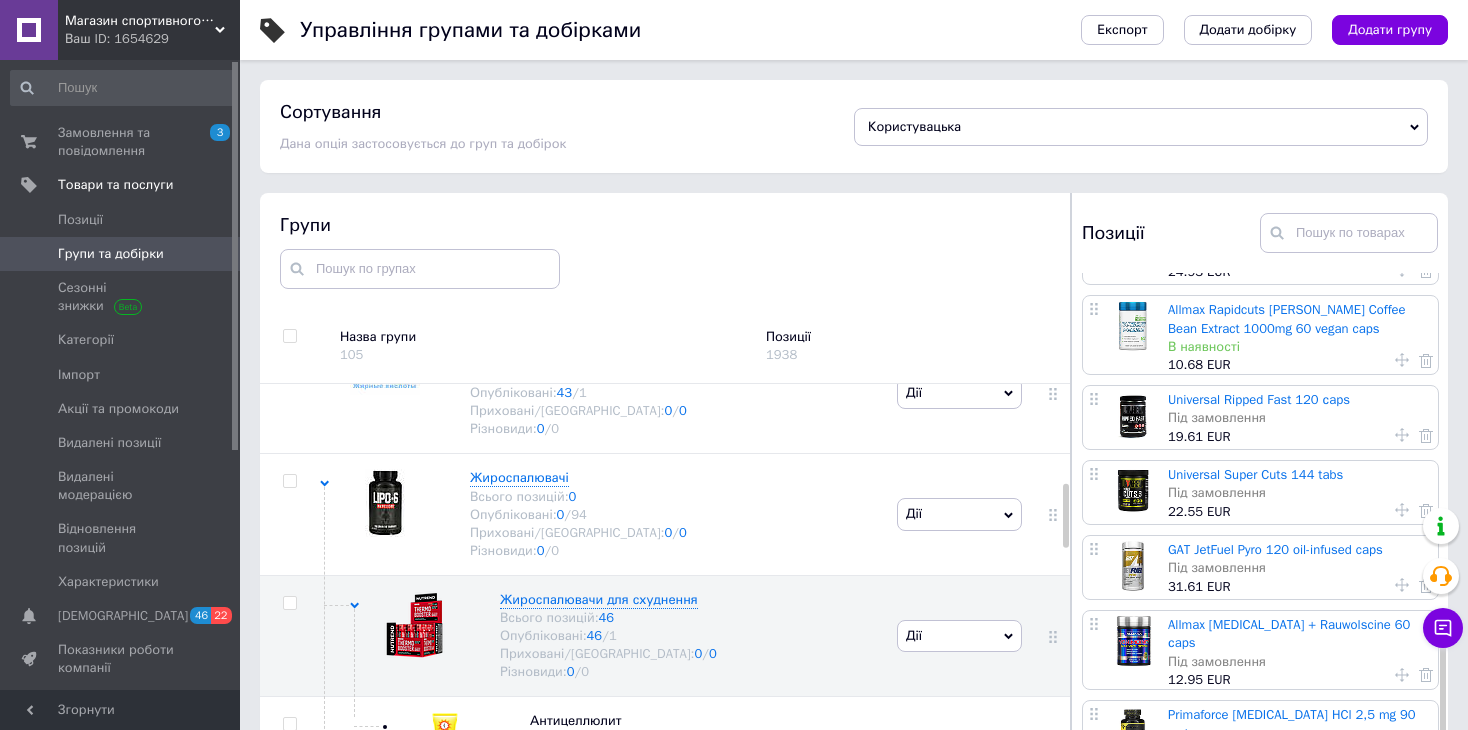 scroll, scrollTop: 1097, scrollLeft: 0, axis: vertical 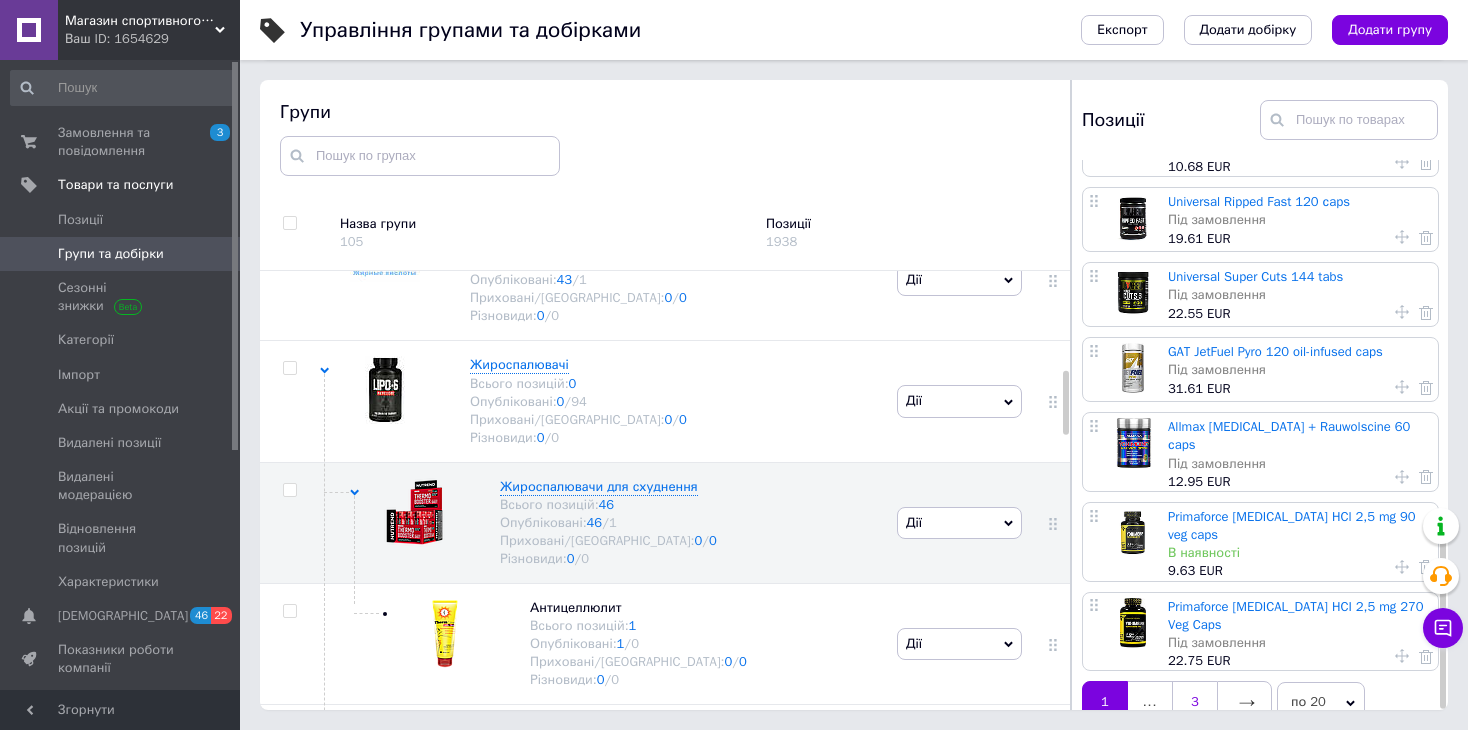 click on "3" at bounding box center [1194, 702] 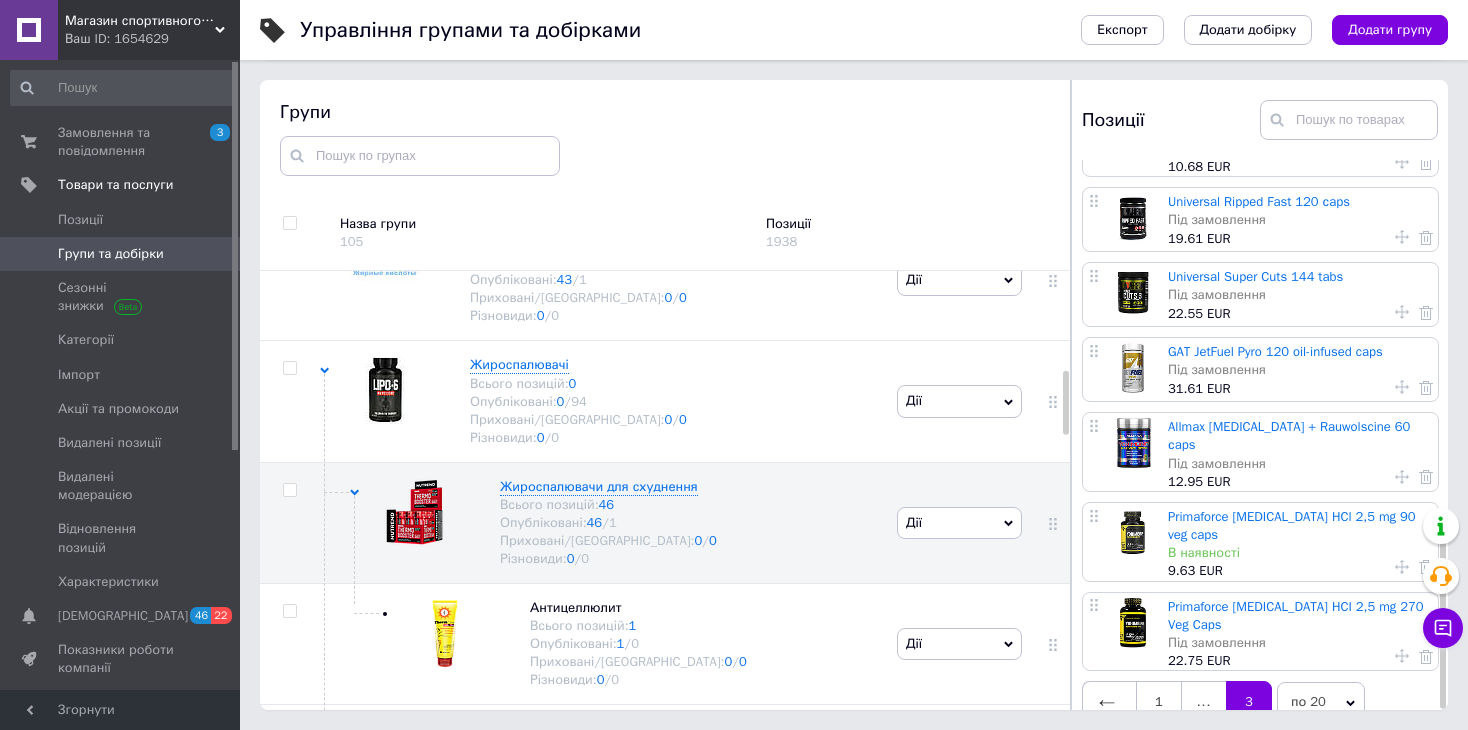 scroll, scrollTop: 0, scrollLeft: 0, axis: both 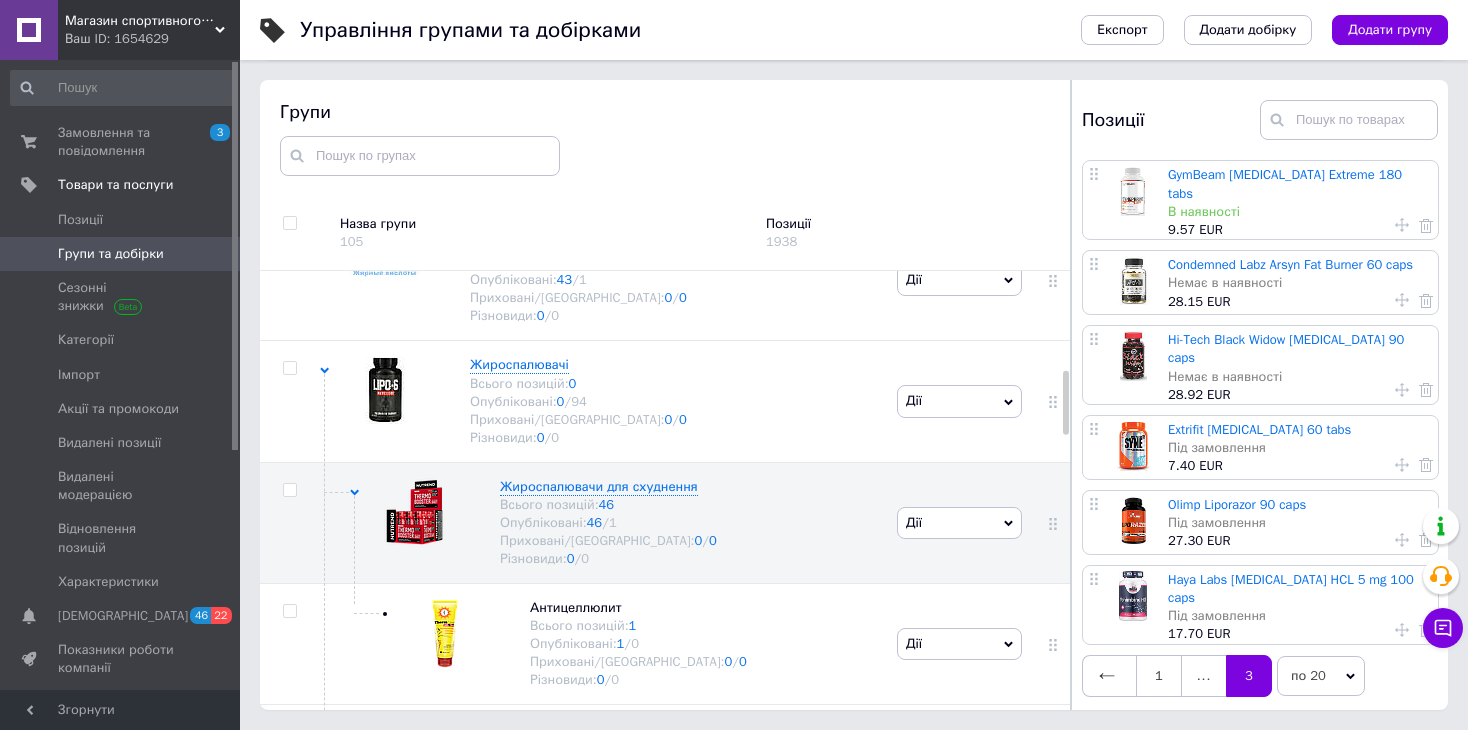click 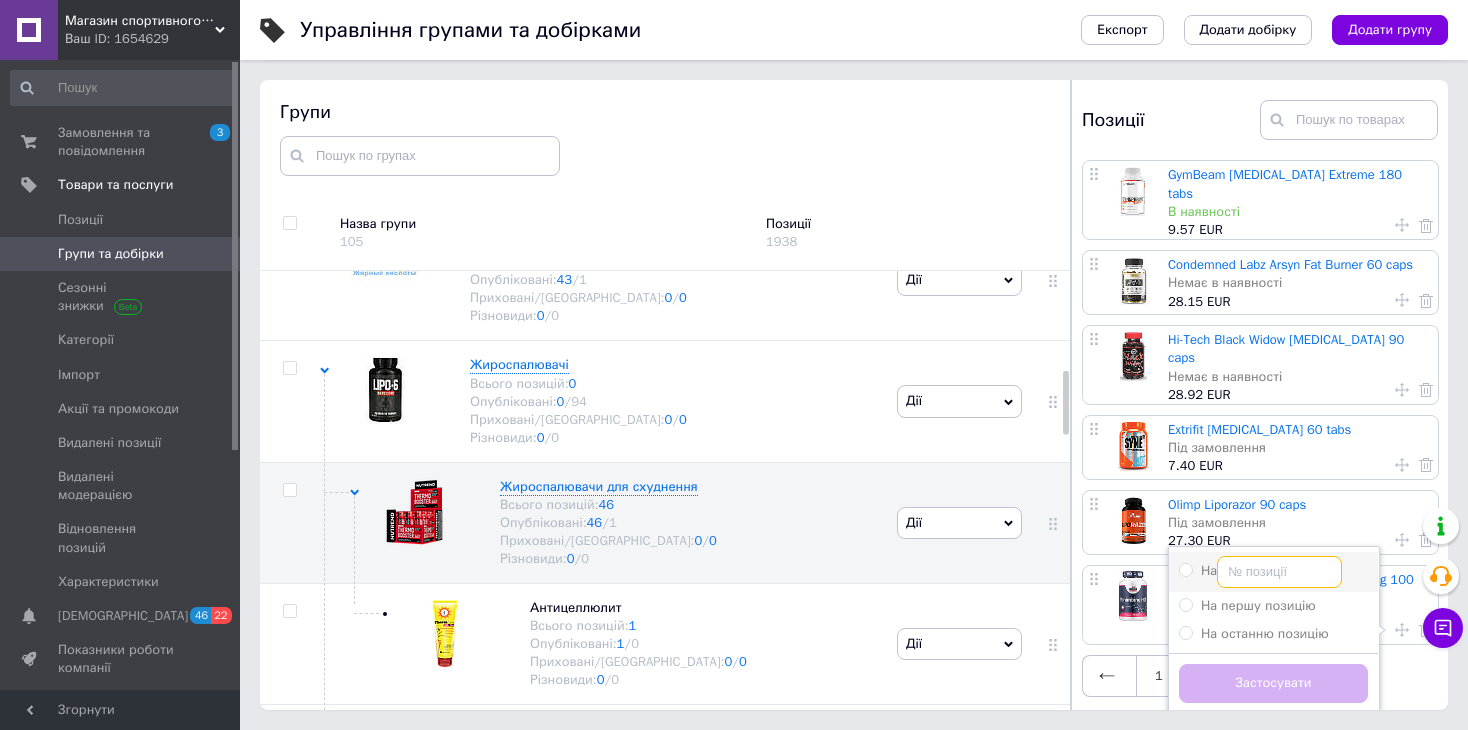 click on "На" at bounding box center [1279, 572] 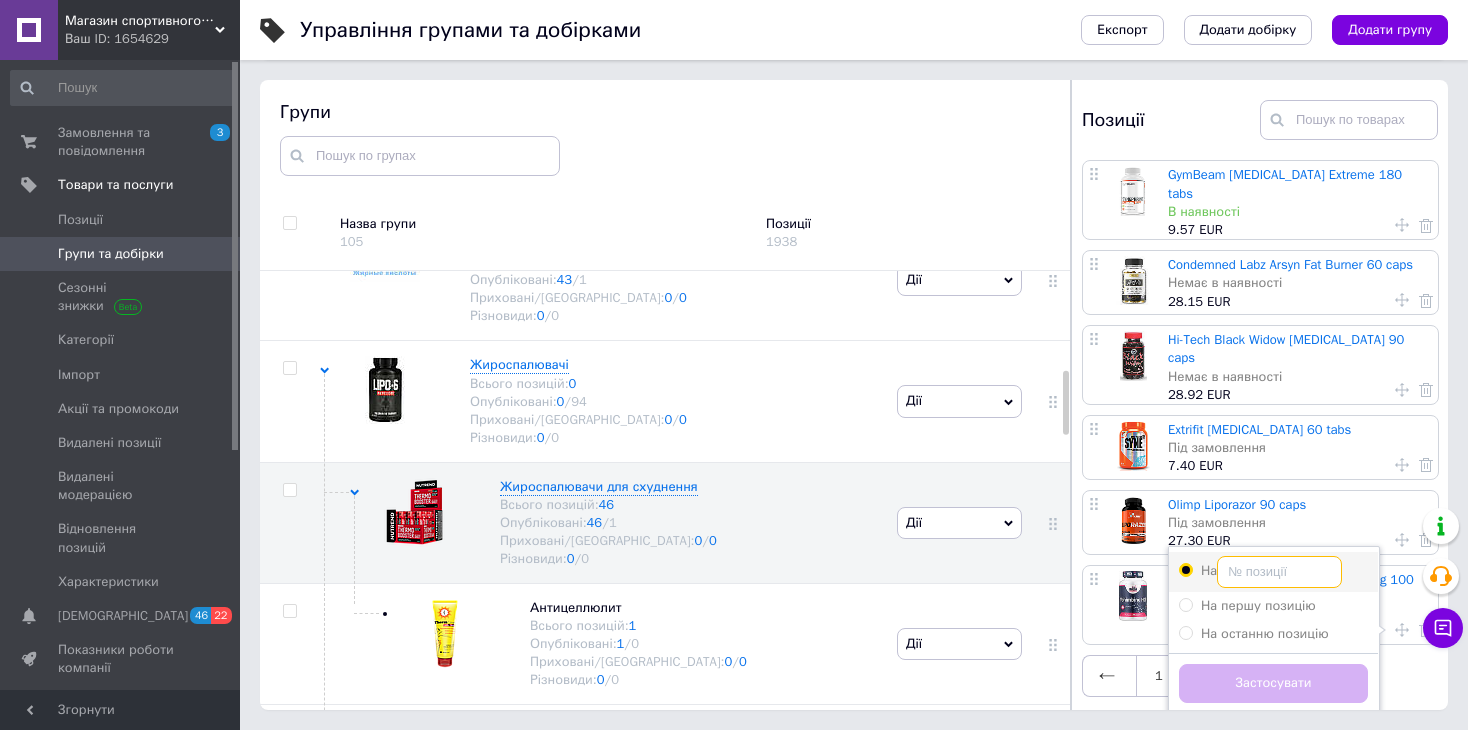 radio on "true" 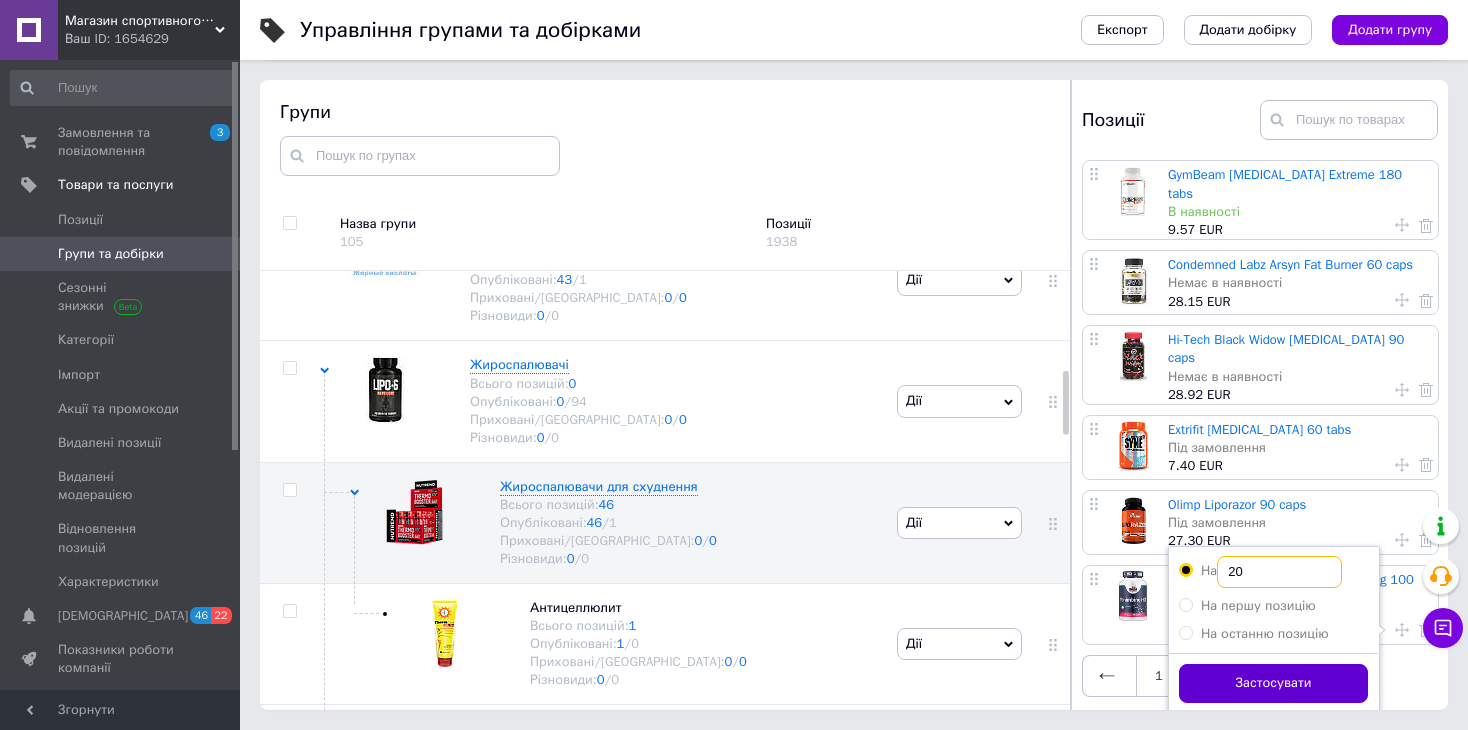 type on "20" 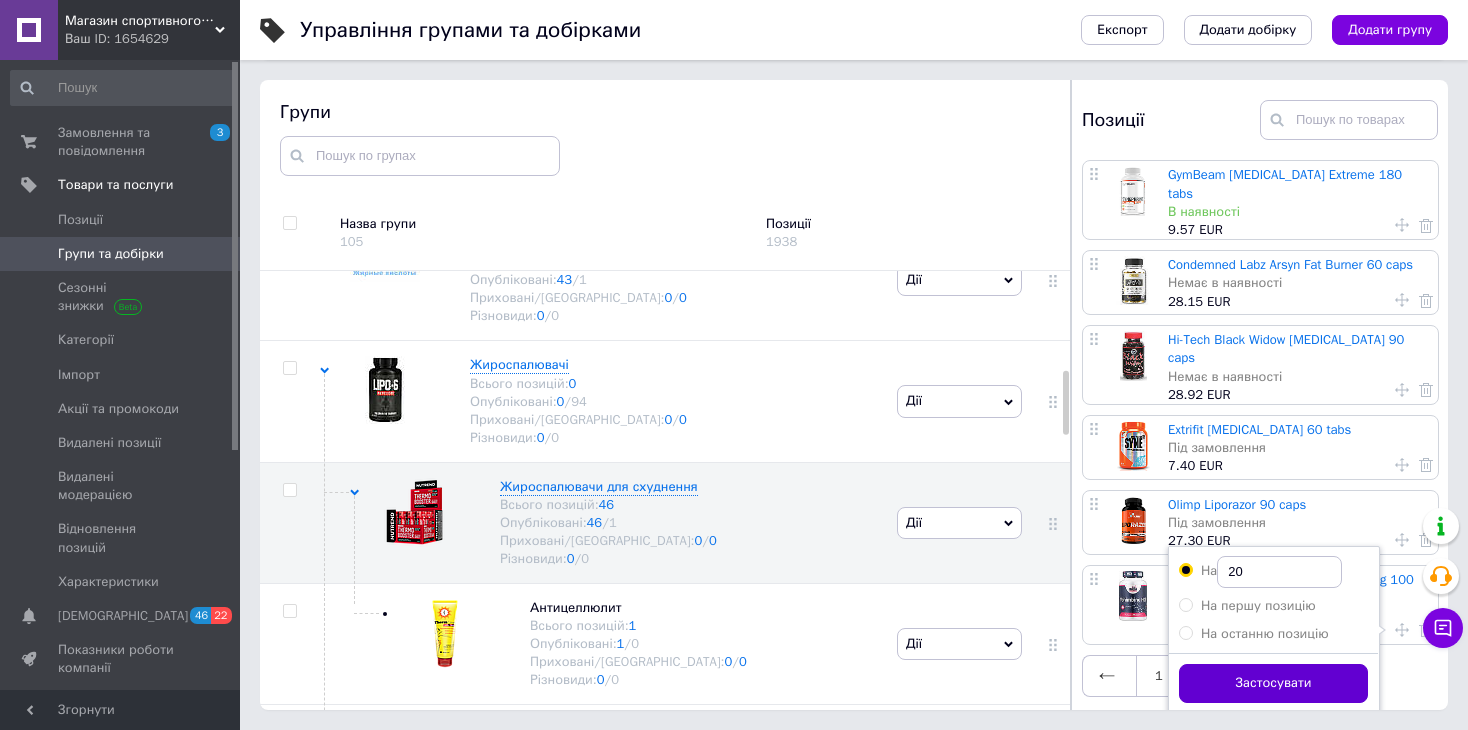 click on "Застосувати" at bounding box center (1273, 683) 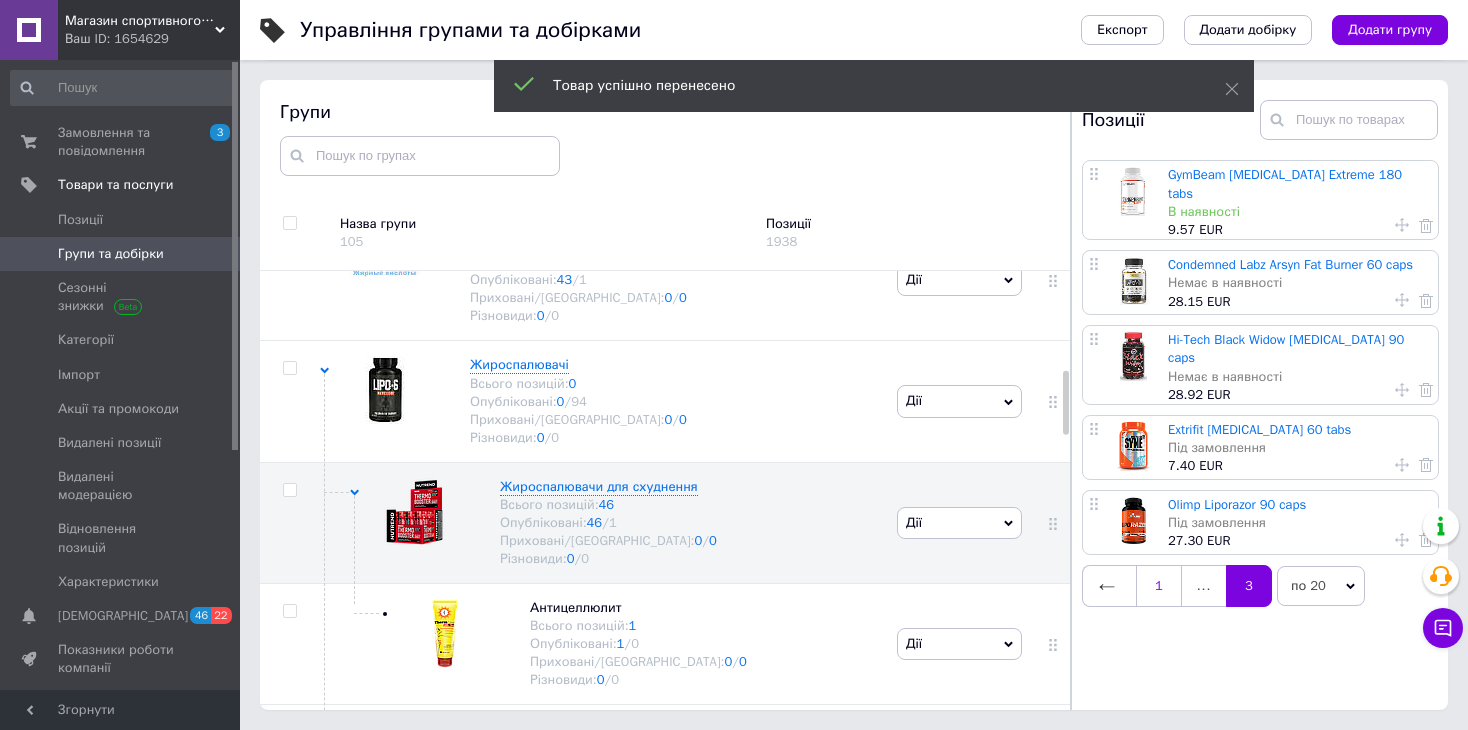 click on "1" at bounding box center (1159, 586) 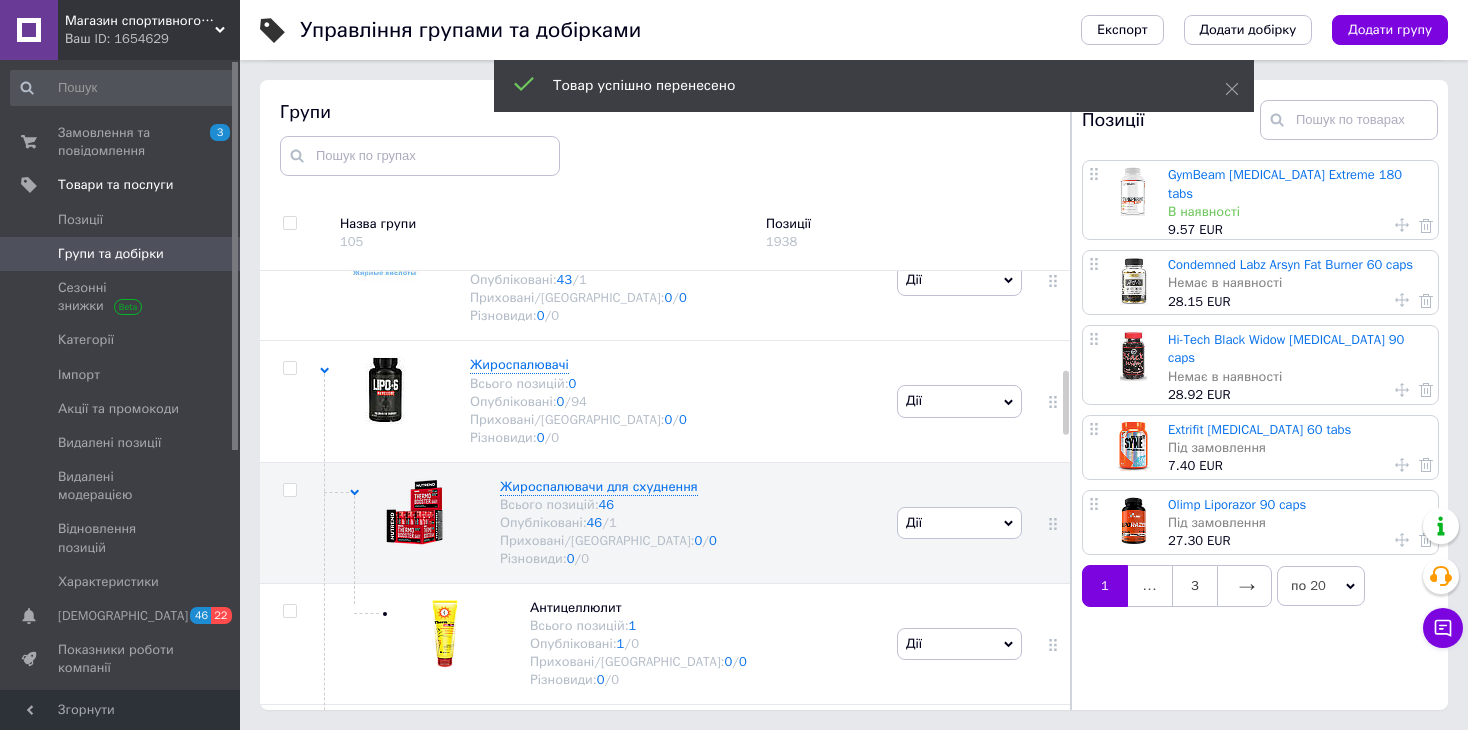 scroll, scrollTop: 0, scrollLeft: 0, axis: both 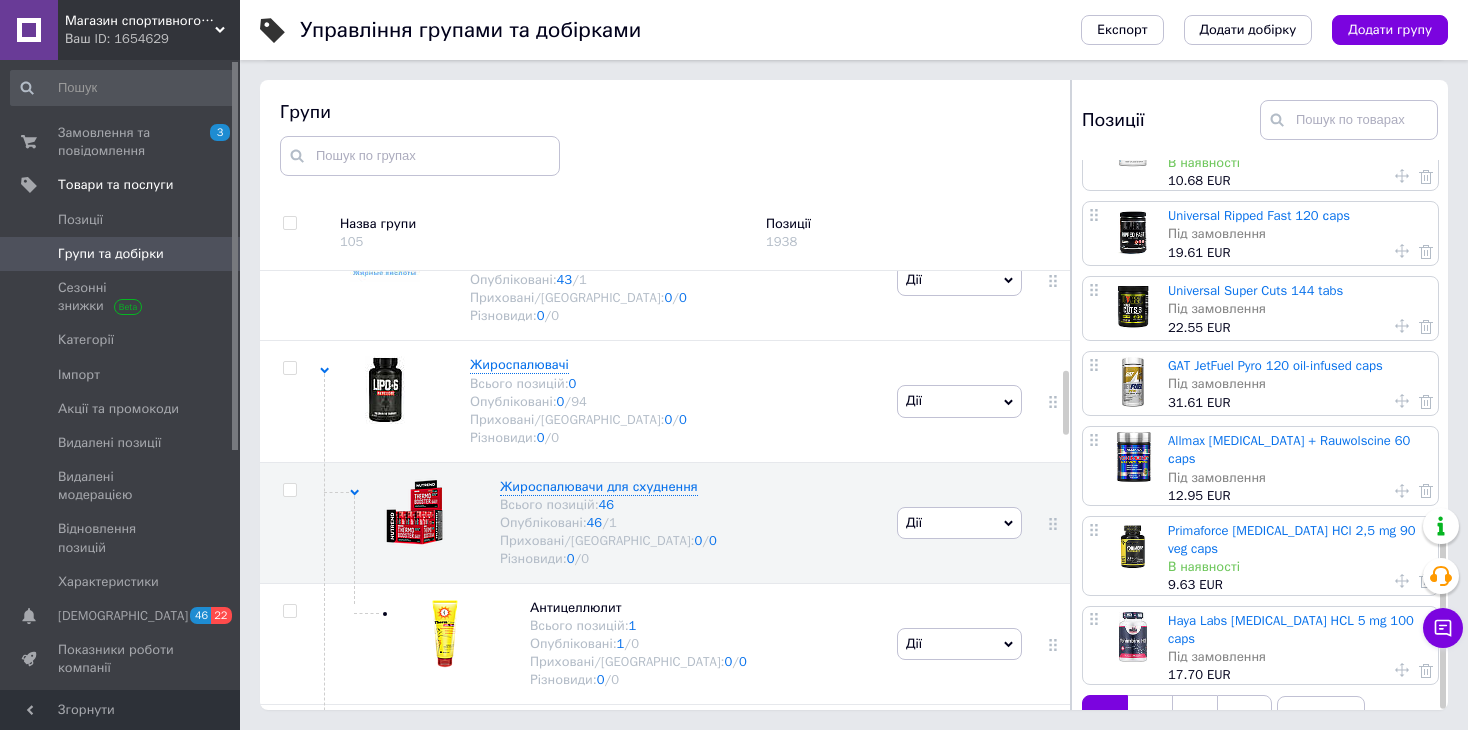 click 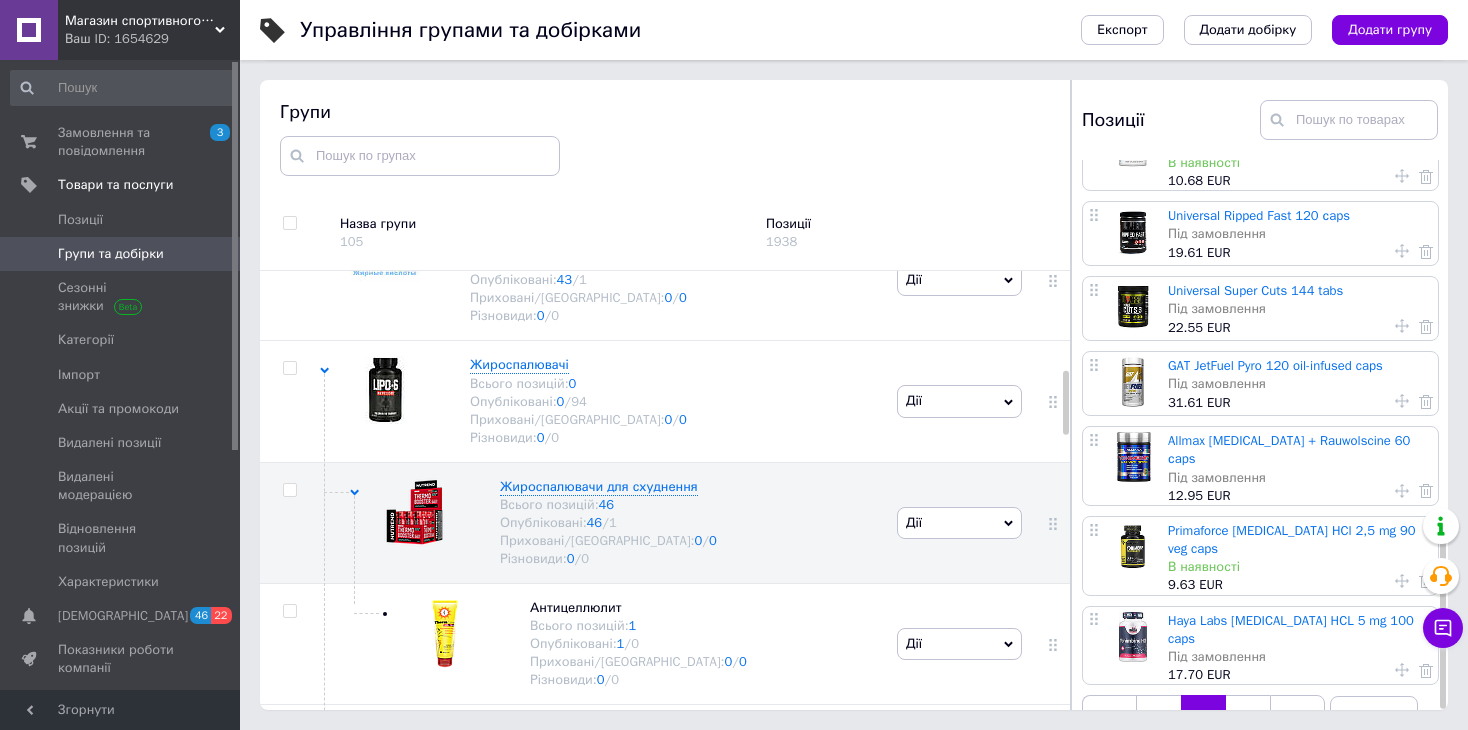 scroll, scrollTop: 0, scrollLeft: 0, axis: both 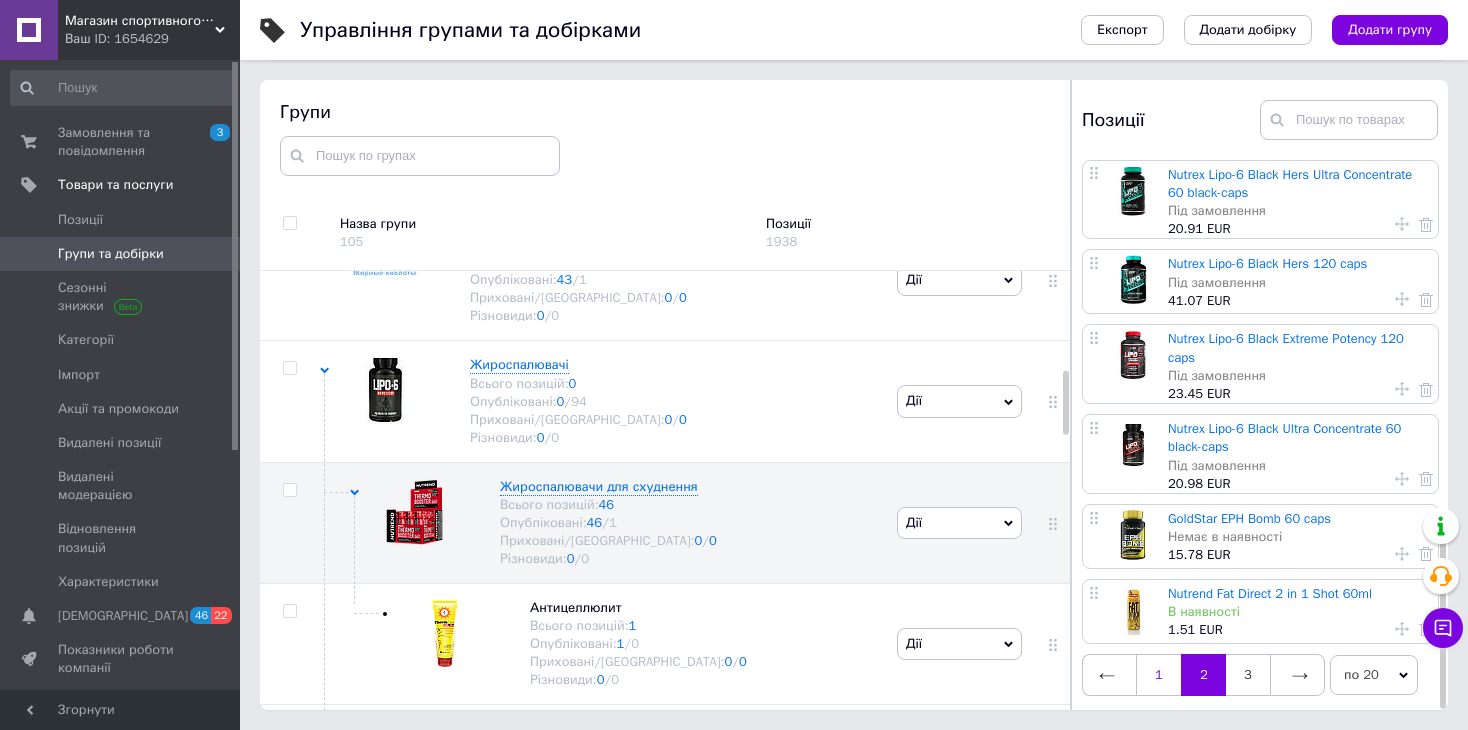 click on "1" at bounding box center (1158, 675) 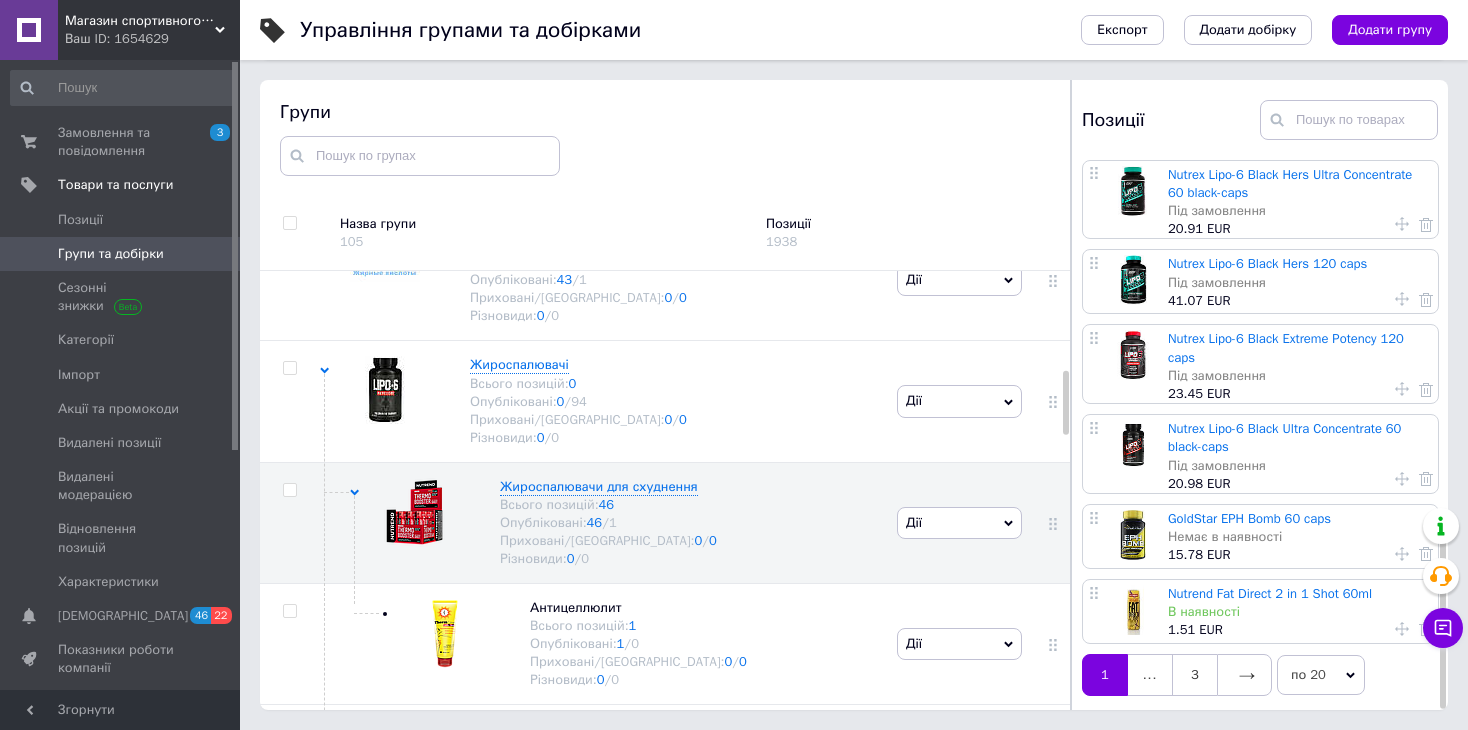 scroll, scrollTop: 0, scrollLeft: 0, axis: both 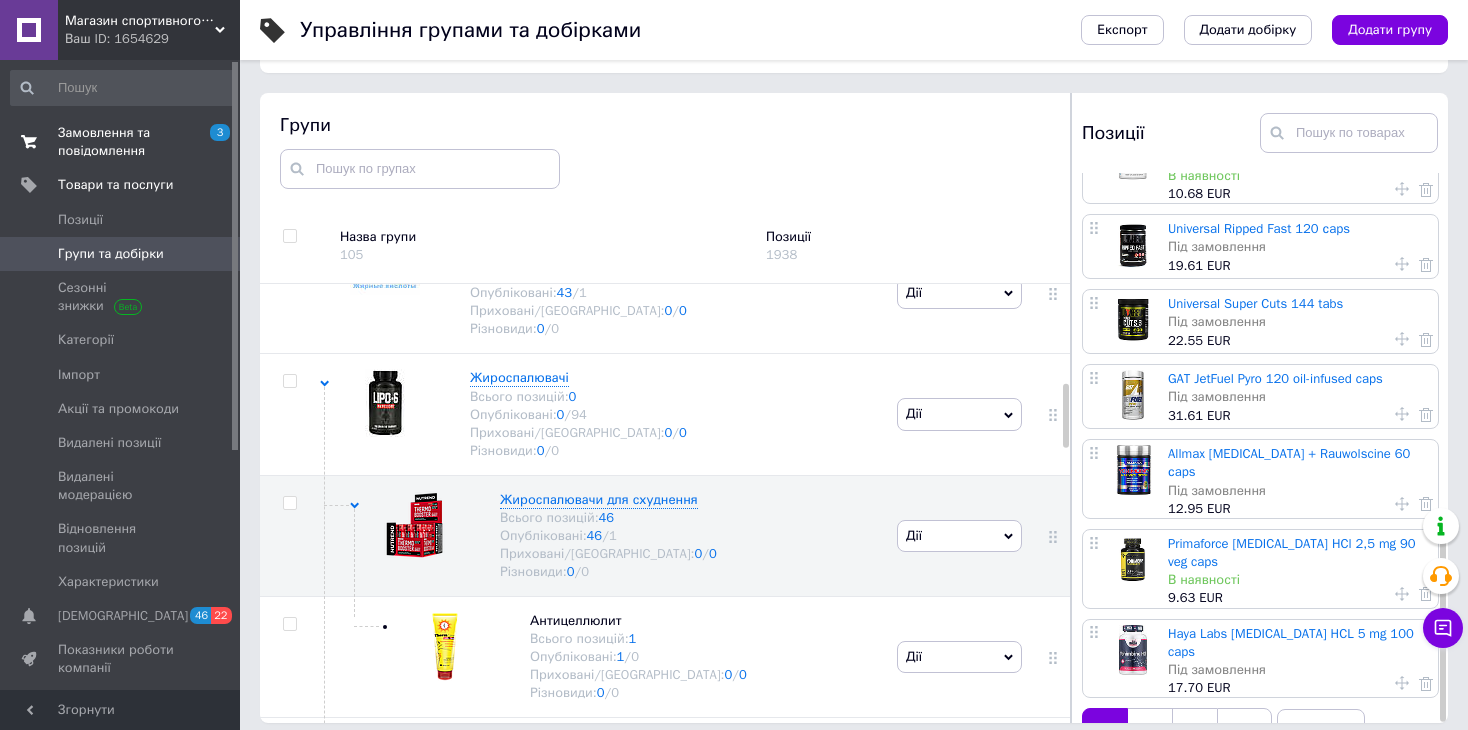 click on "Замовлення та повідомлення" at bounding box center [121, 142] 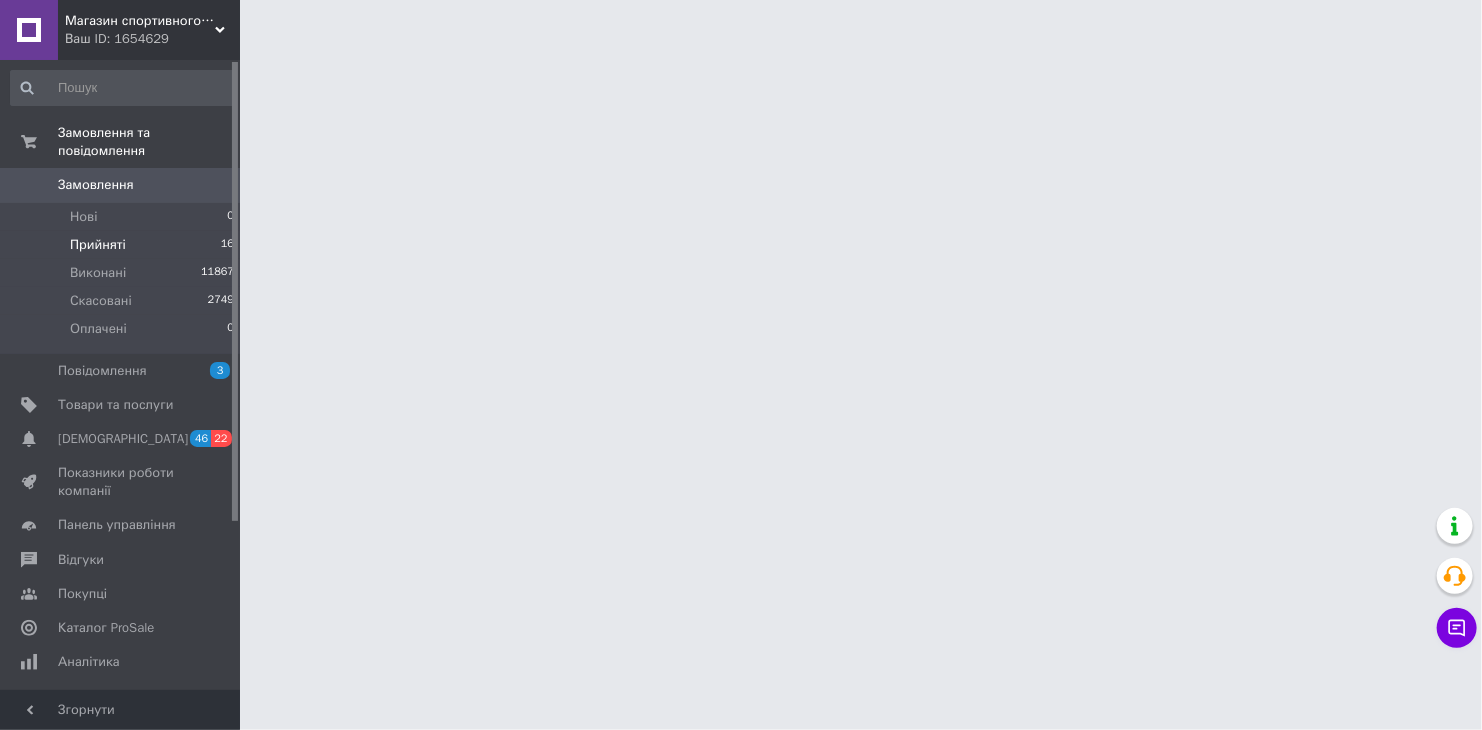 click on "Прийняті" at bounding box center [98, 245] 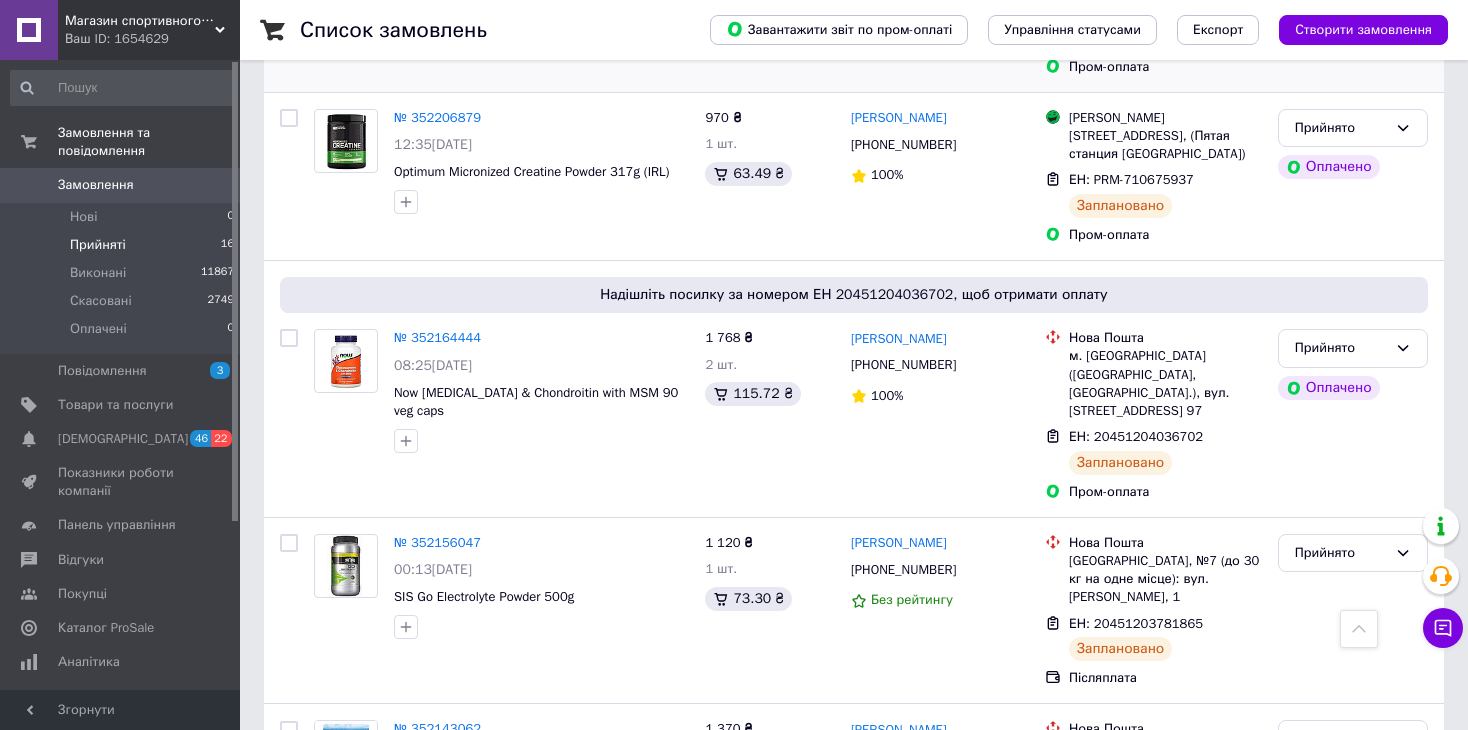 scroll, scrollTop: 2000, scrollLeft: 0, axis: vertical 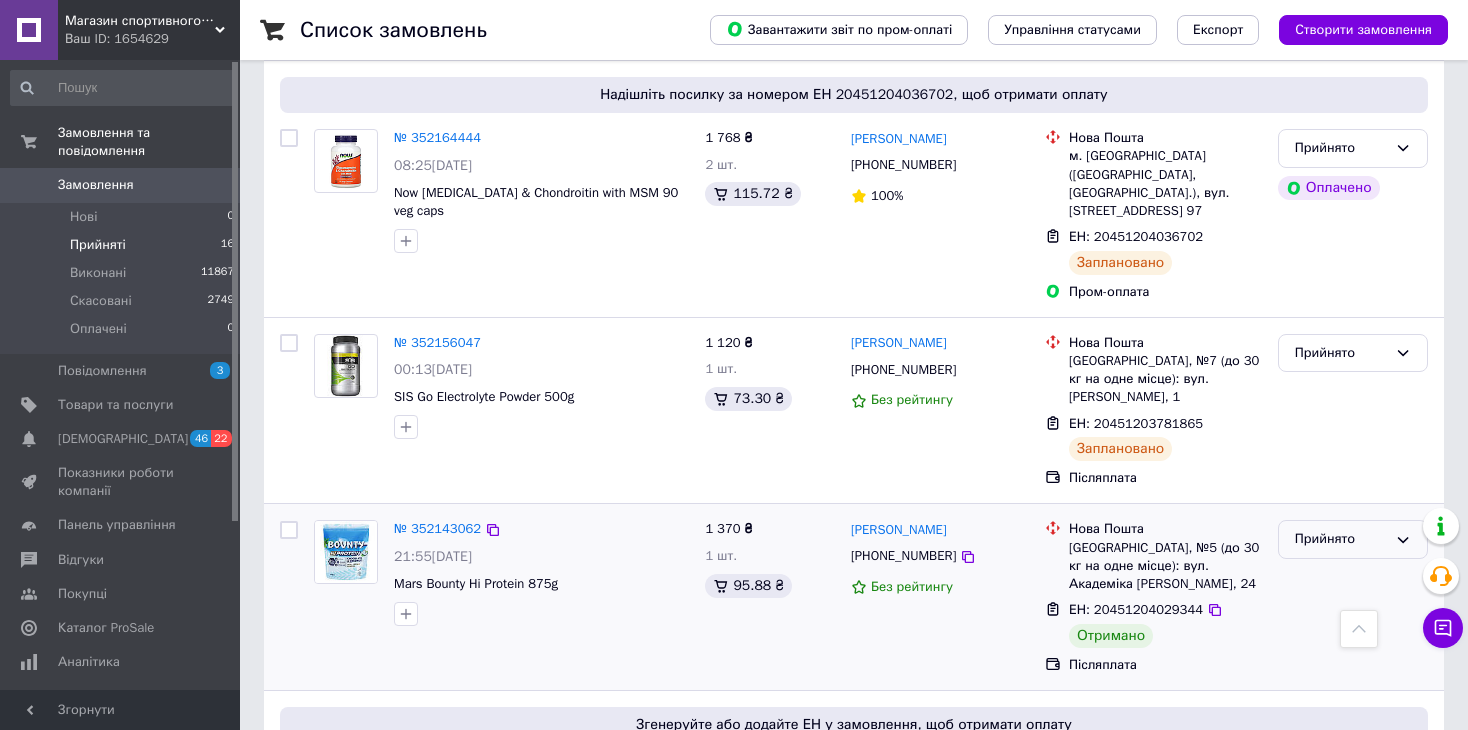 click 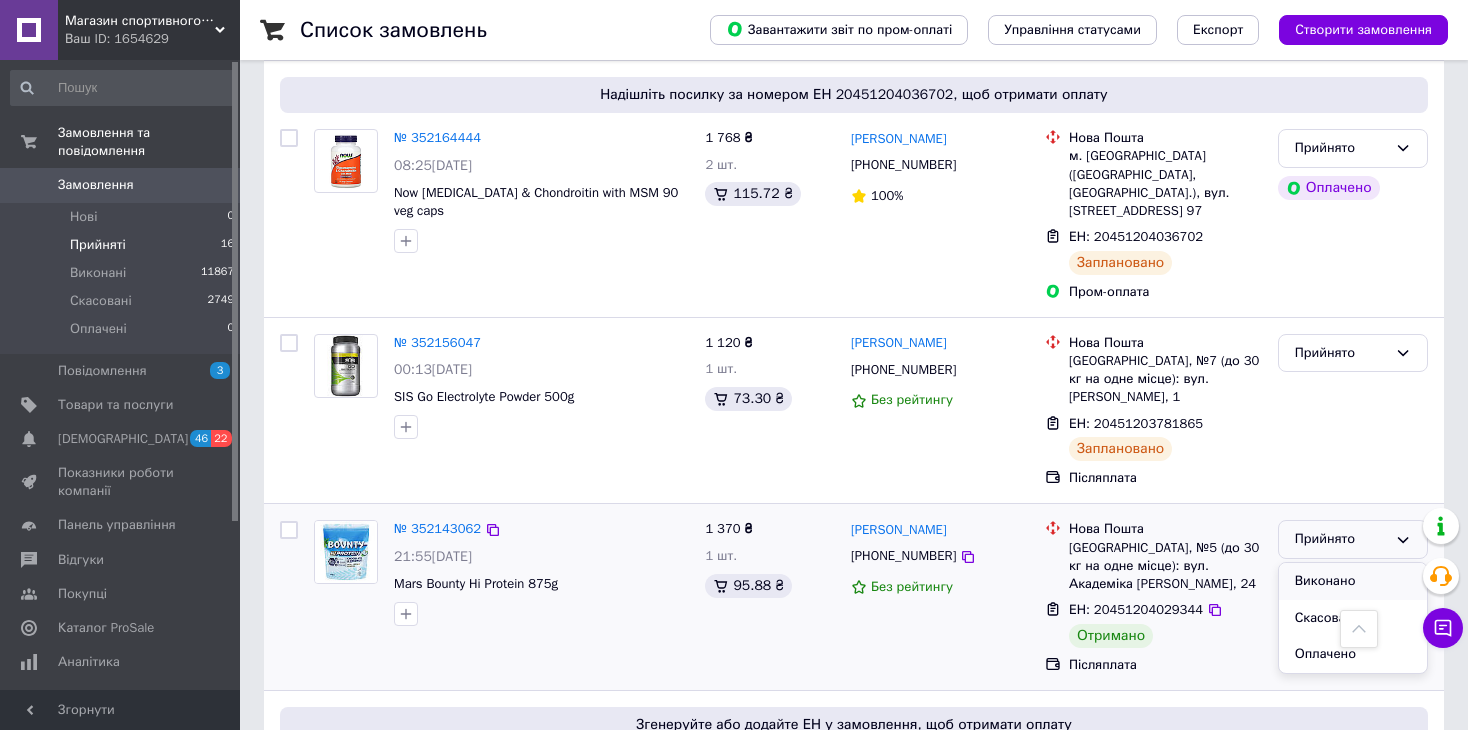click on "Виконано" at bounding box center (1353, 581) 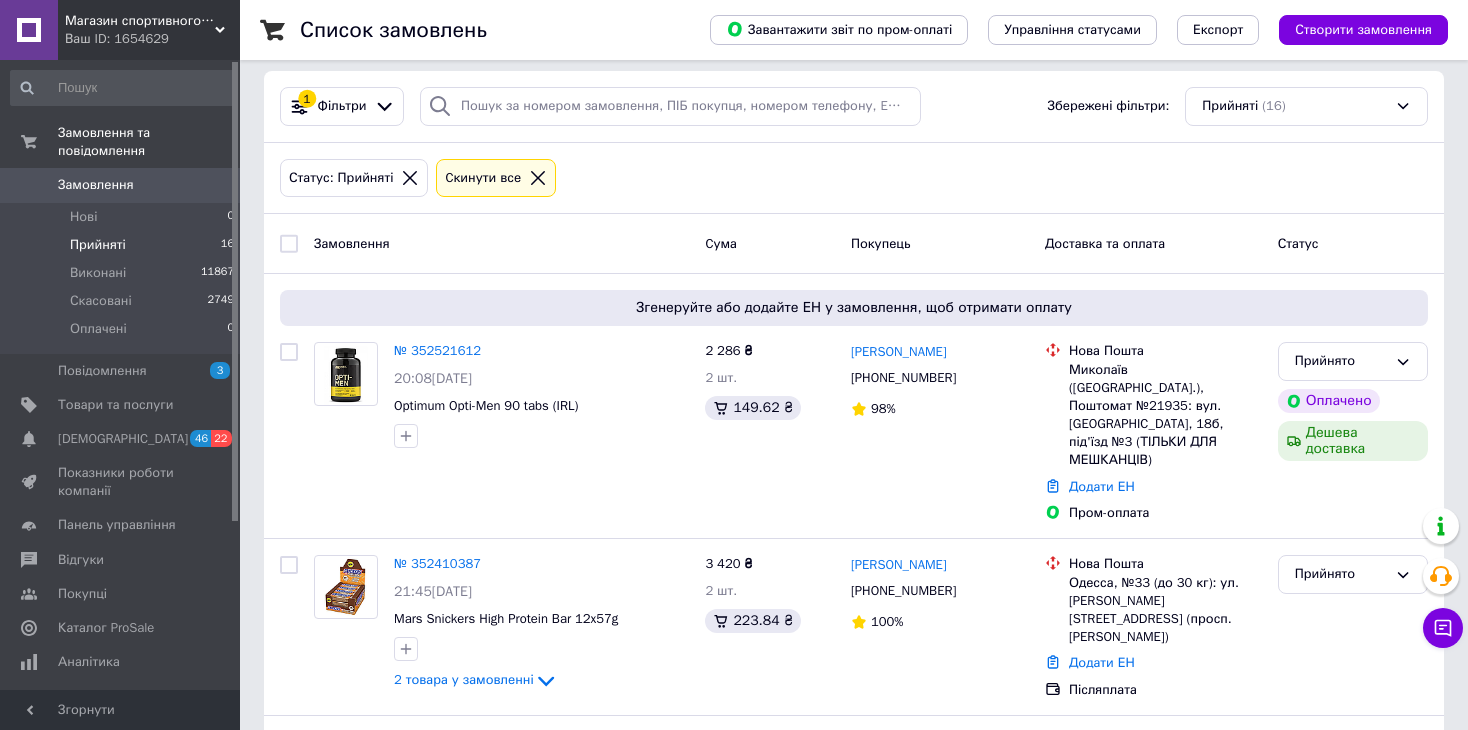 scroll, scrollTop: 100, scrollLeft: 0, axis: vertical 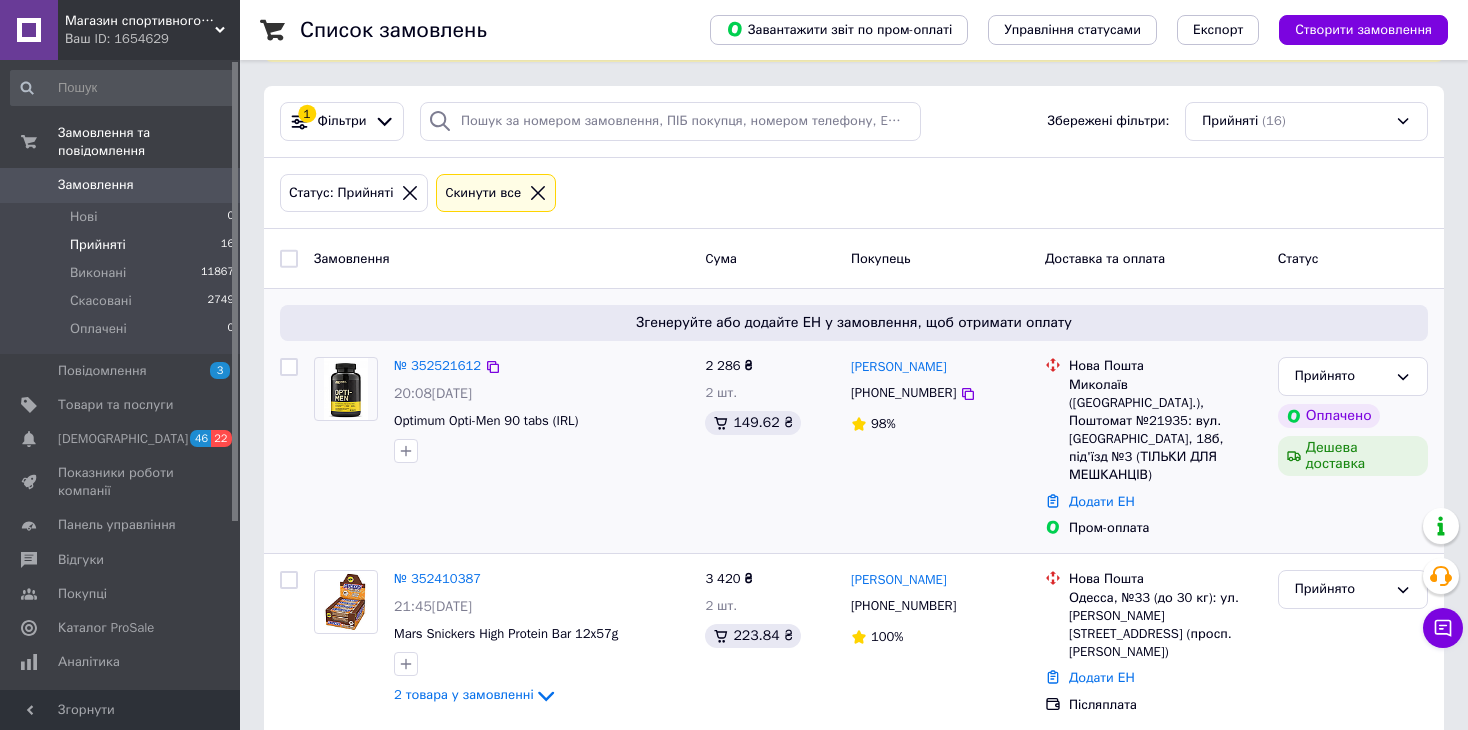 click on "№ 352521612 20:08[DATE] Optimum Opti-Men 90 tabs (IRL)" at bounding box center (501, 447) 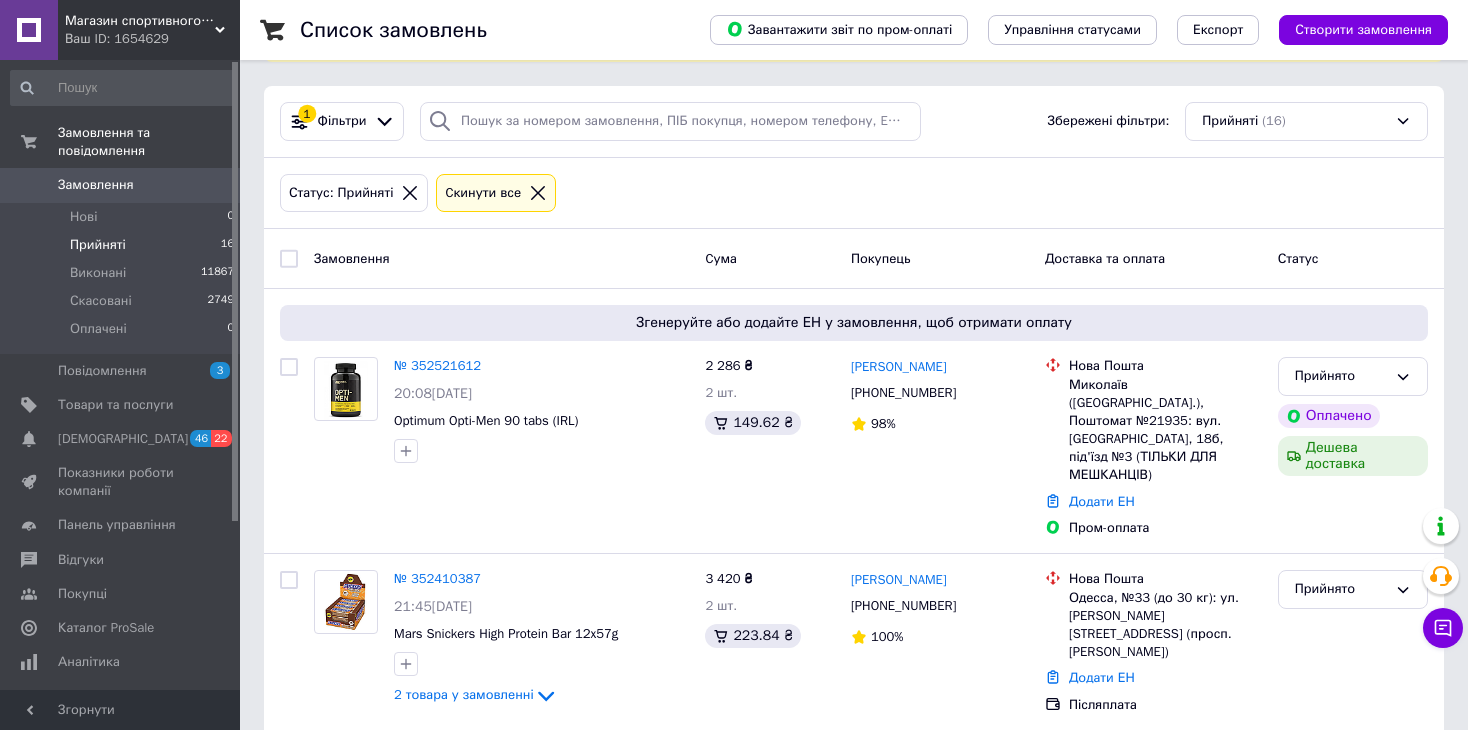 click on "Ваш ID: 1654629" at bounding box center (152, 39) 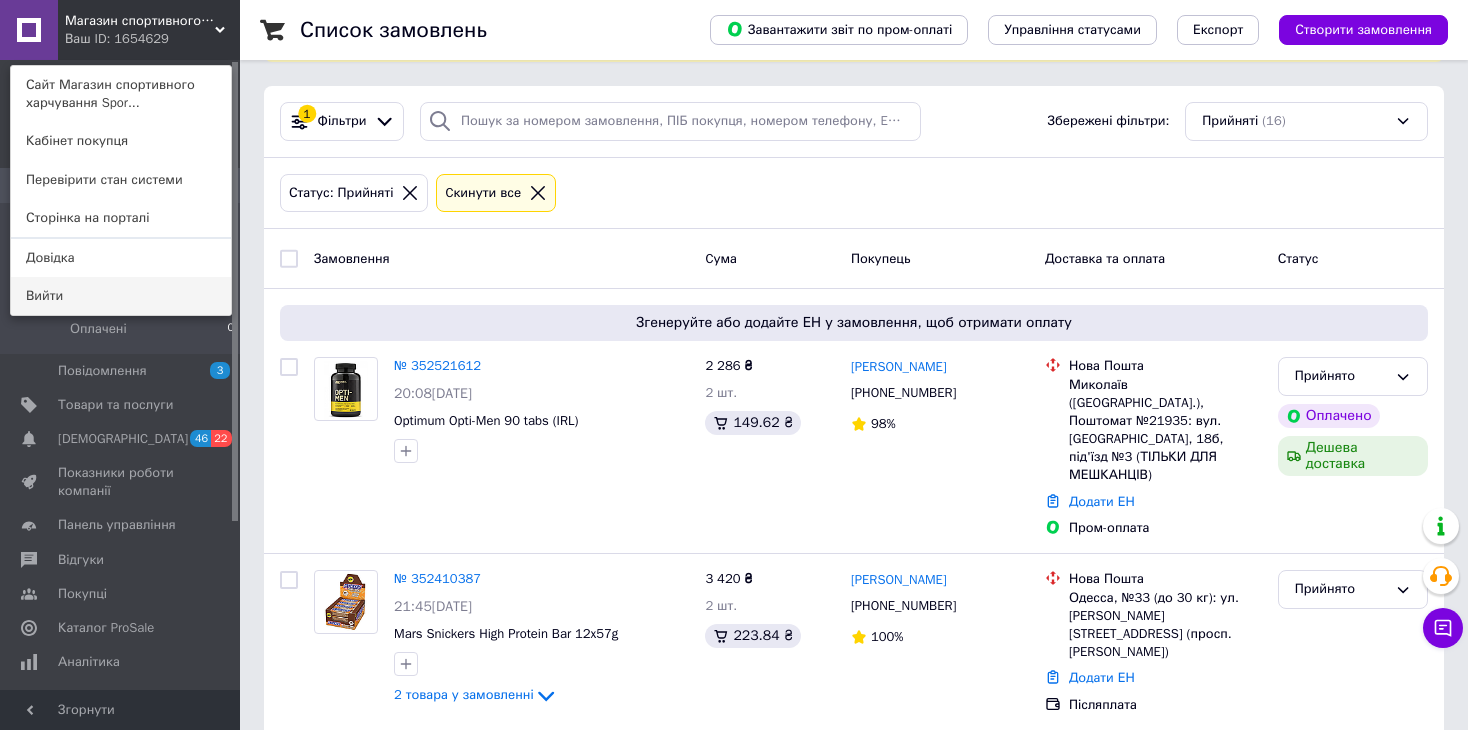 click on "Вийти" at bounding box center (121, 296) 